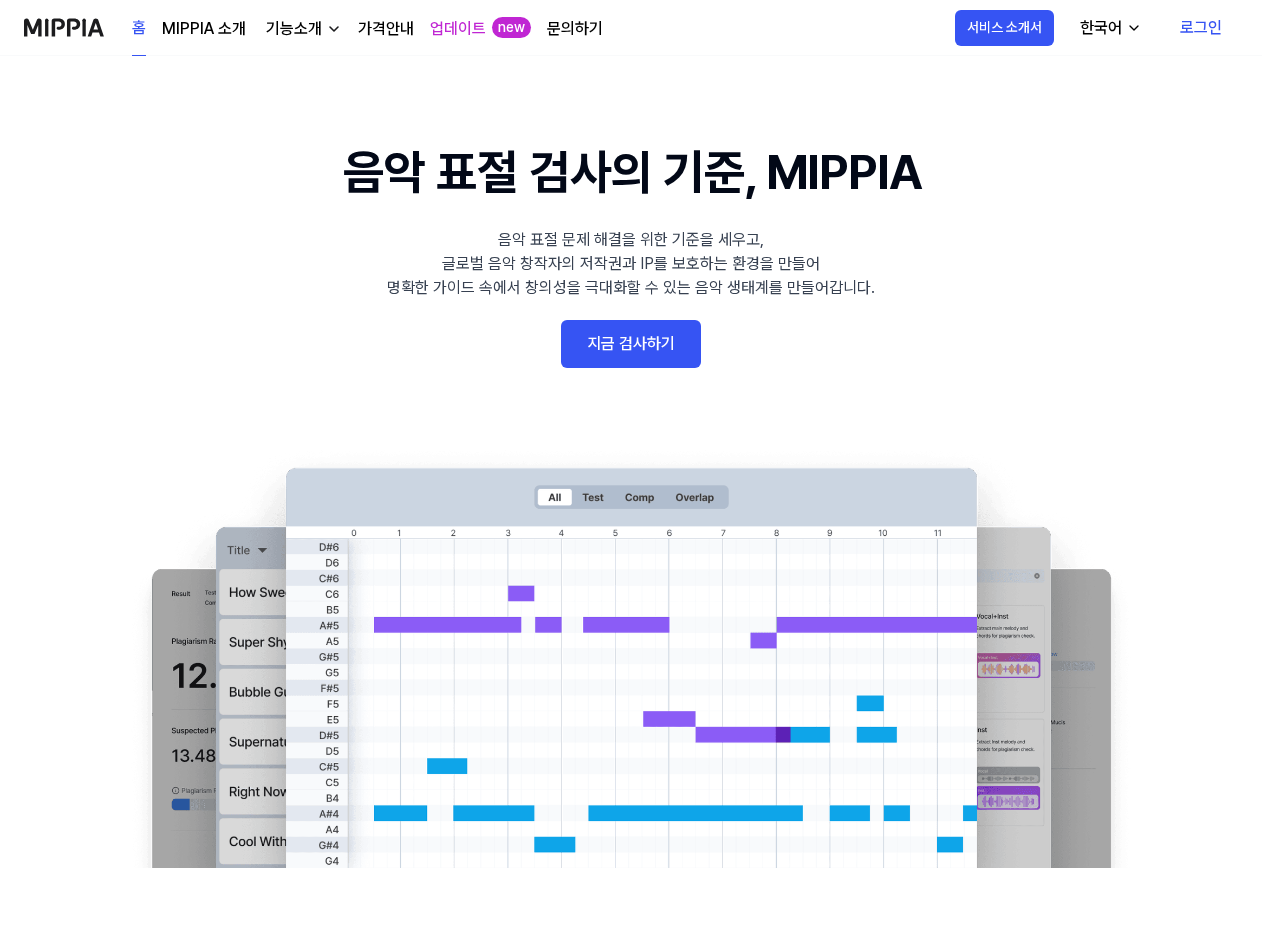 scroll, scrollTop: 0, scrollLeft: 0, axis: both 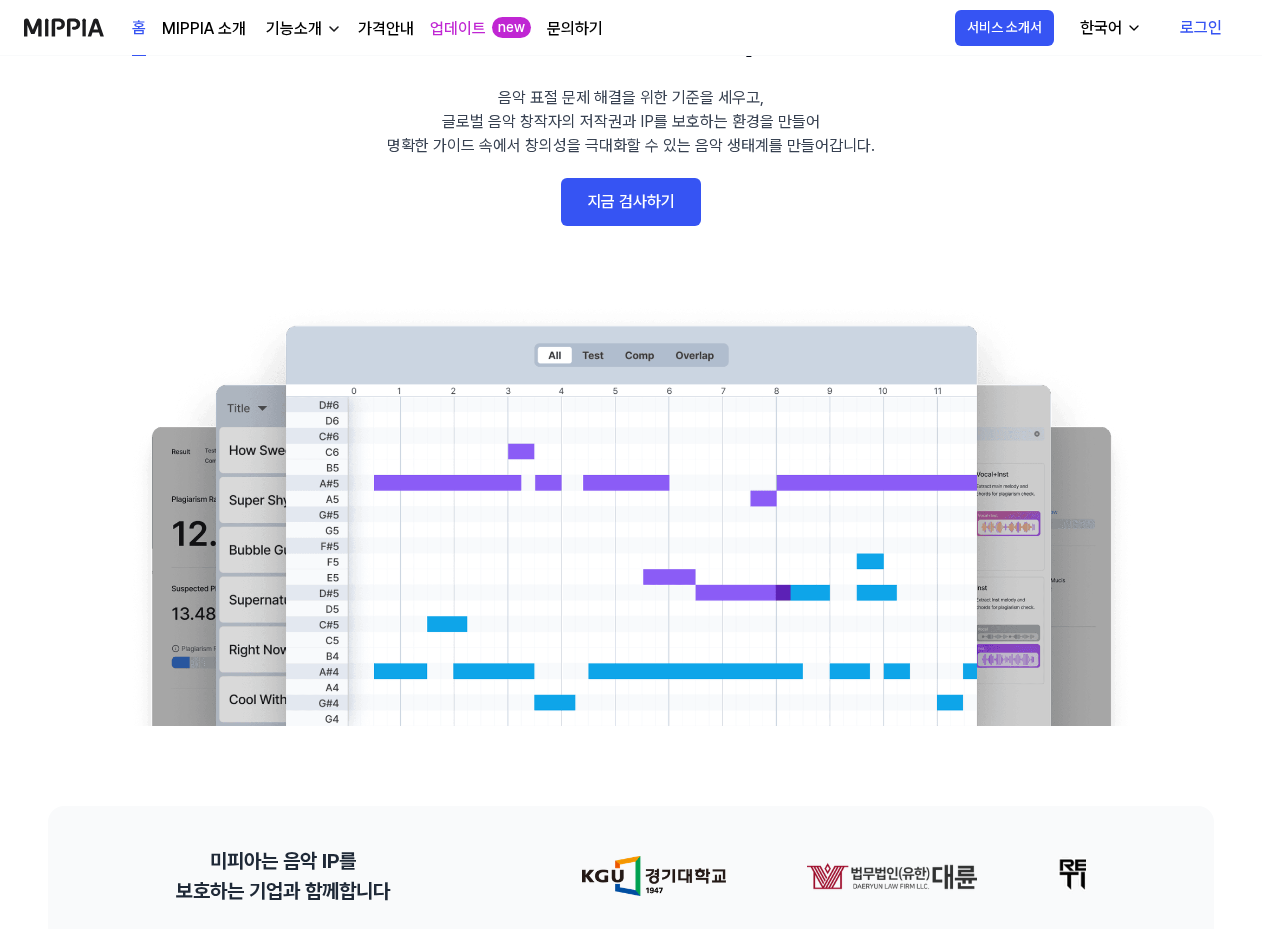 click on "지금 검사하기" at bounding box center (631, 202) 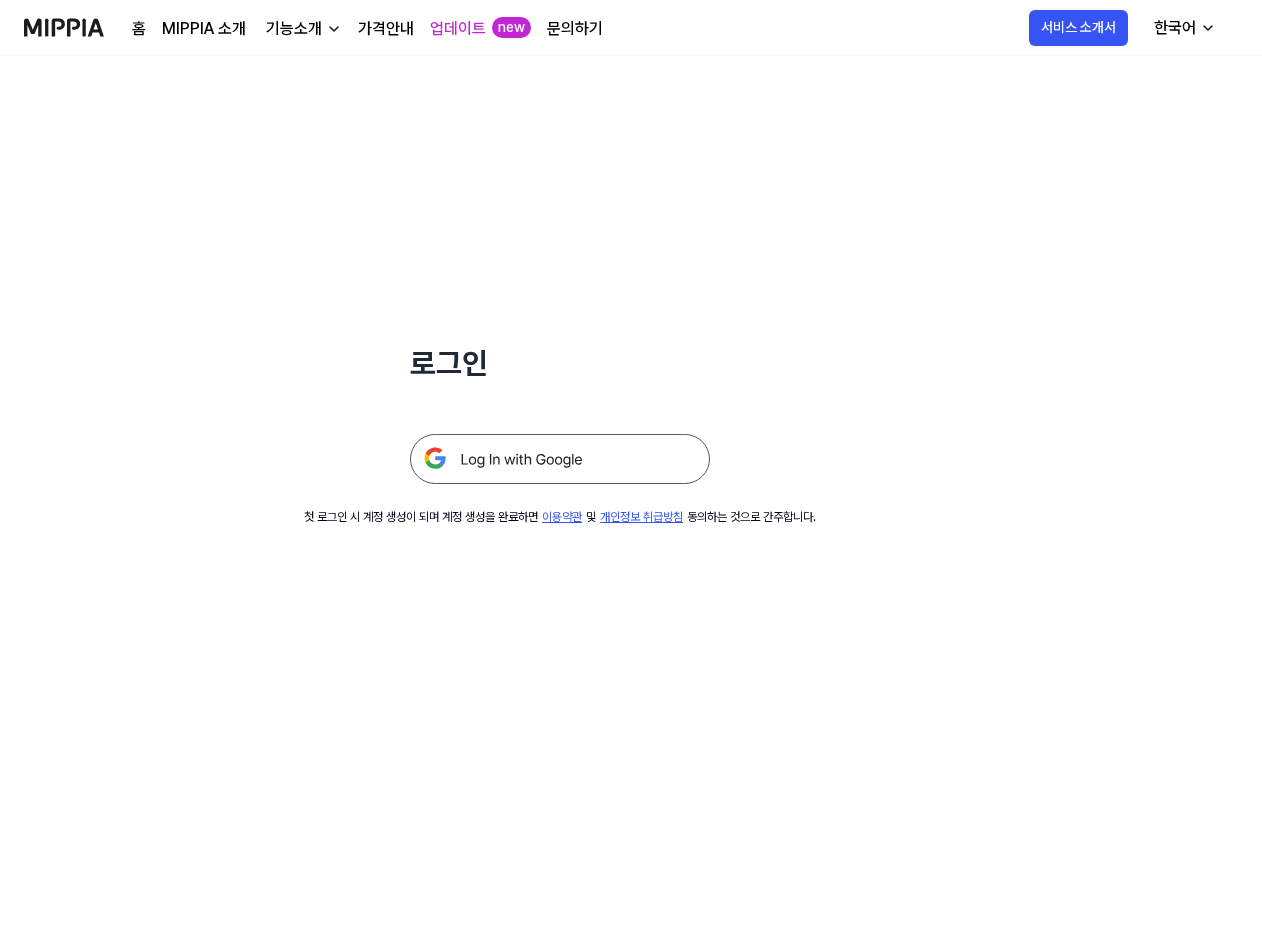 scroll, scrollTop: 1, scrollLeft: 0, axis: vertical 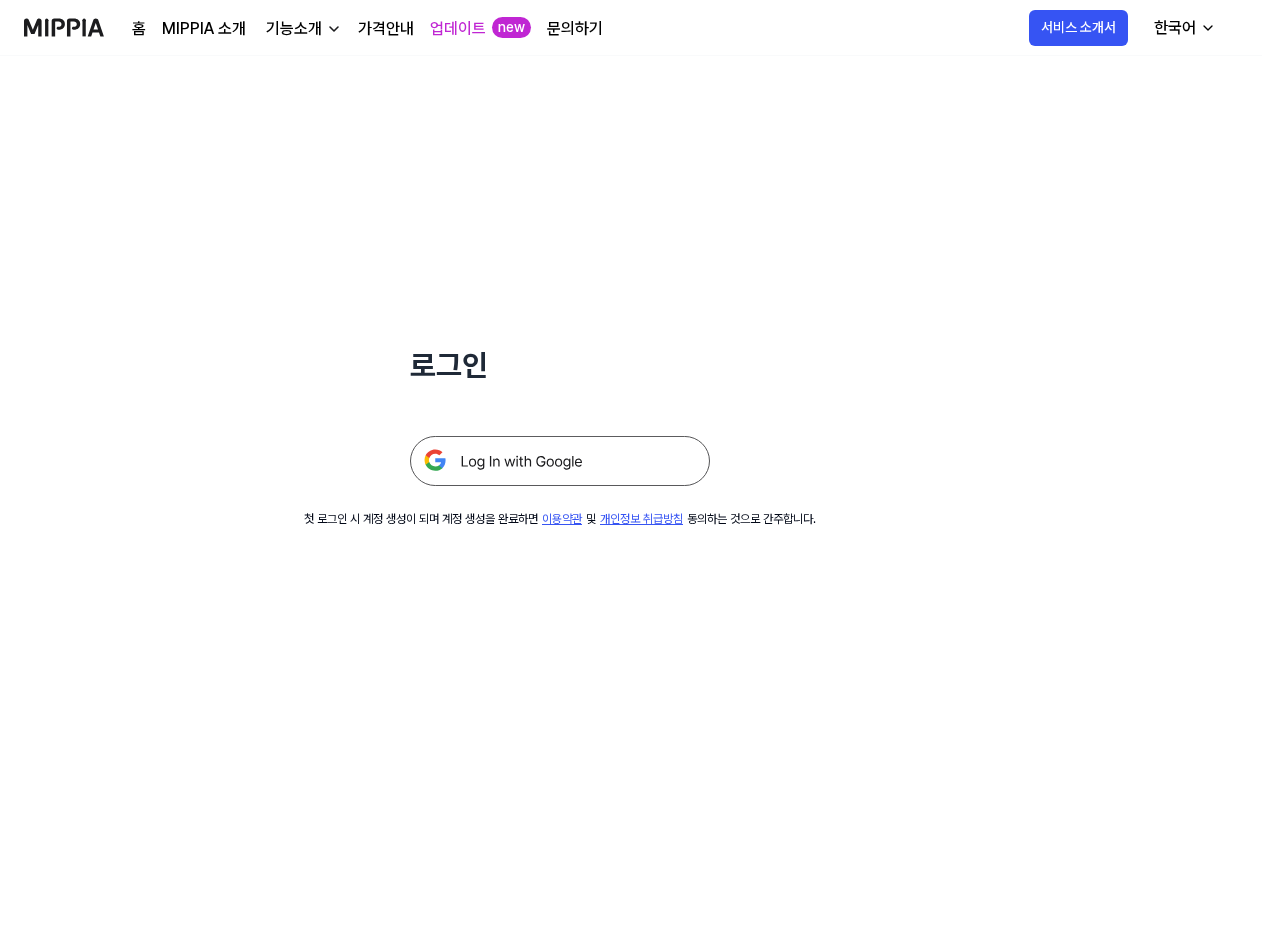click at bounding box center (560, 461) 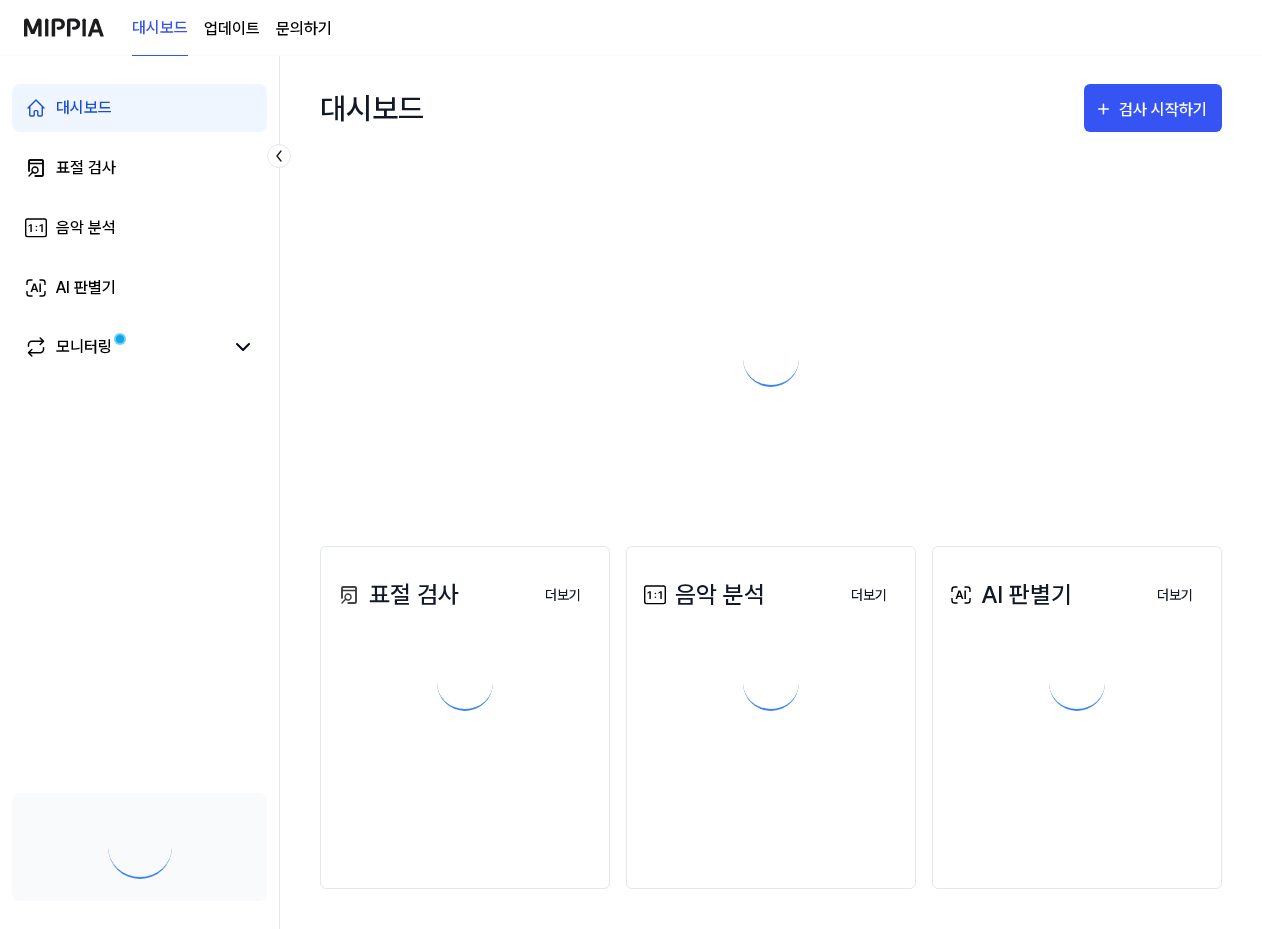 scroll, scrollTop: 0, scrollLeft: 0, axis: both 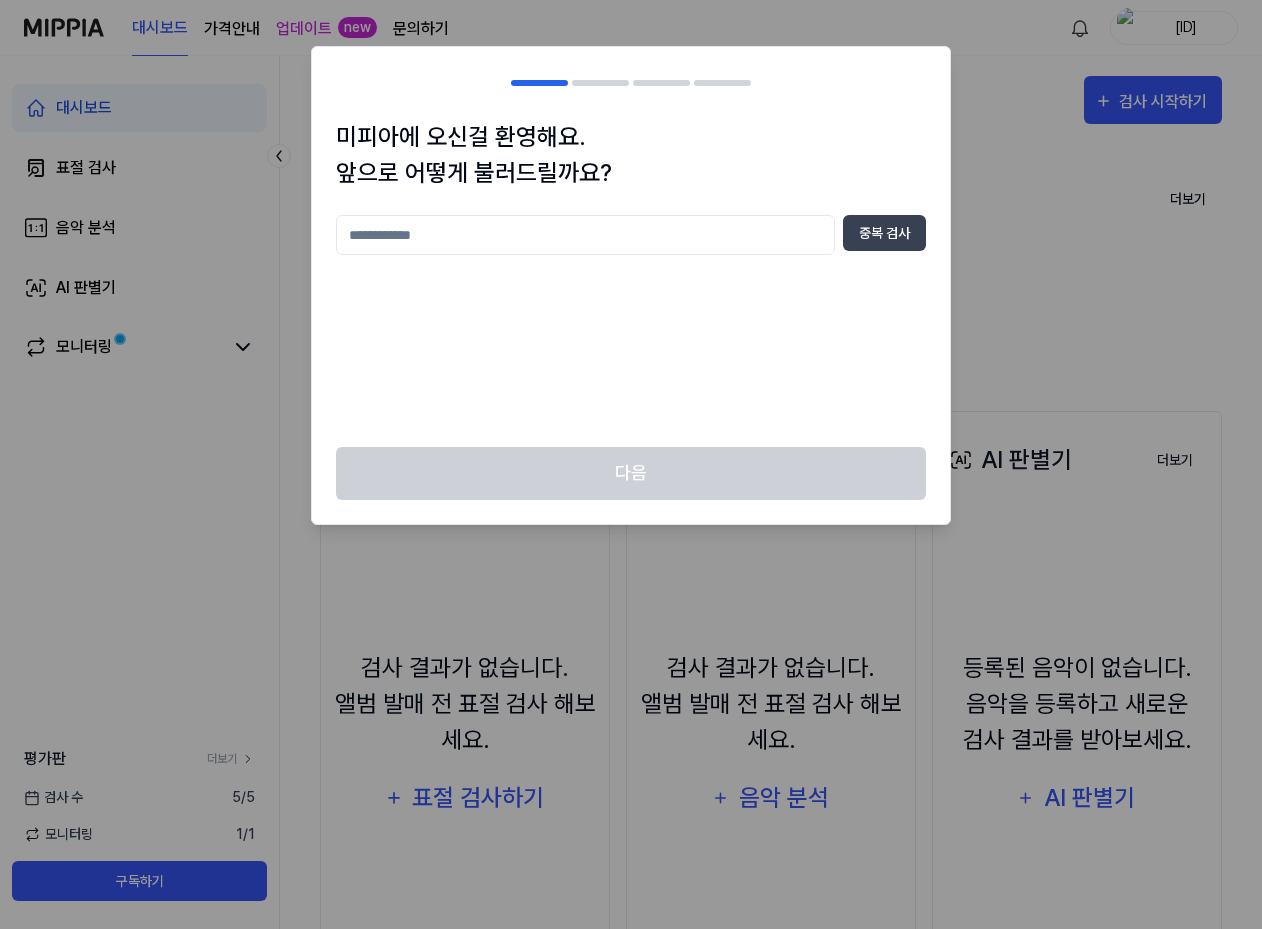 click at bounding box center [585, 235] 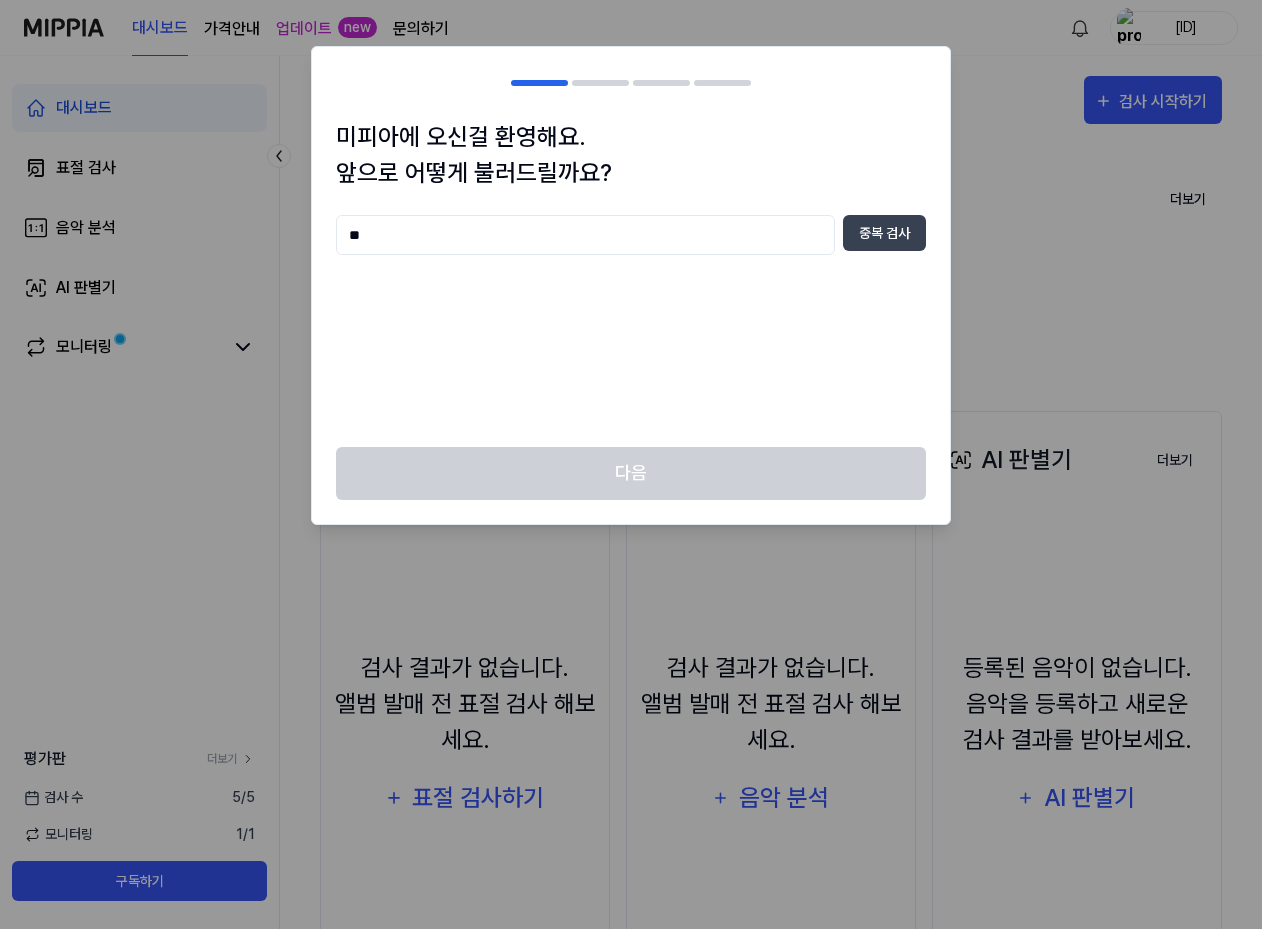 type on "*" 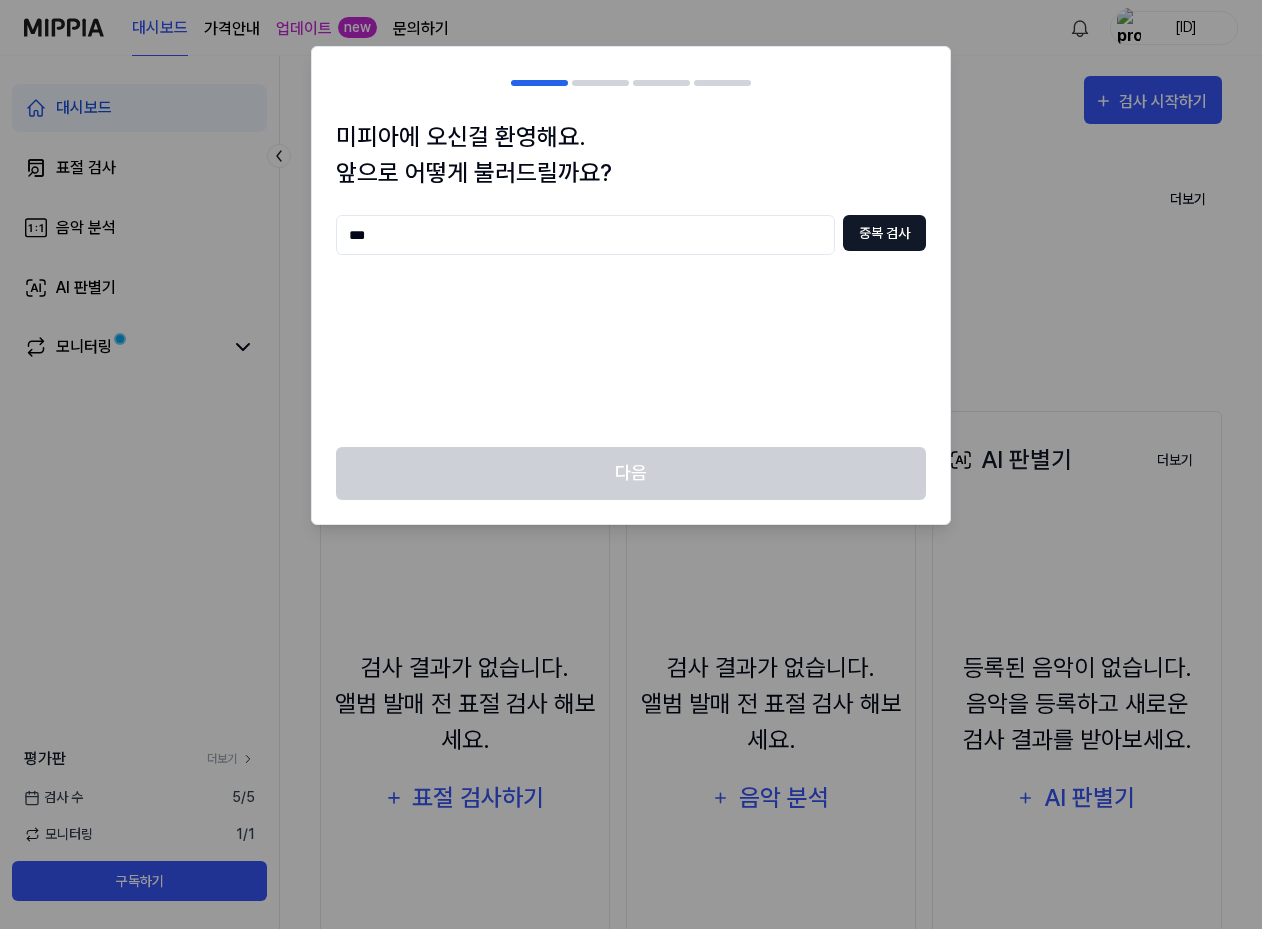 click on "중복 검사" at bounding box center (884, 233) 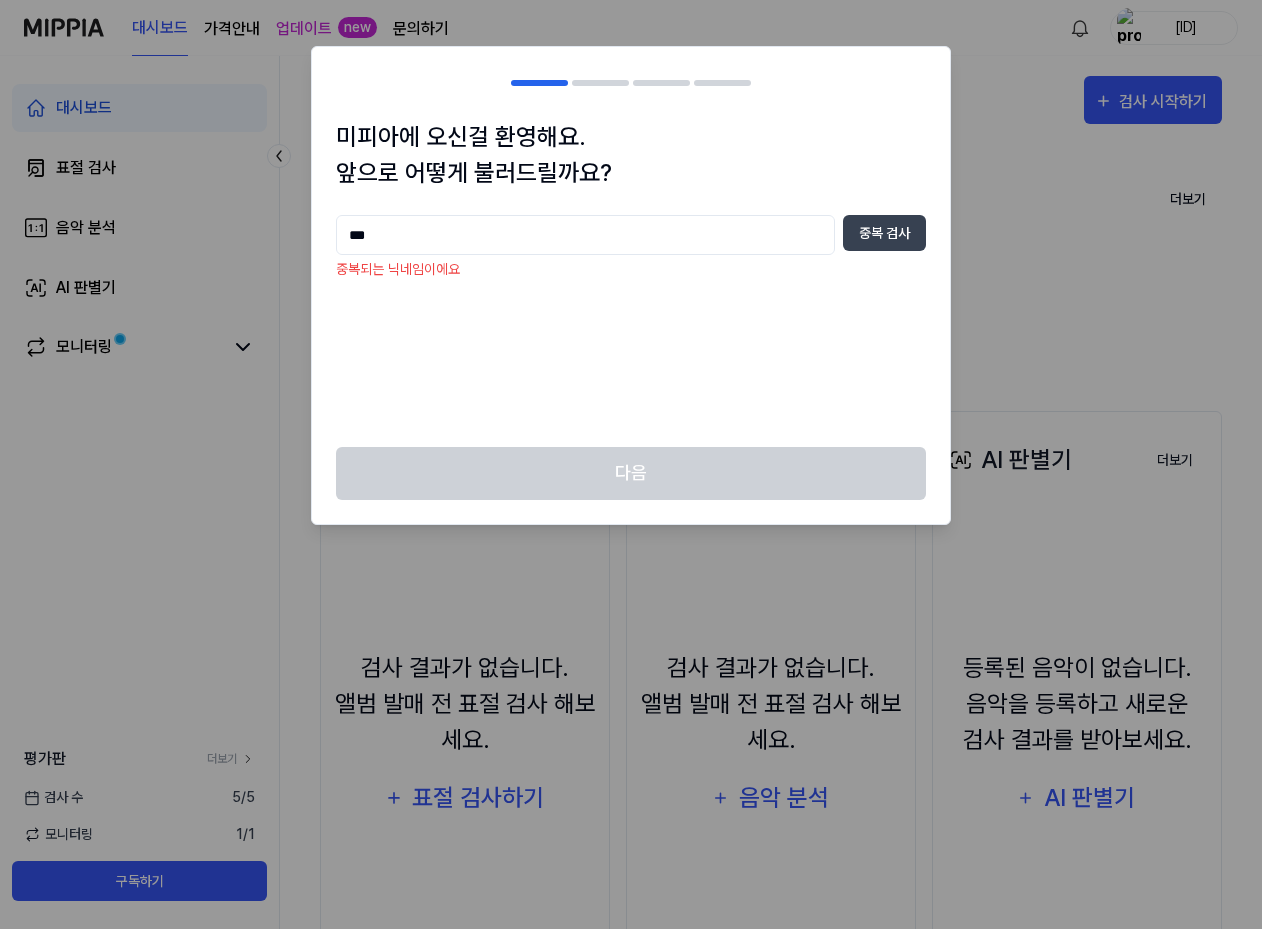 click on "***" at bounding box center [585, 235] 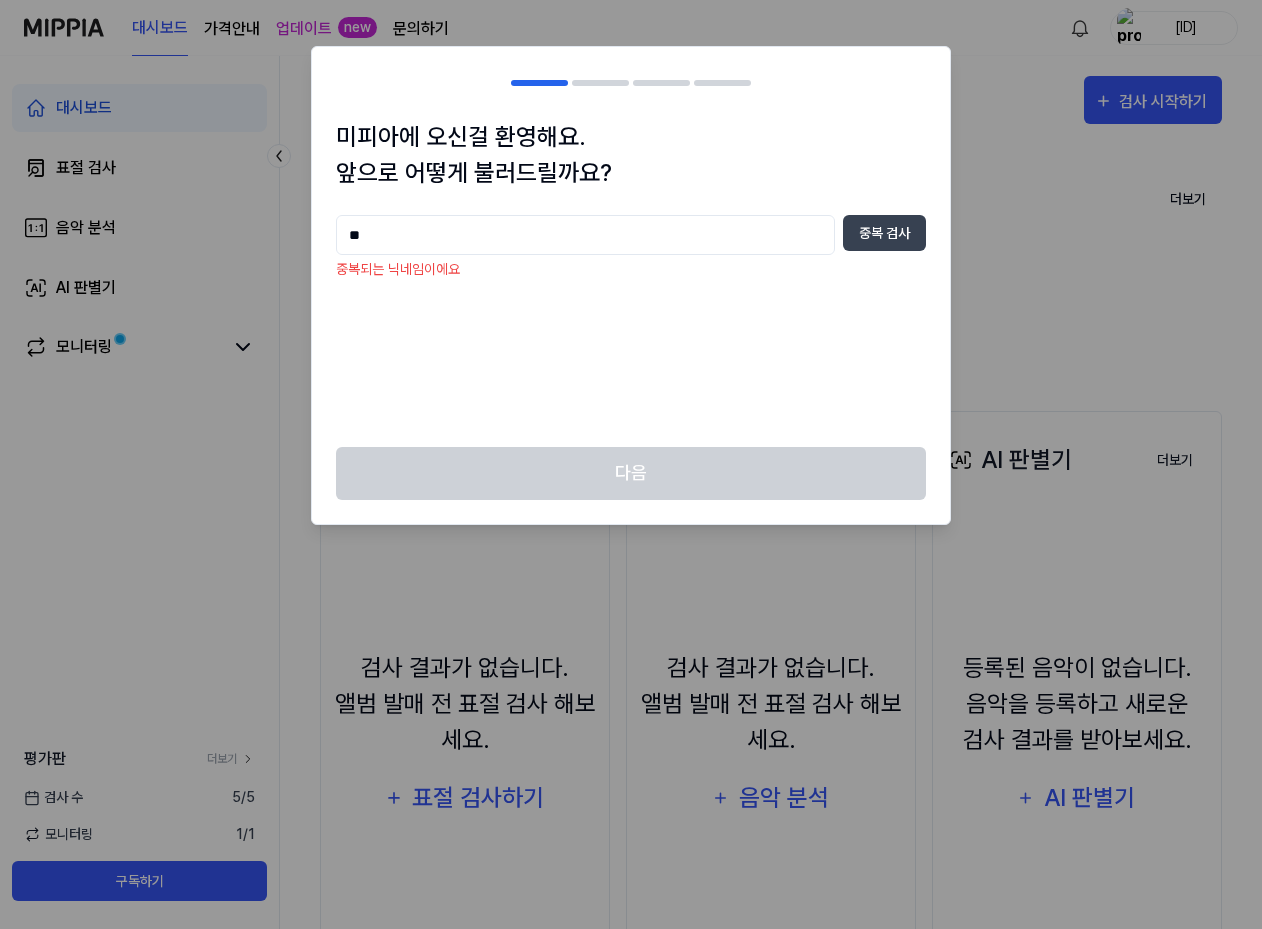 type on "*" 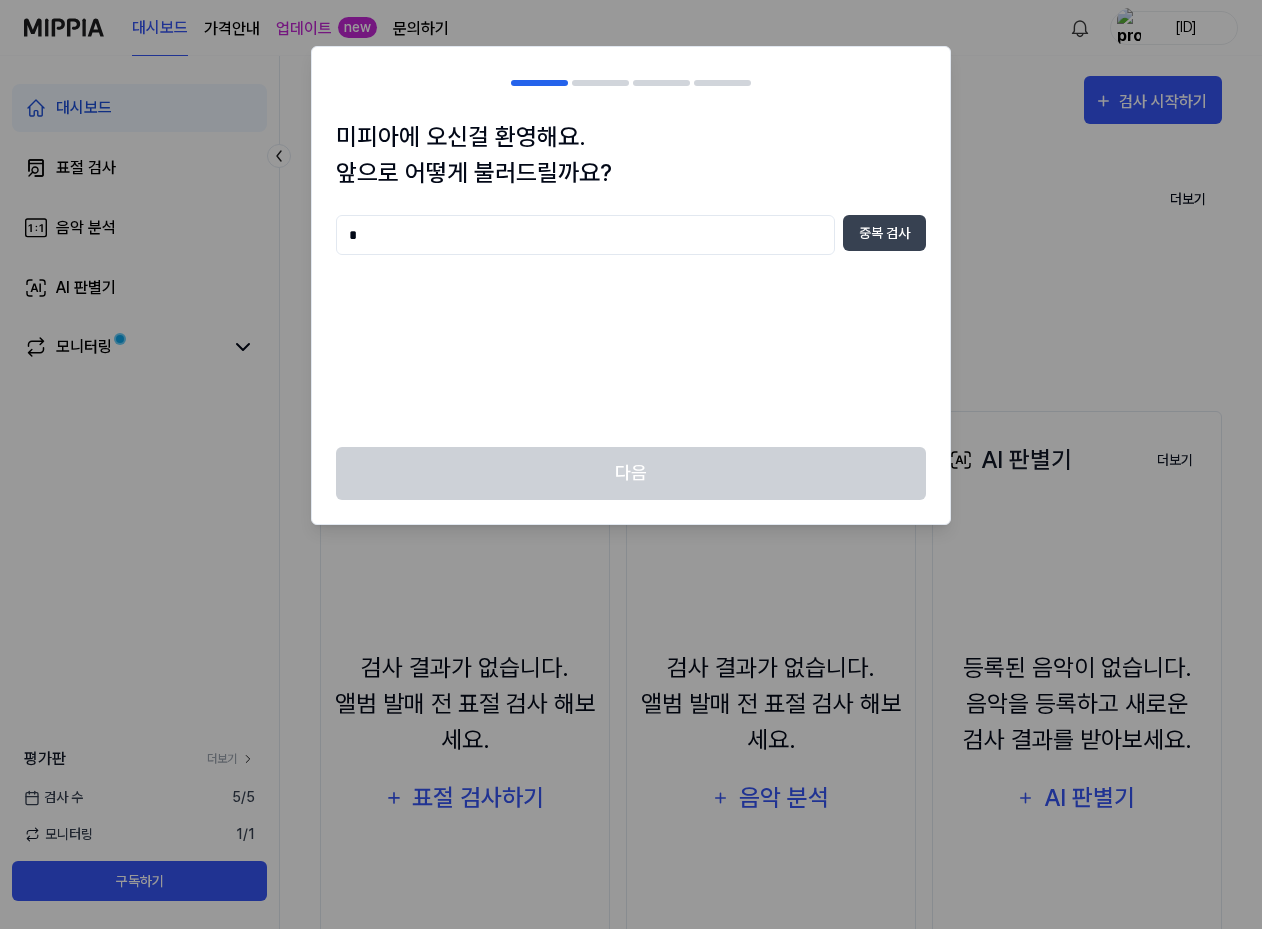 type on "*" 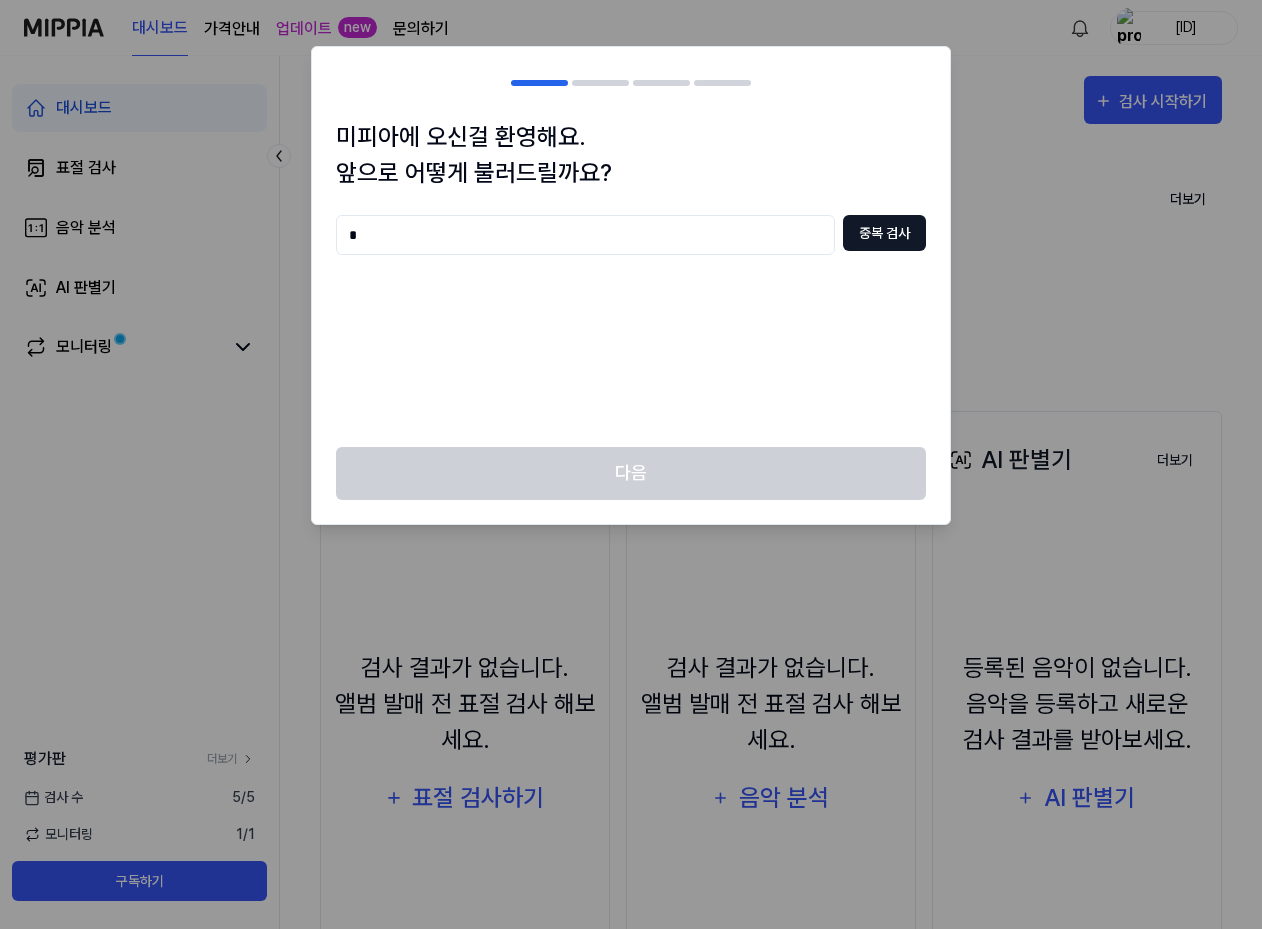 type on "*" 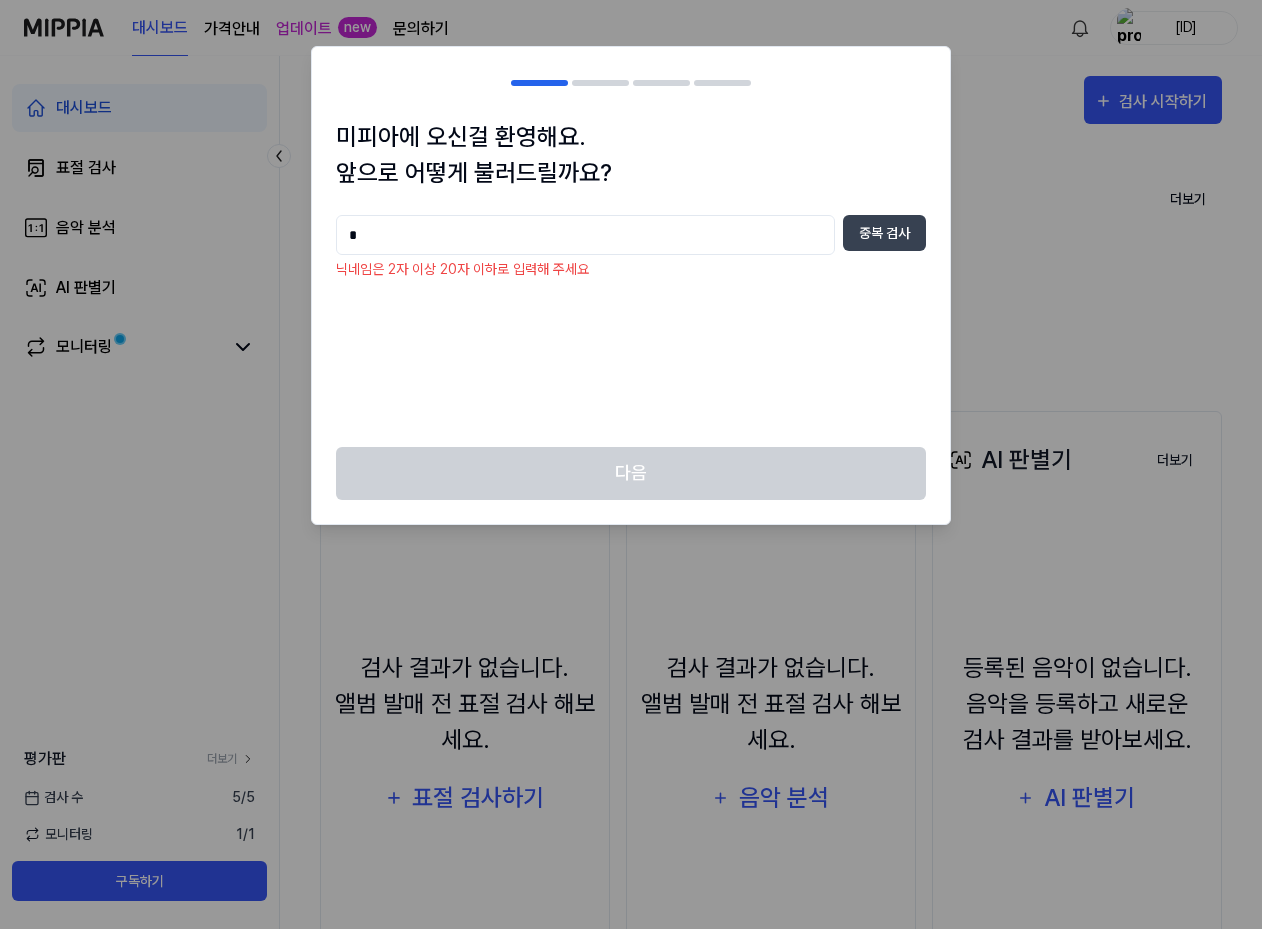 click on "*" at bounding box center [585, 235] 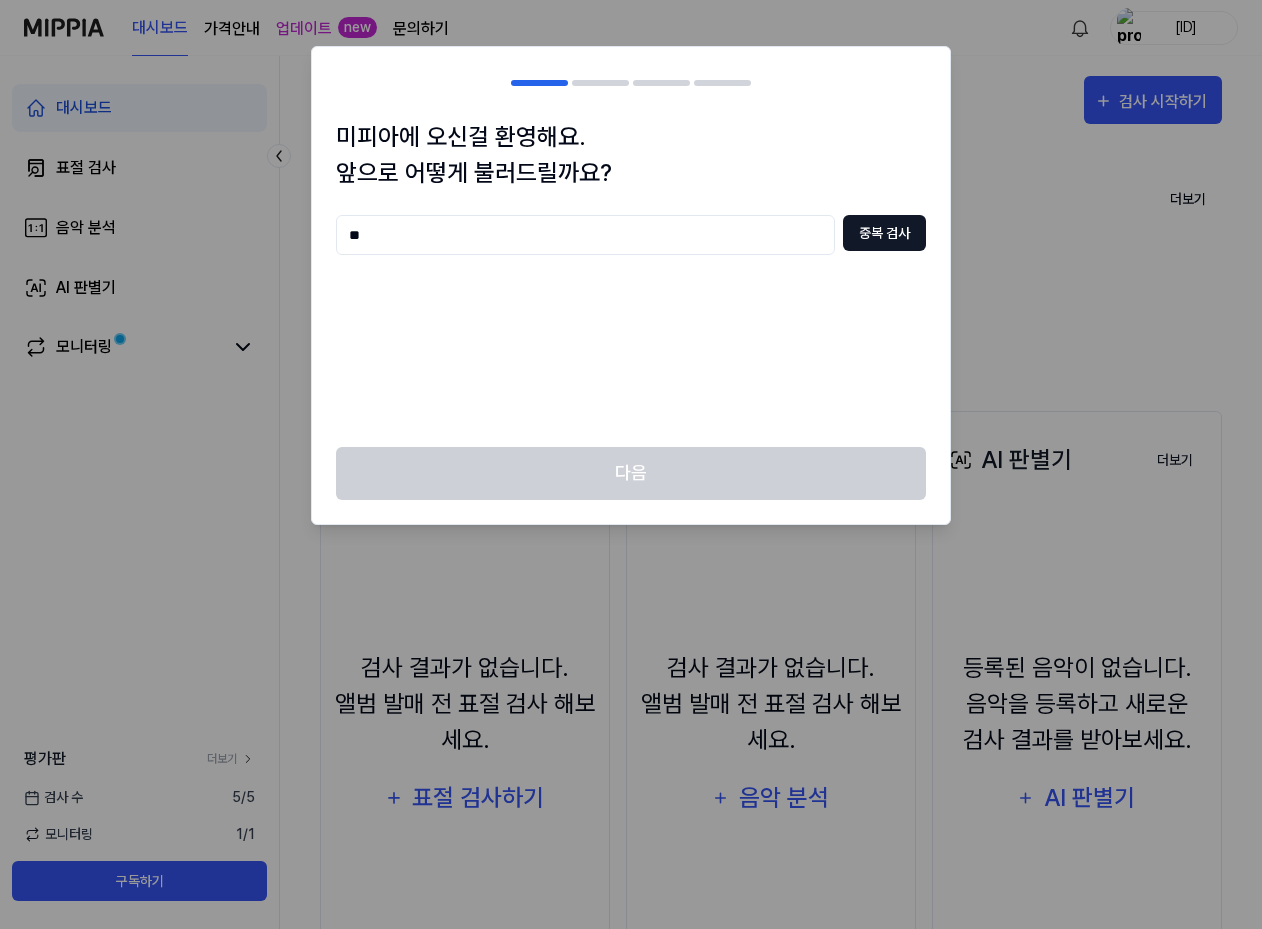 click on "중복 검사" at bounding box center [884, 233] 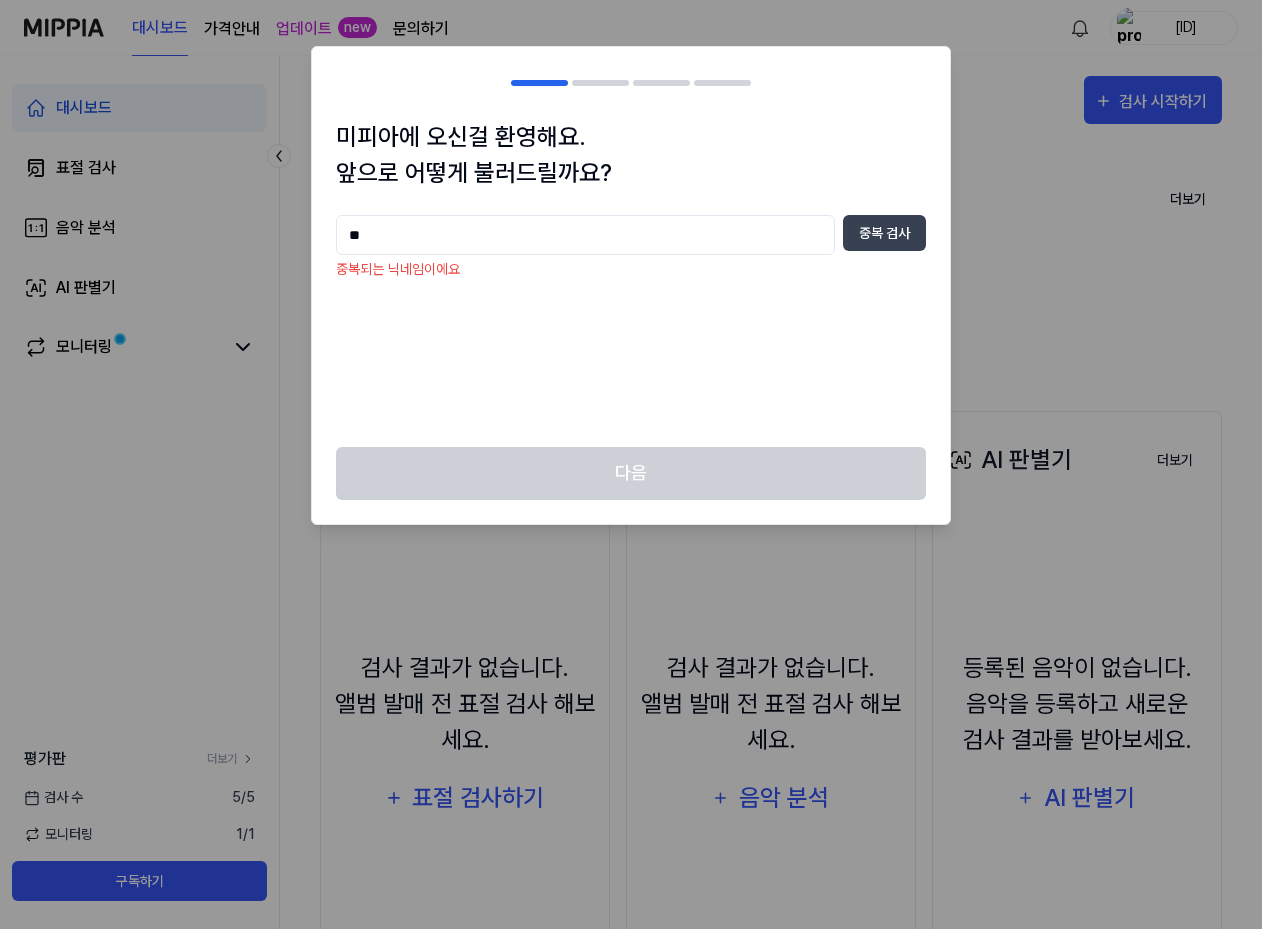 click on "**" at bounding box center [585, 235] 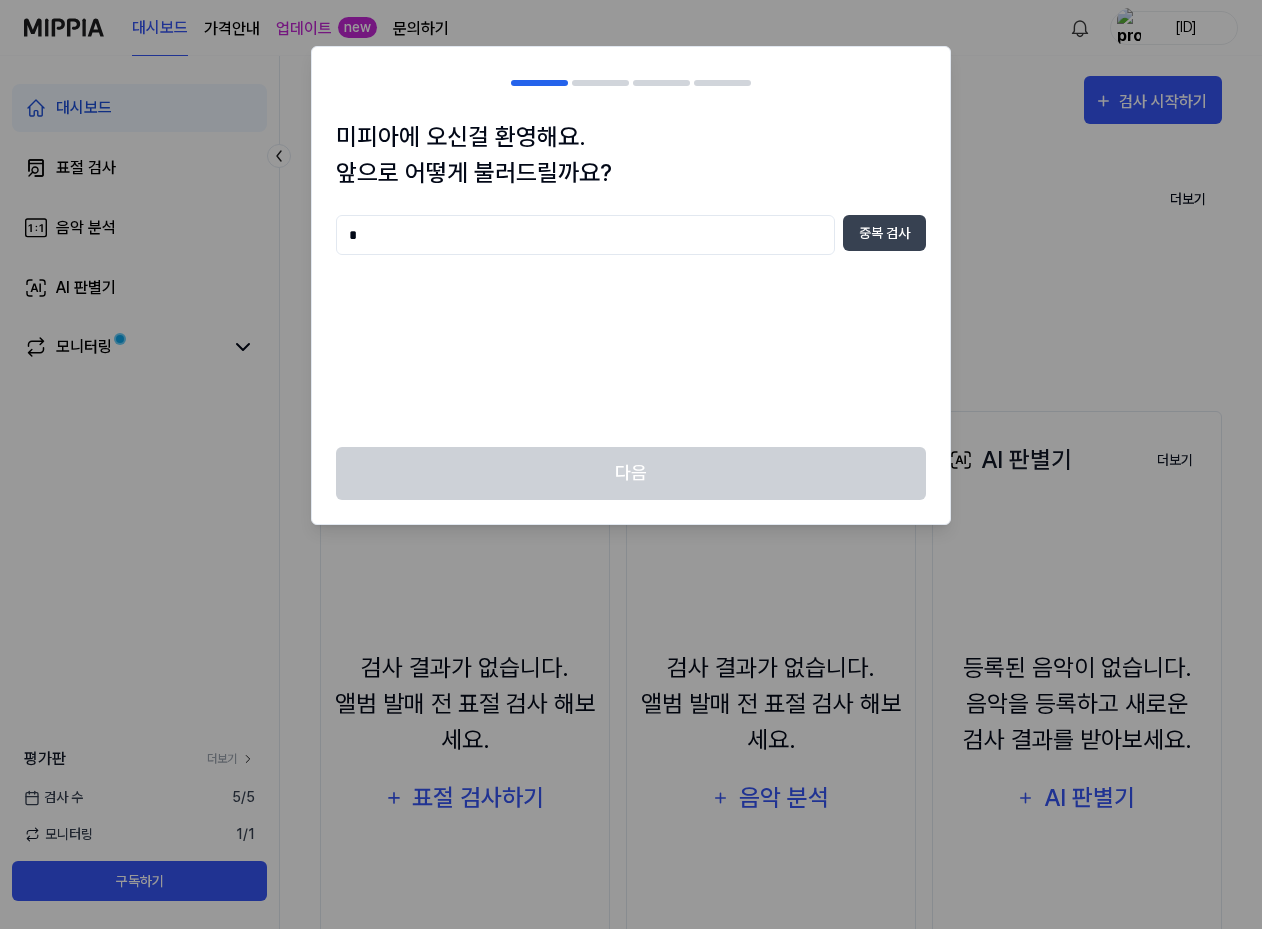type on "*" 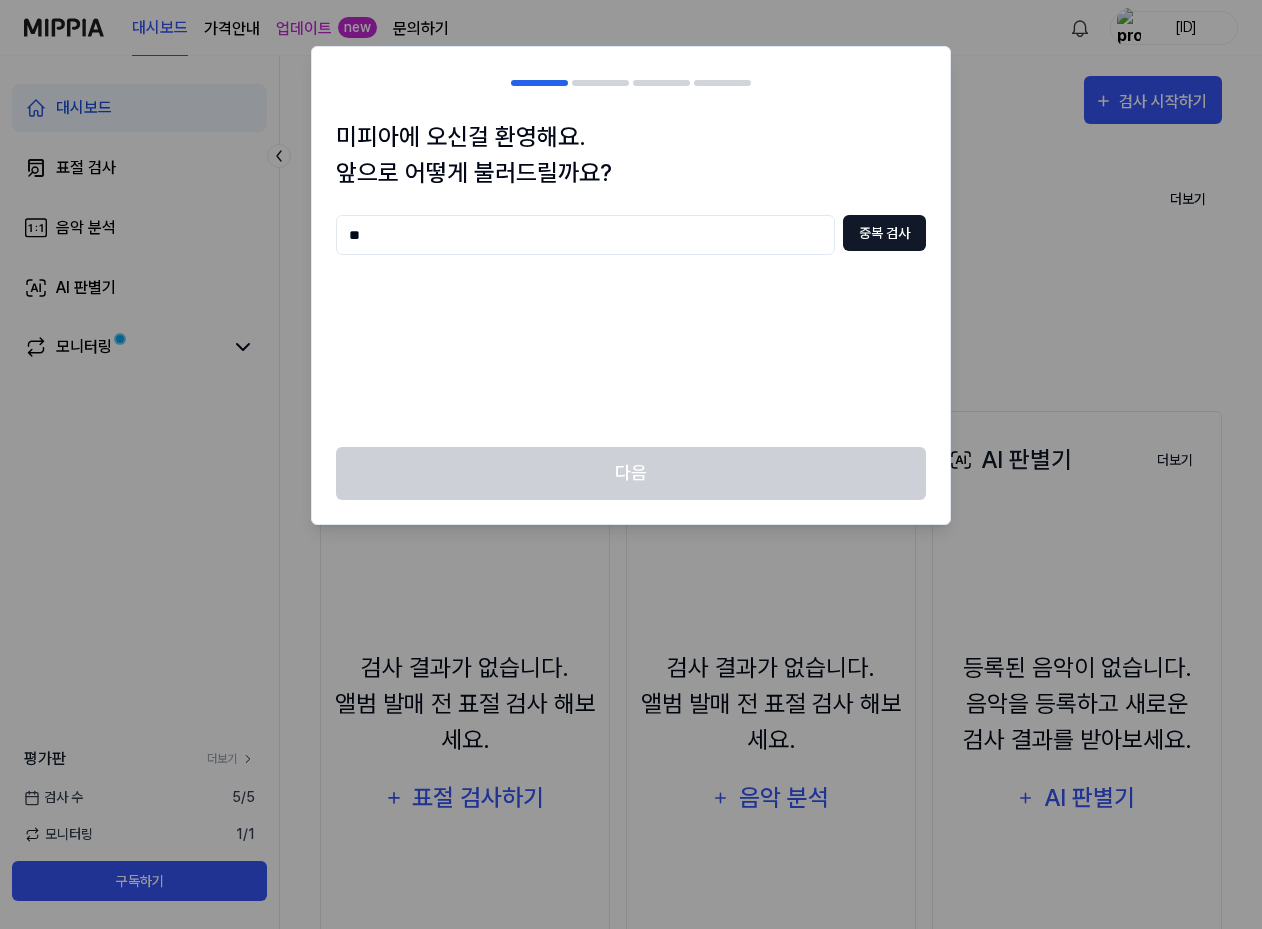 type on "**" 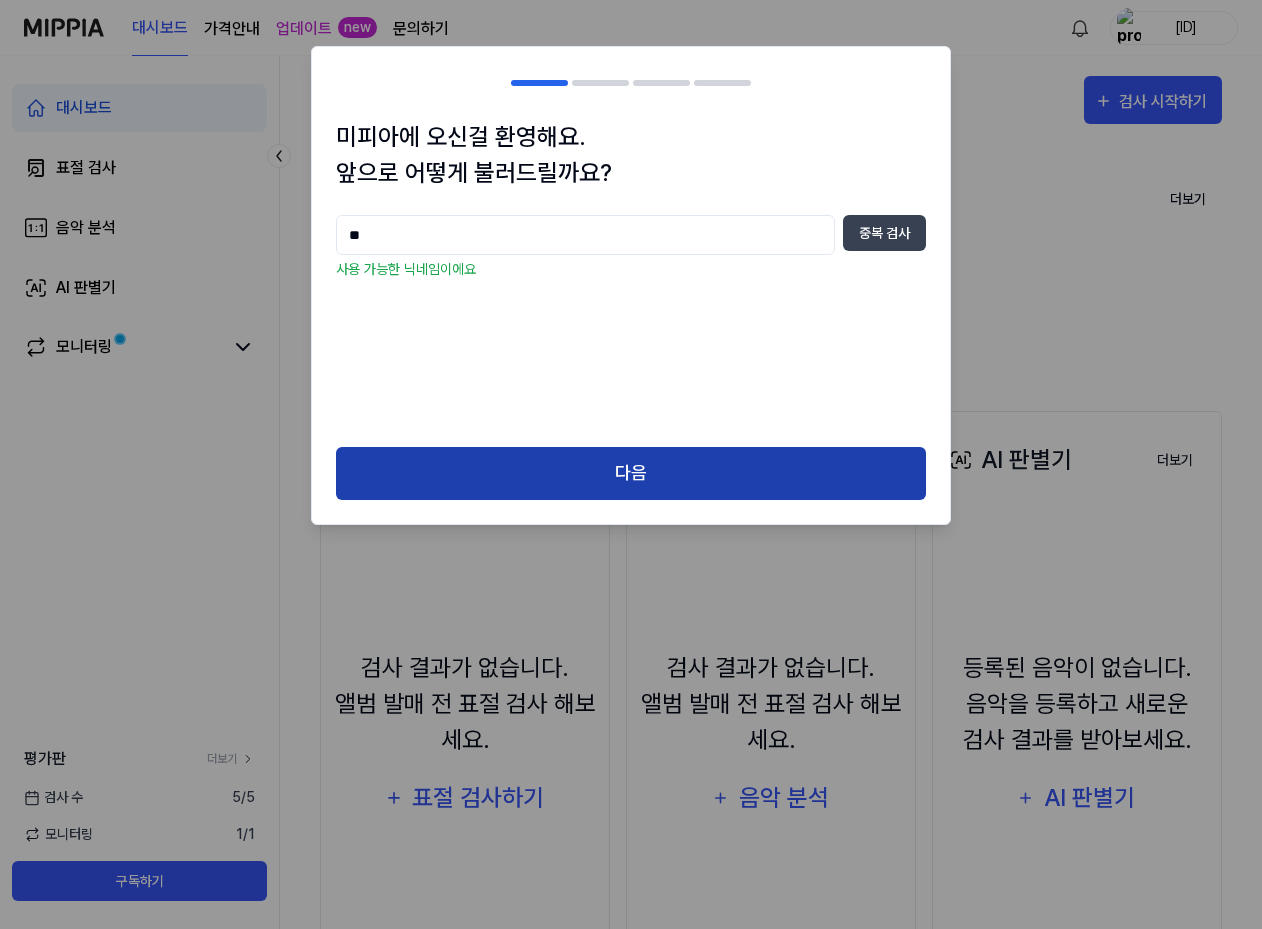 click on "다음" at bounding box center (631, 473) 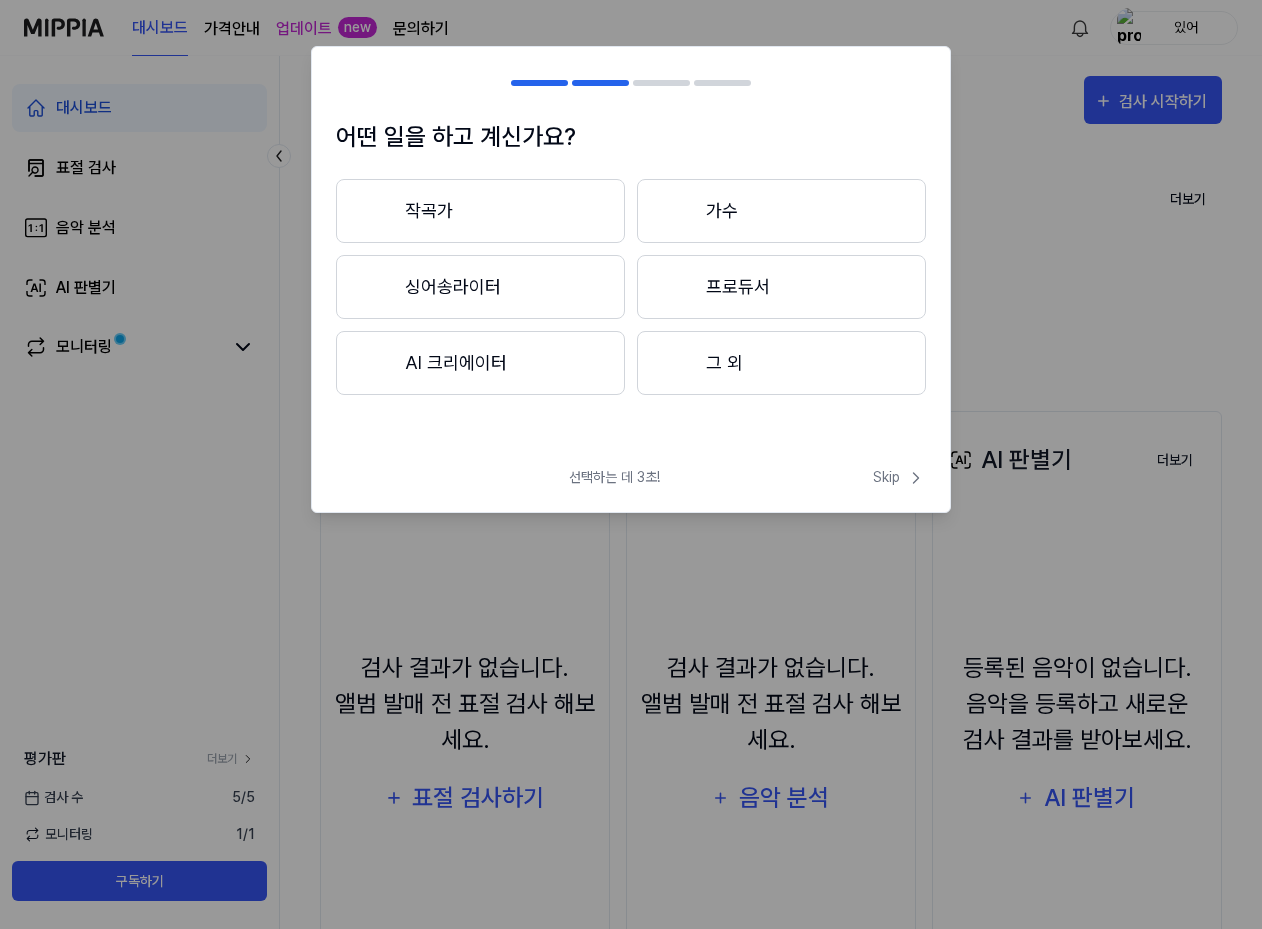 click on "그 외" at bounding box center [781, 363] 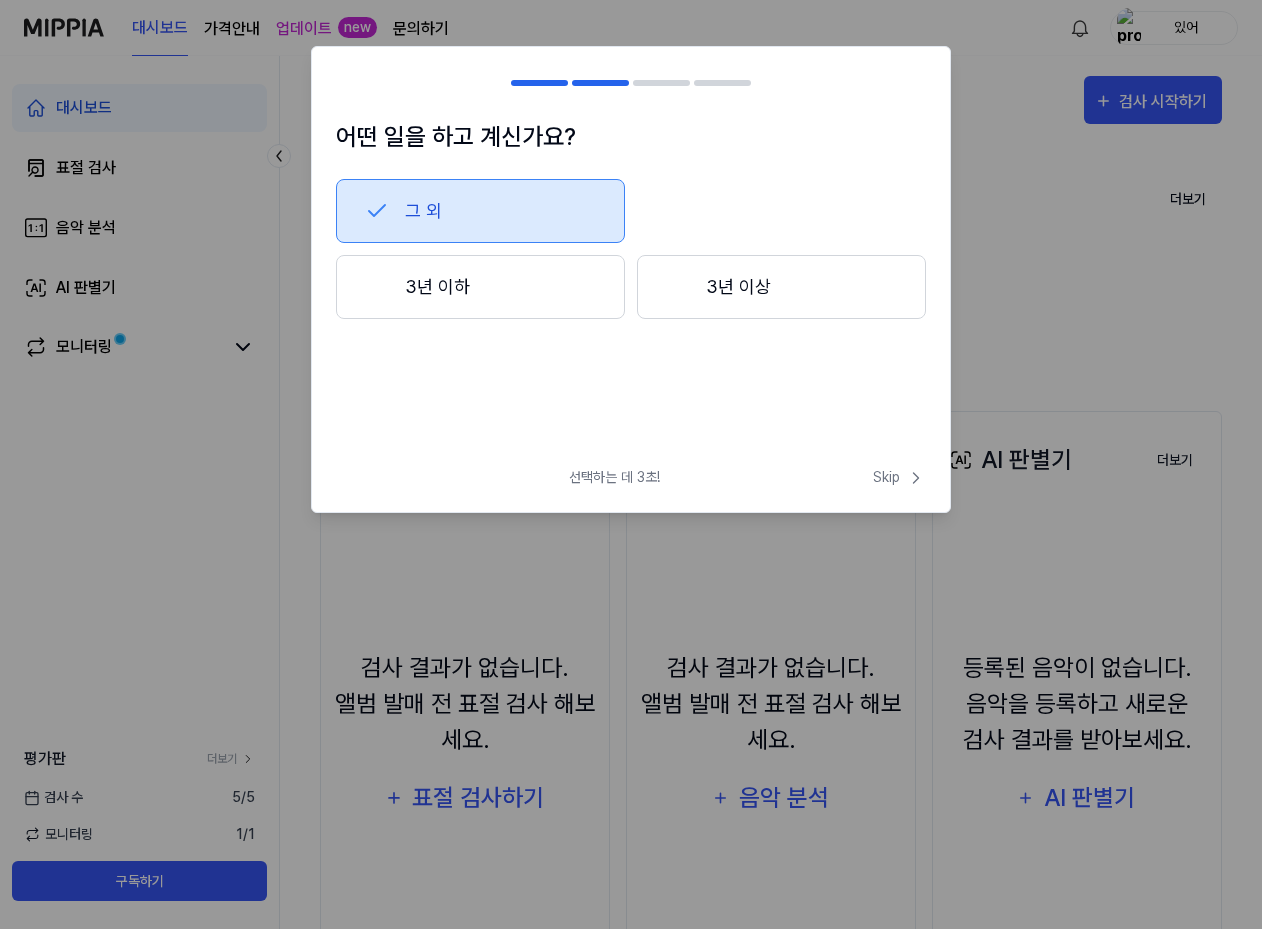 click on "3년 이하" at bounding box center (480, 287) 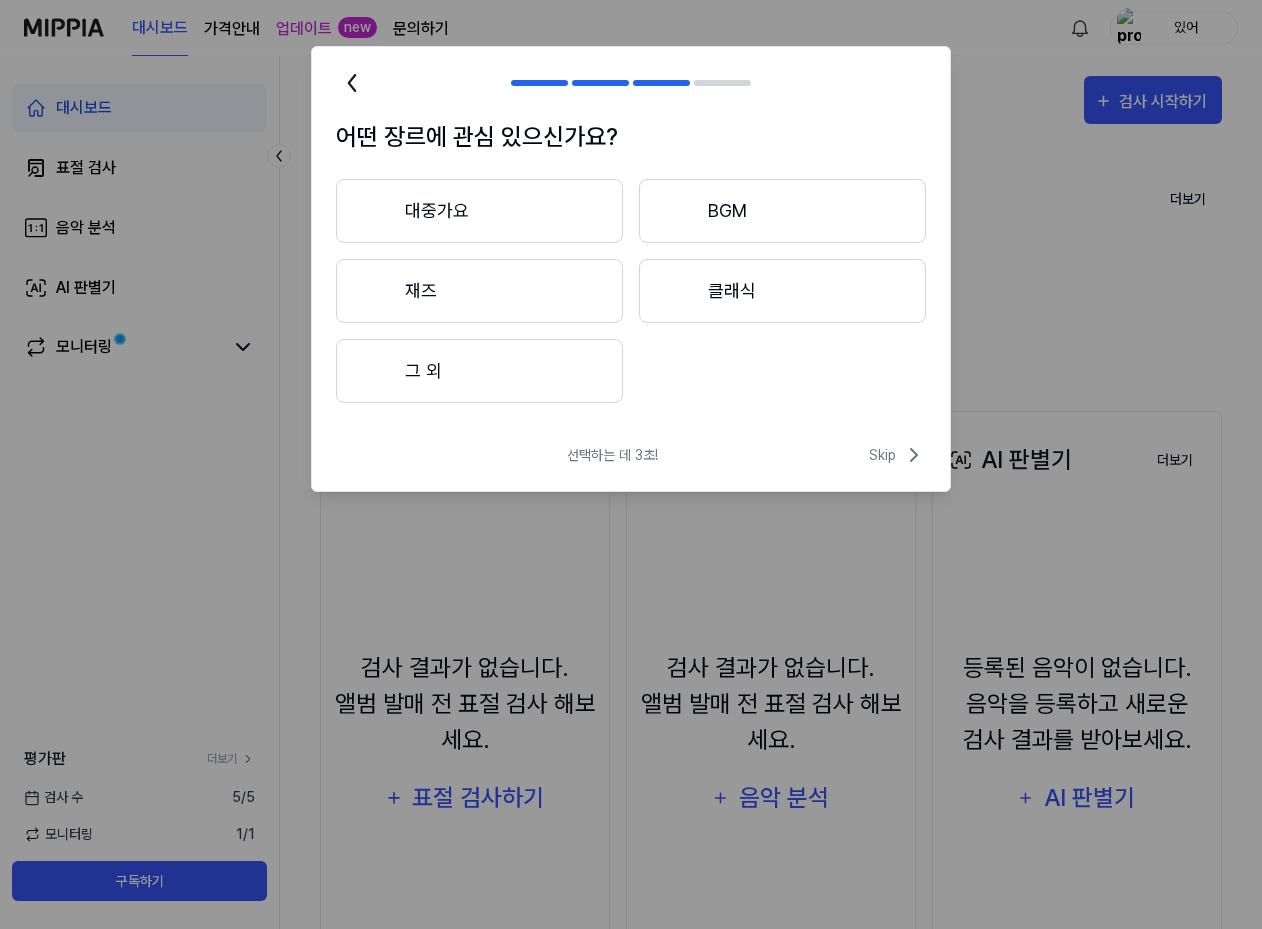 click on "그 외" at bounding box center (479, 371) 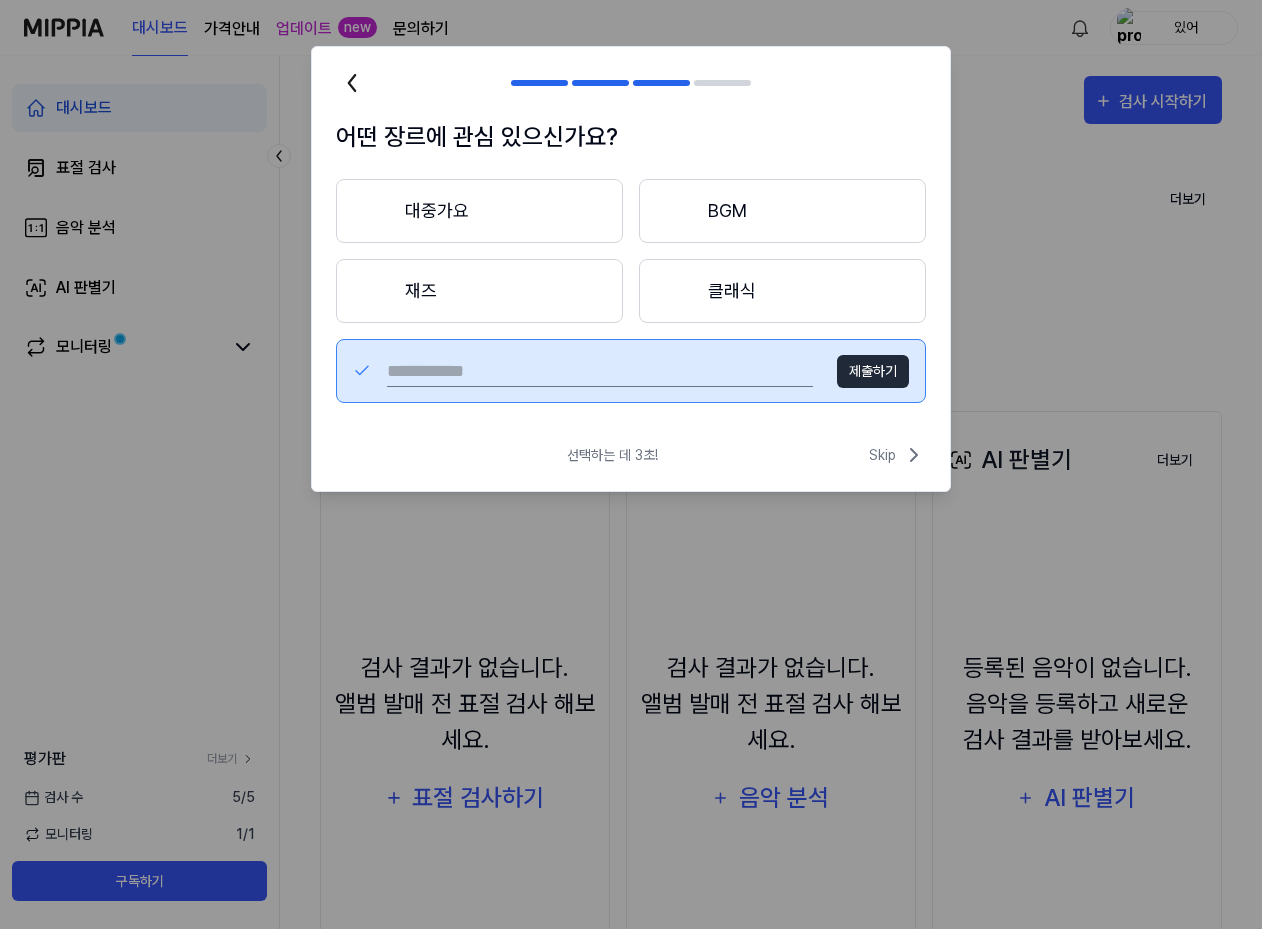 click on "클래식" at bounding box center (782, 291) 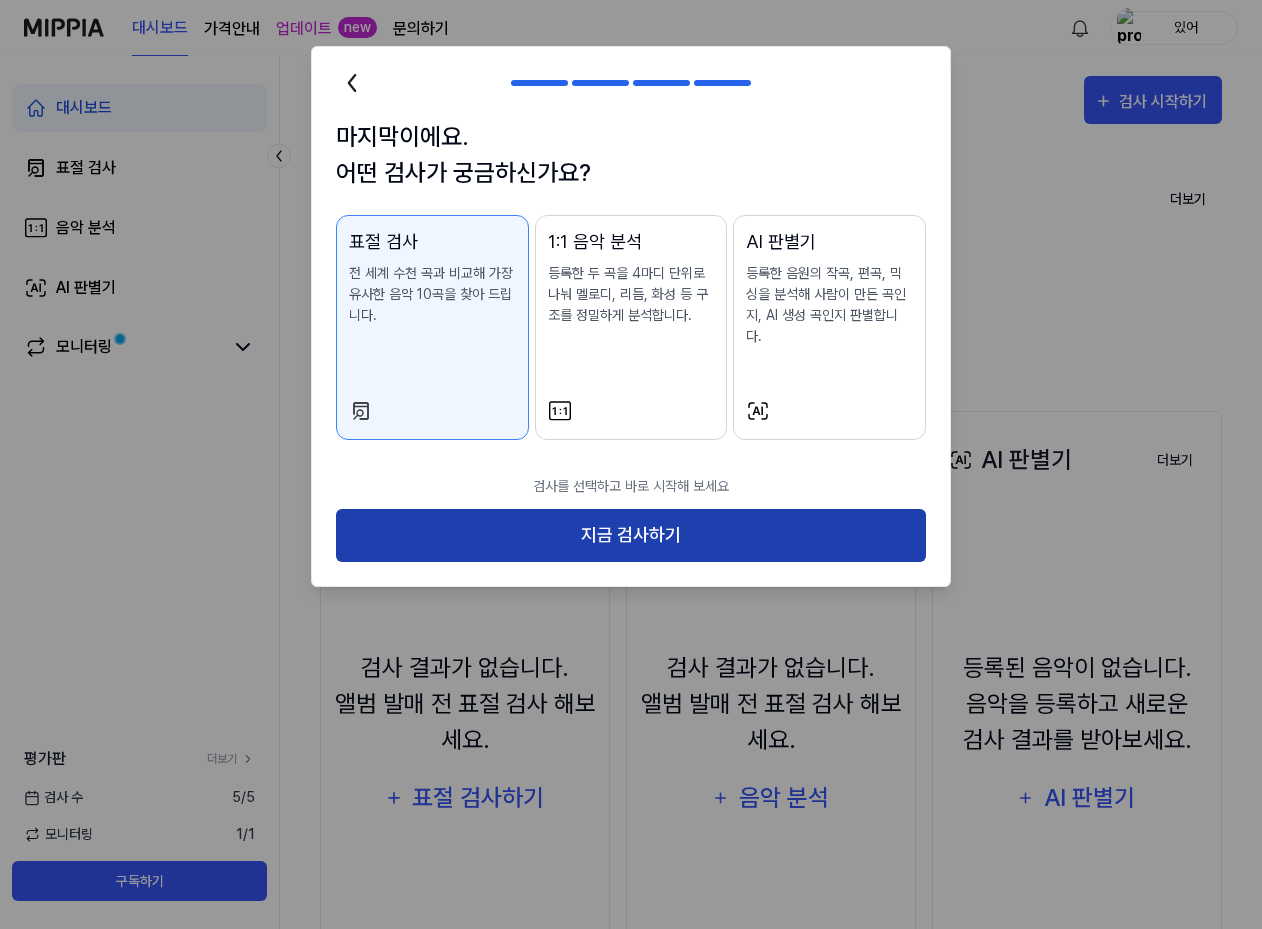 click on "지금 검사하기" at bounding box center (631, 535) 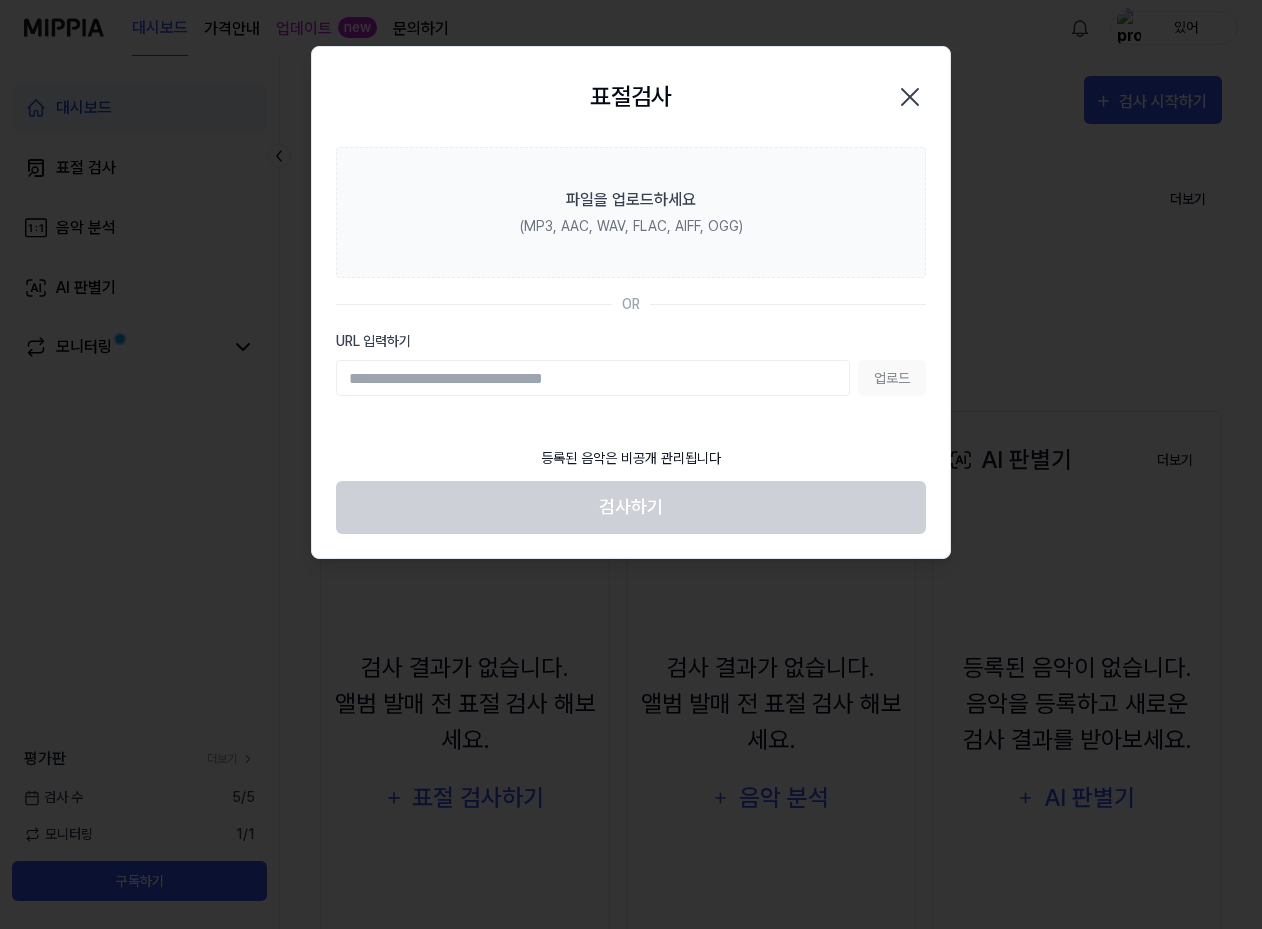 click on "업로드" at bounding box center (631, 378) 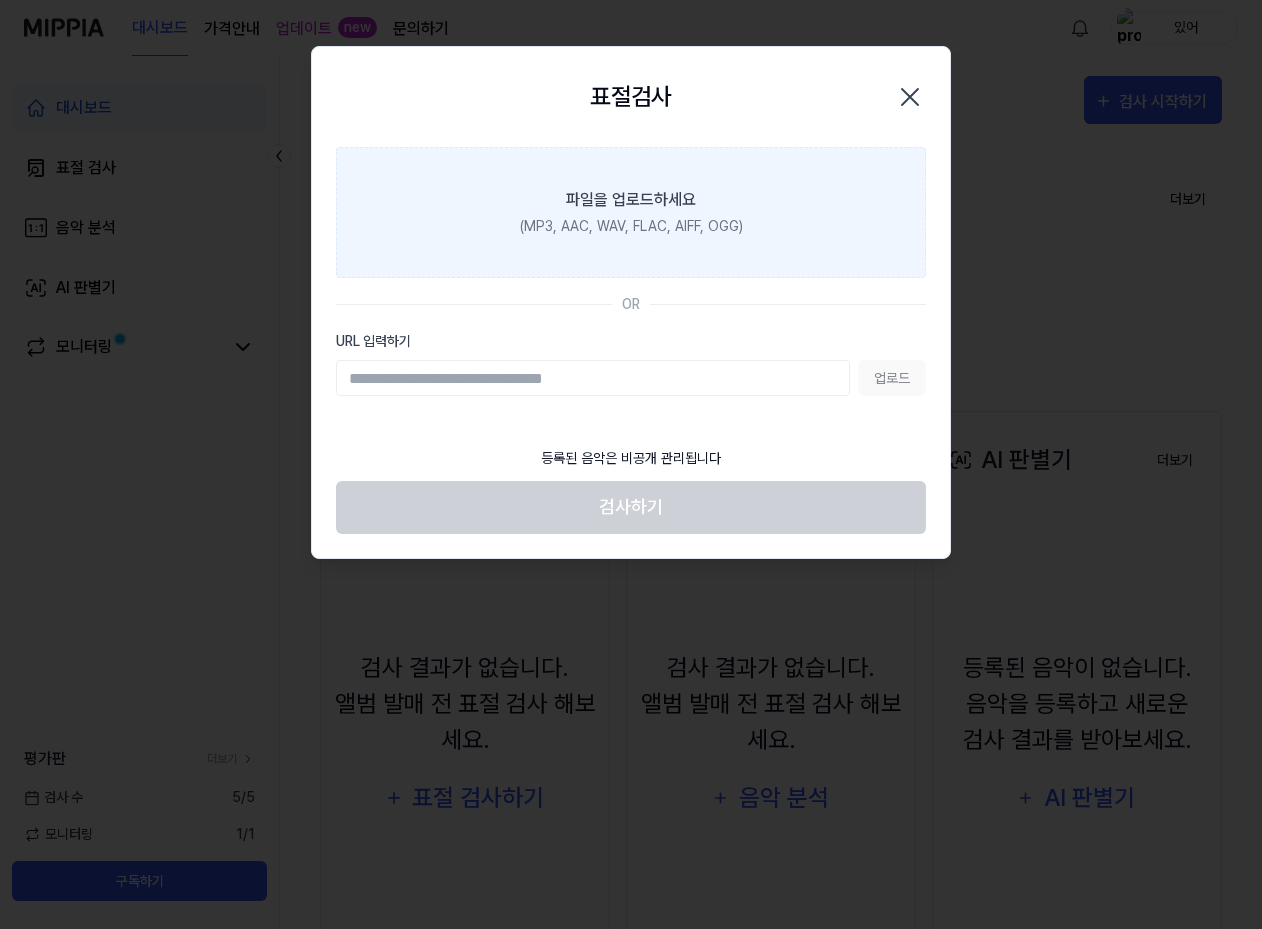 click on "(MP3, AAC, WAV, FLAC, AIFF, OGG)" at bounding box center (631, 226) 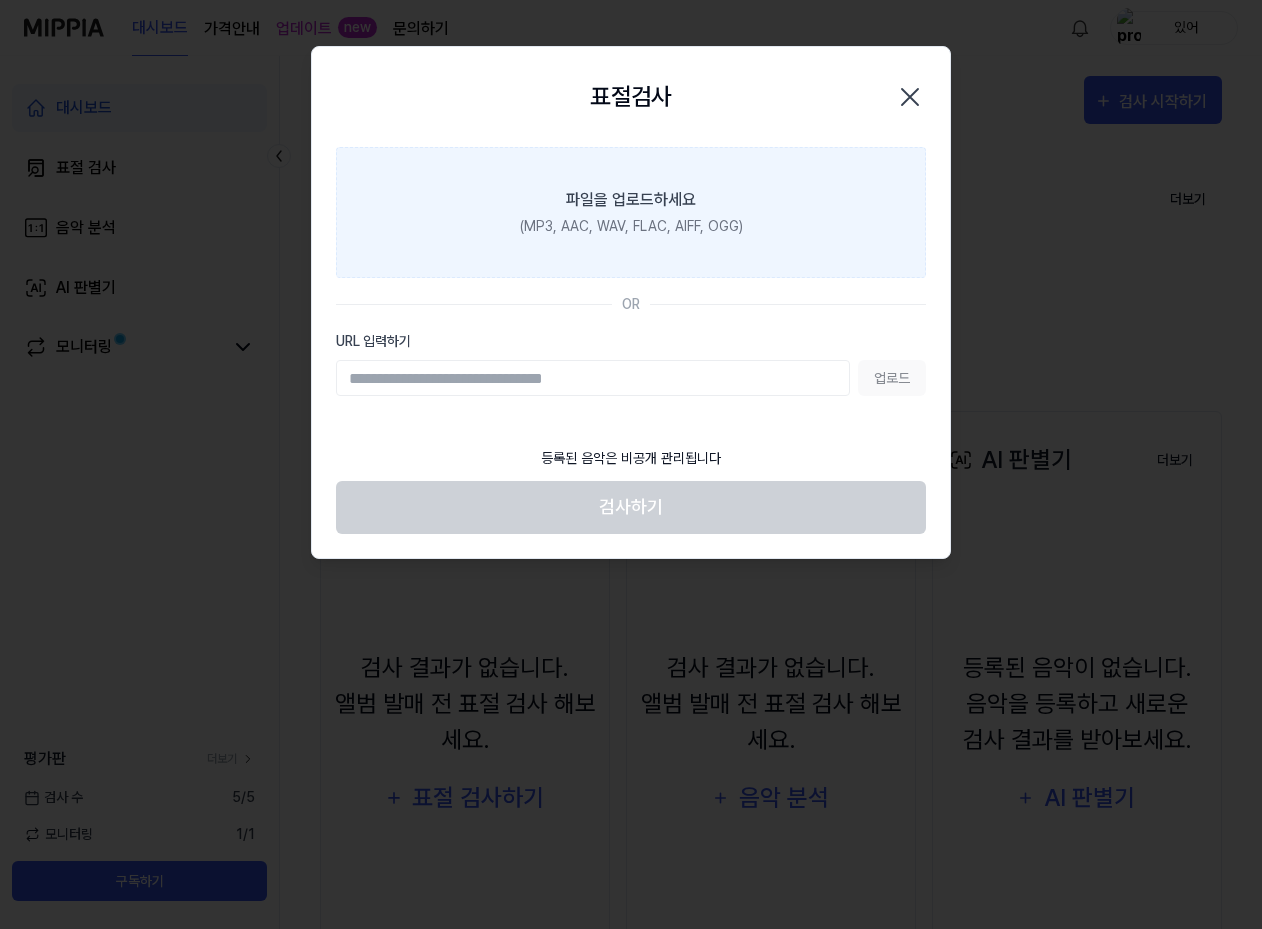 click on "(MP3, AAC, WAV, FLAC, AIFF, OGG)" at bounding box center [631, 226] 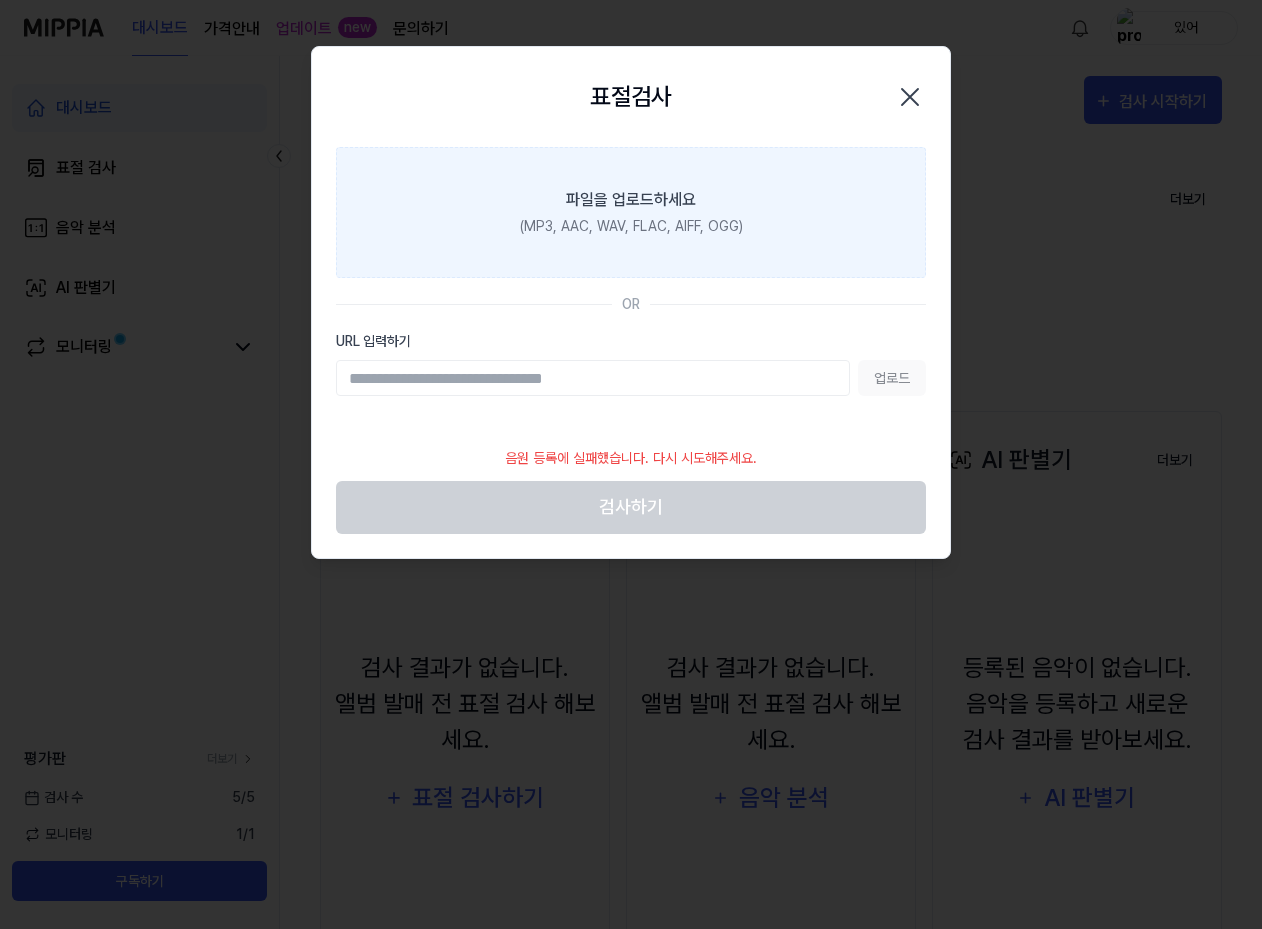 click on "파일을 업로드하세요 (MP3, AAC, WAV, FLAC, AIFF, OGG)" at bounding box center [631, 212] 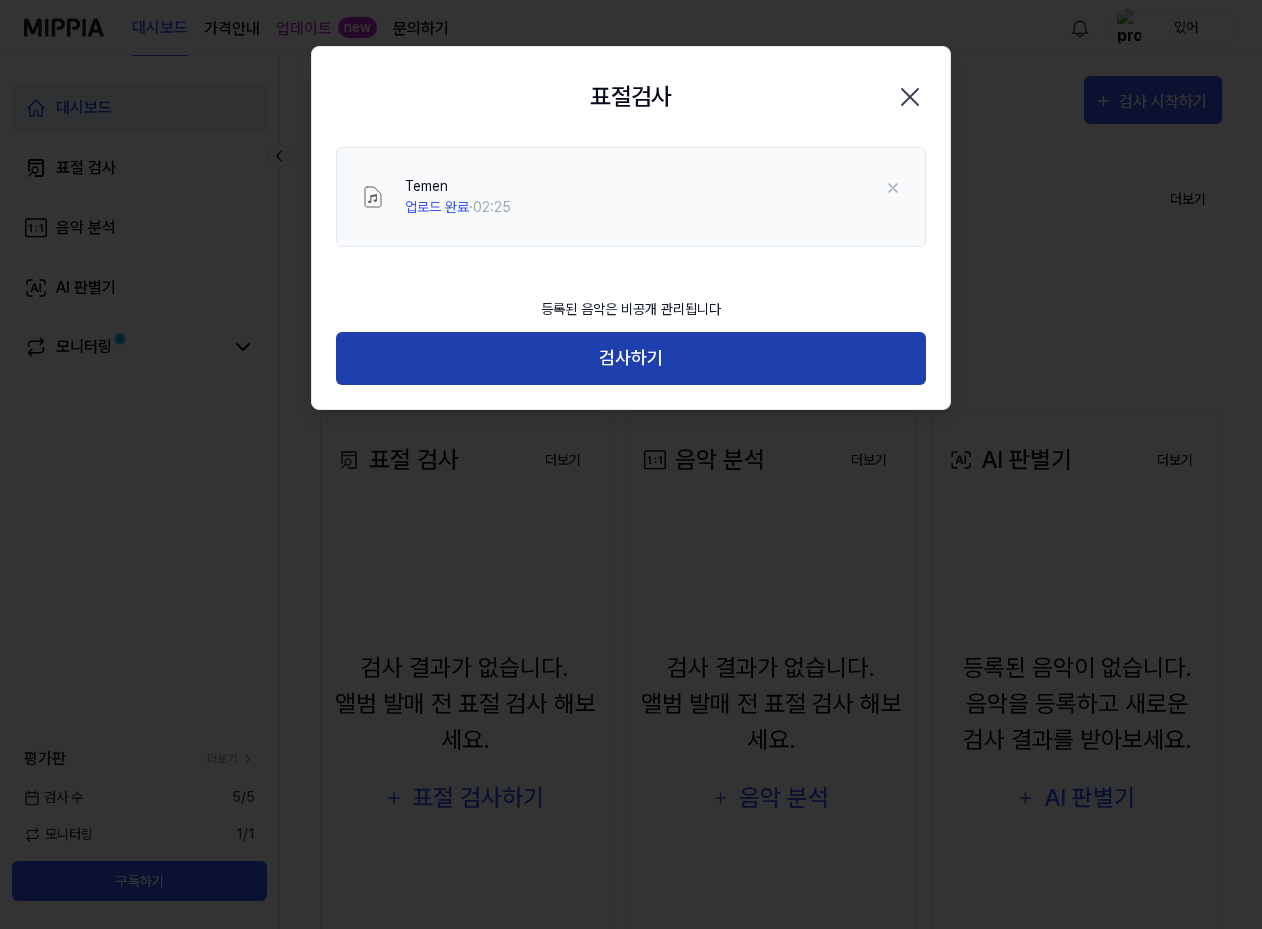 click on "검사하기" at bounding box center [631, 358] 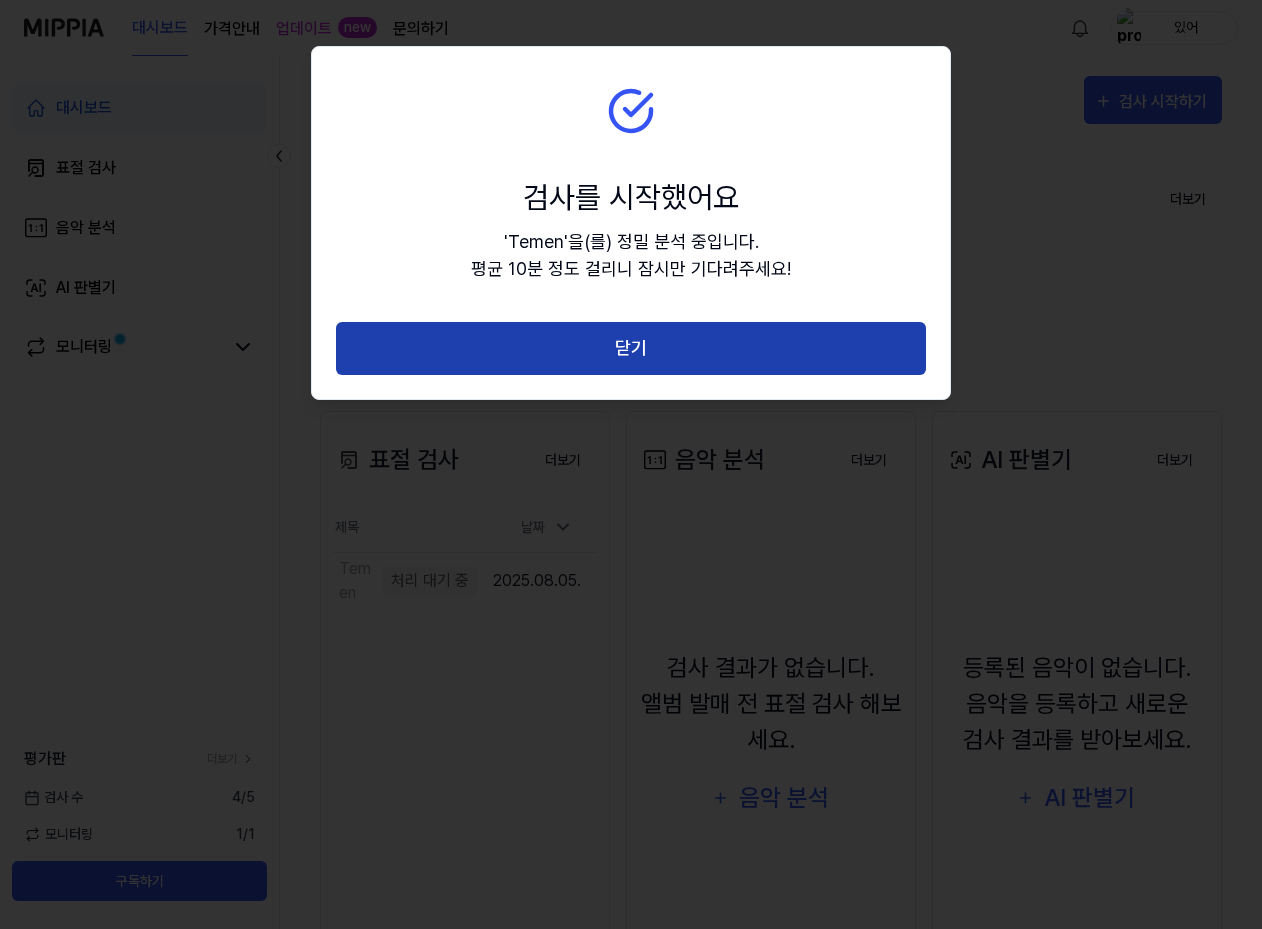 click on "닫기" at bounding box center [631, 348] 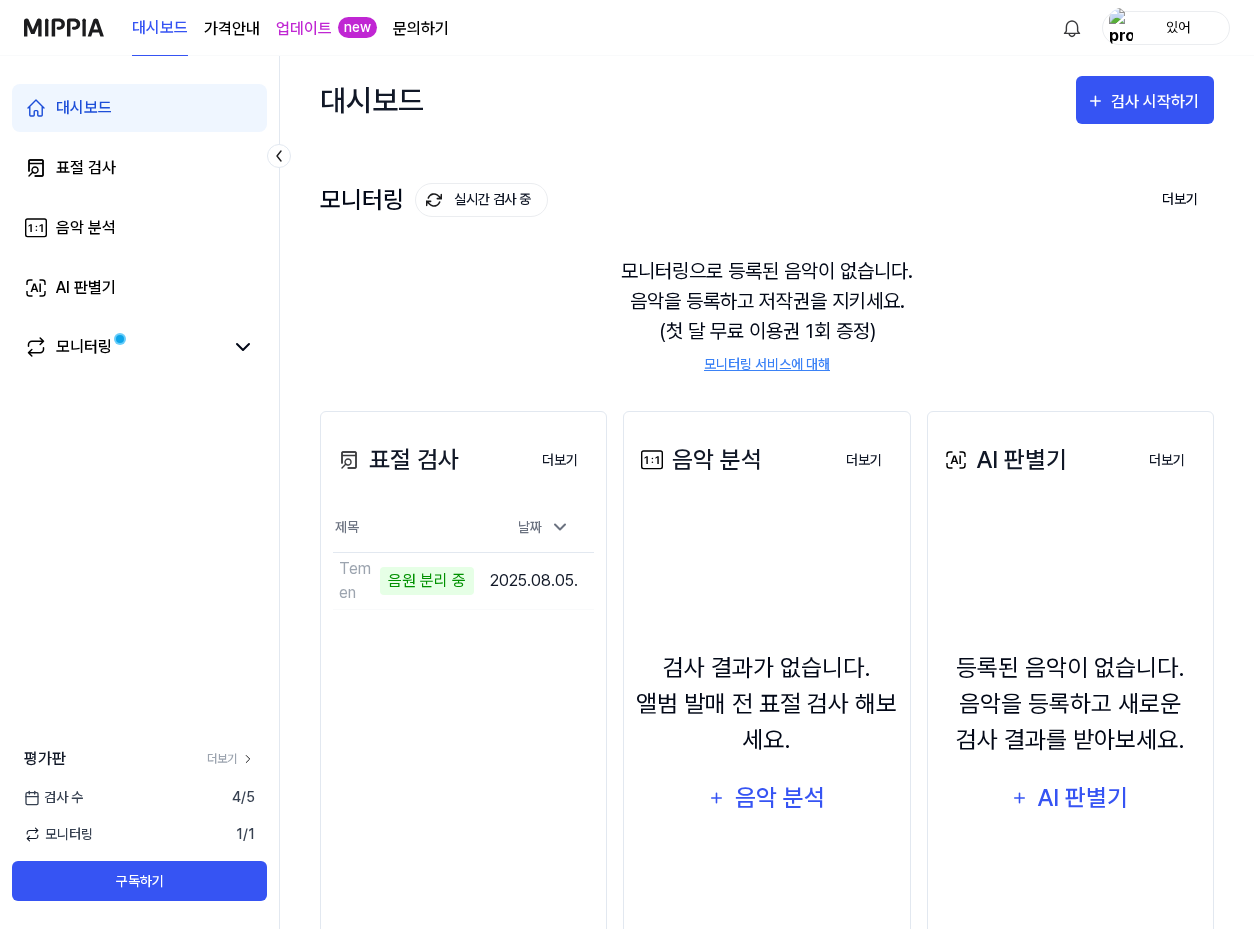 click on "모니터링 서비스에 대해" at bounding box center (767, 364) 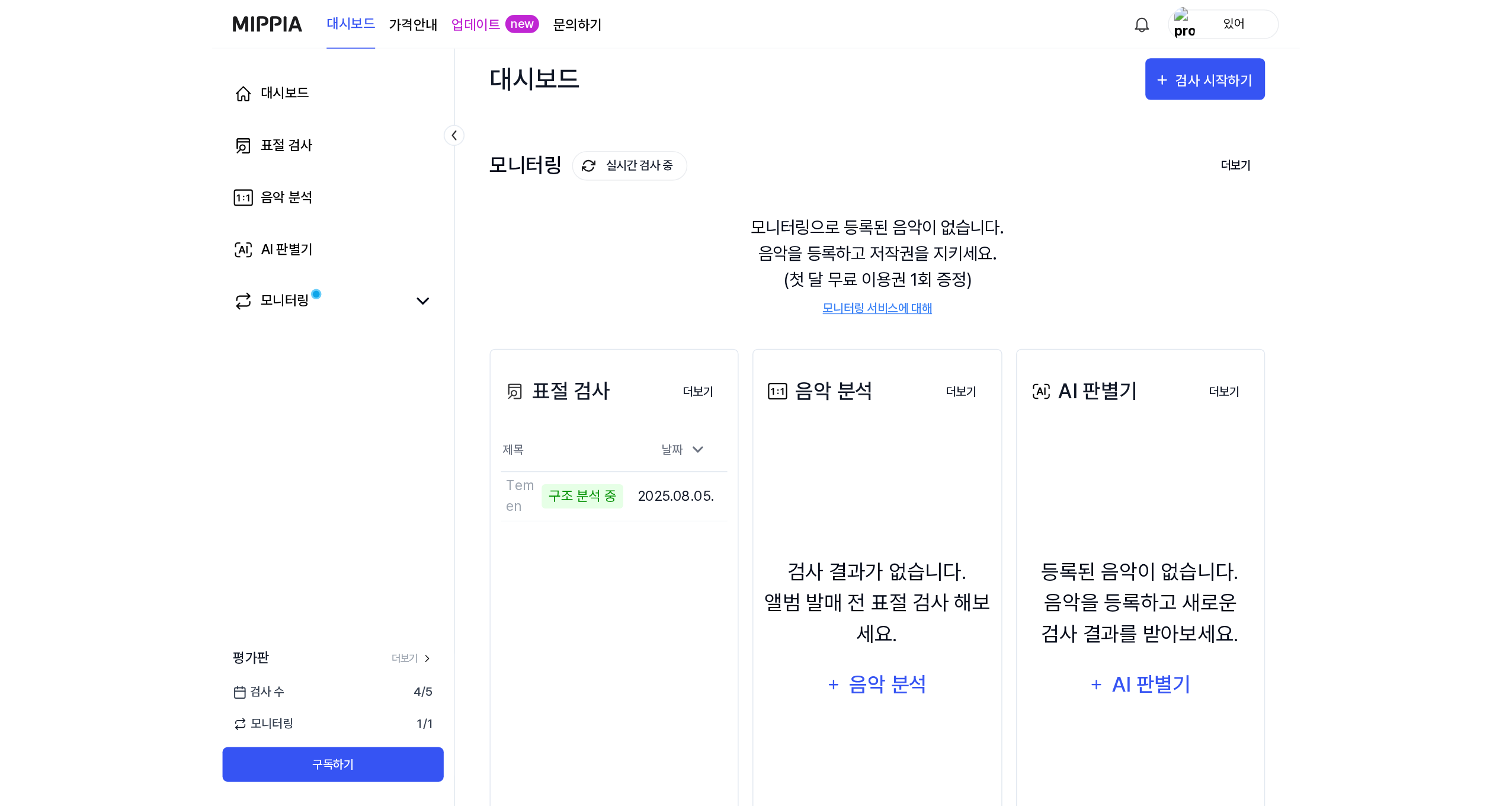 scroll, scrollTop: 0, scrollLeft: 0, axis: both 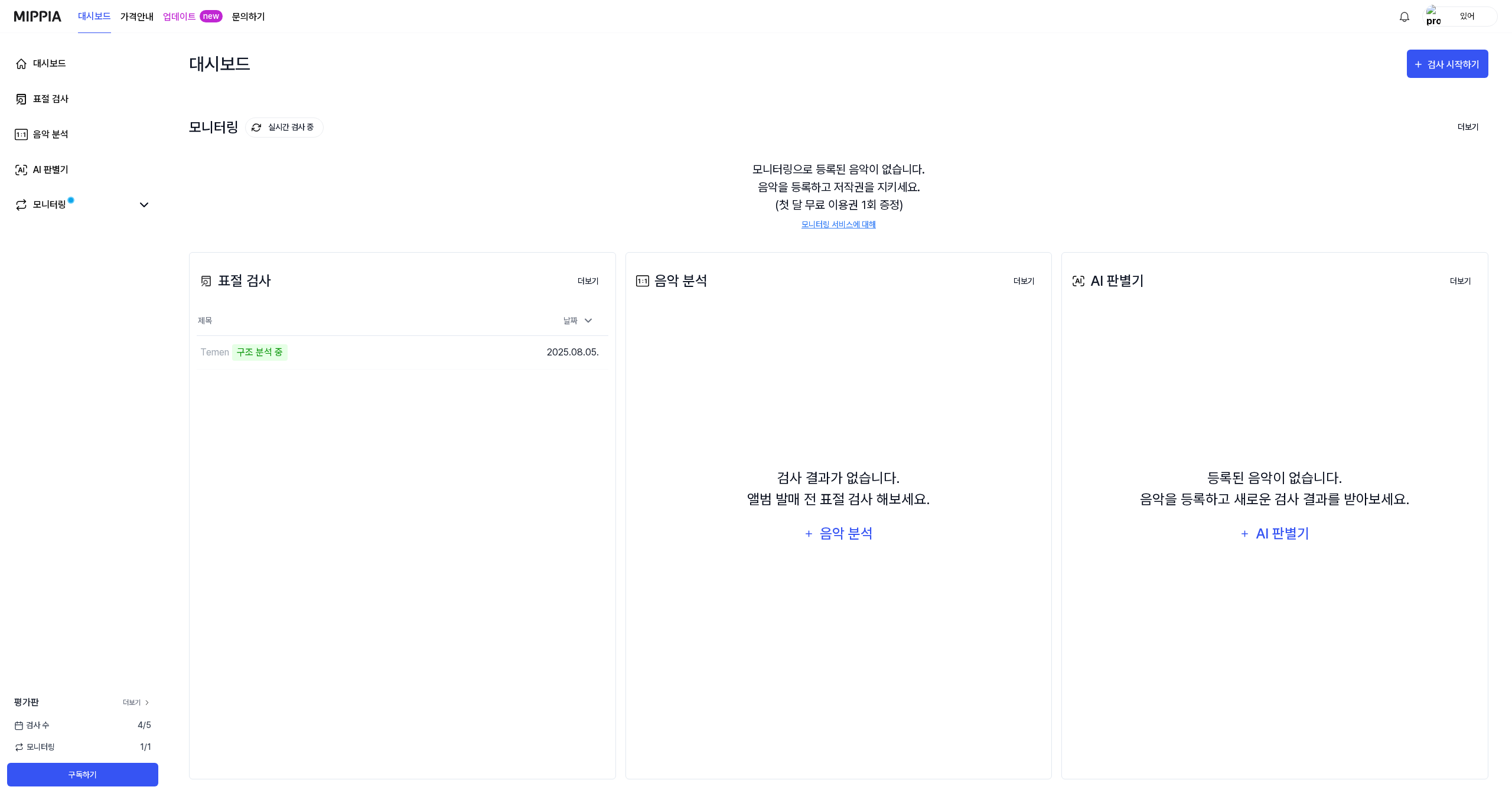 click on "더보기" at bounding box center [137, 703] 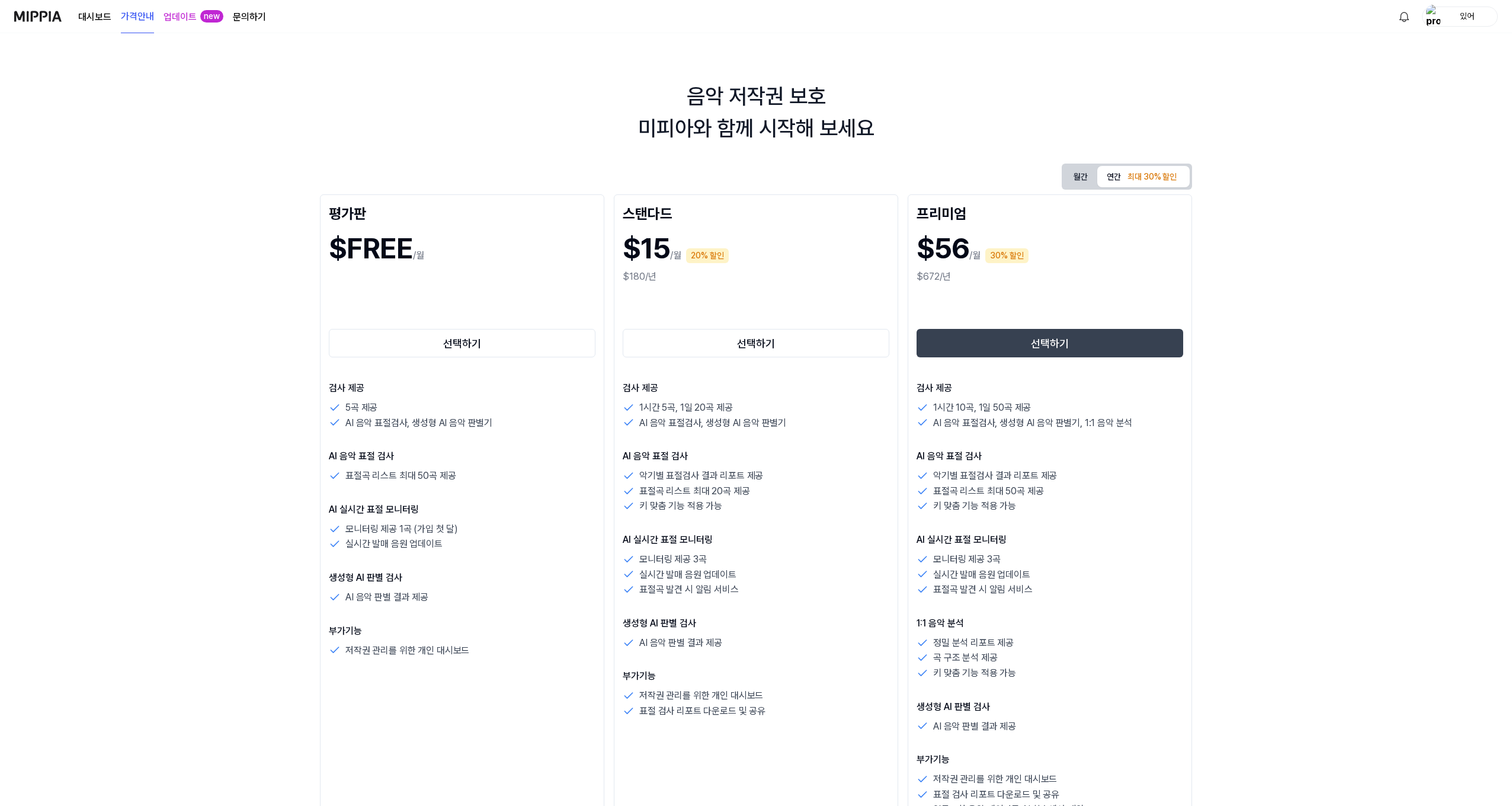 scroll, scrollTop: 5, scrollLeft: 0, axis: vertical 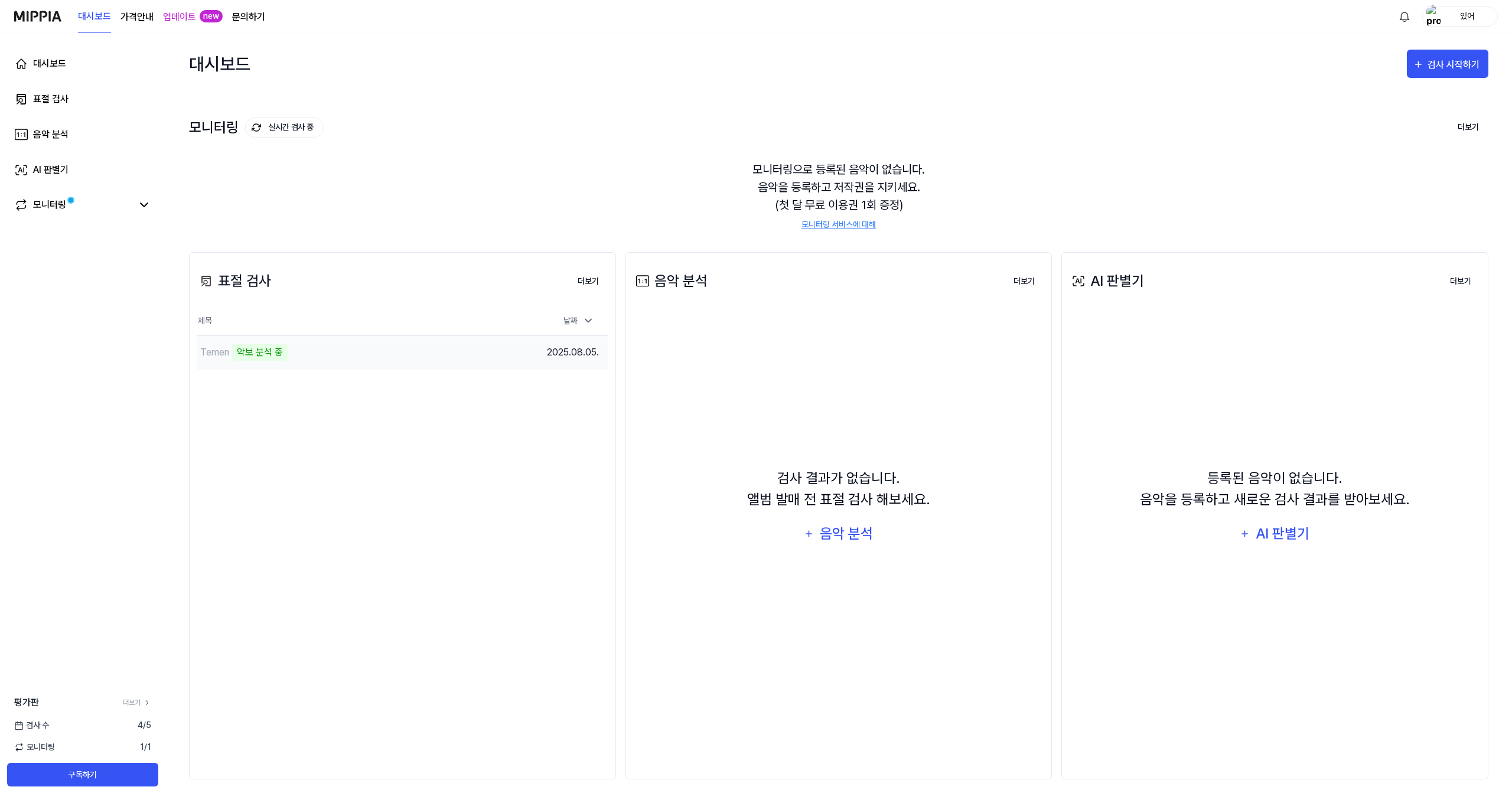 click on "Temen 악보 분석 중" at bounding box center [351, 352] 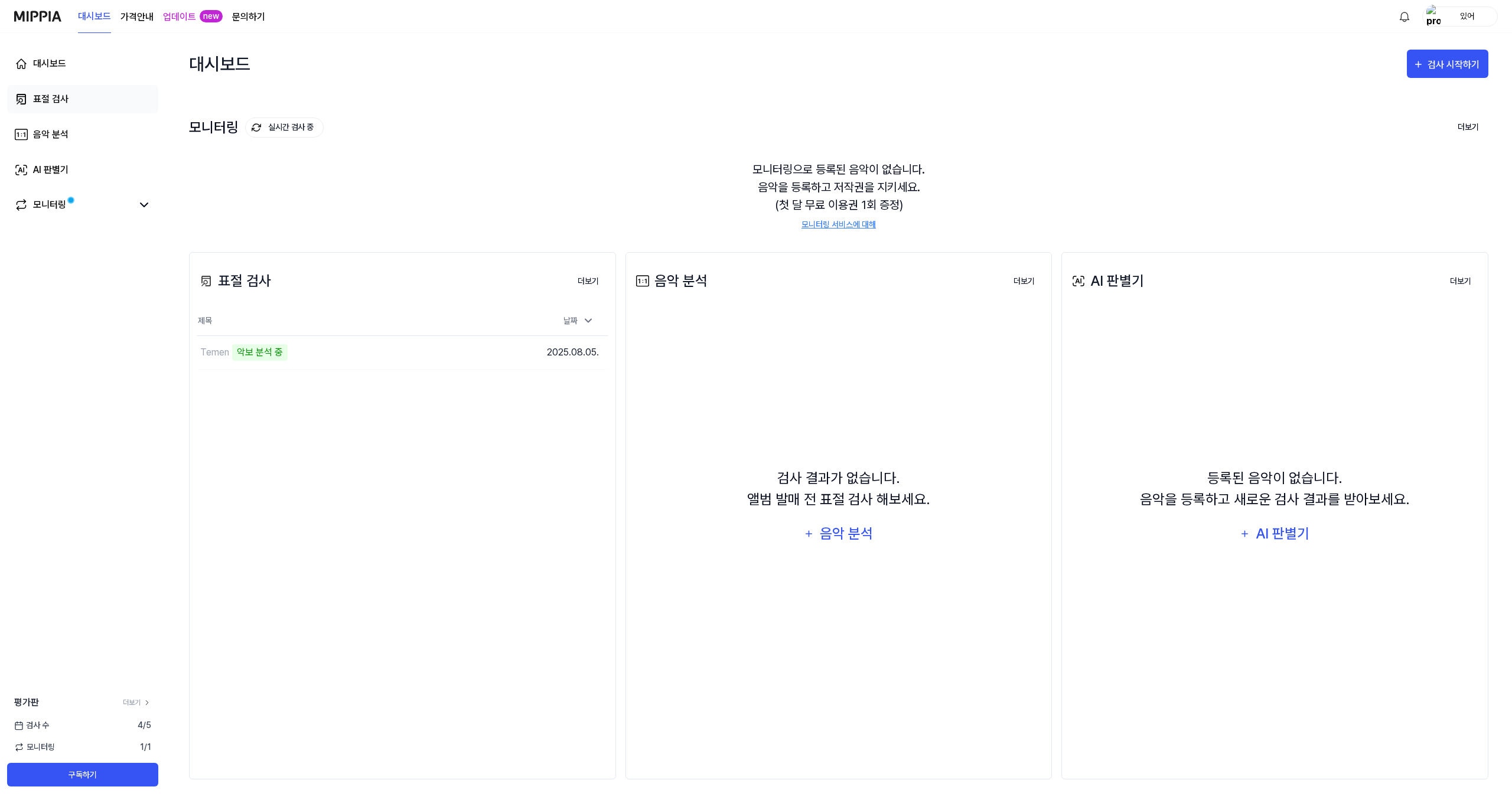 click on "표절 검사" at bounding box center [51, 99] 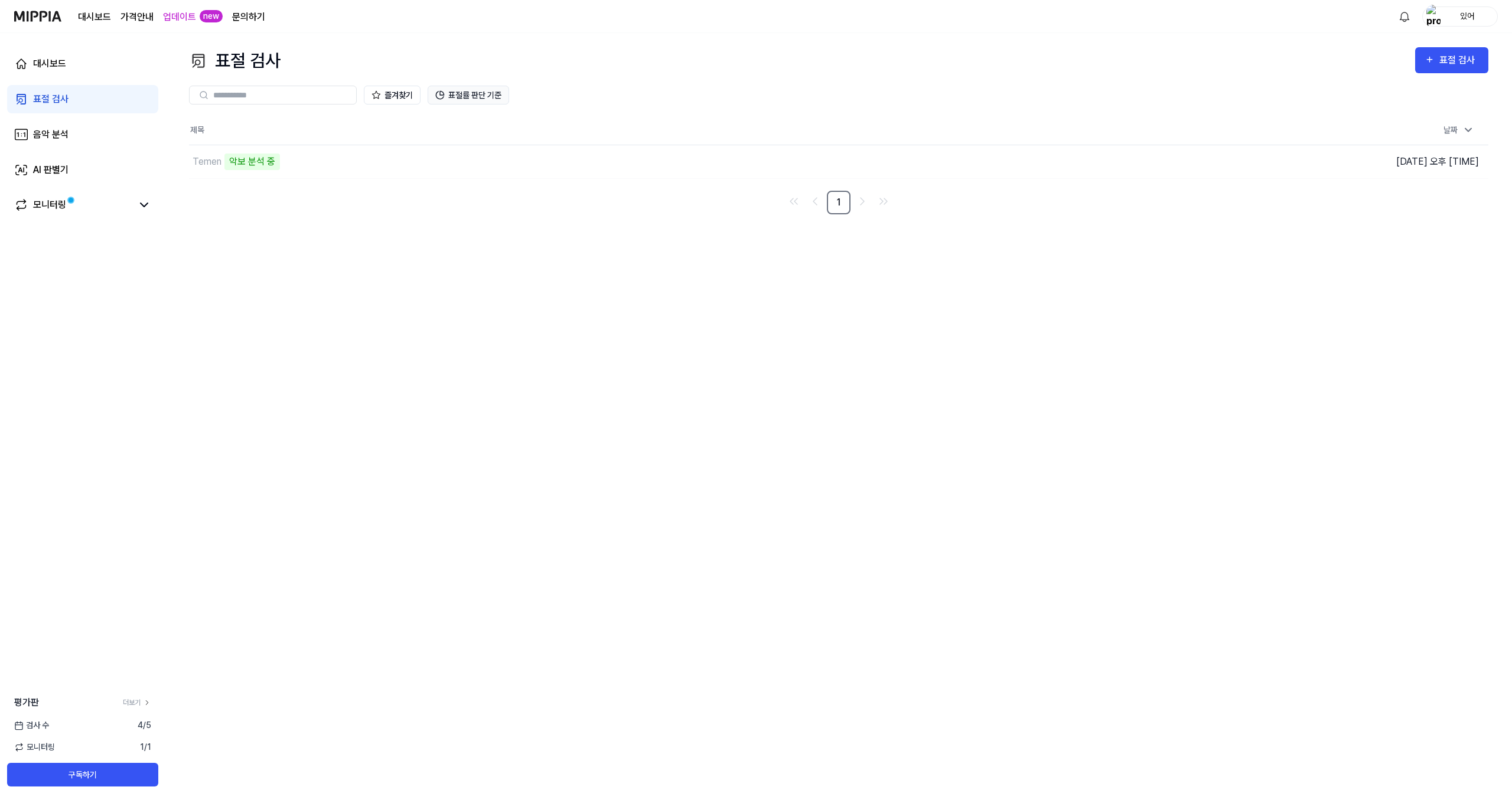 click on "표절률 판단 기준" at bounding box center [468, 95] 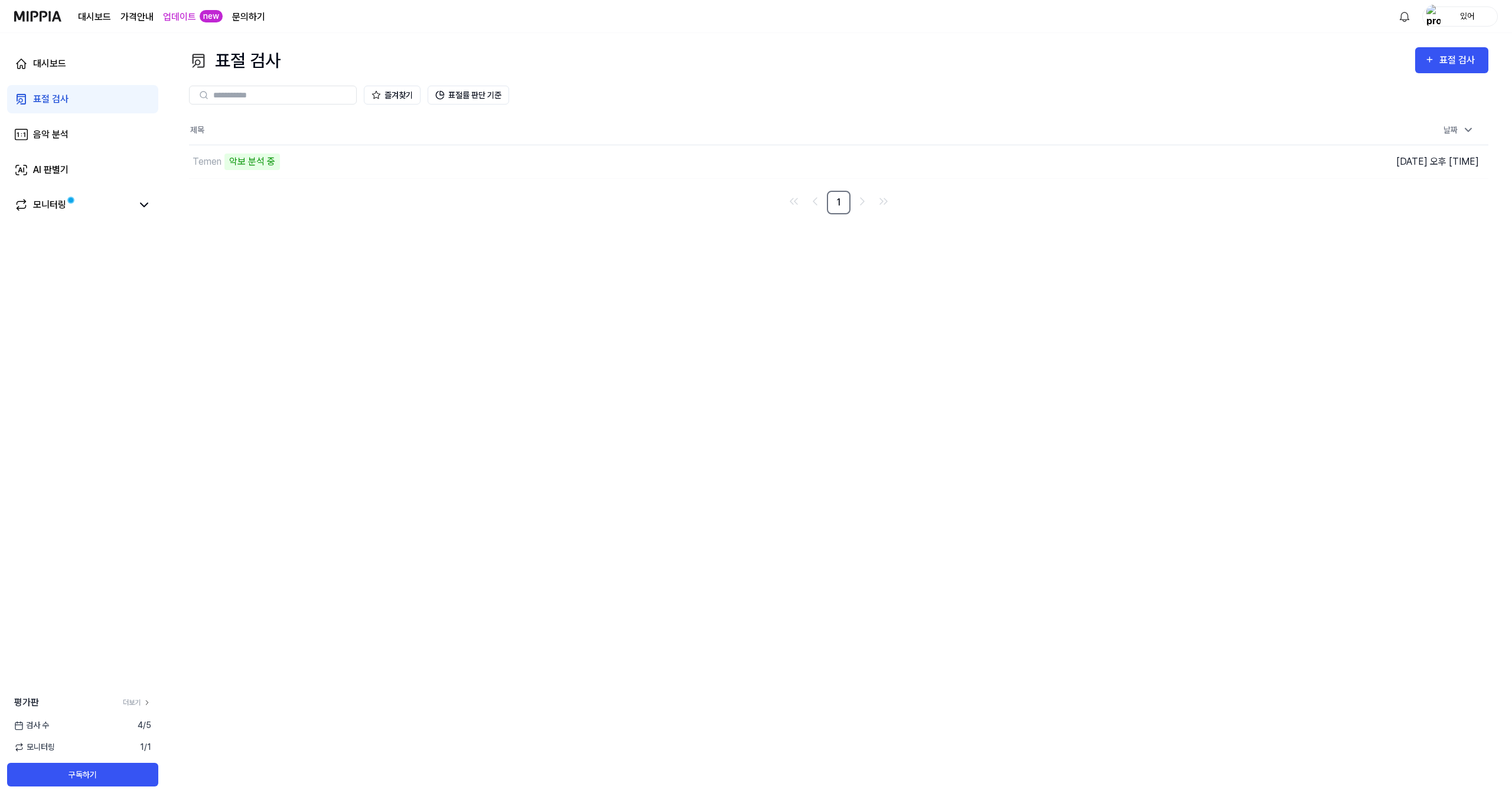 scroll, scrollTop: 0, scrollLeft: 0, axis: both 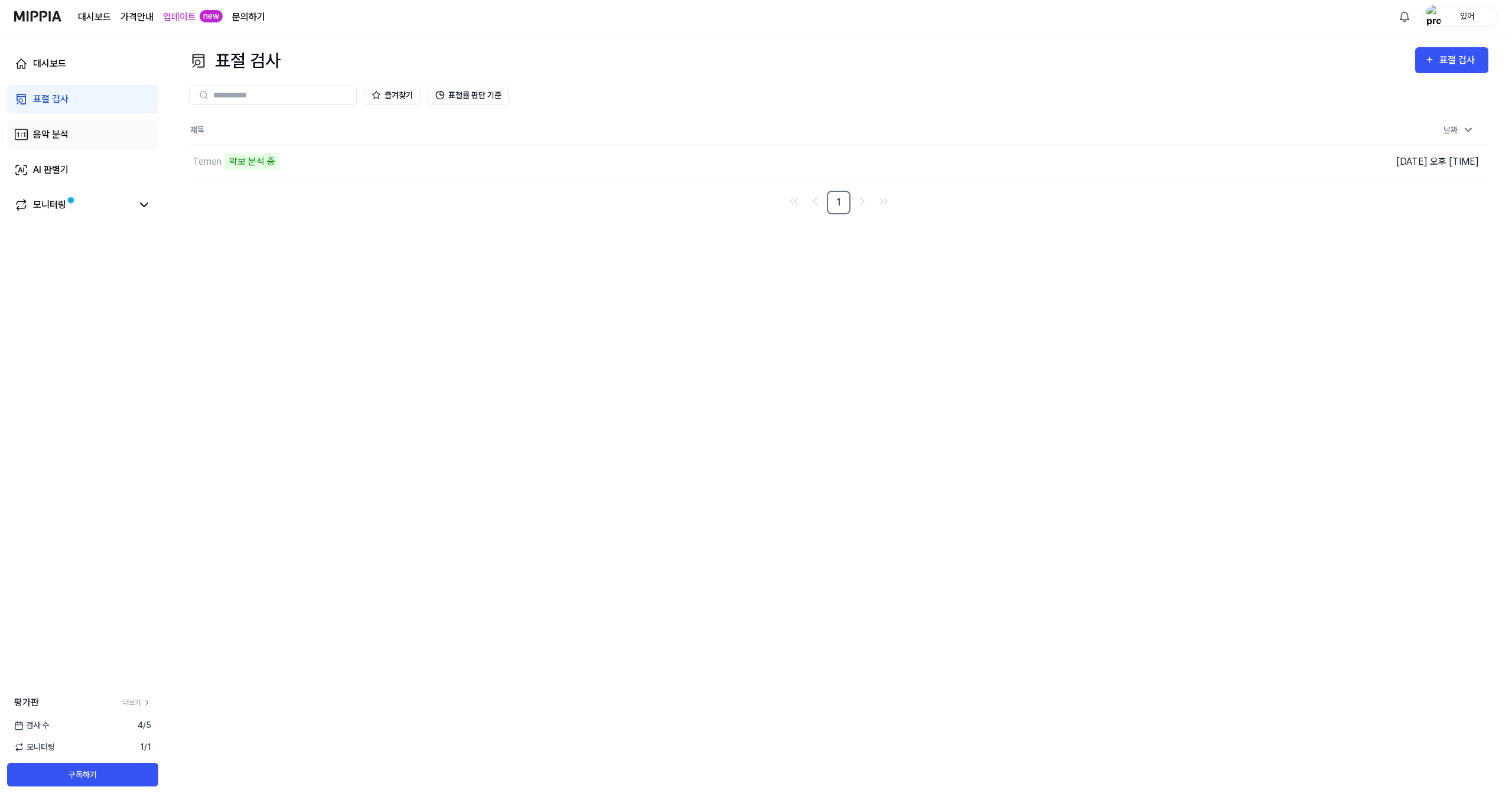 click on "음악 분석" at bounding box center [51, 135] 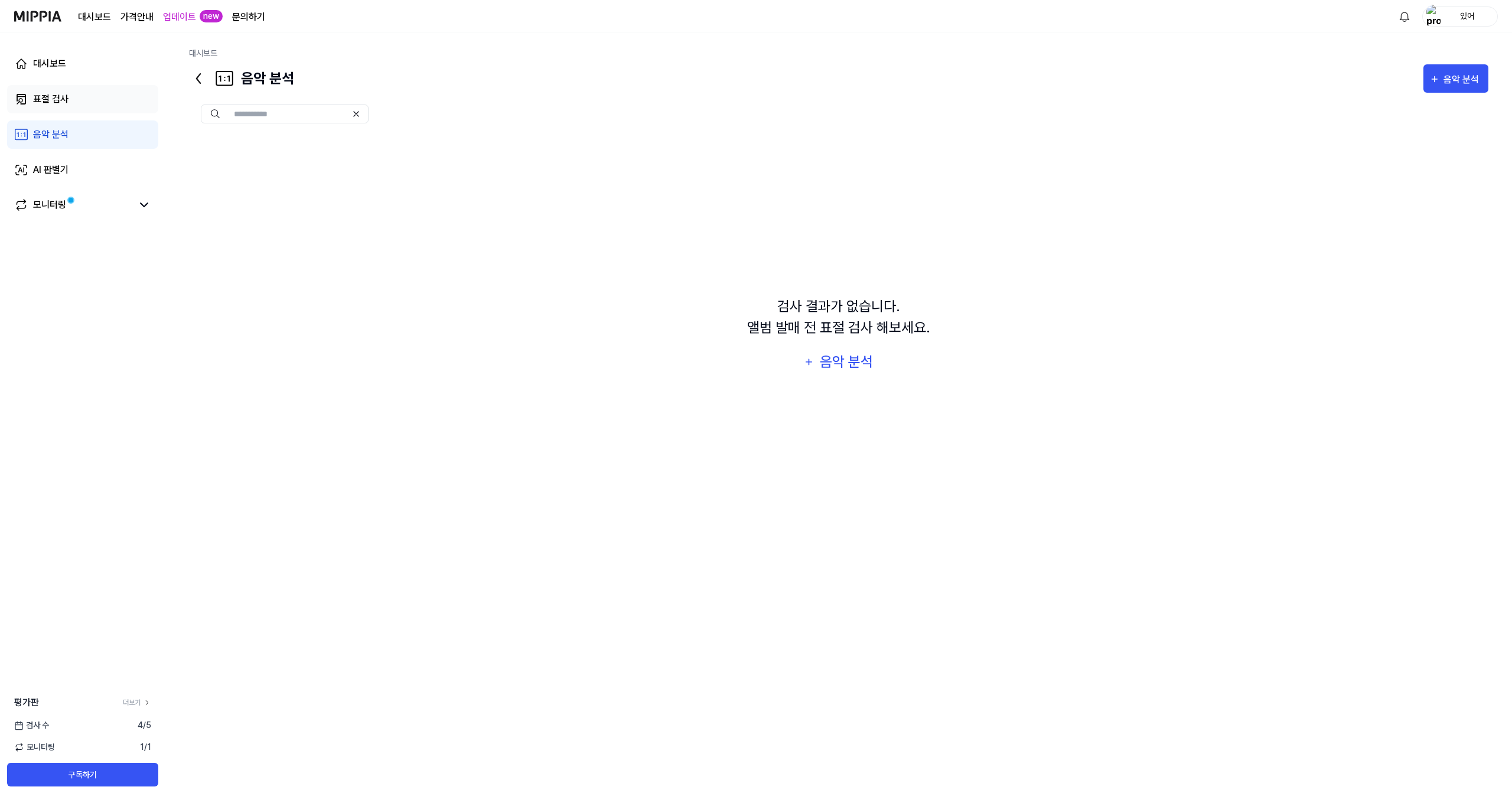 click on "표절 검사" at bounding box center [51, 99] 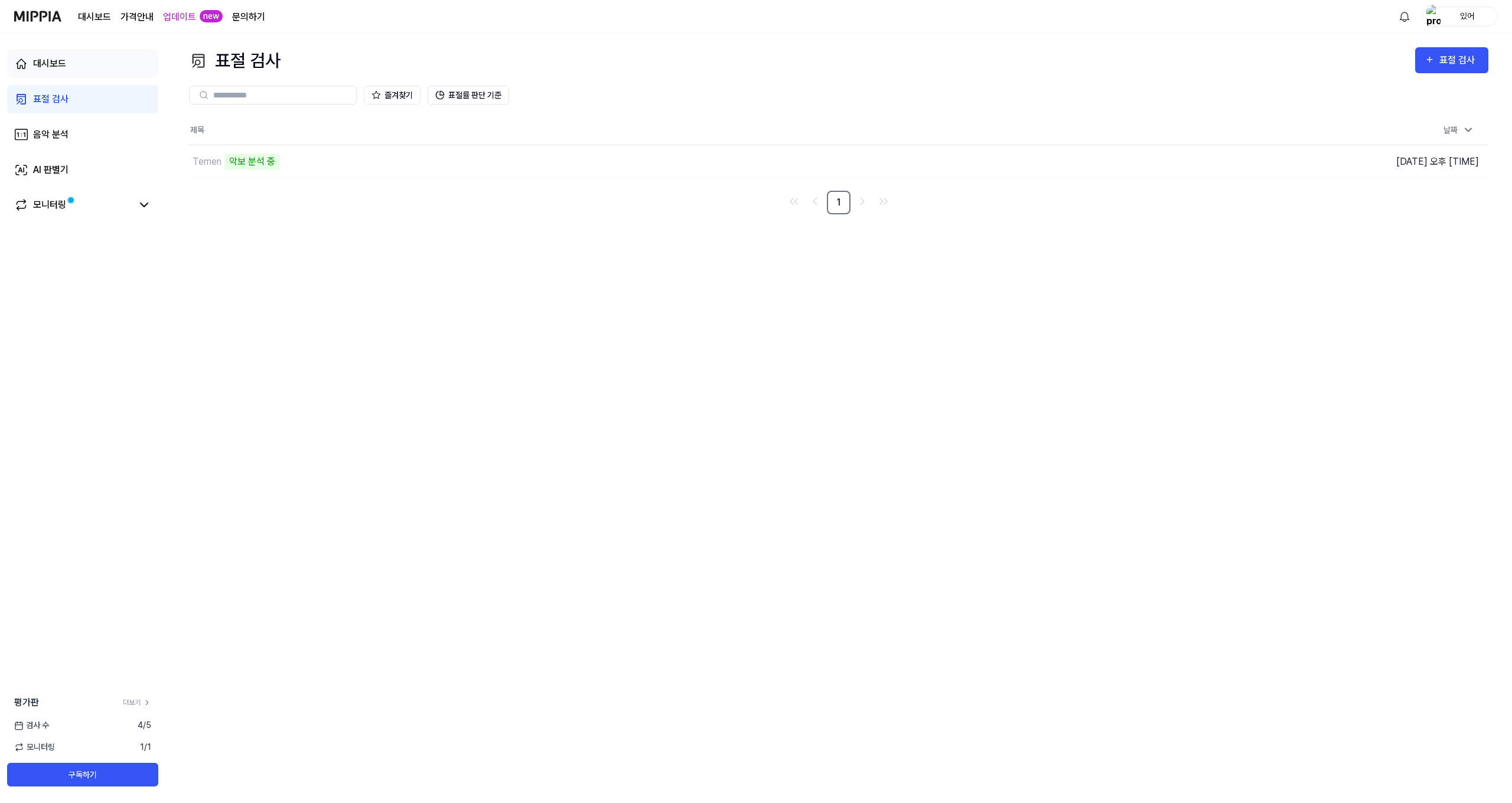 click on "대시보드" at bounding box center [50, 64] 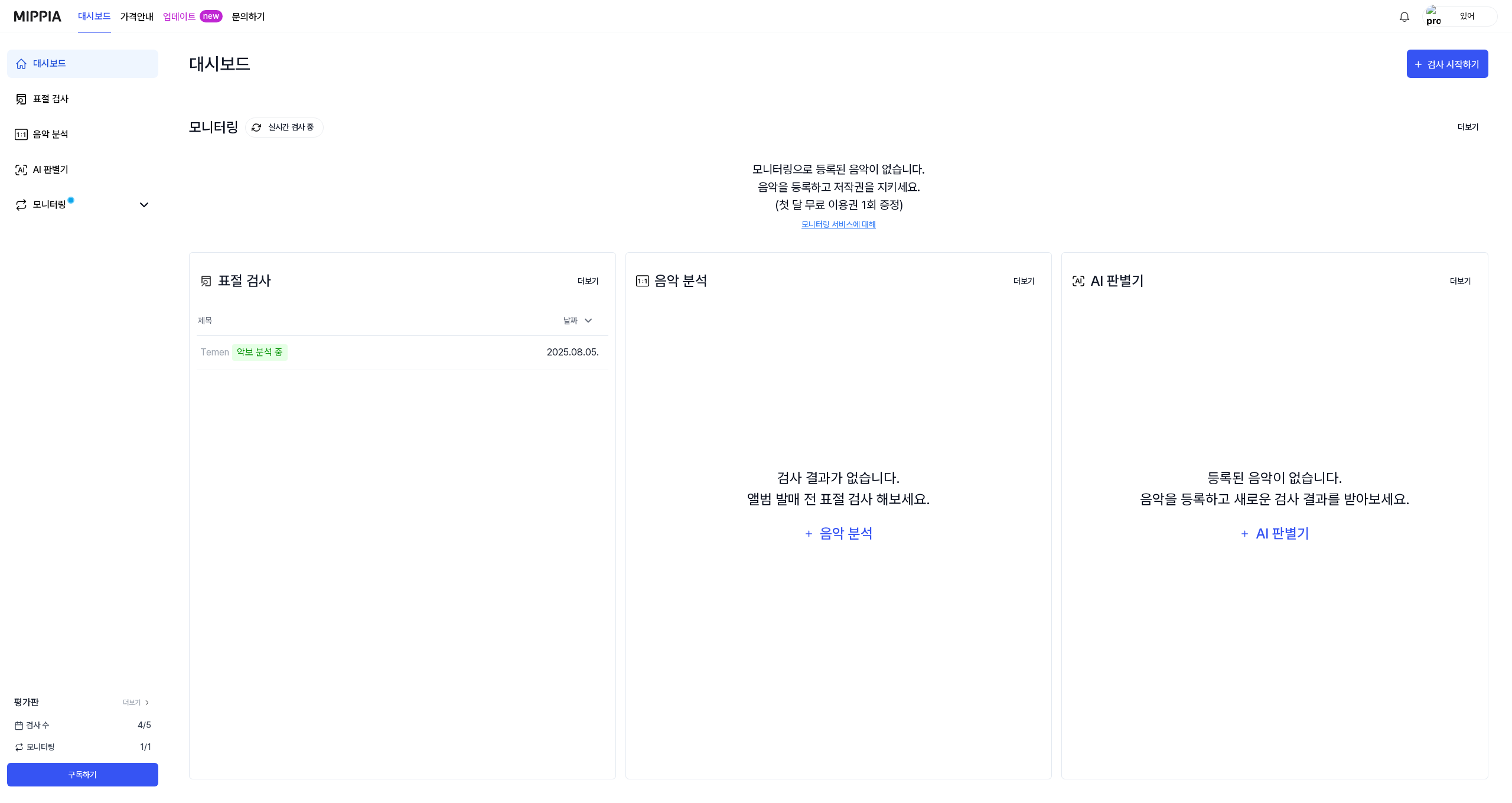 scroll, scrollTop: 0, scrollLeft: 0, axis: both 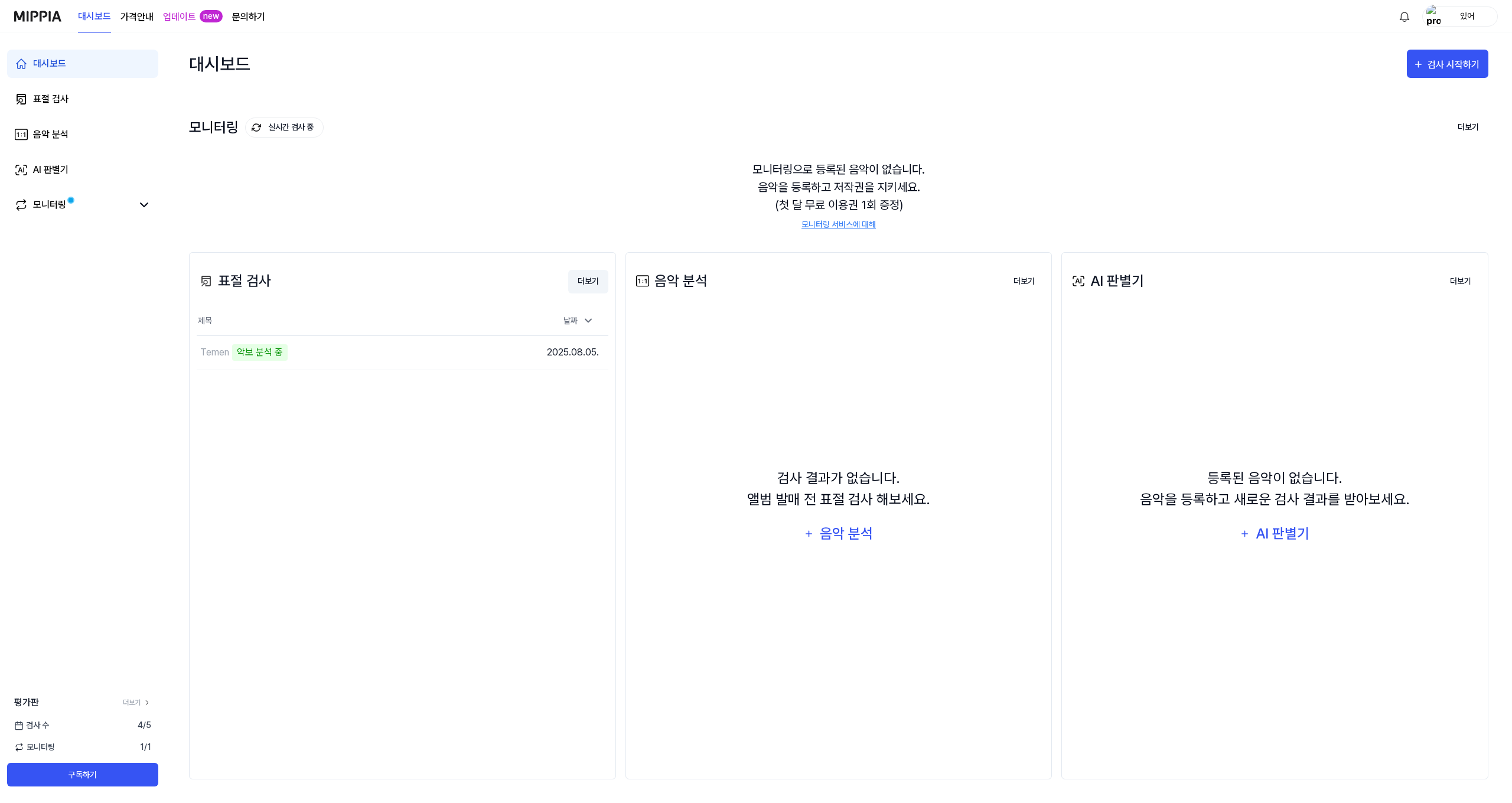 click on "더보기" at bounding box center [588, 282] 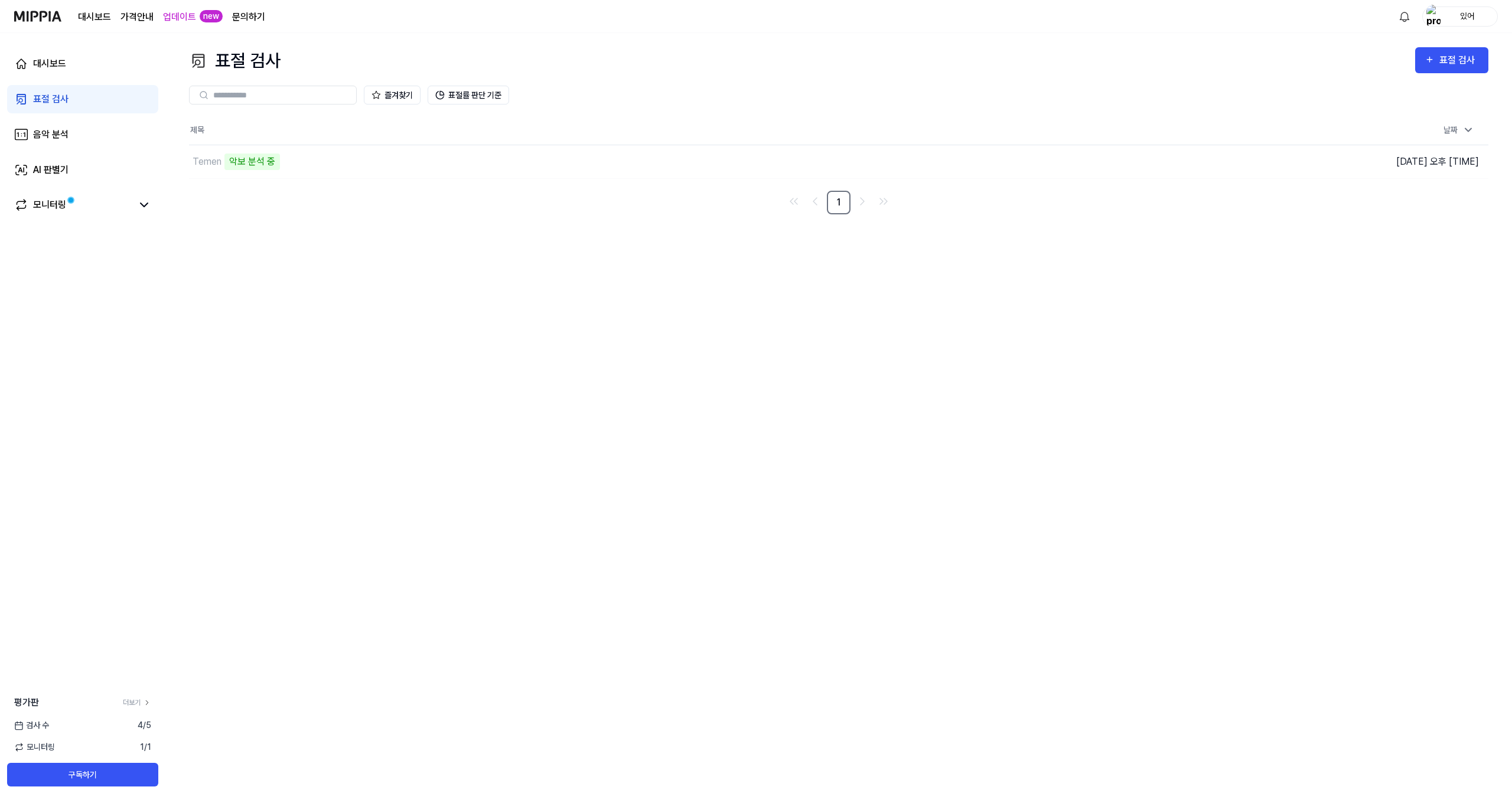 click on "표절 검사 표절 검사 표절 검사 음악 분석 AI 판별기 즐겨찾기 표절률 판단 기준 제목 날짜 Temen 악보 분석 중 이동하기 [DATE] 오후 [TIME] 1" at bounding box center (839, 418) 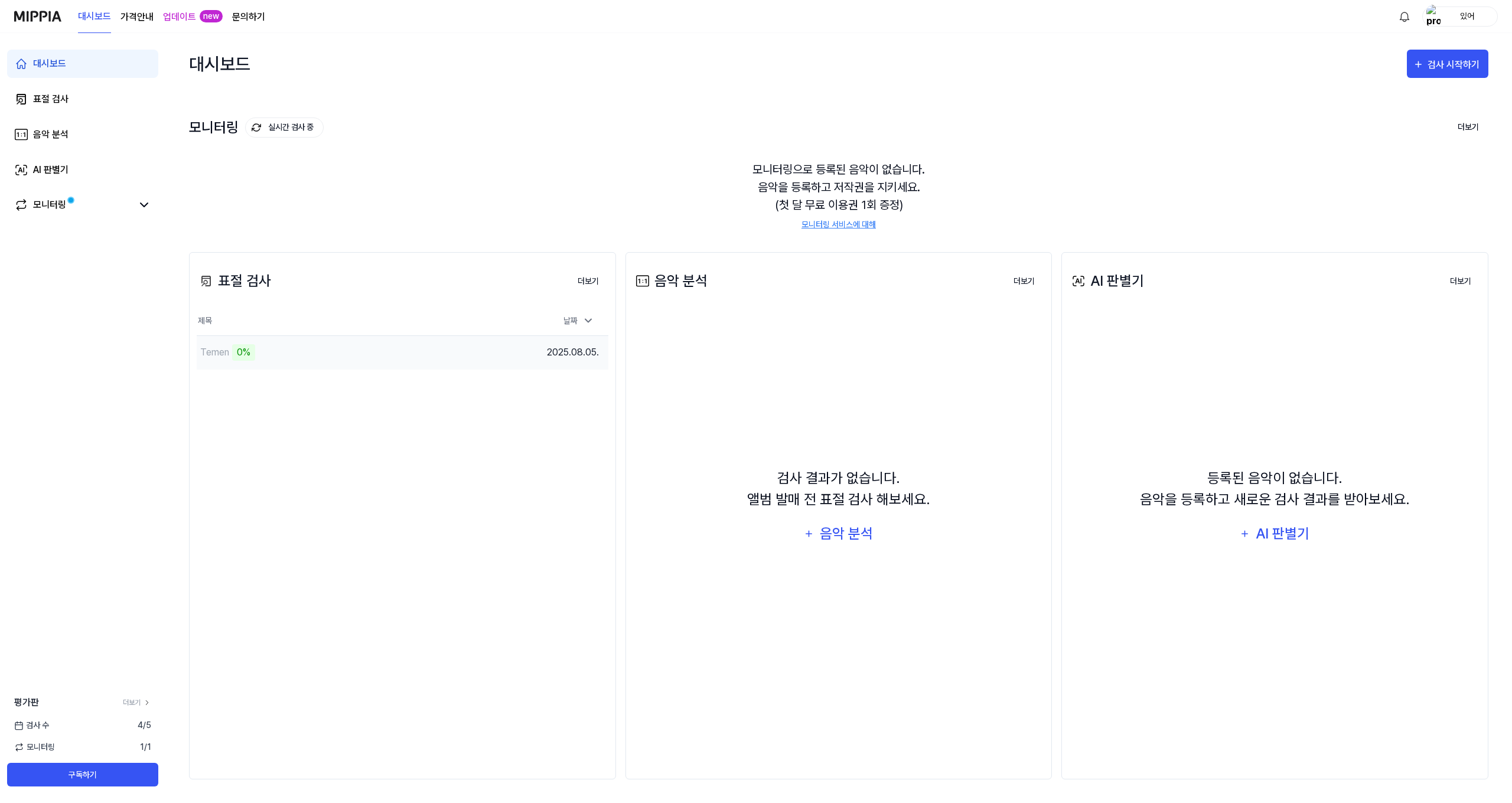 click on "0%" at bounding box center (243, 352) 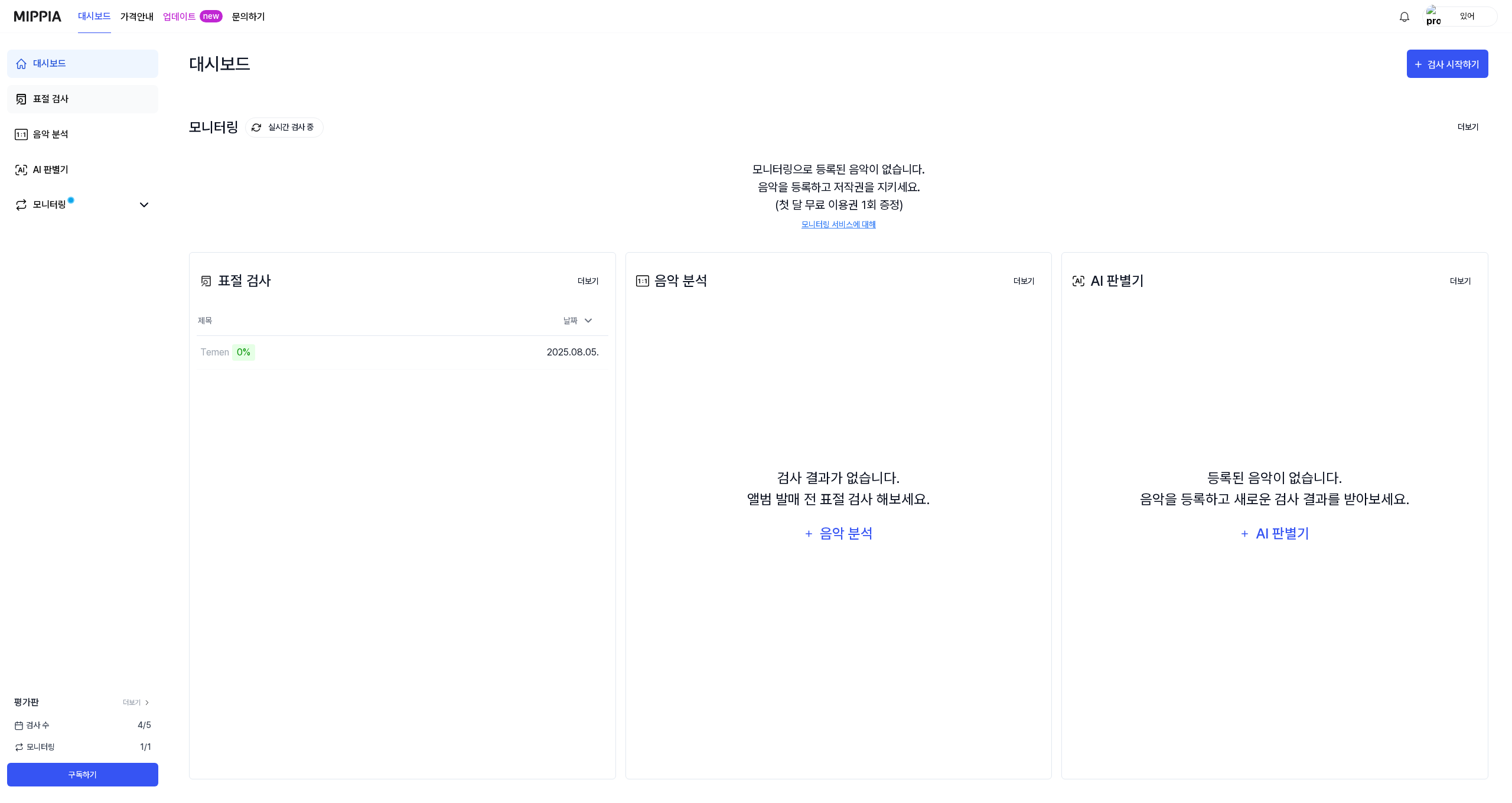 click on "표절 검사" at bounding box center (83, 99) 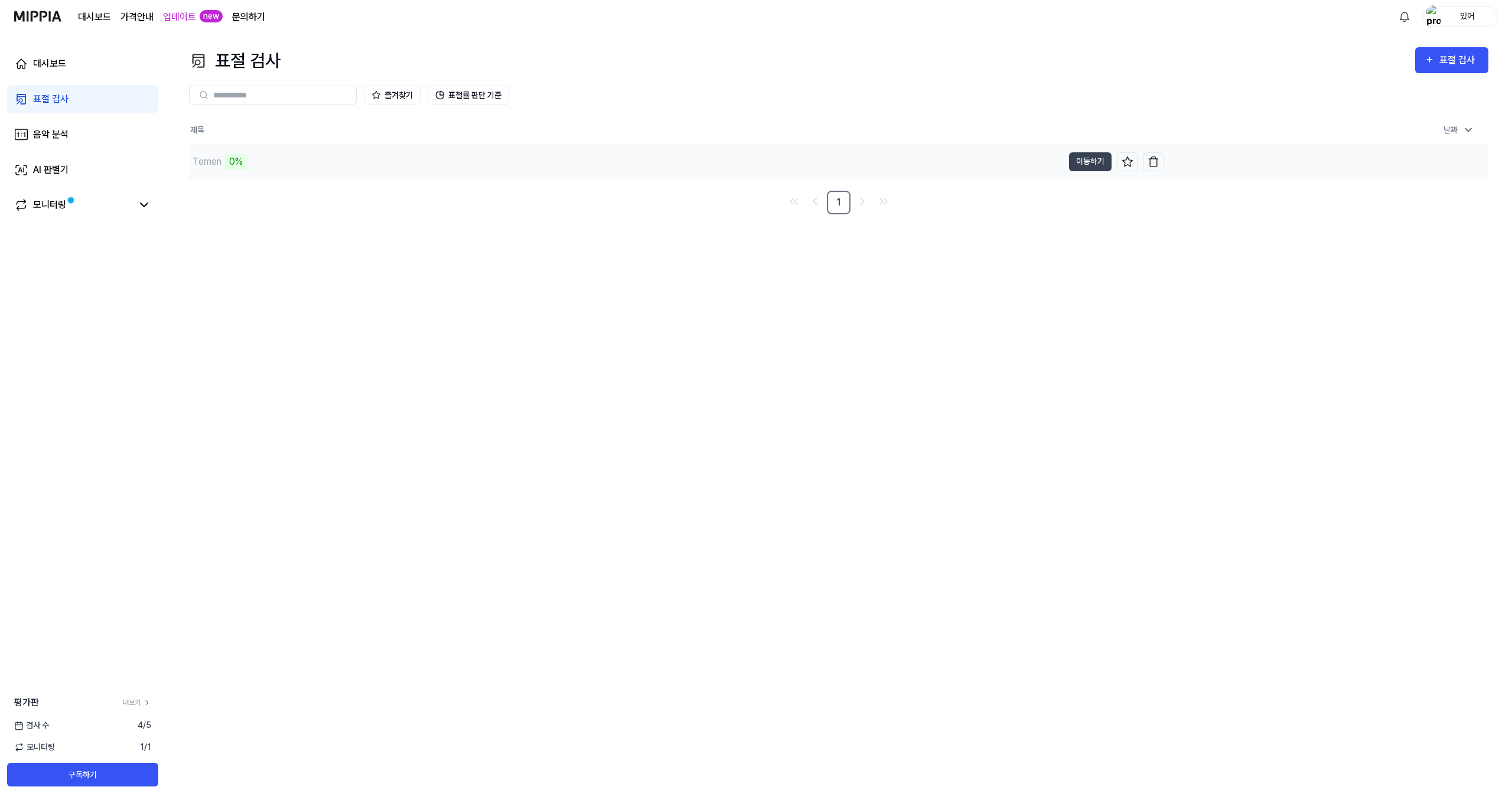 scroll, scrollTop: 0, scrollLeft: 0, axis: both 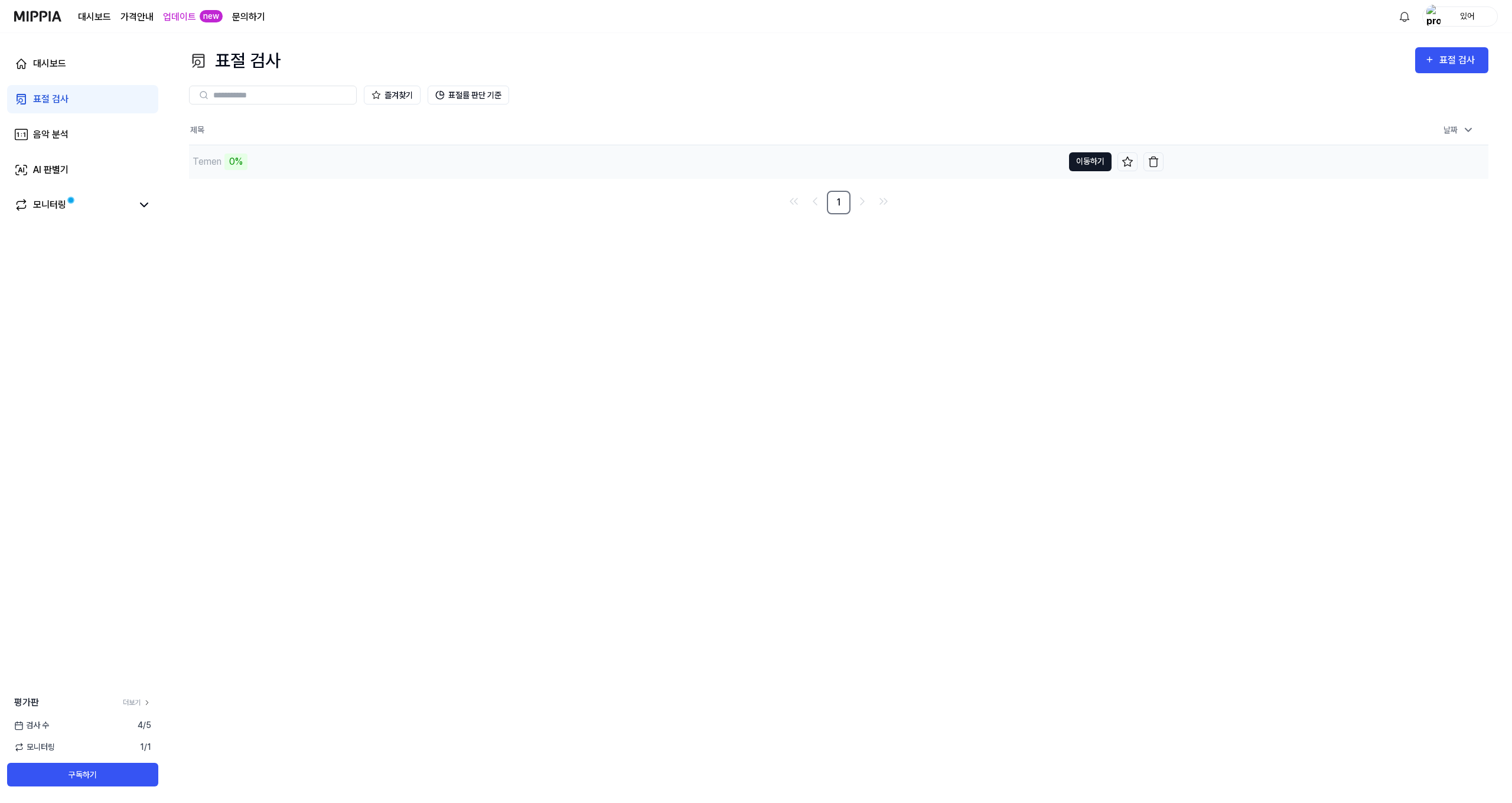 click on "이동하기" at bounding box center [1090, 162] 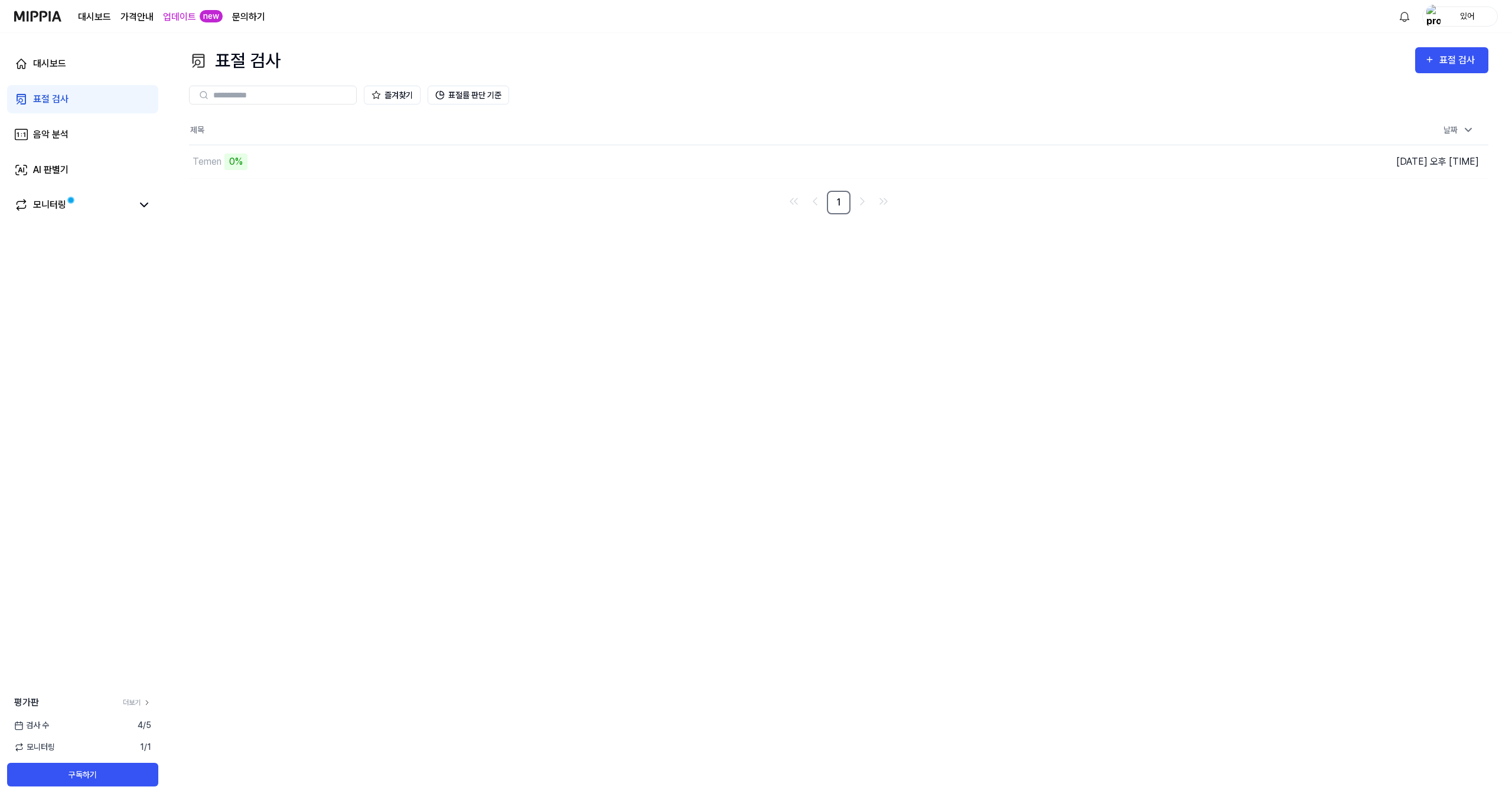 scroll, scrollTop: 0, scrollLeft: 0, axis: both 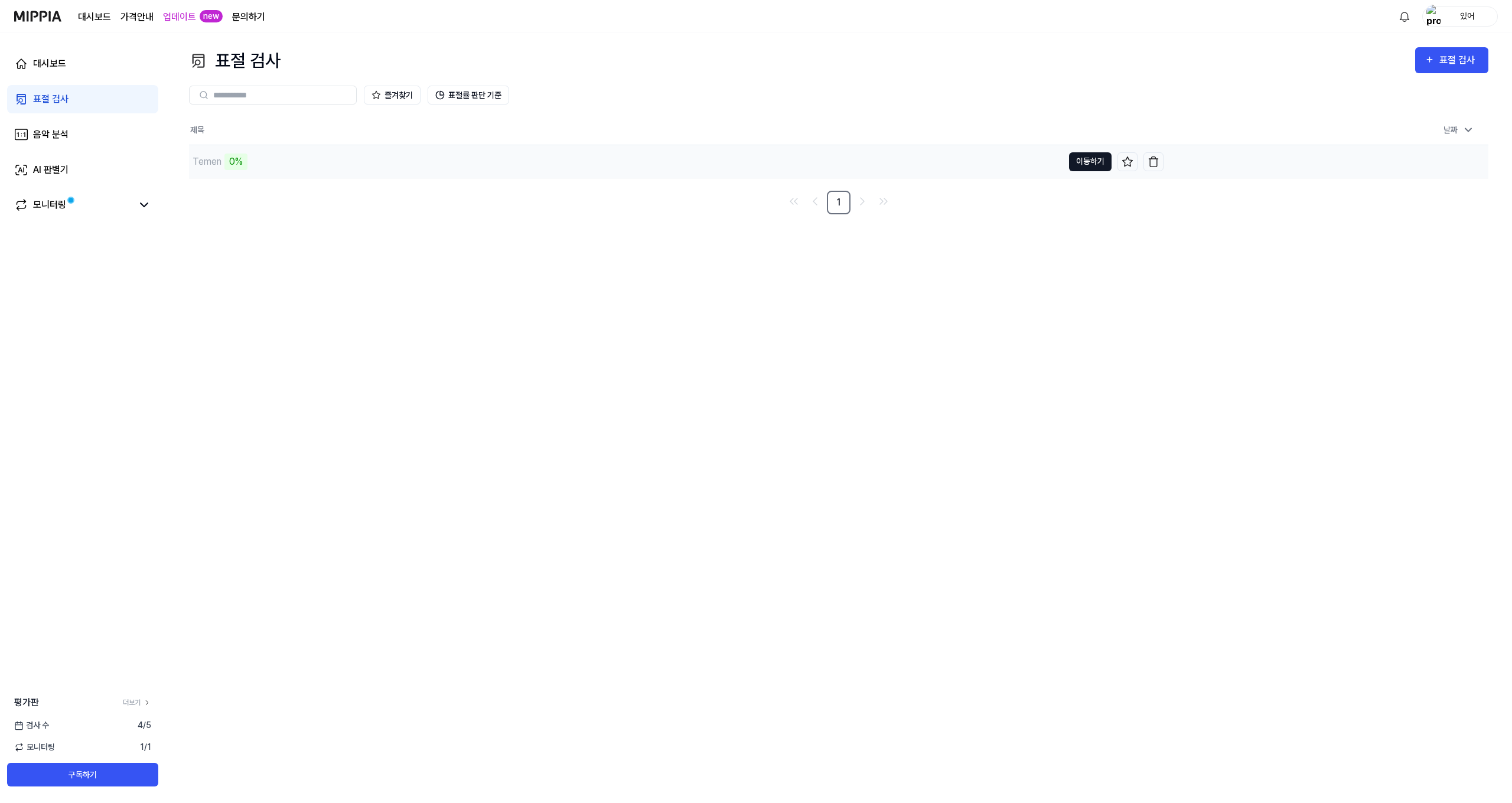 click on "이동하기" at bounding box center (1090, 162) 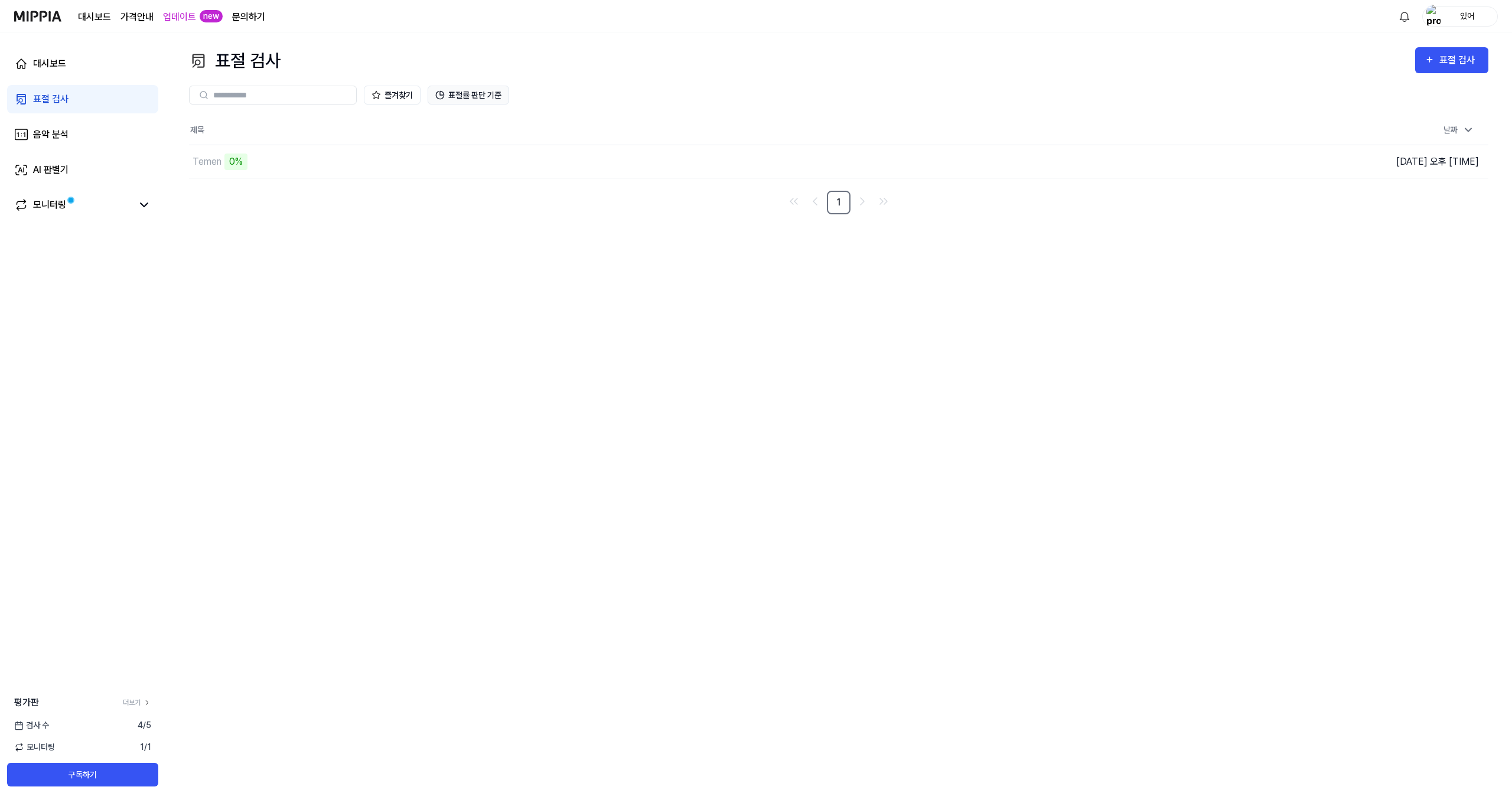 click on "표절률 판단 기준" at bounding box center [468, 95] 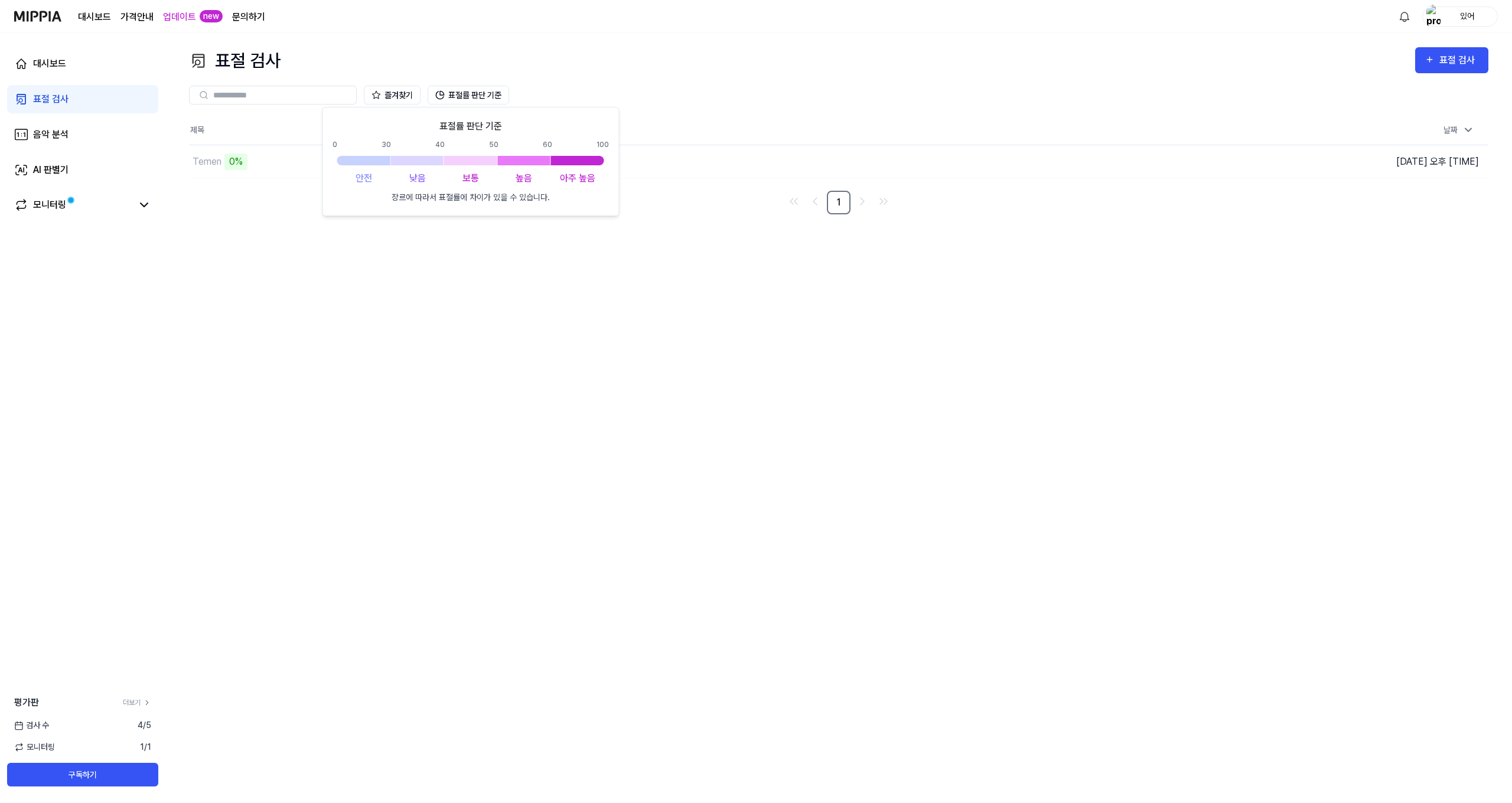 click on "표절 검사 표절 검사" at bounding box center [839, 60] 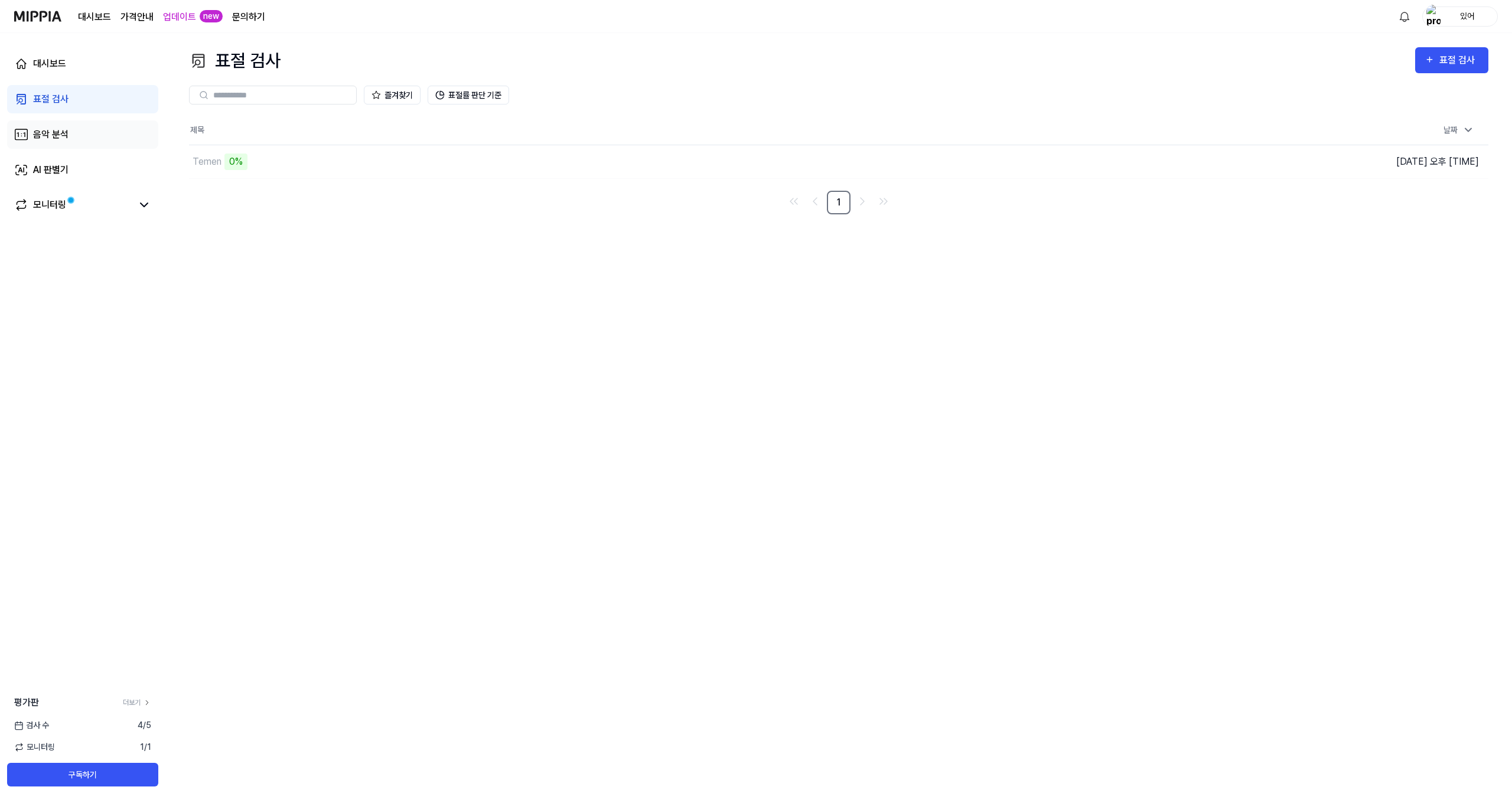 click on "음악 분석" at bounding box center [83, 135] 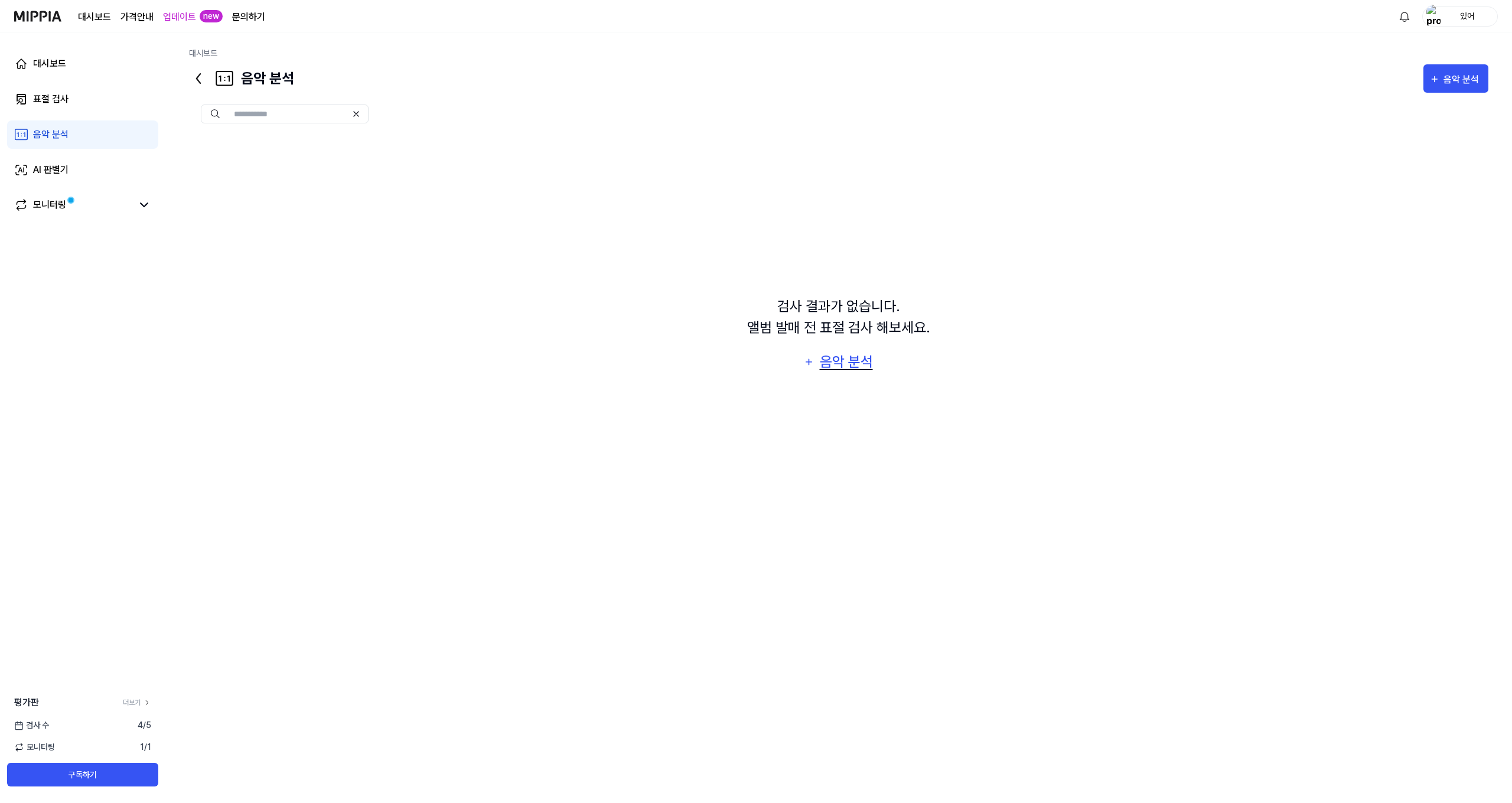 click on "음악 분석" at bounding box center (839, 362) 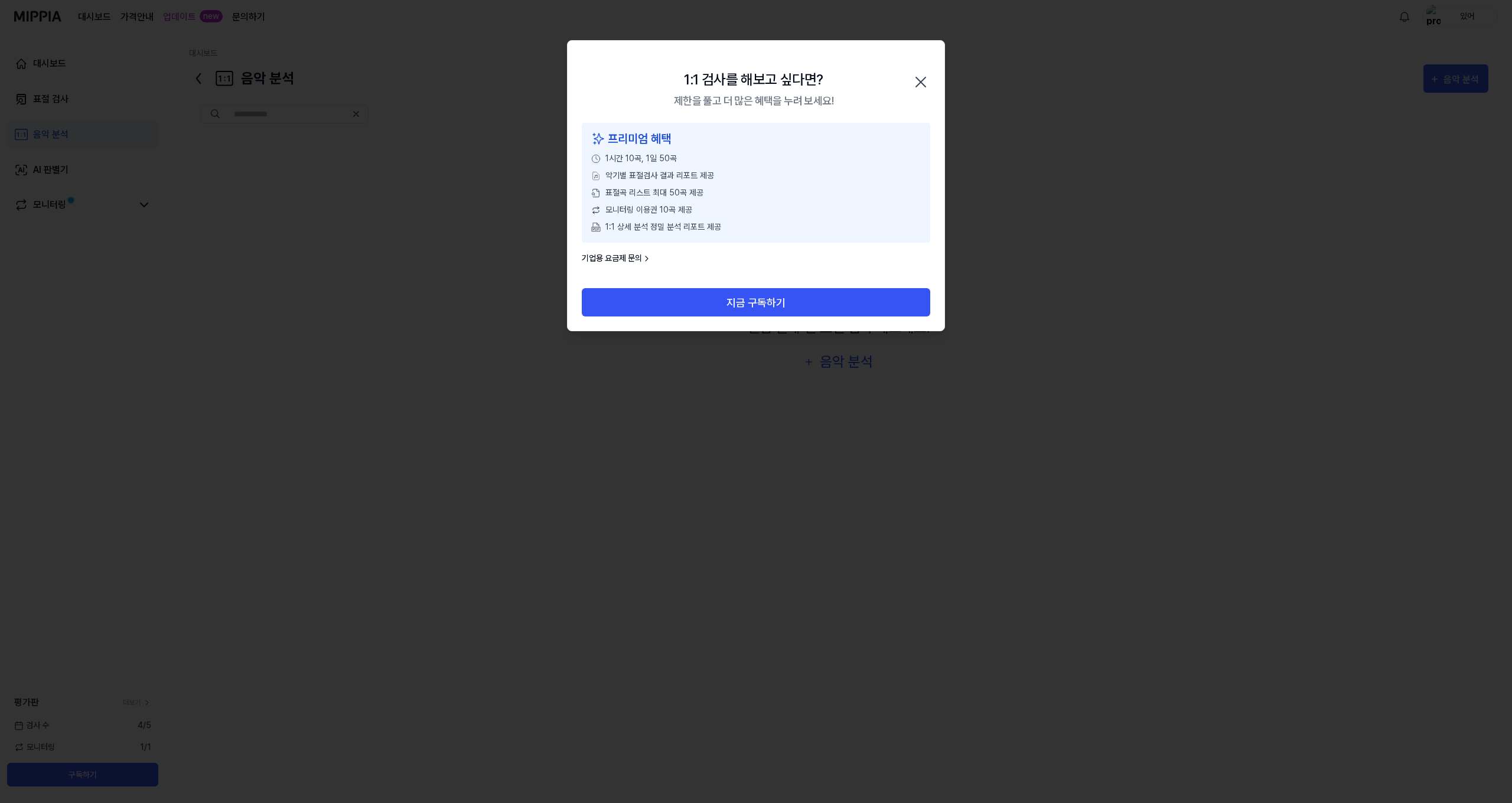 drag, startPoint x: 605, startPoint y: 159, endPoint x: 689, endPoint y: 178, distance: 86.12201 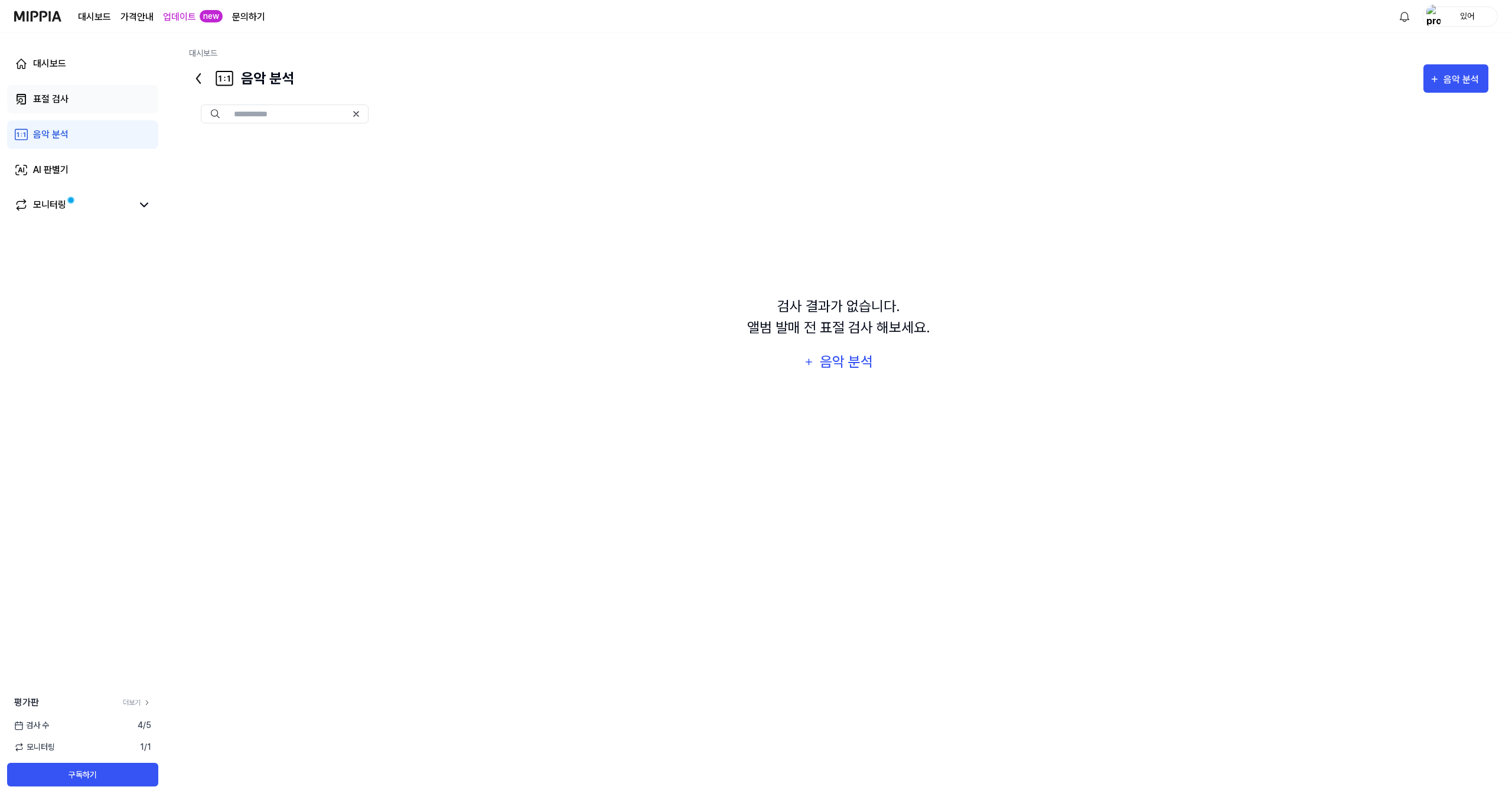 click on "표절 검사" at bounding box center [83, 99] 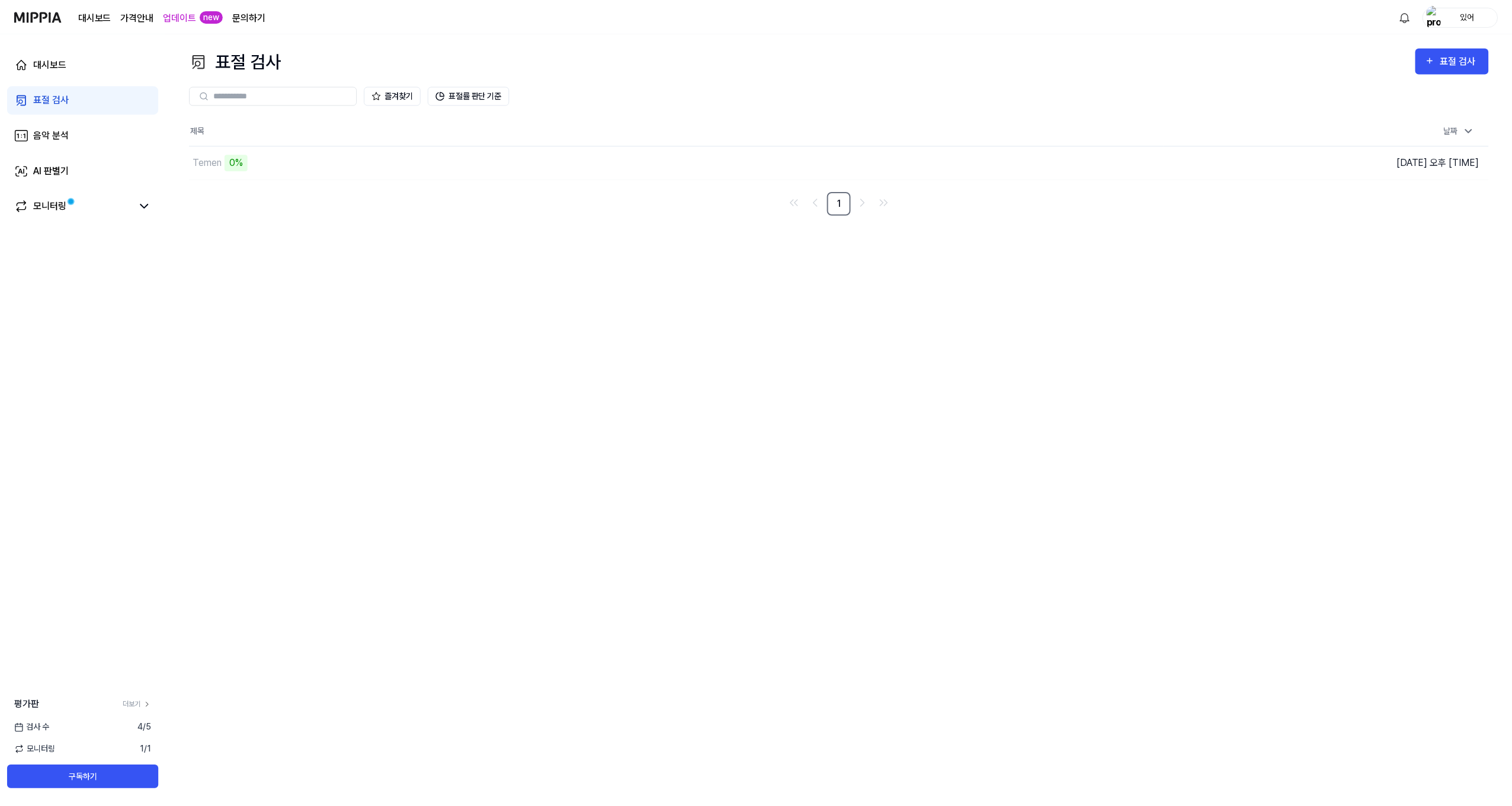 scroll, scrollTop: 0, scrollLeft: 0, axis: both 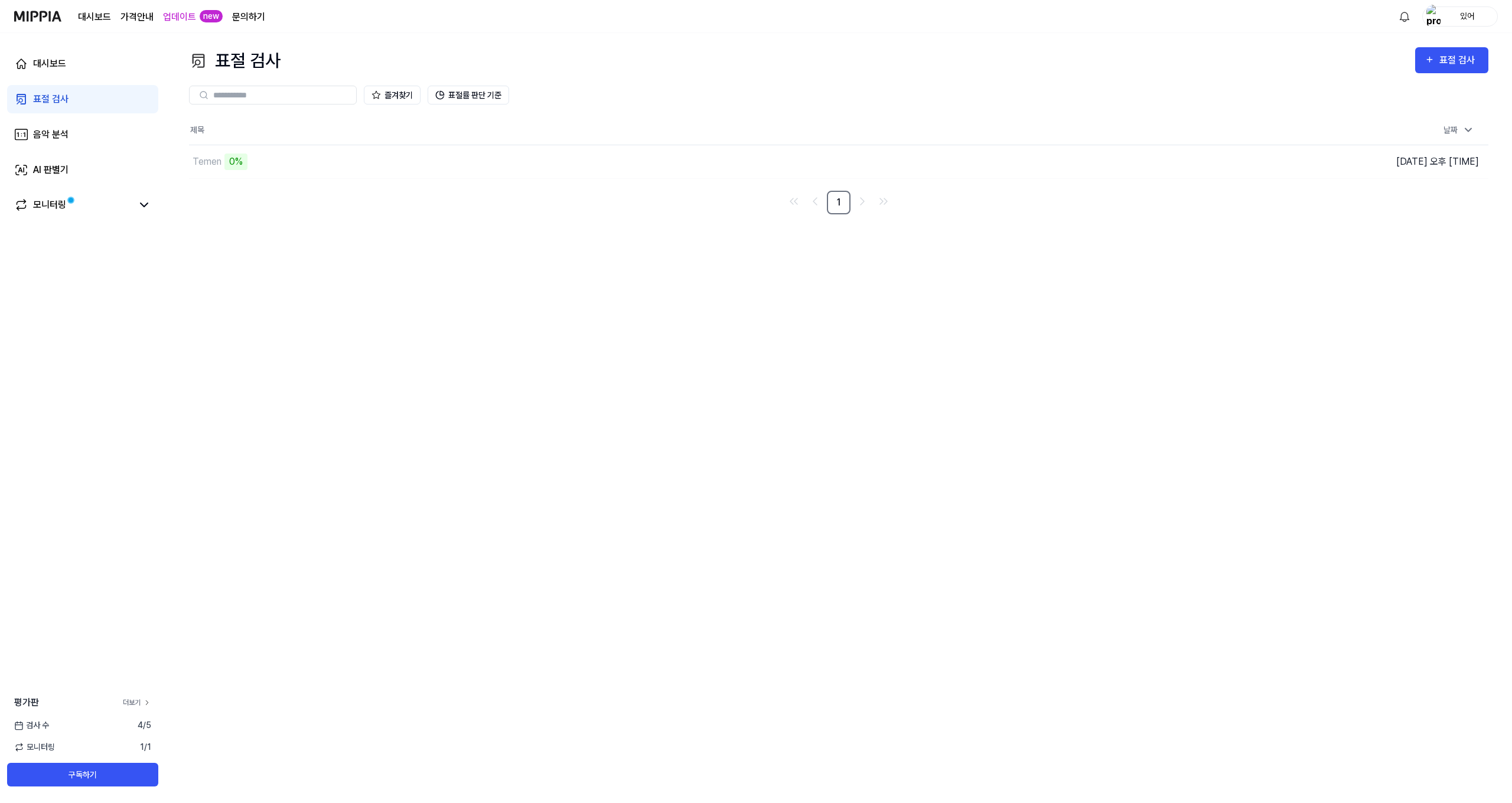 click on "더보기" at bounding box center [137, 703] 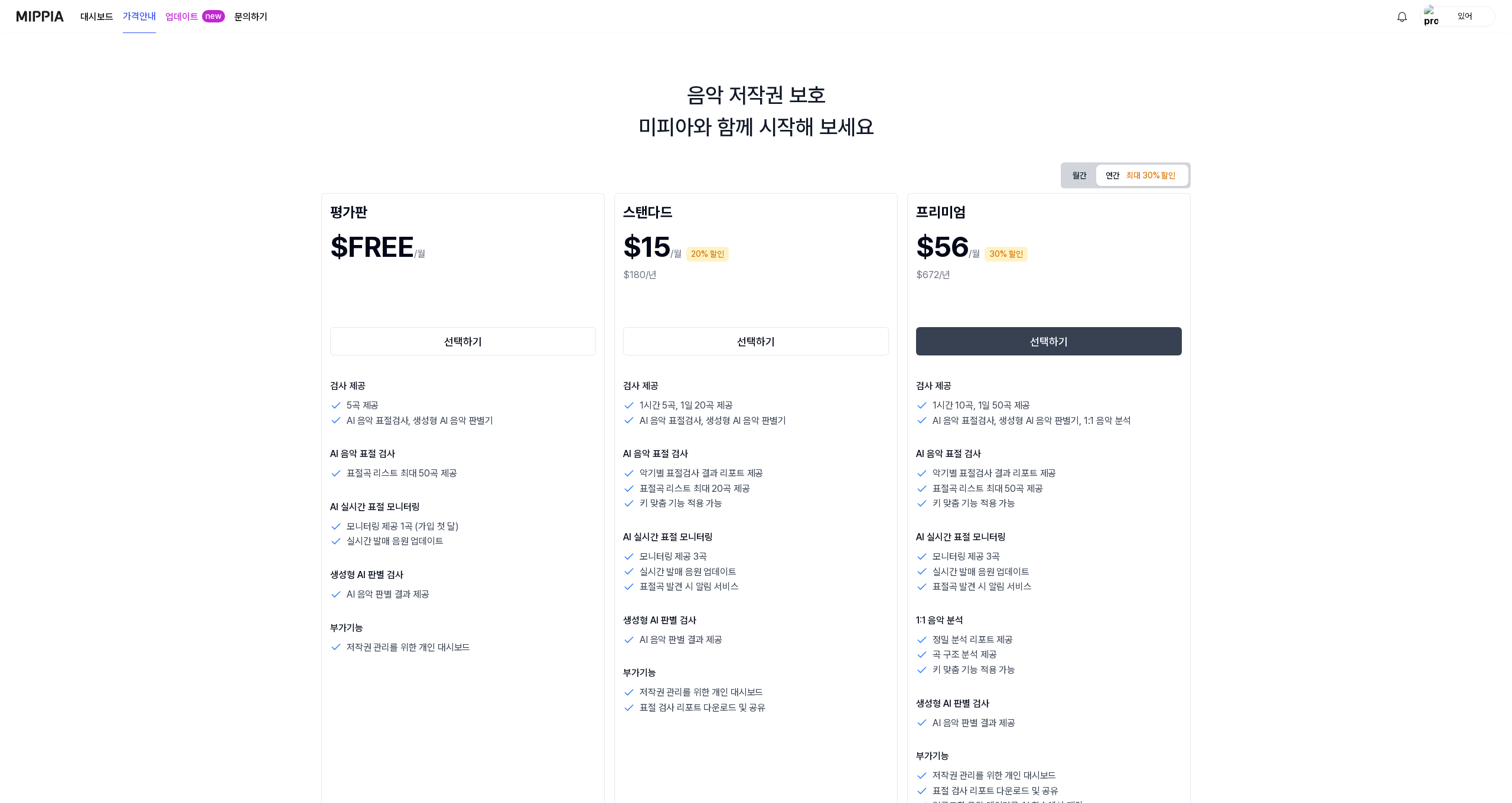 scroll, scrollTop: 0, scrollLeft: 0, axis: both 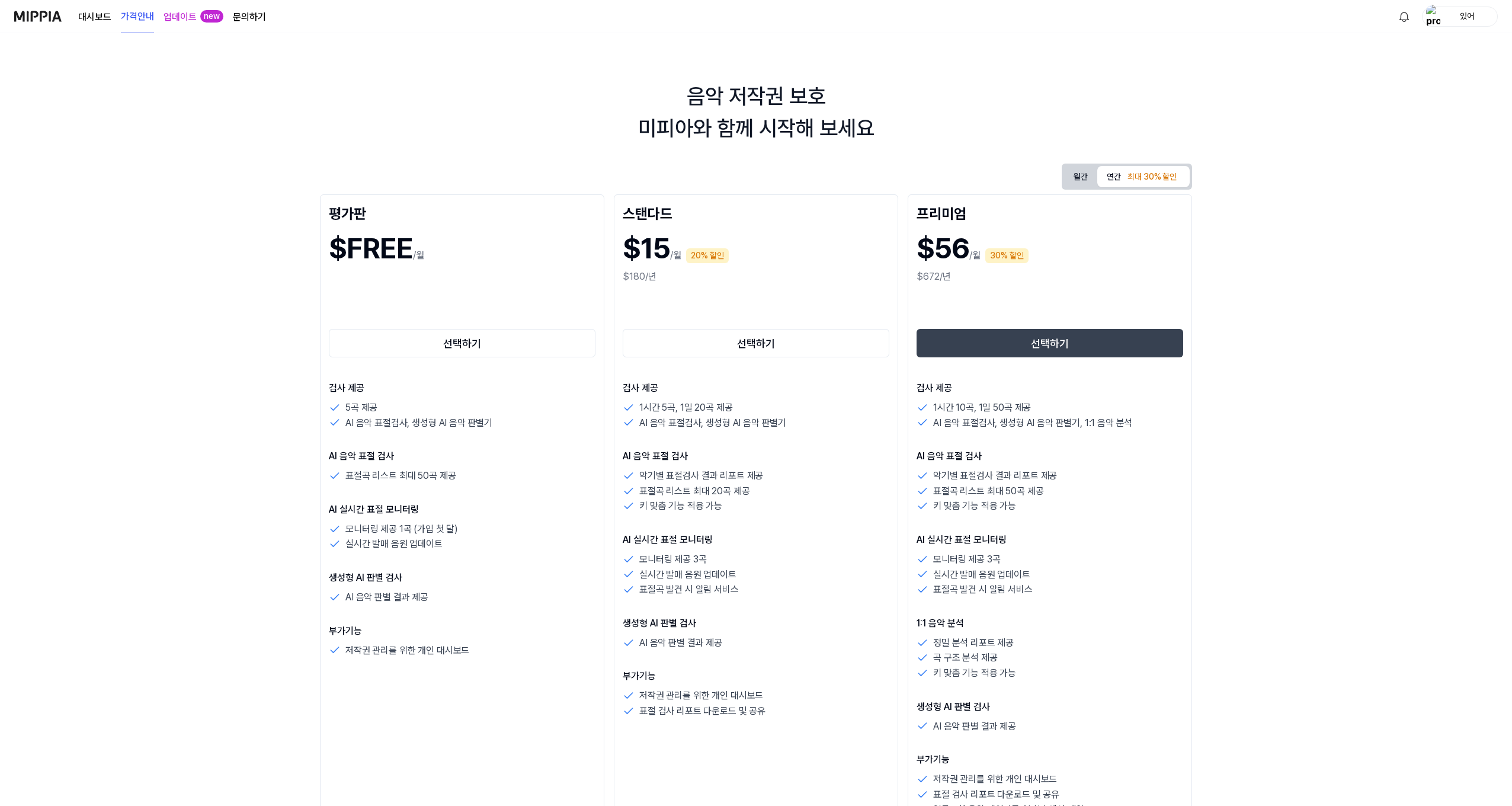 click on "대시보드" at bounding box center [95, 17] 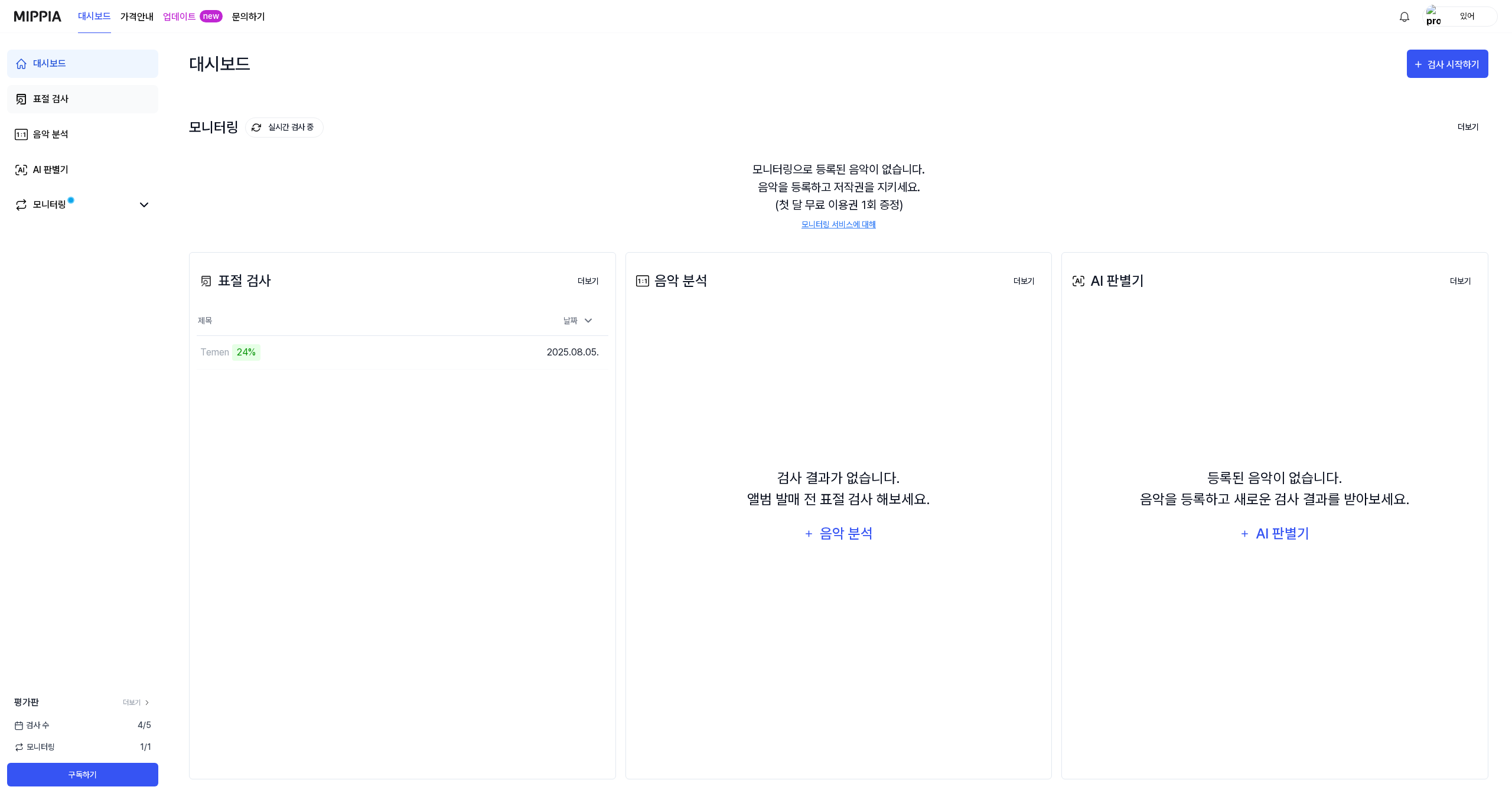click on "표절 검사" at bounding box center [51, 99] 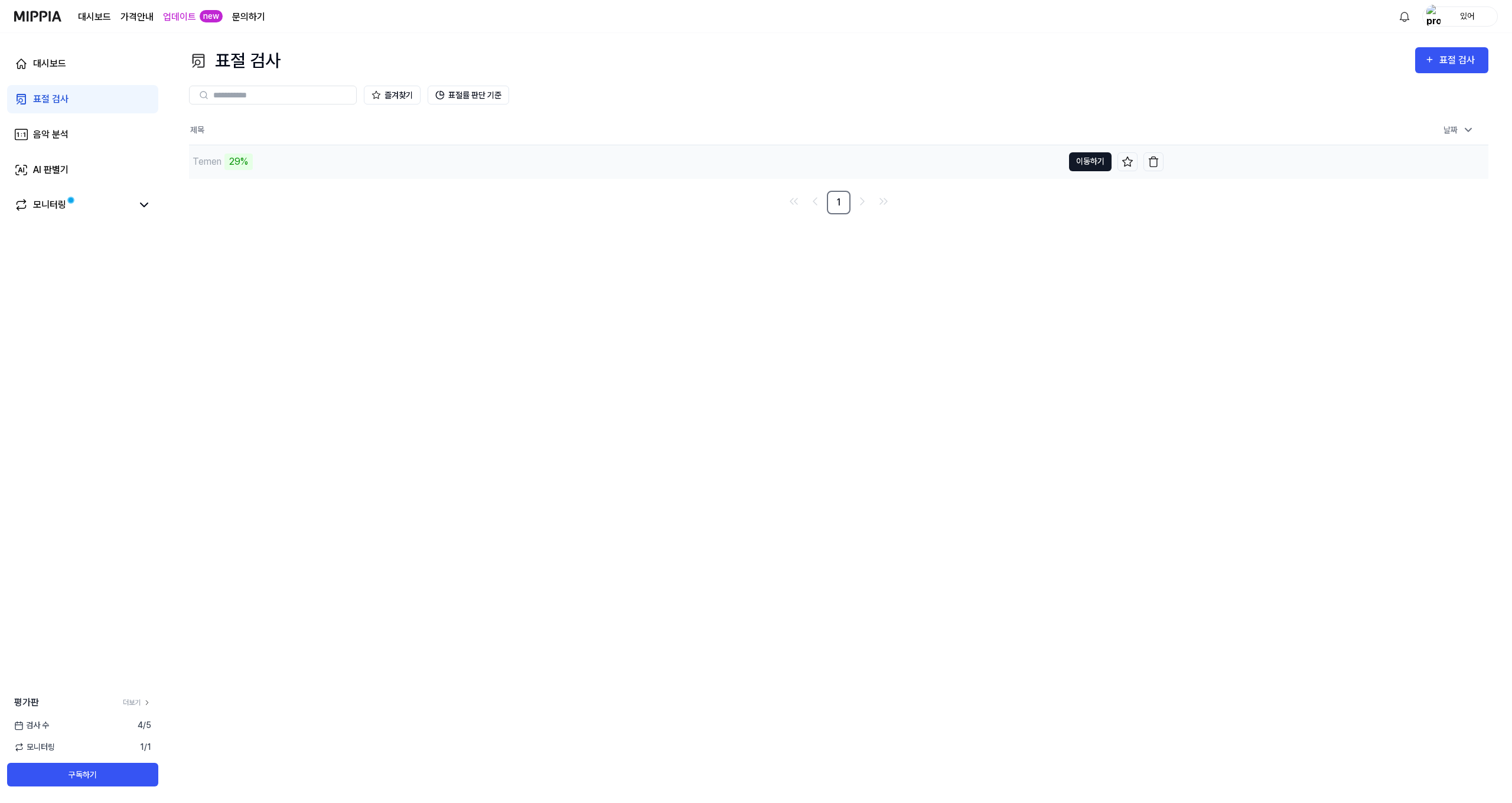 click on "이동하기" at bounding box center (1090, 162) 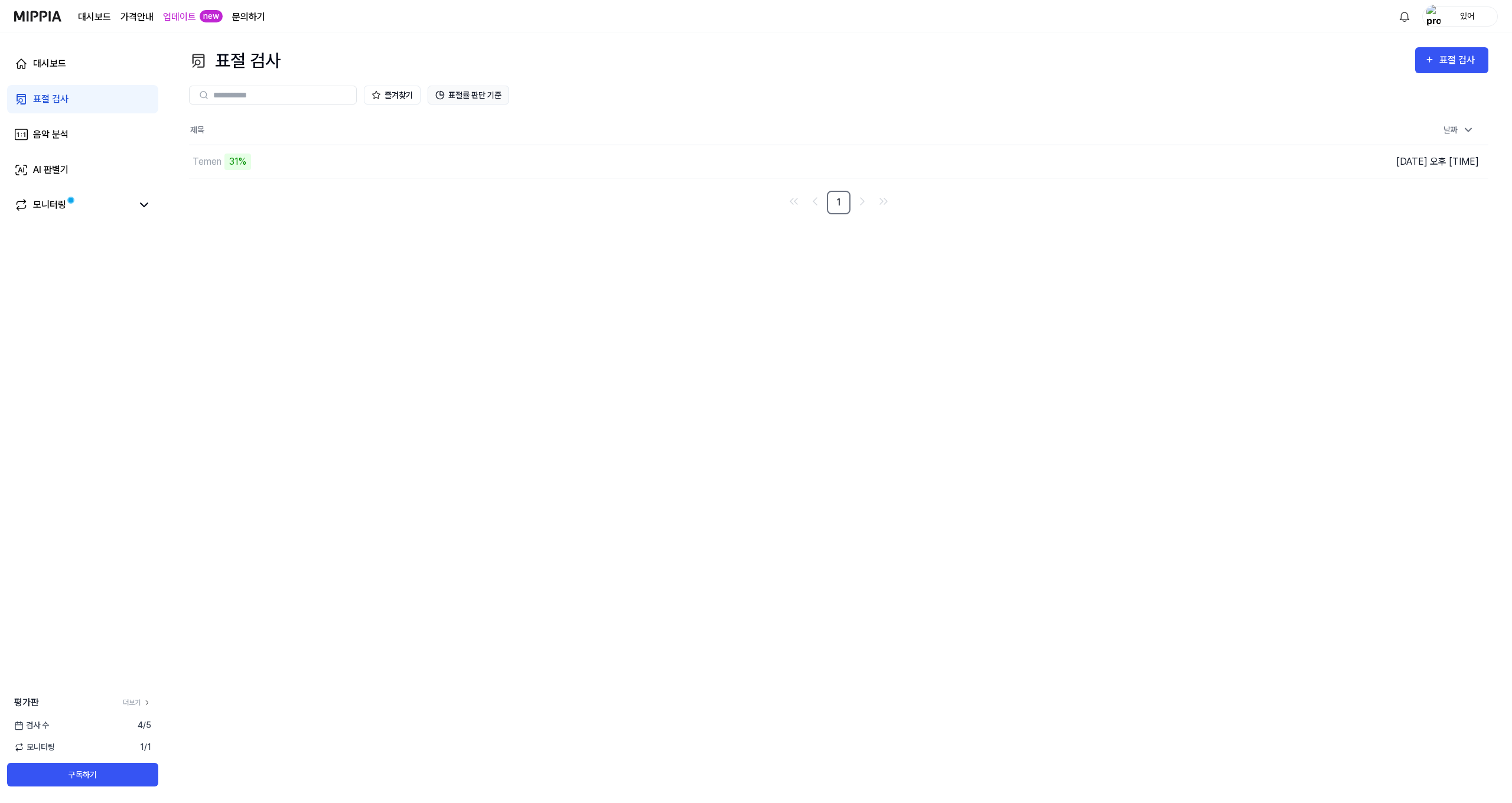 click on "표절률 판단 기준" at bounding box center [468, 95] 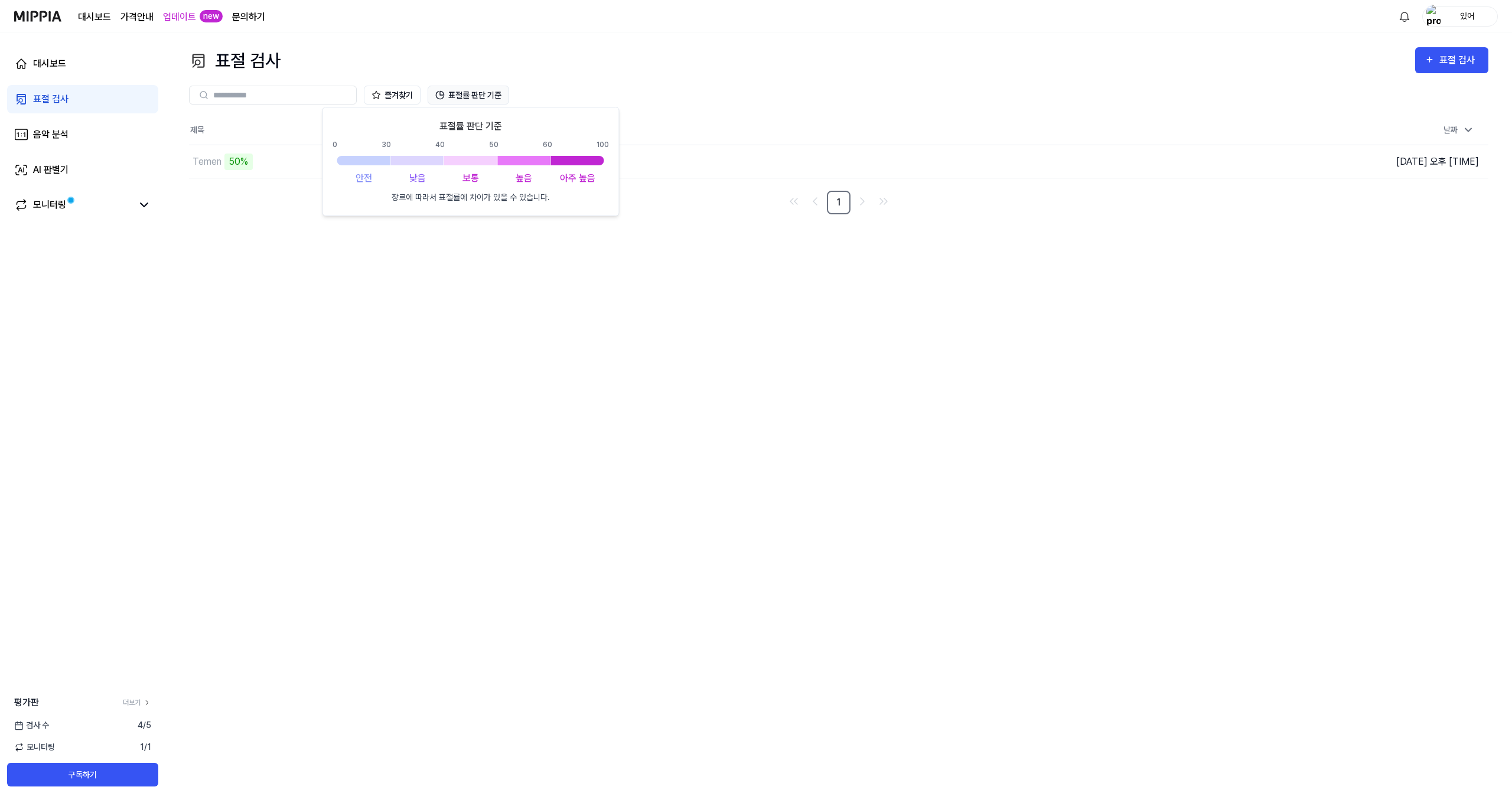 click on "표절률 판단 기준" at bounding box center (468, 95) 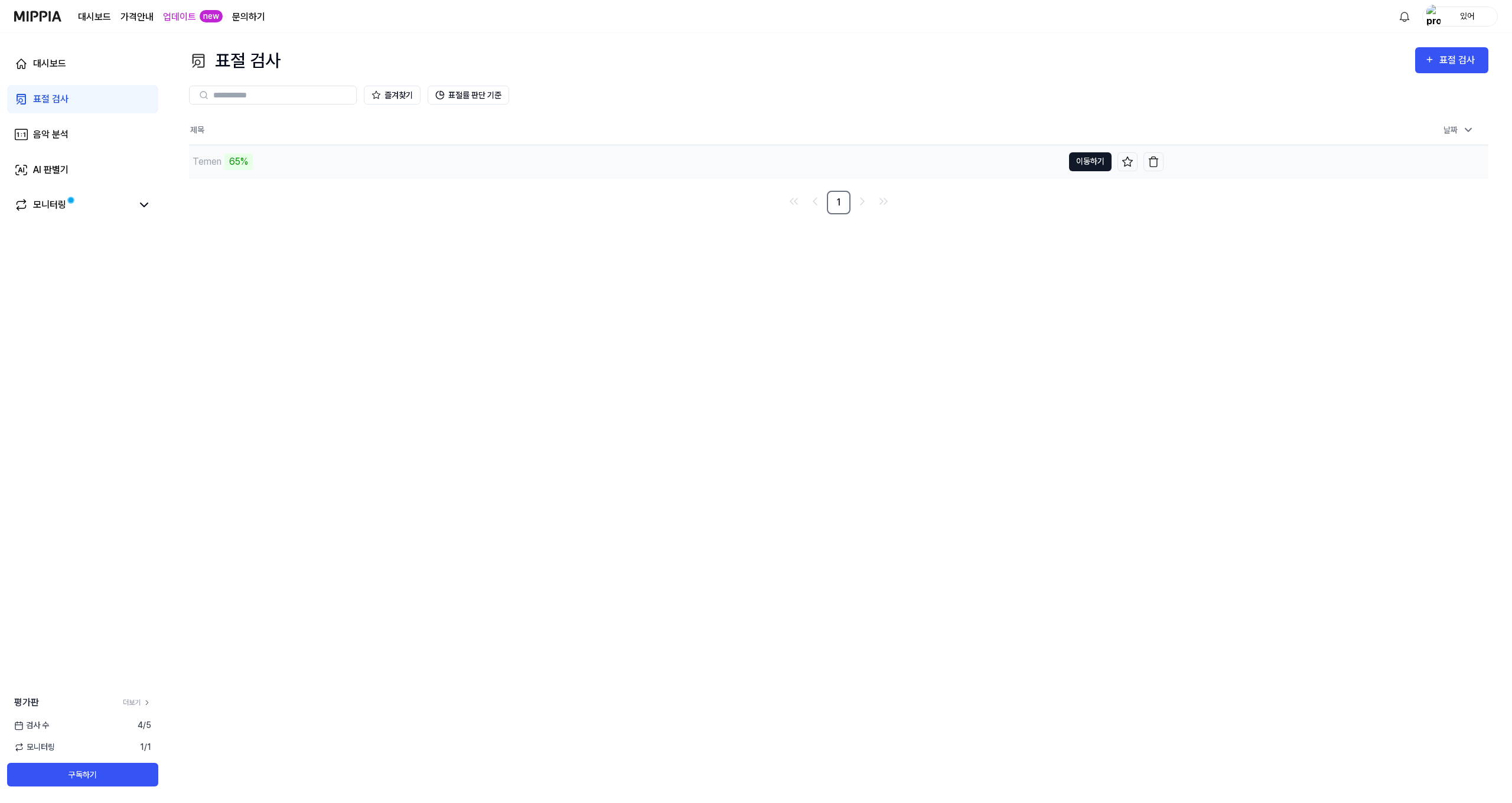 click on "이동하기" at bounding box center (1090, 162) 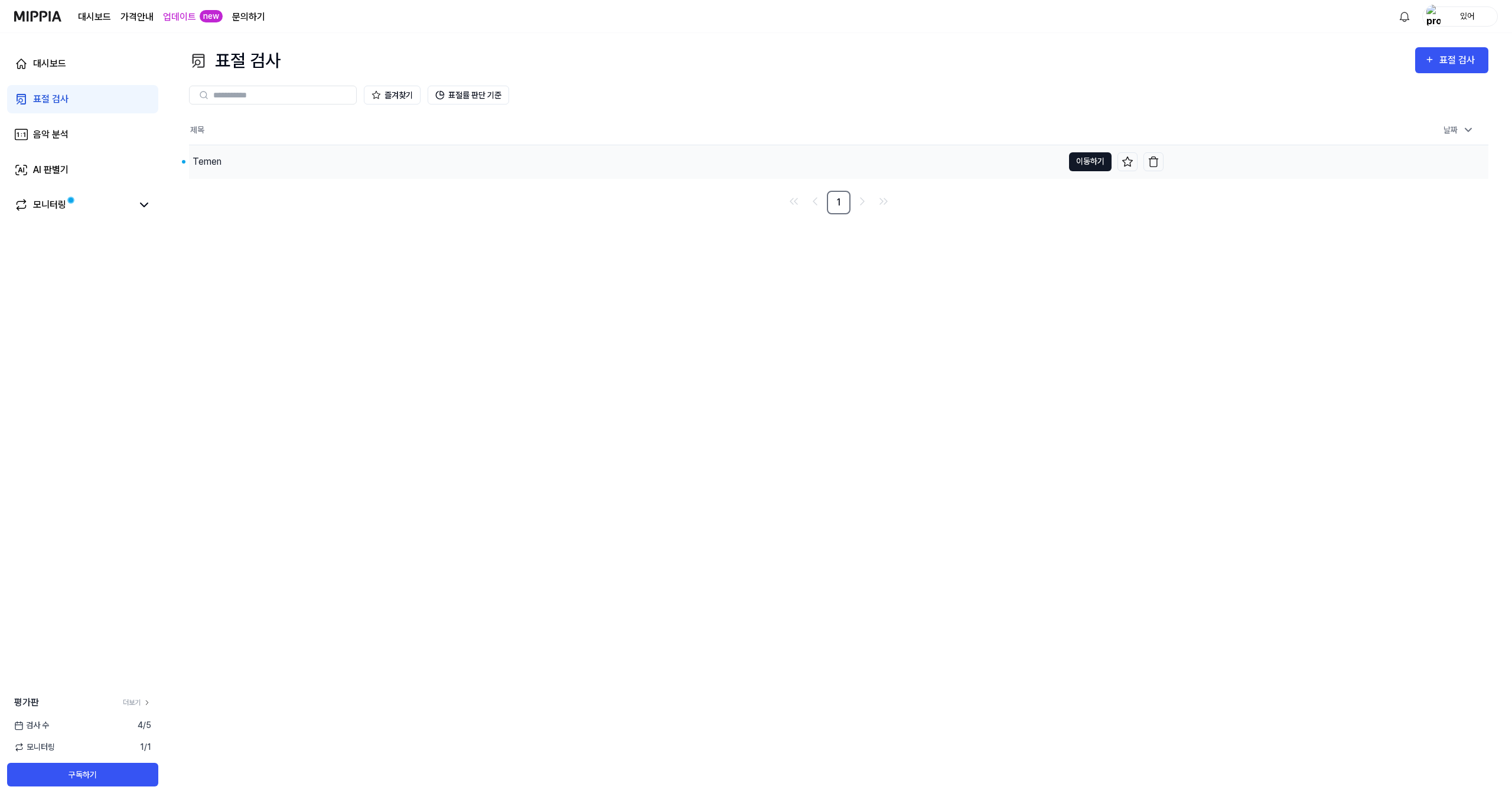 click on "이동하기" at bounding box center (1090, 162) 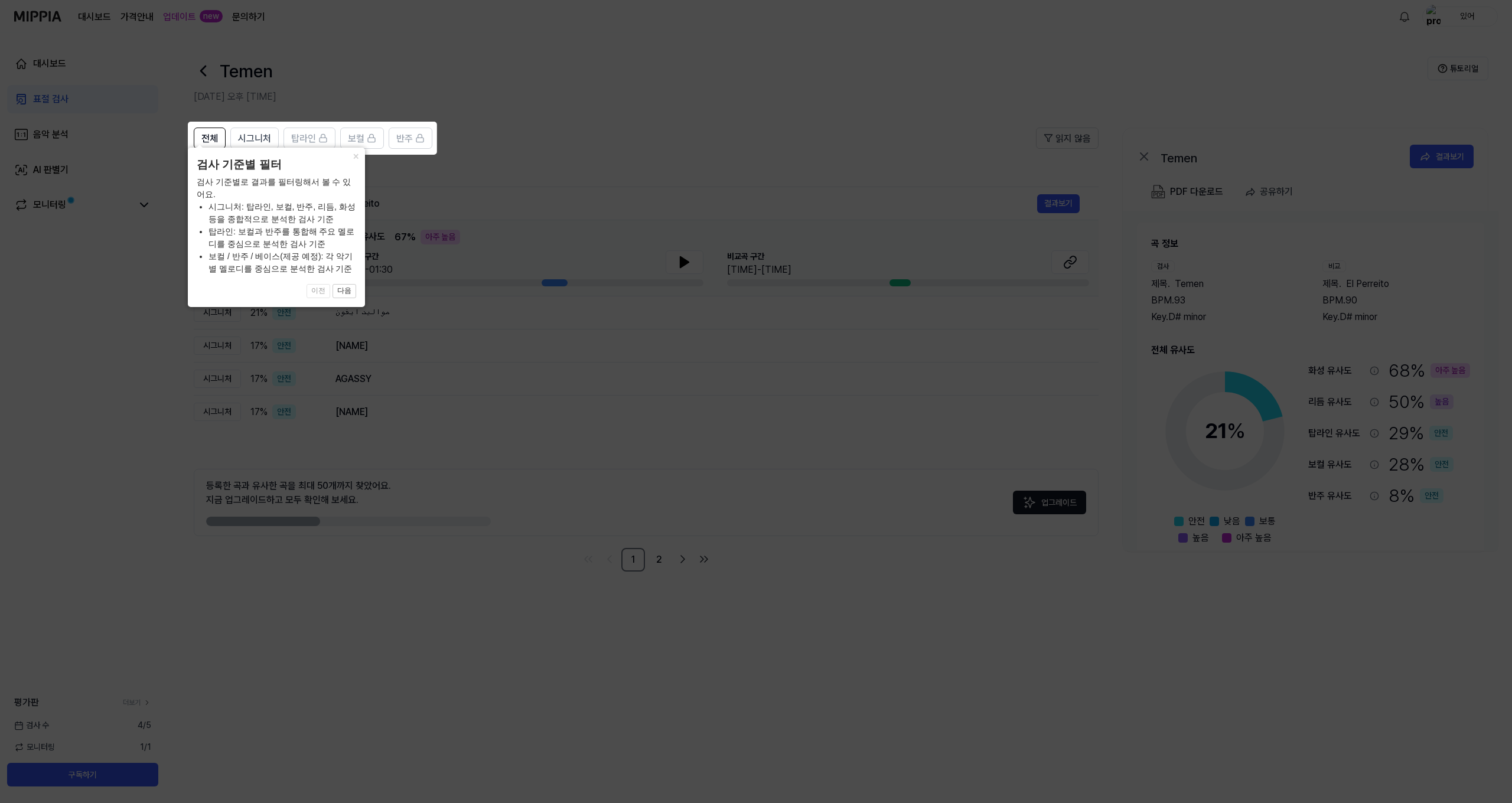 scroll, scrollTop: 0, scrollLeft: 1, axis: horizontal 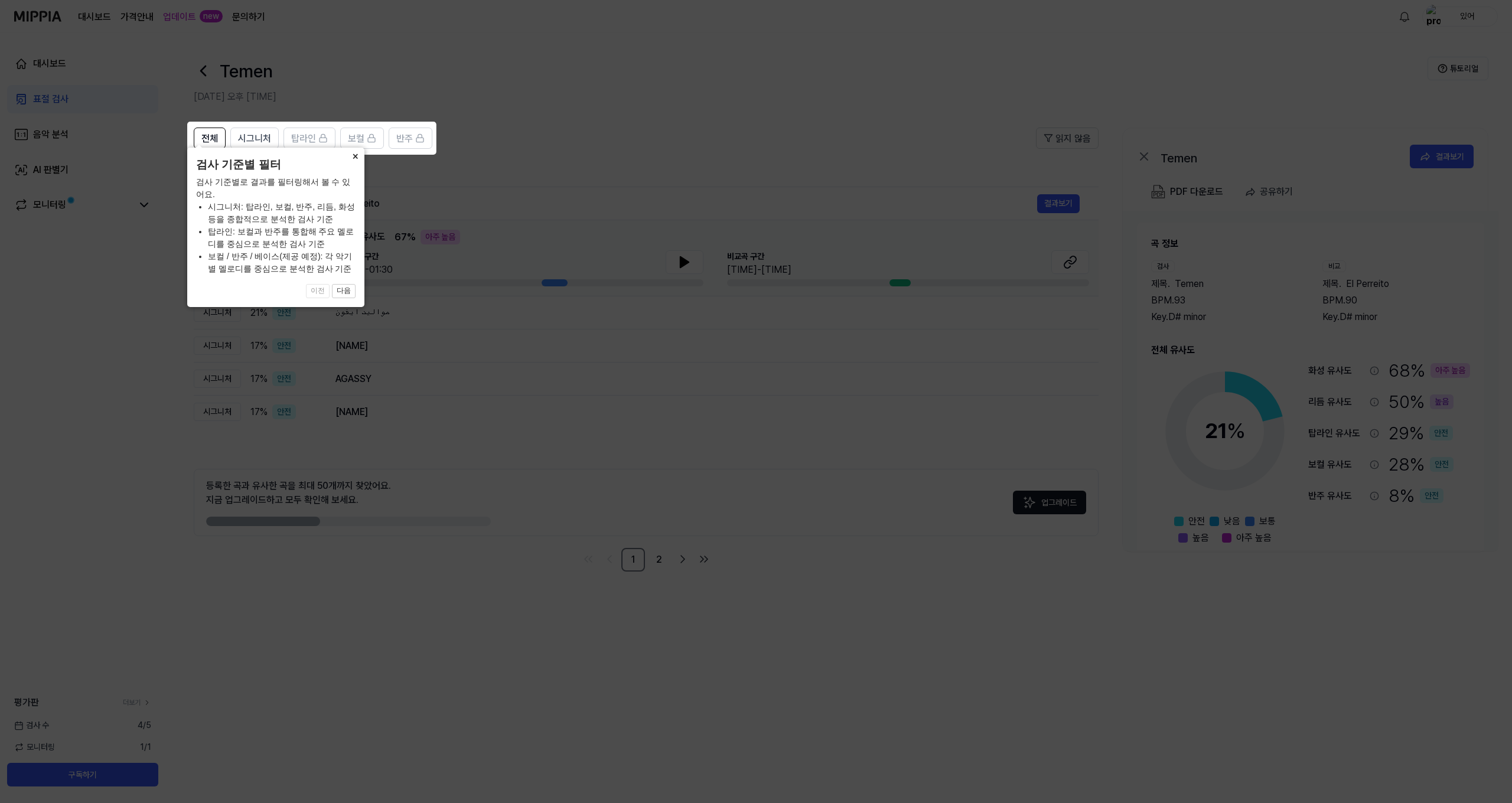 click on "×" at bounding box center (355, 156) 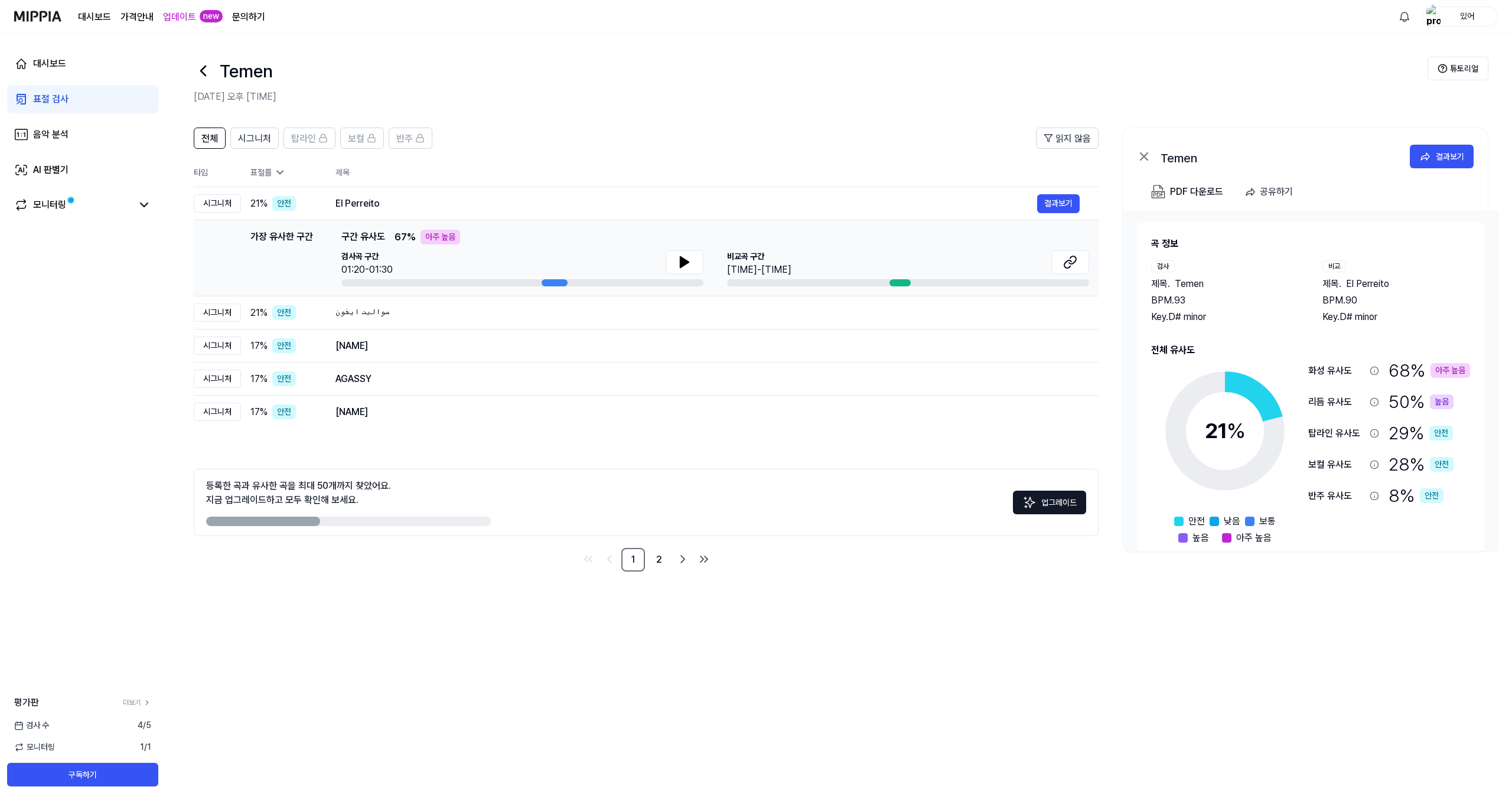 scroll, scrollTop: 0, scrollLeft: 0, axis: both 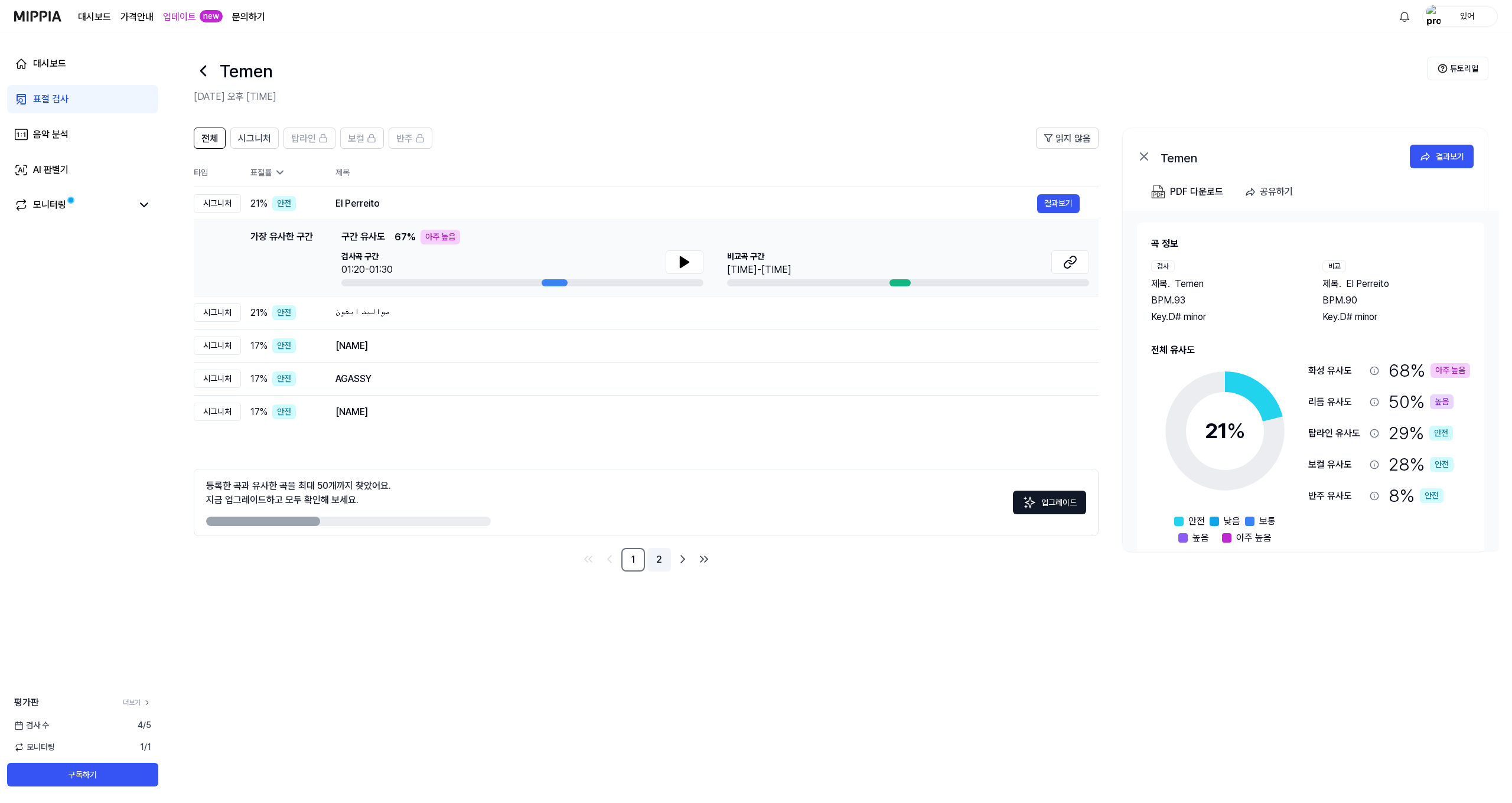 click on "2" at bounding box center [659, 560] 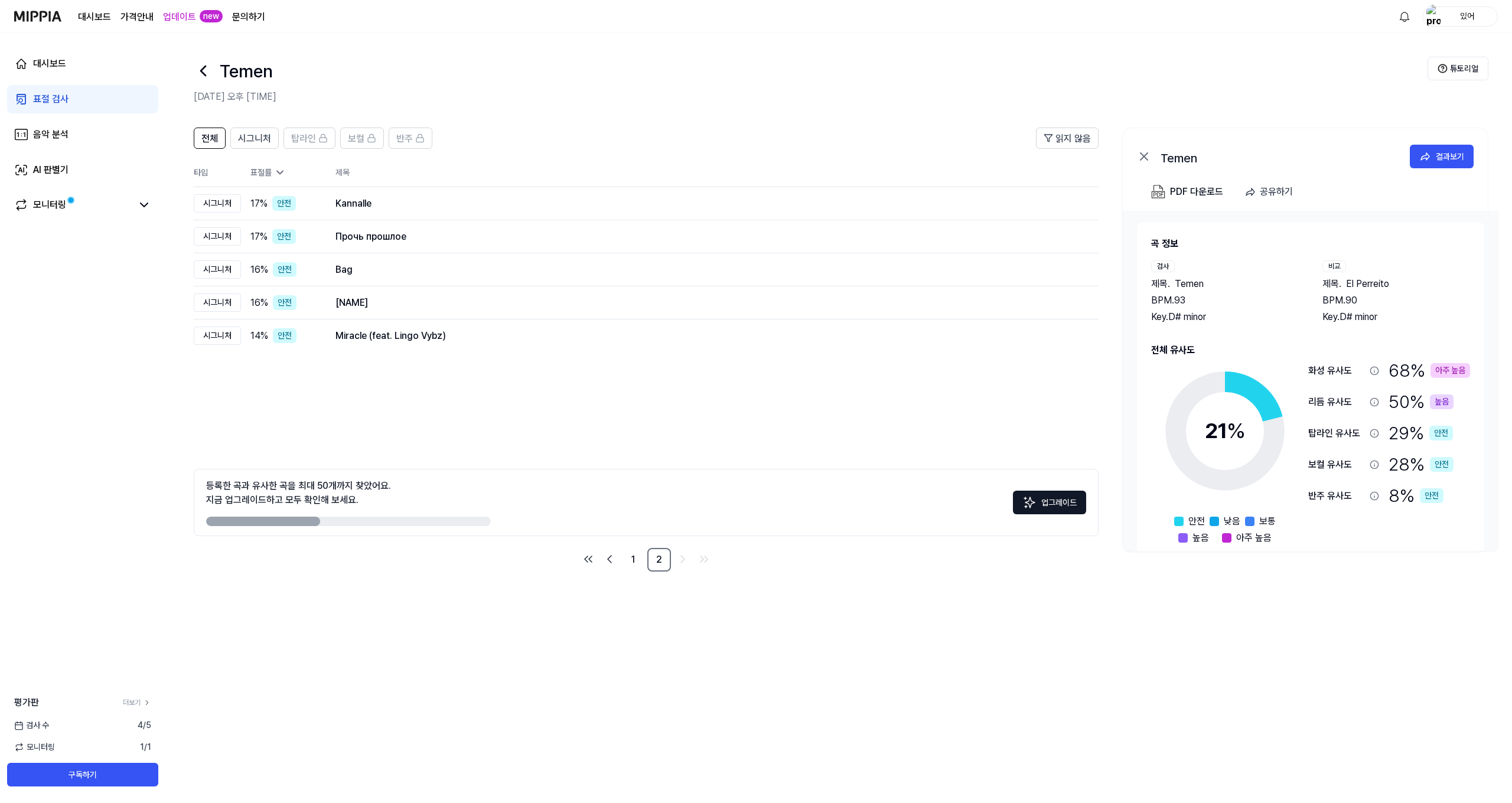 scroll, scrollTop: 2, scrollLeft: 0, axis: vertical 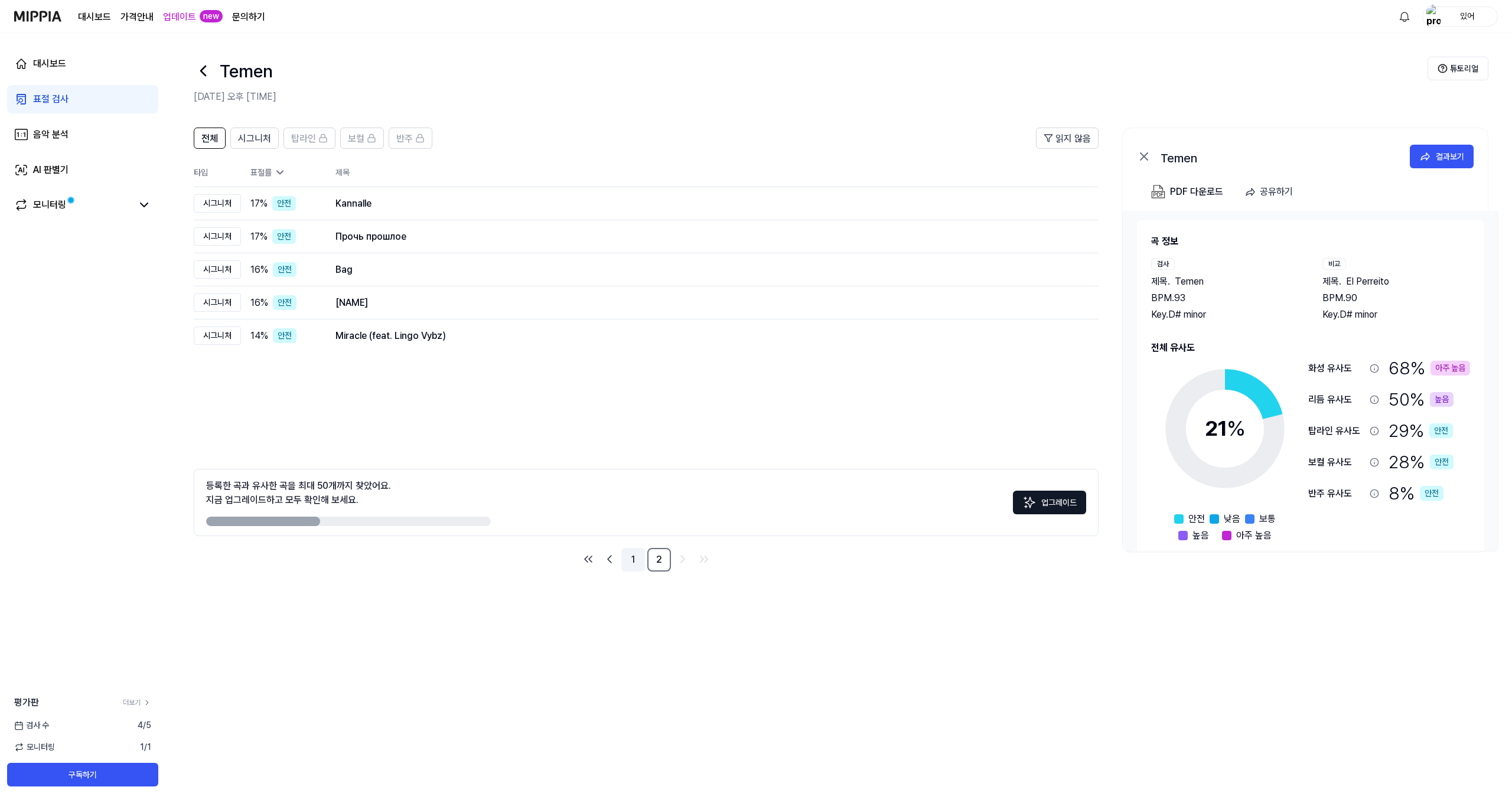 click on "1" at bounding box center [633, 560] 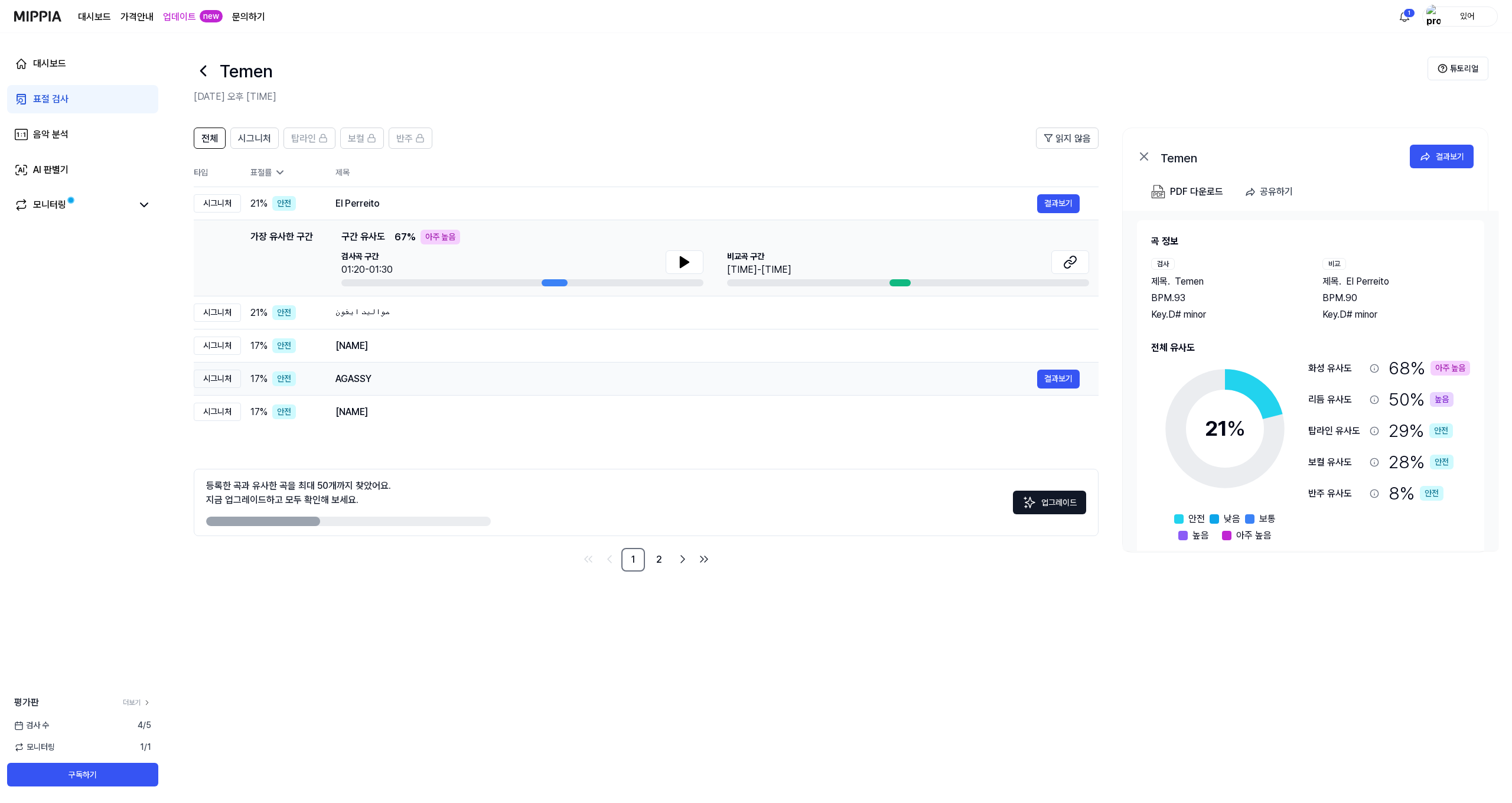 scroll, scrollTop: 0, scrollLeft: 0, axis: both 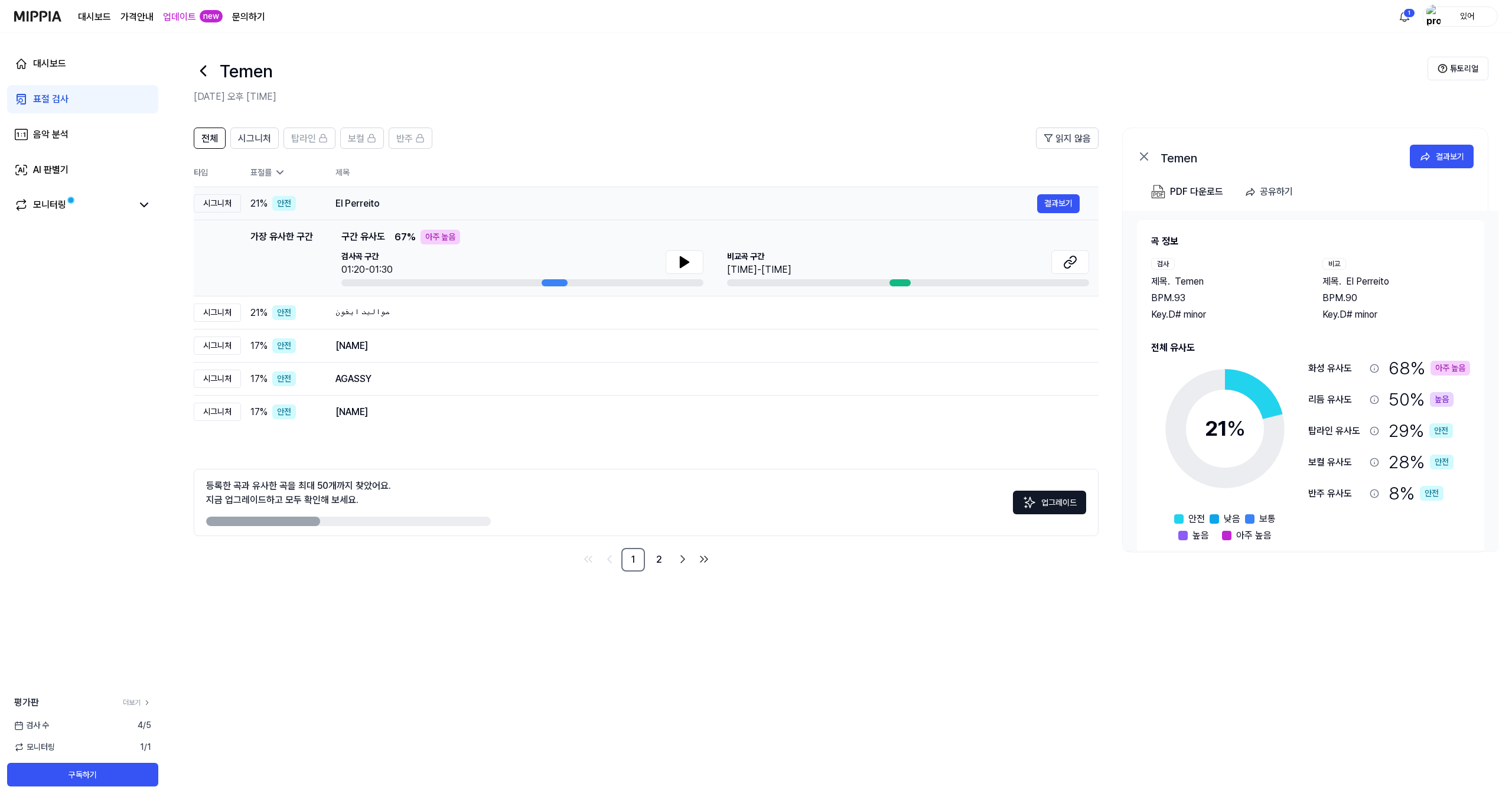 click on "시그니처" at bounding box center [217, 203] 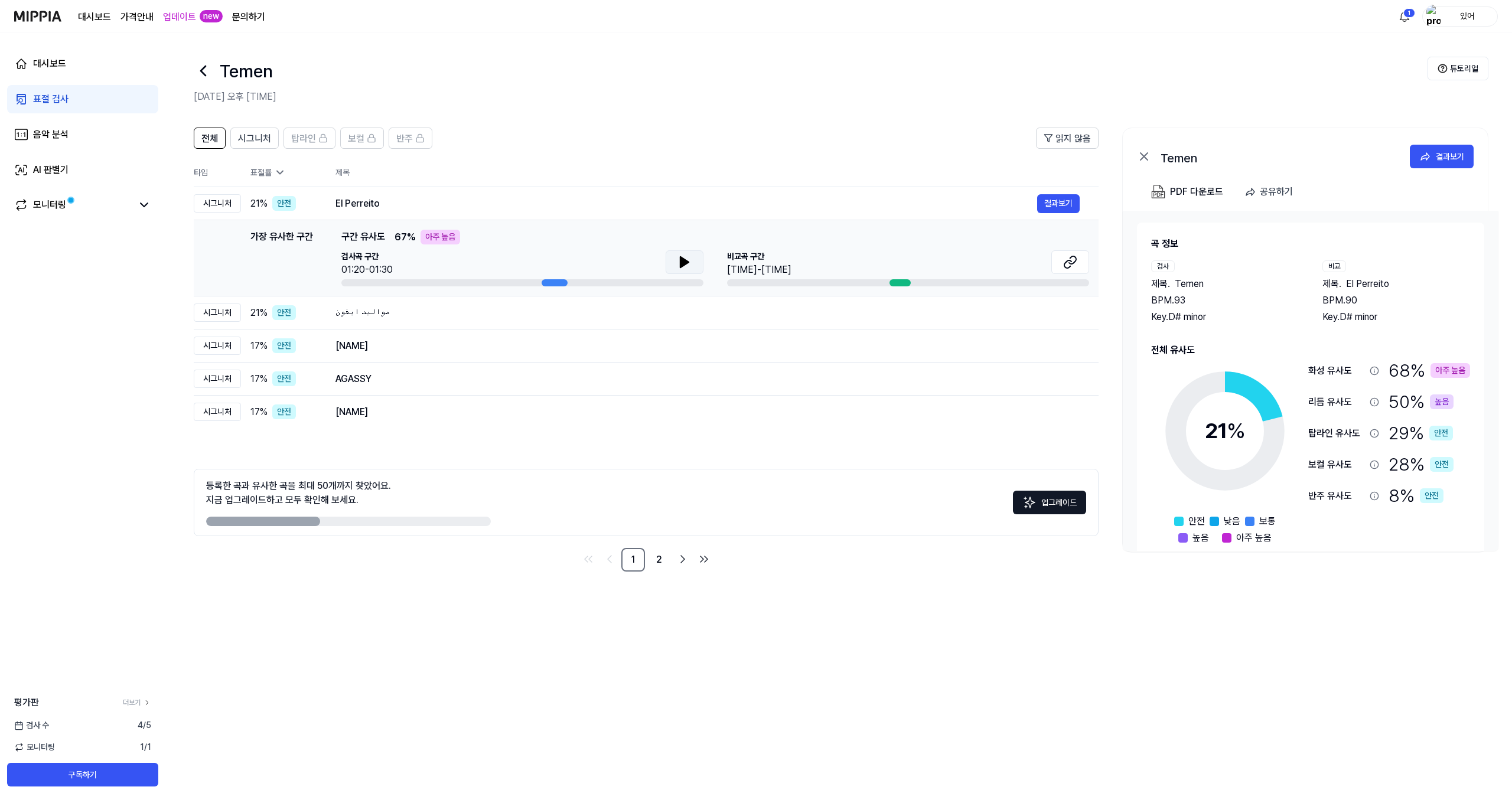 click 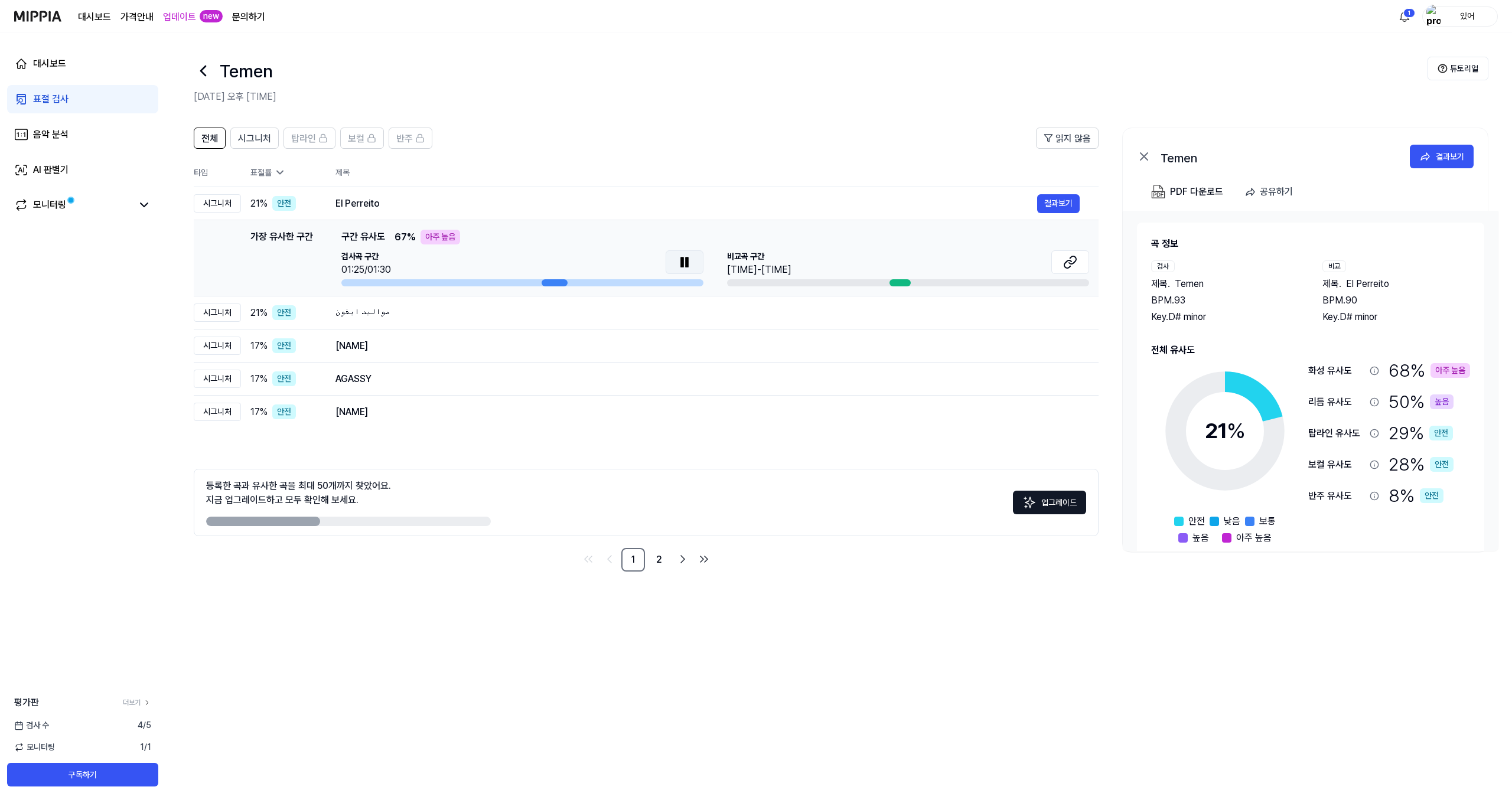 scroll, scrollTop: 0, scrollLeft: 0, axis: both 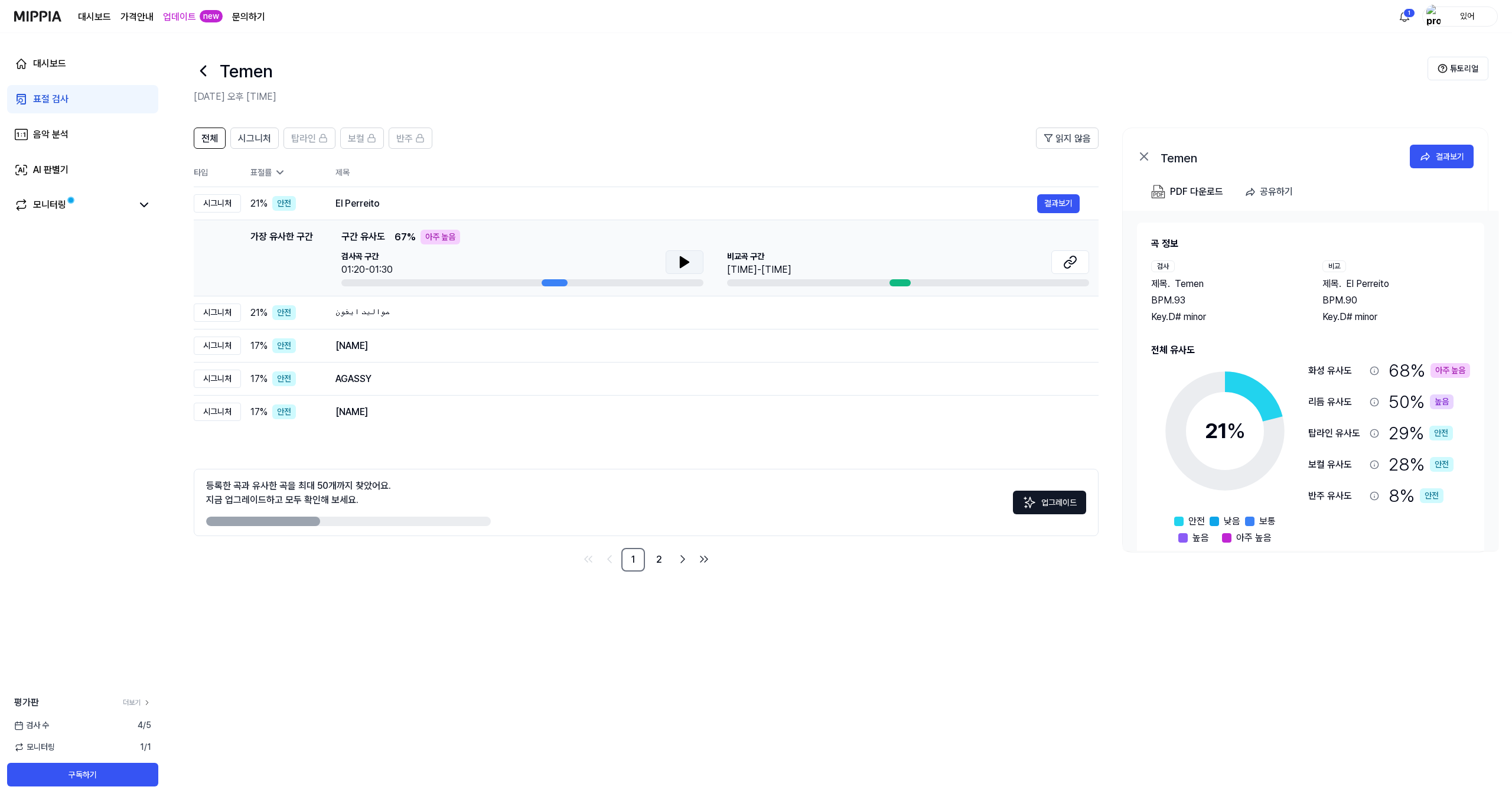 click at bounding box center [900, 283] 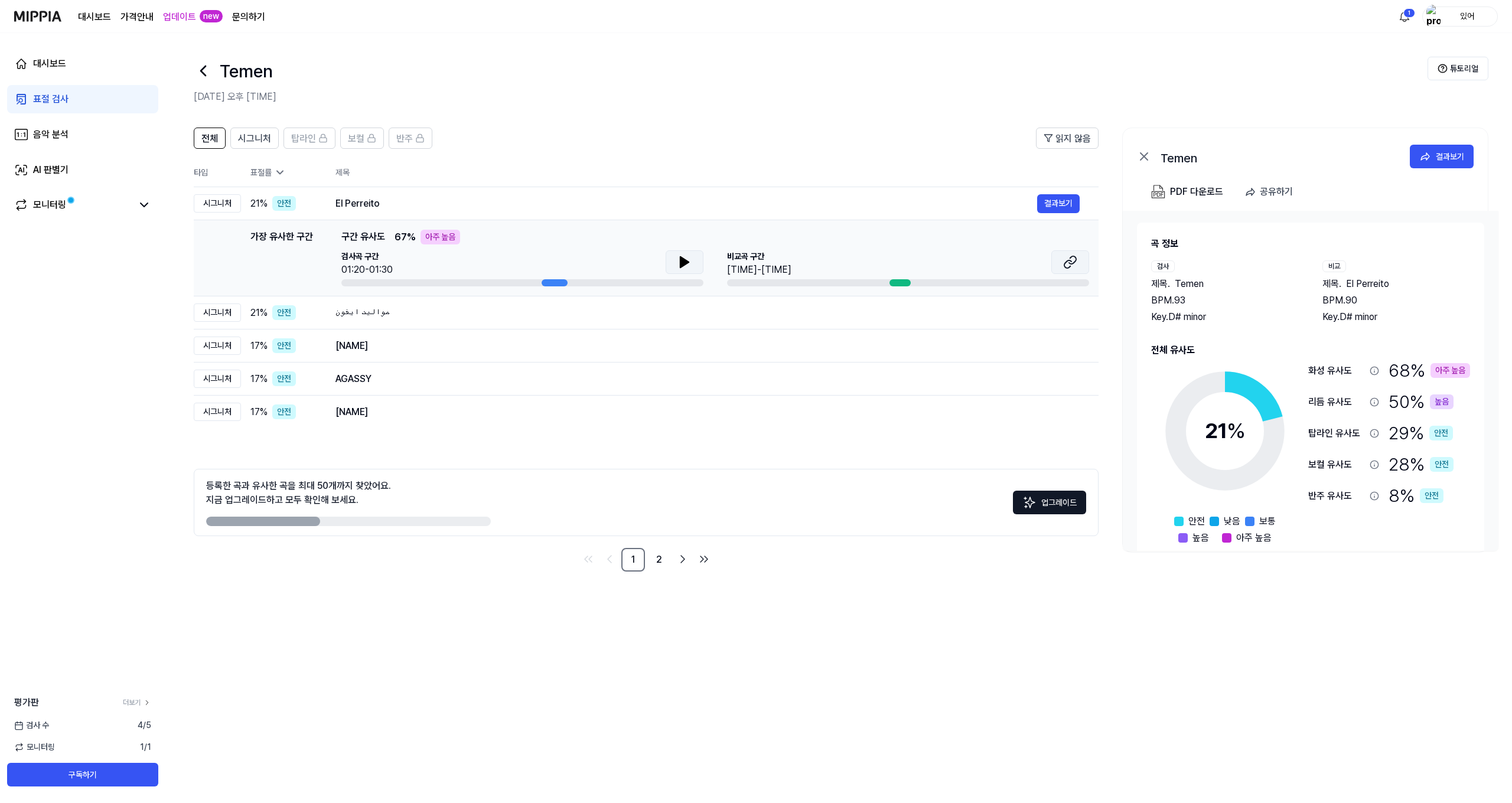 click 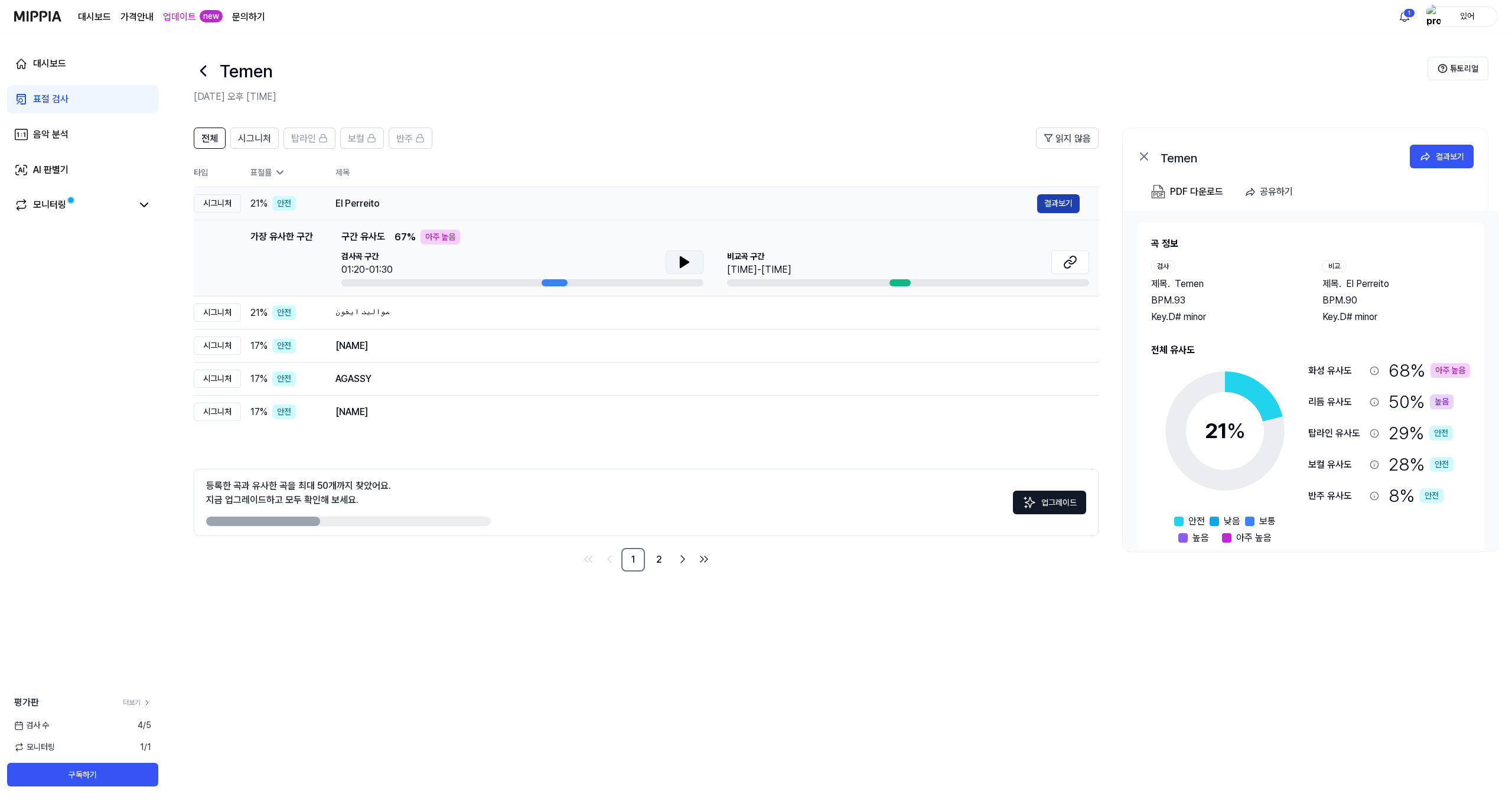 click on "결과보기" at bounding box center [1058, 204] 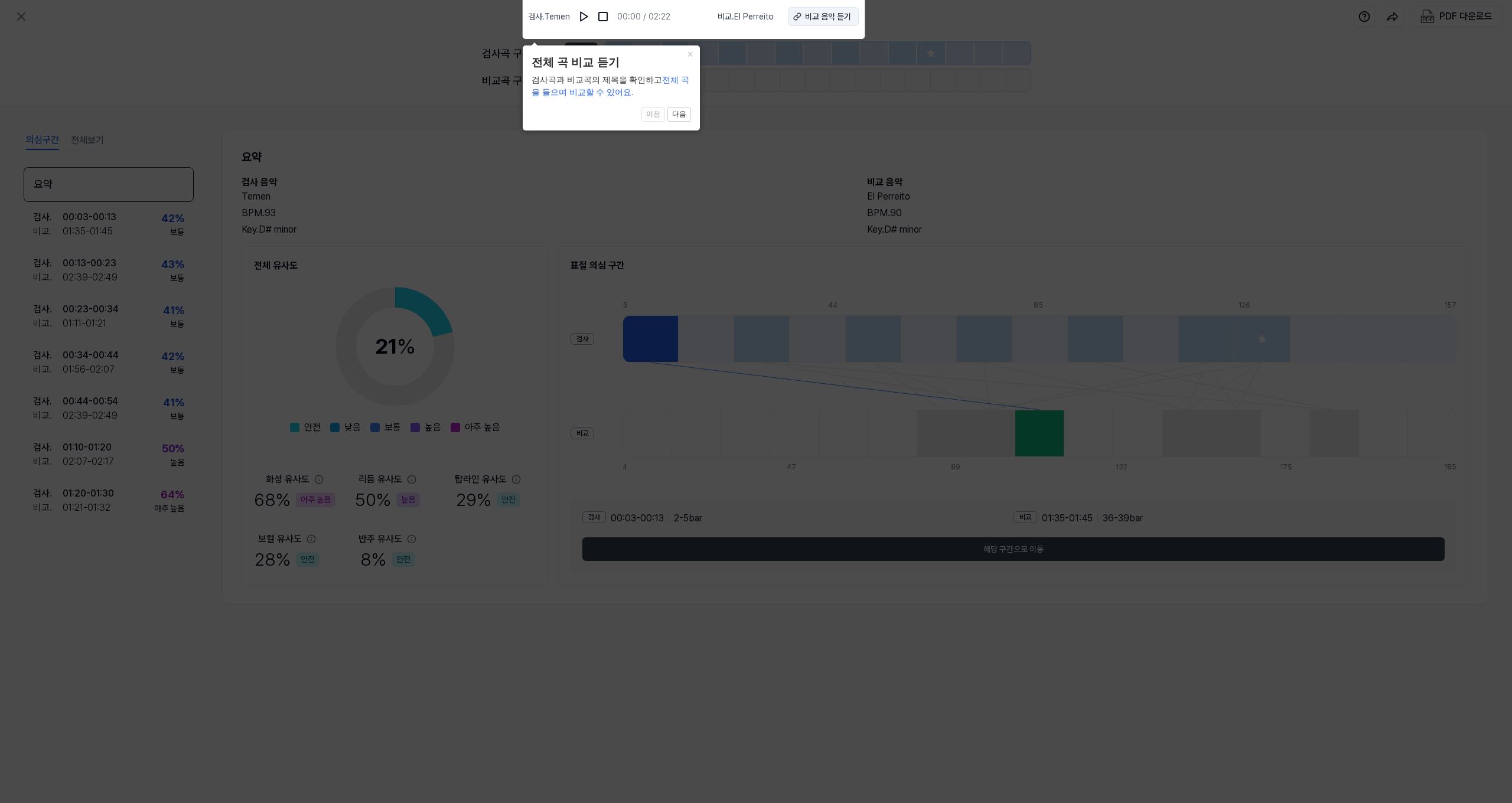 click on "비교 음악 듣기" at bounding box center [828, 17] 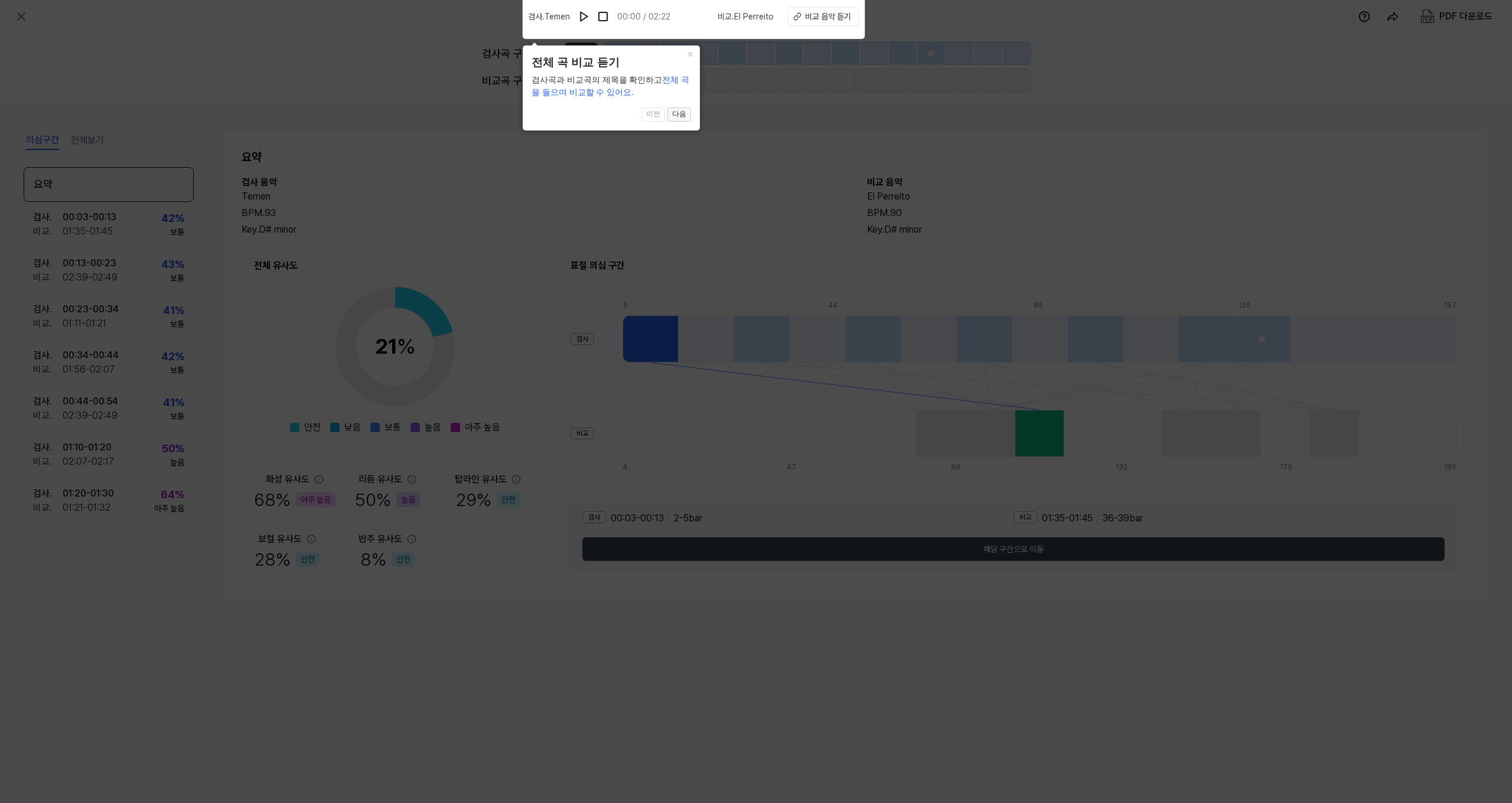 click on "다음" at bounding box center [679, 115] 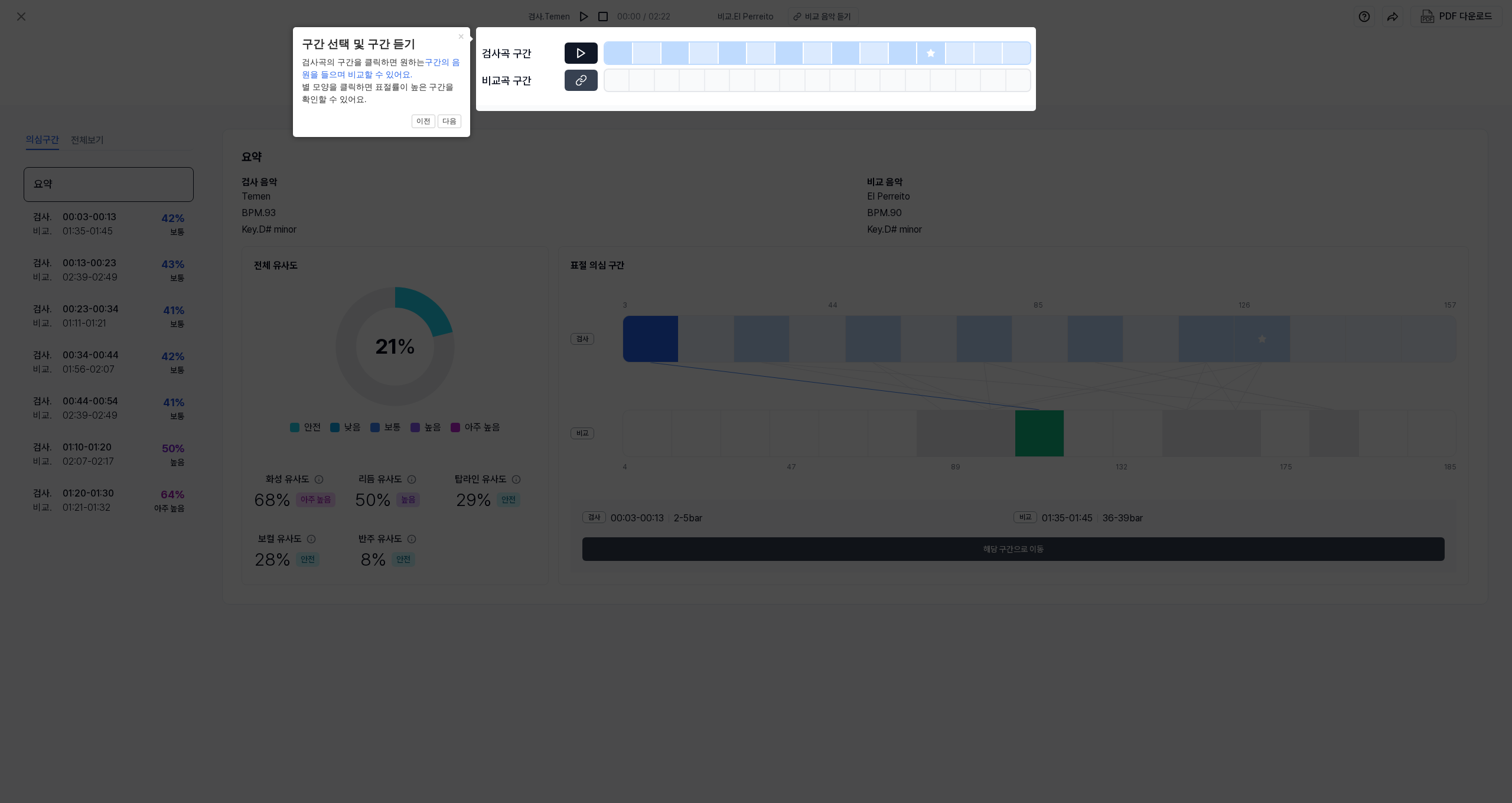 click 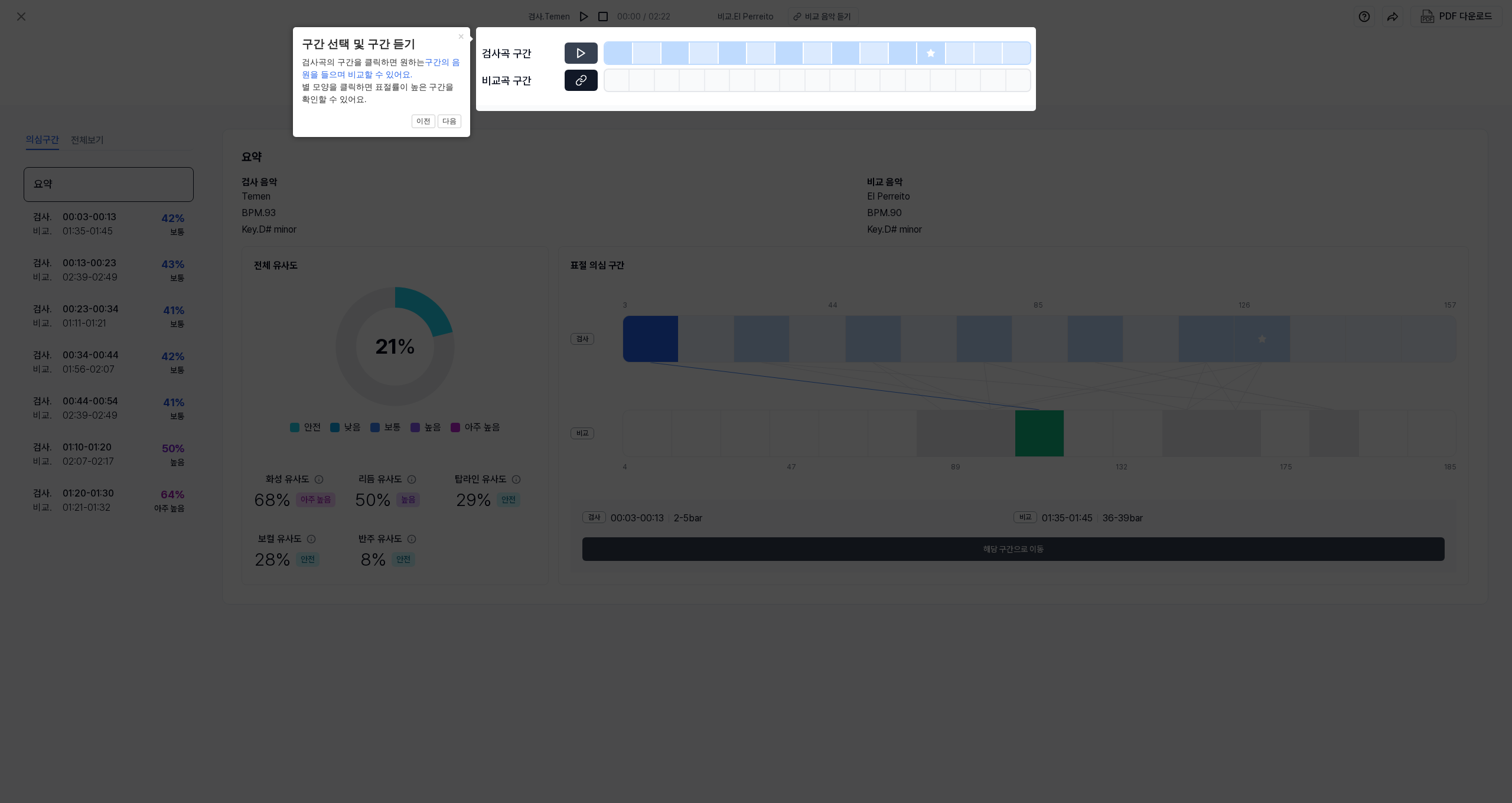 click 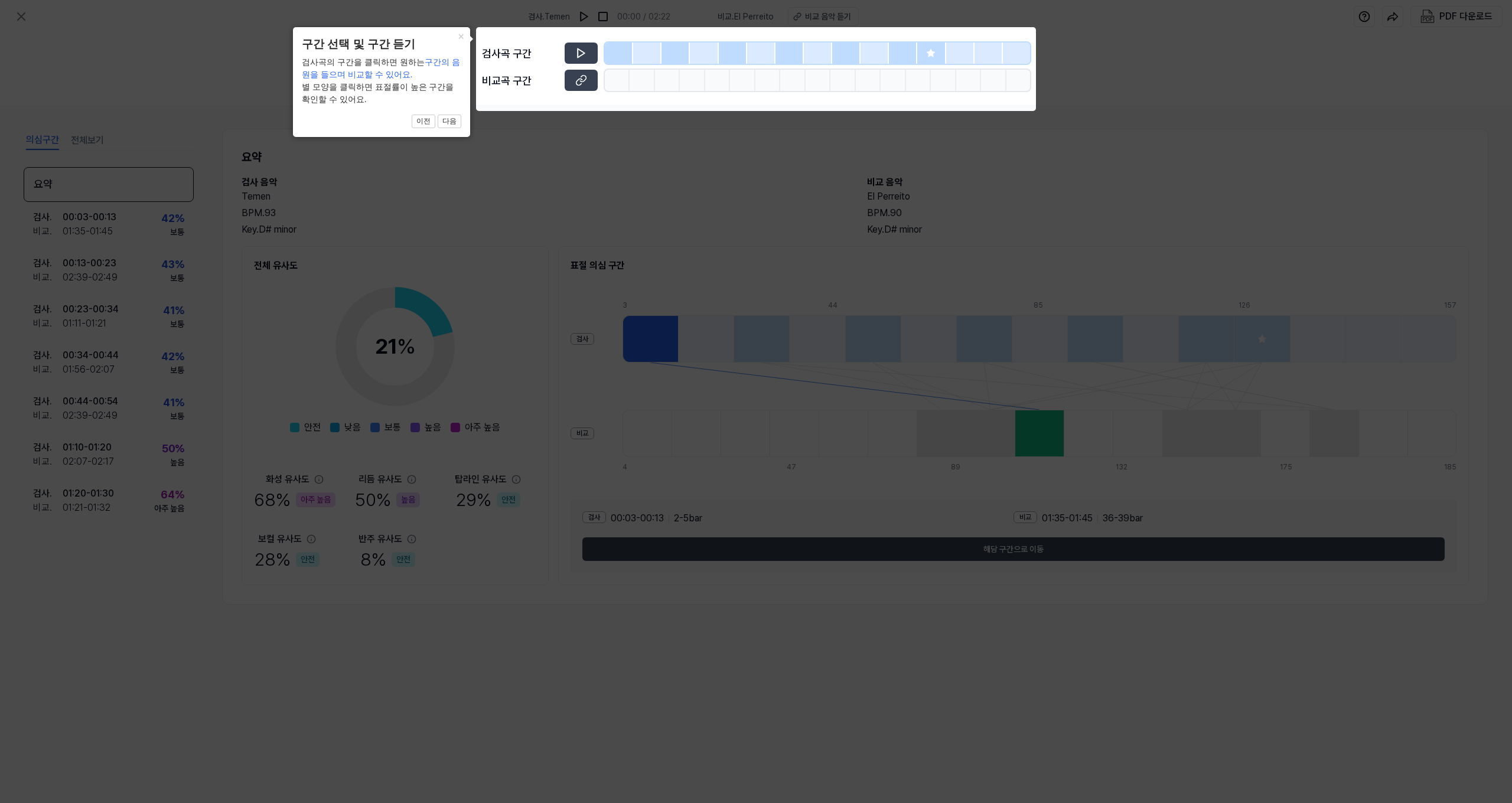 click at bounding box center [619, 53] 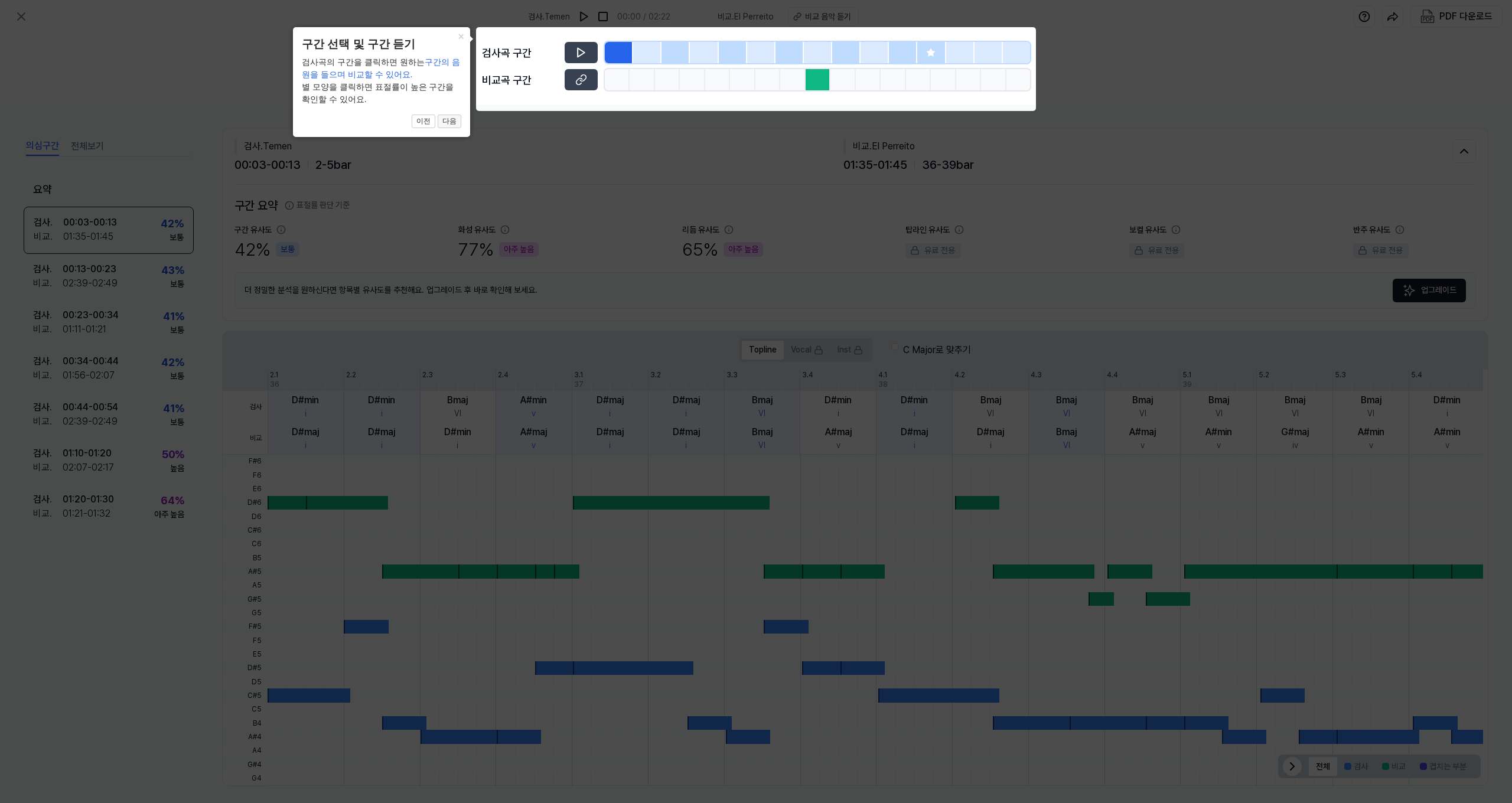 click on "다음" at bounding box center [449, 122] 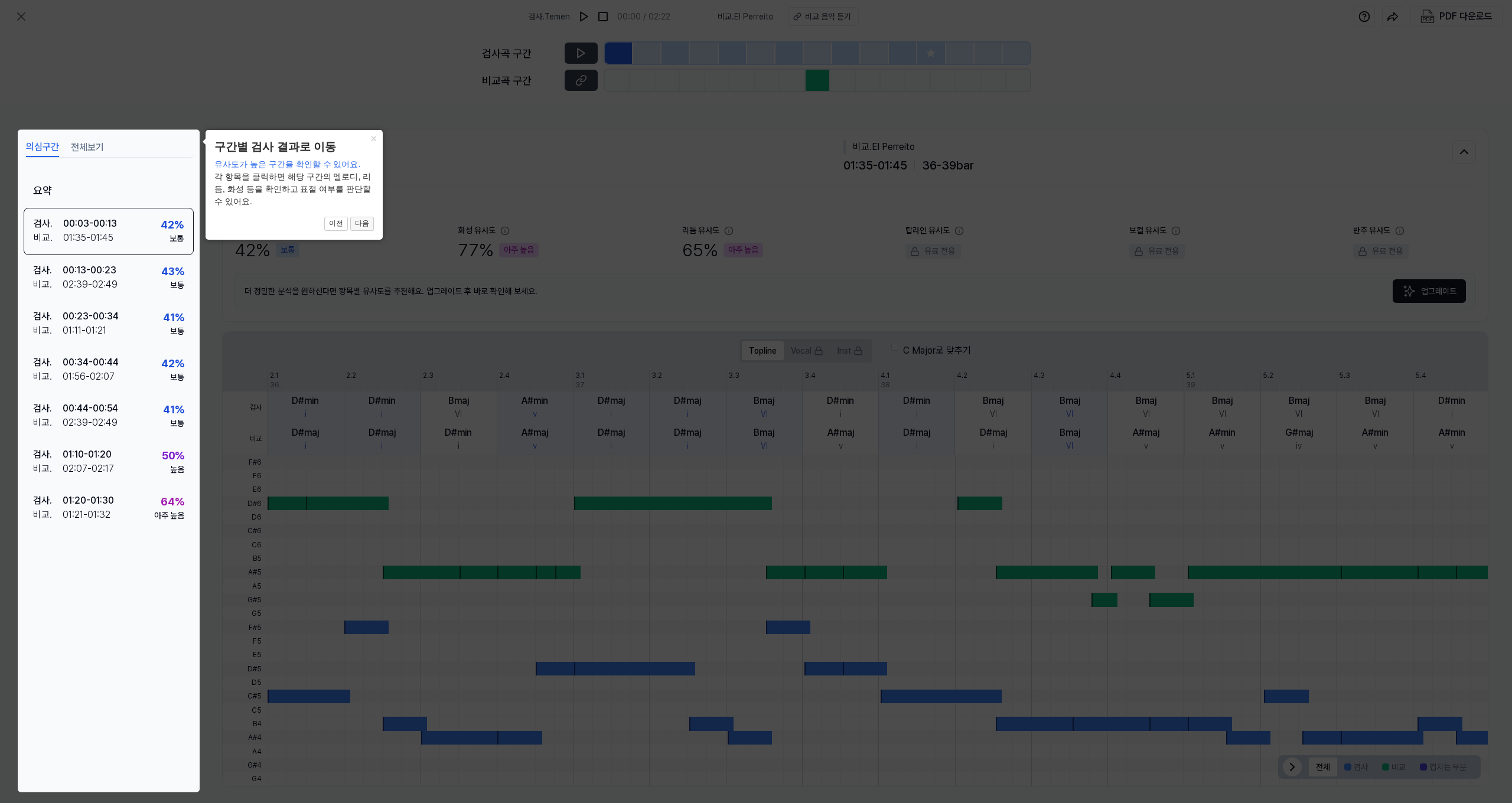 click on "다음" at bounding box center (362, 224) 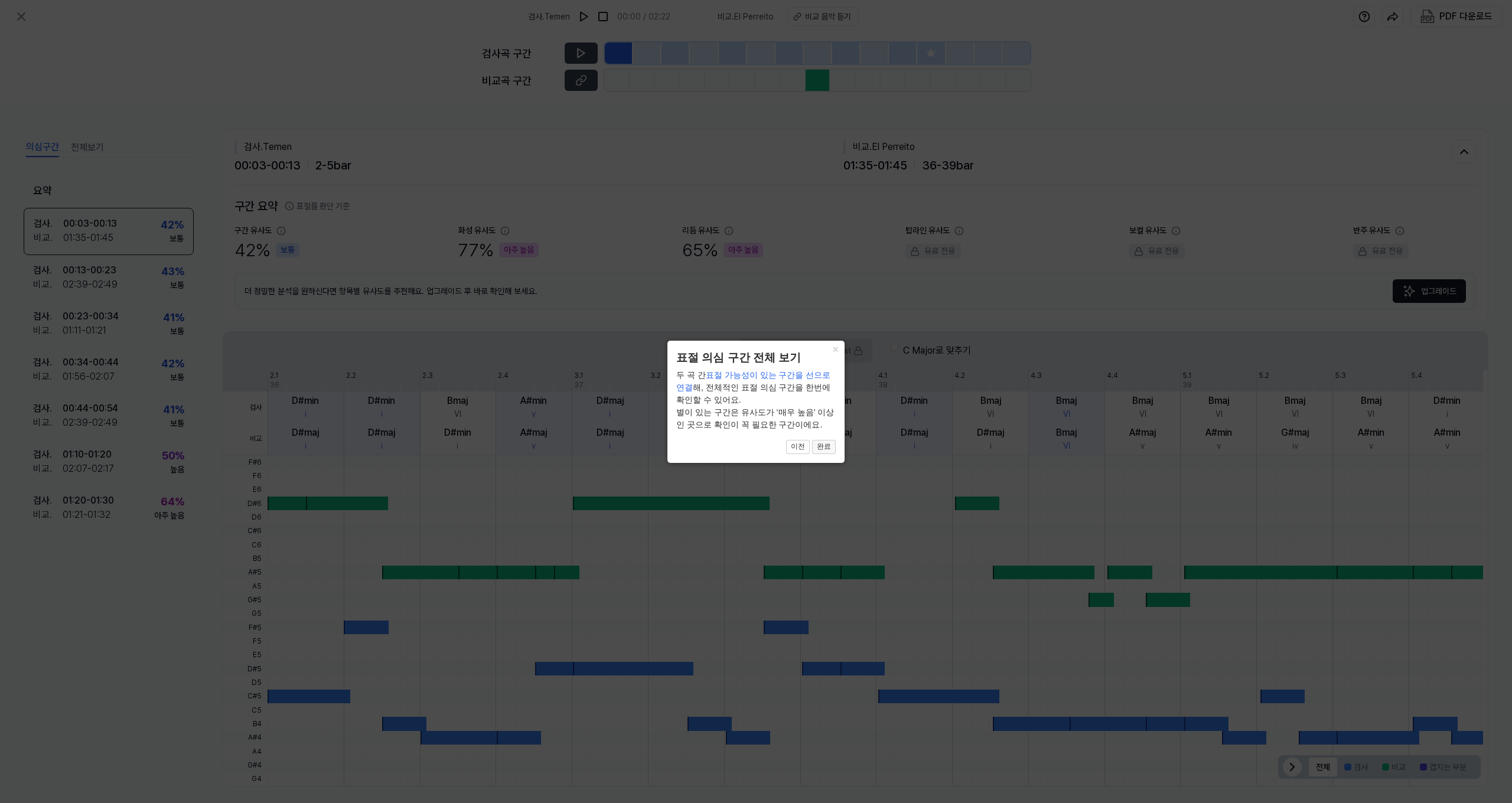 click on "완료" at bounding box center [824, 447] 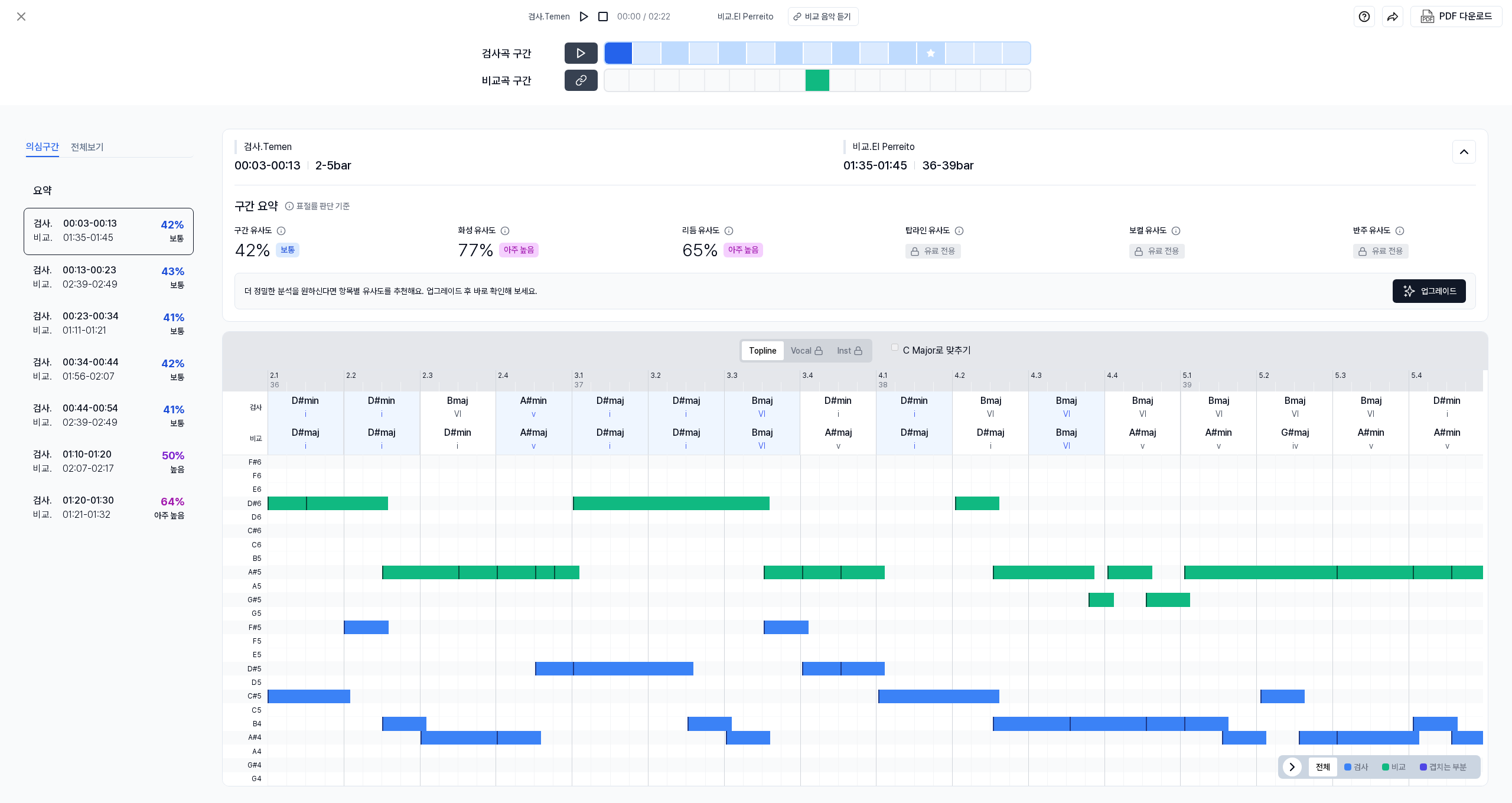 scroll, scrollTop: 0, scrollLeft: 0, axis: both 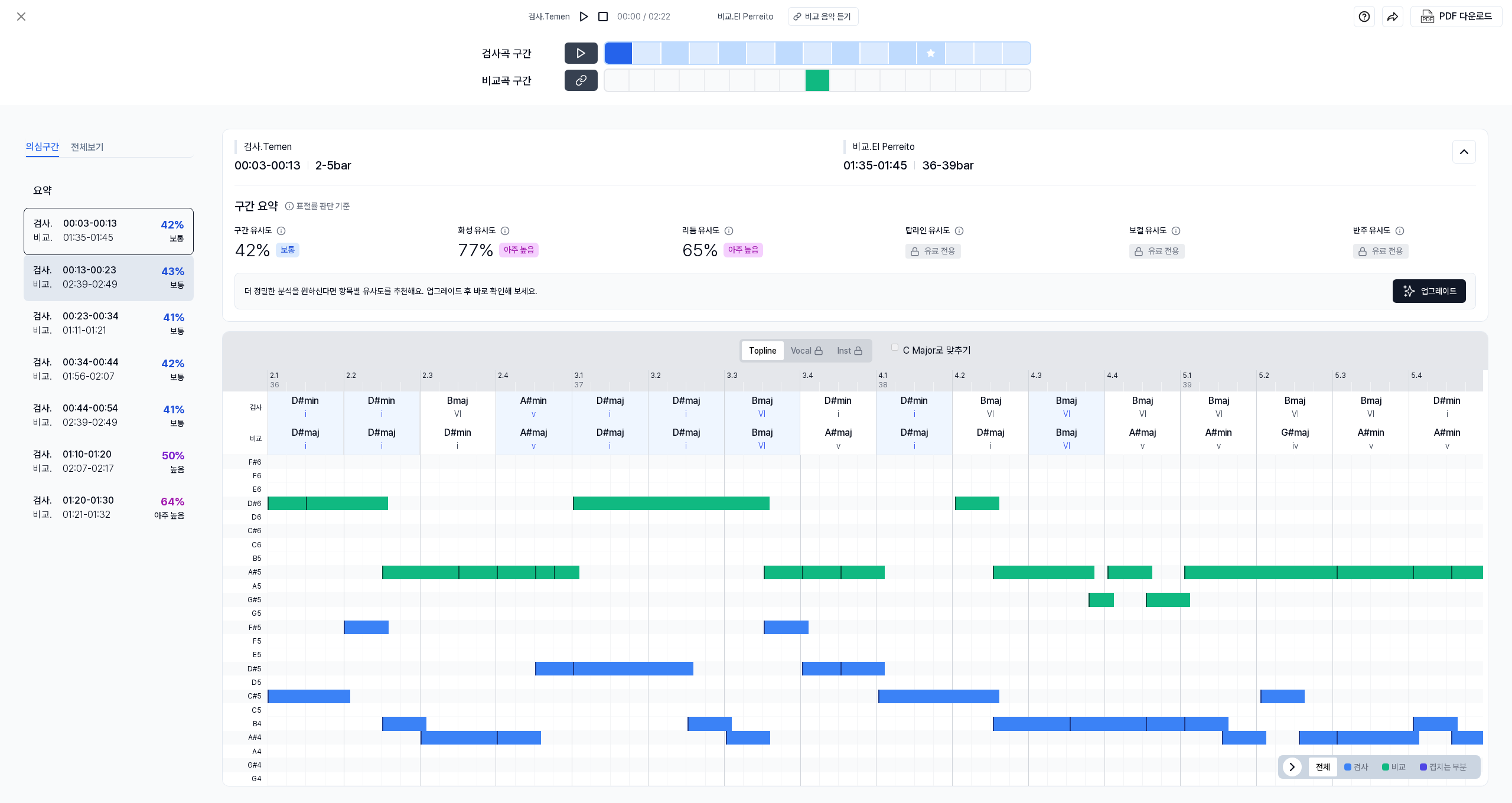 click on "[TIME] - [TIME]" at bounding box center (90, 285) 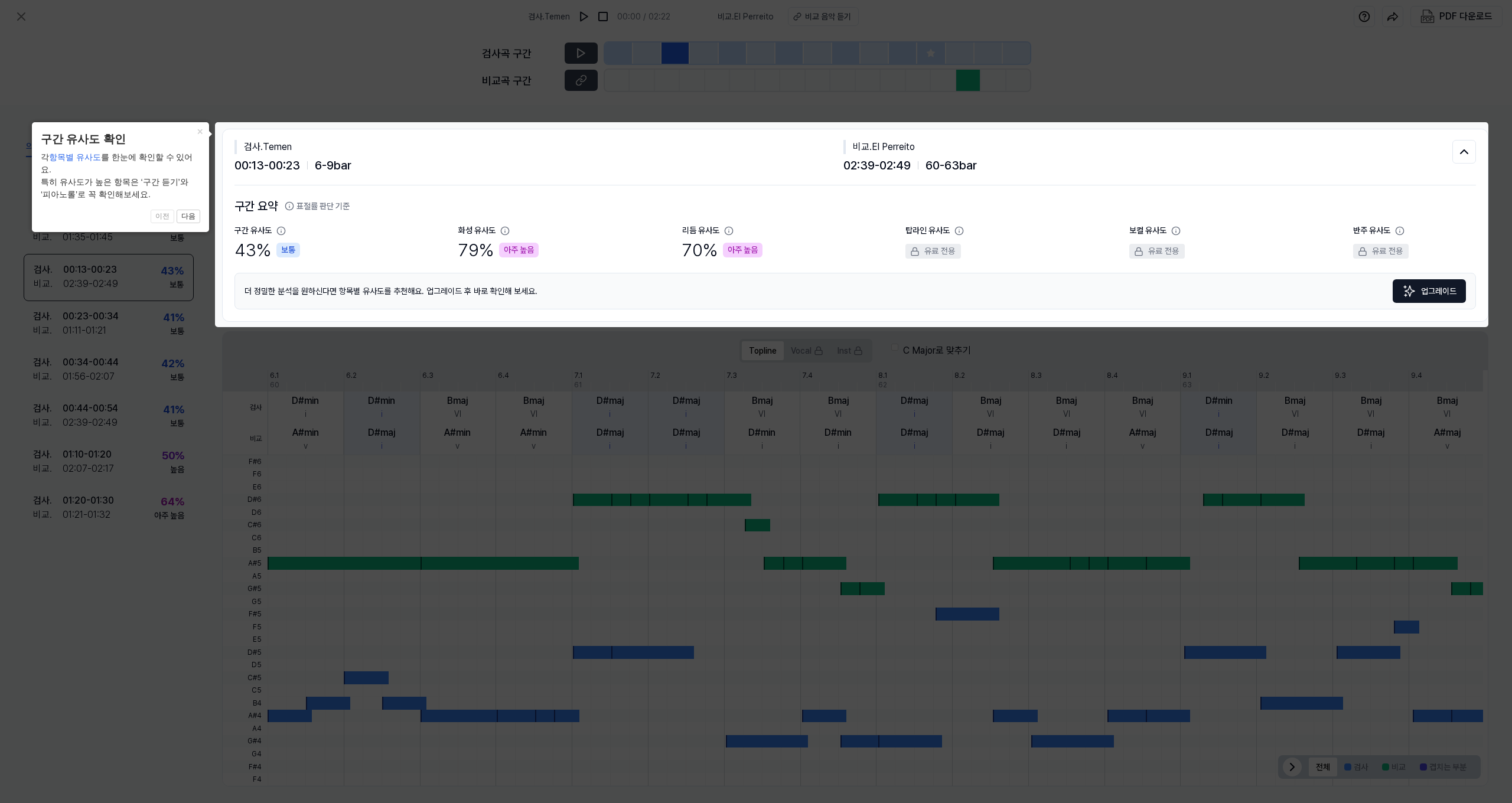 scroll, scrollTop: 1, scrollLeft: 1, axis: both 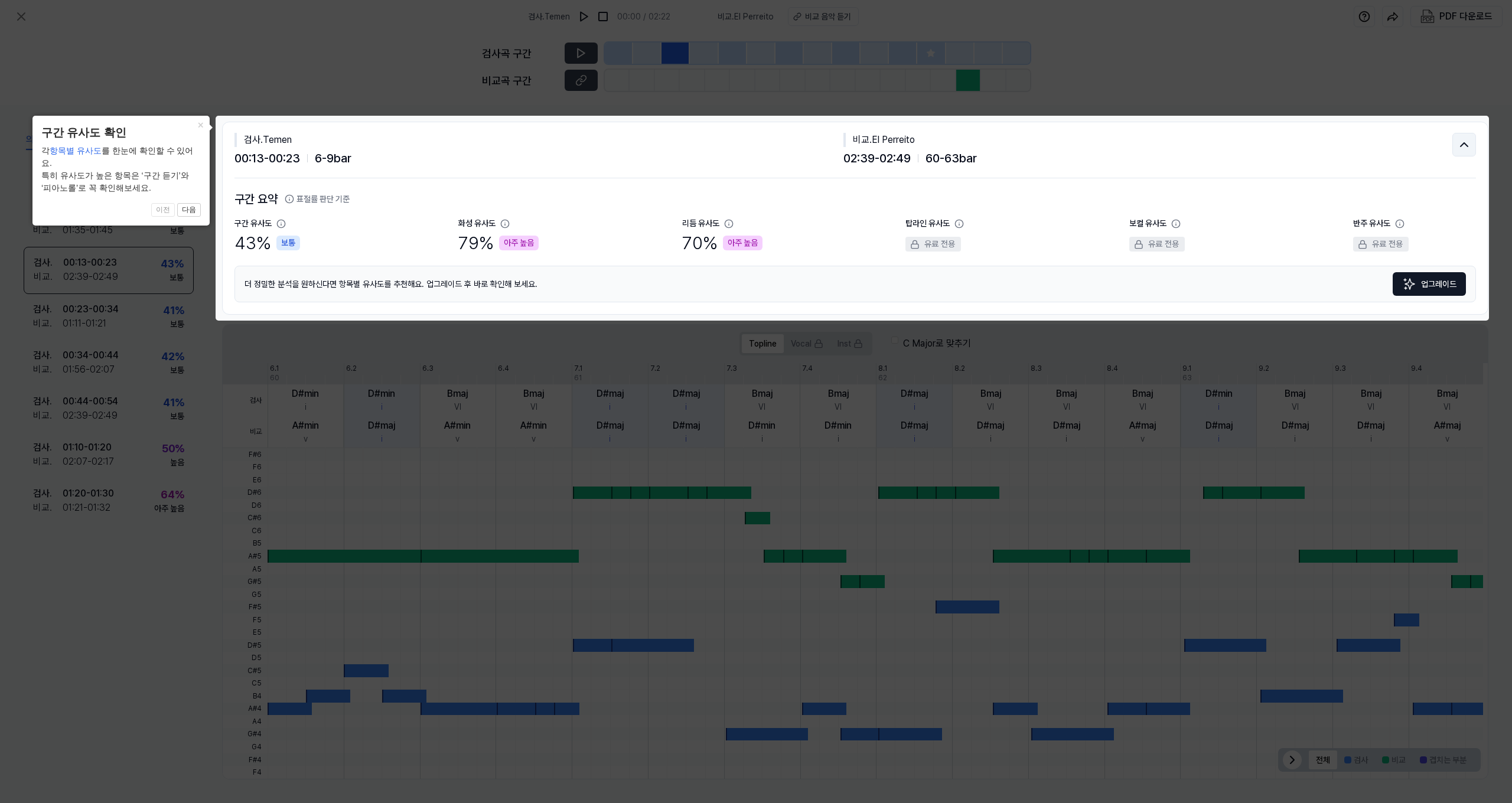 click 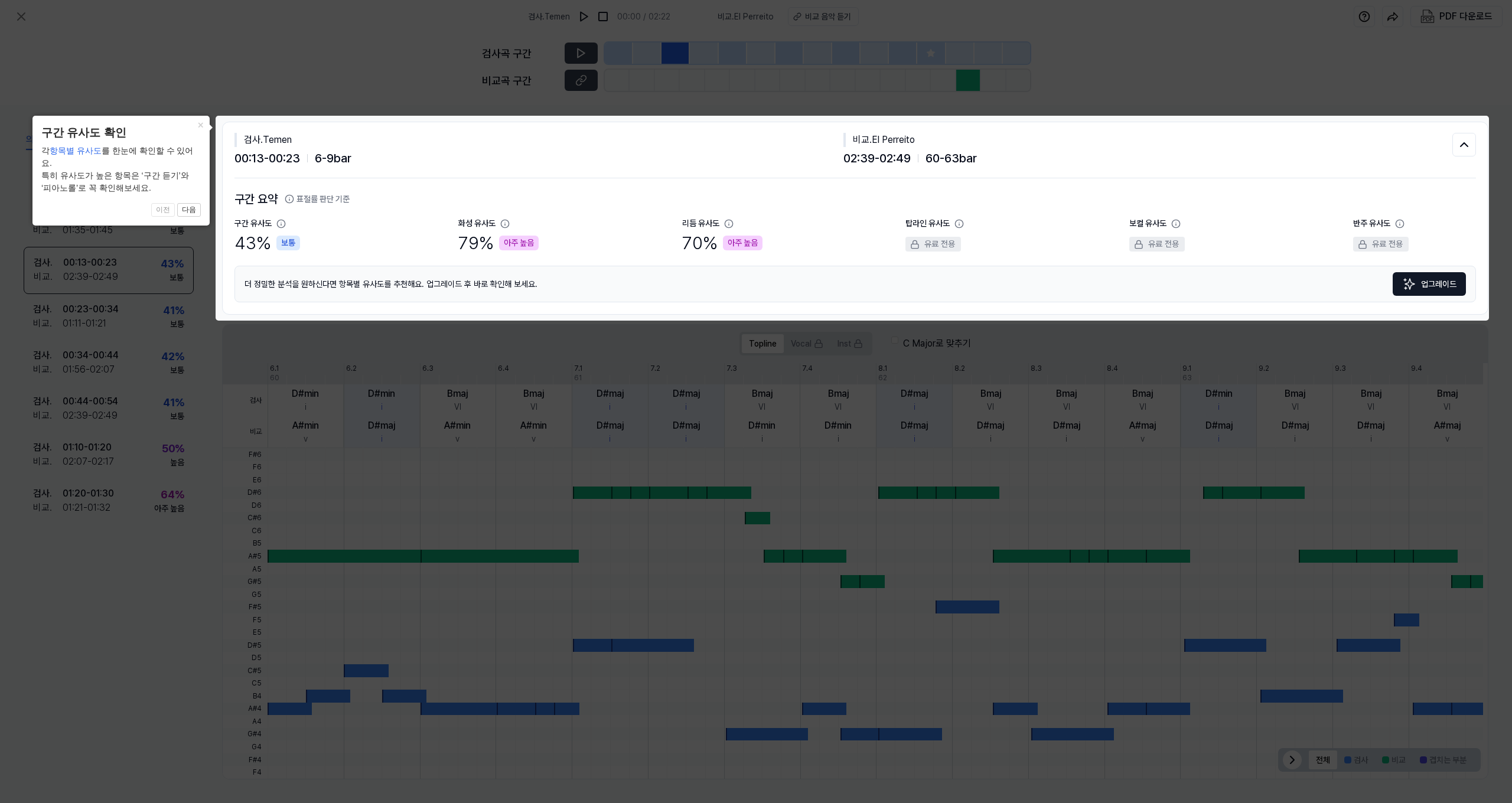 scroll, scrollTop: 0, scrollLeft: 0, axis: both 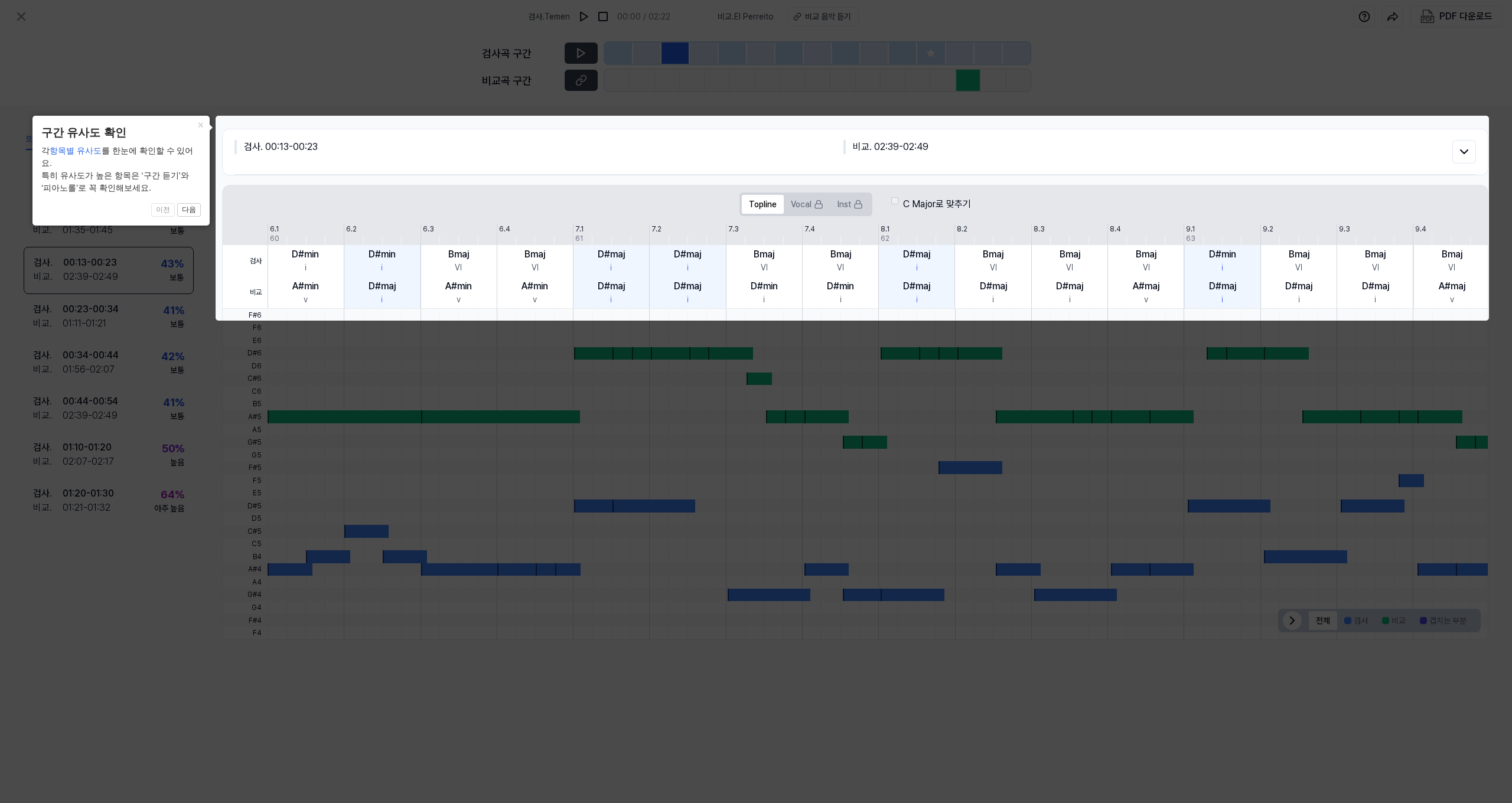 click 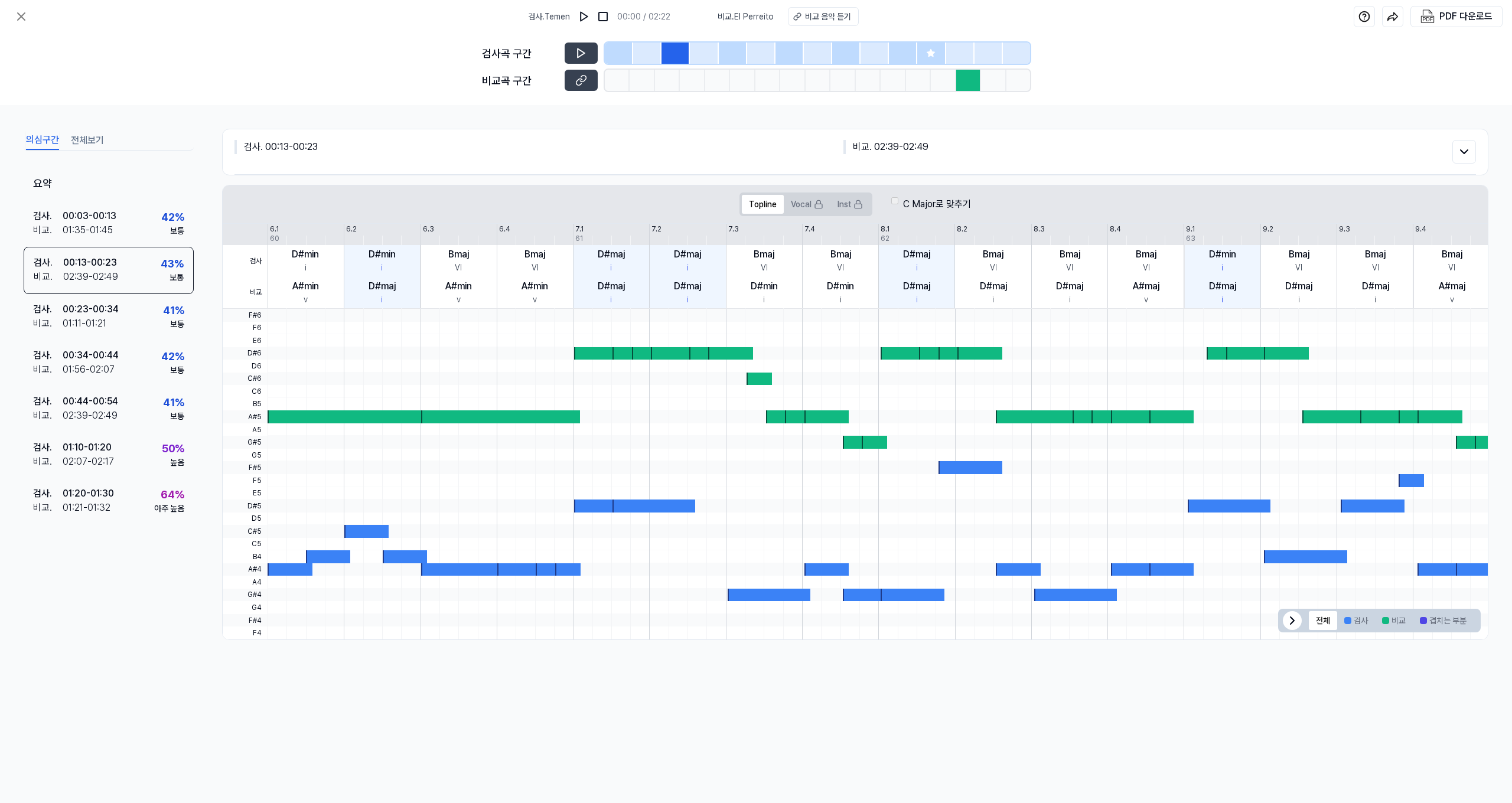 scroll, scrollTop: 0, scrollLeft: 0, axis: both 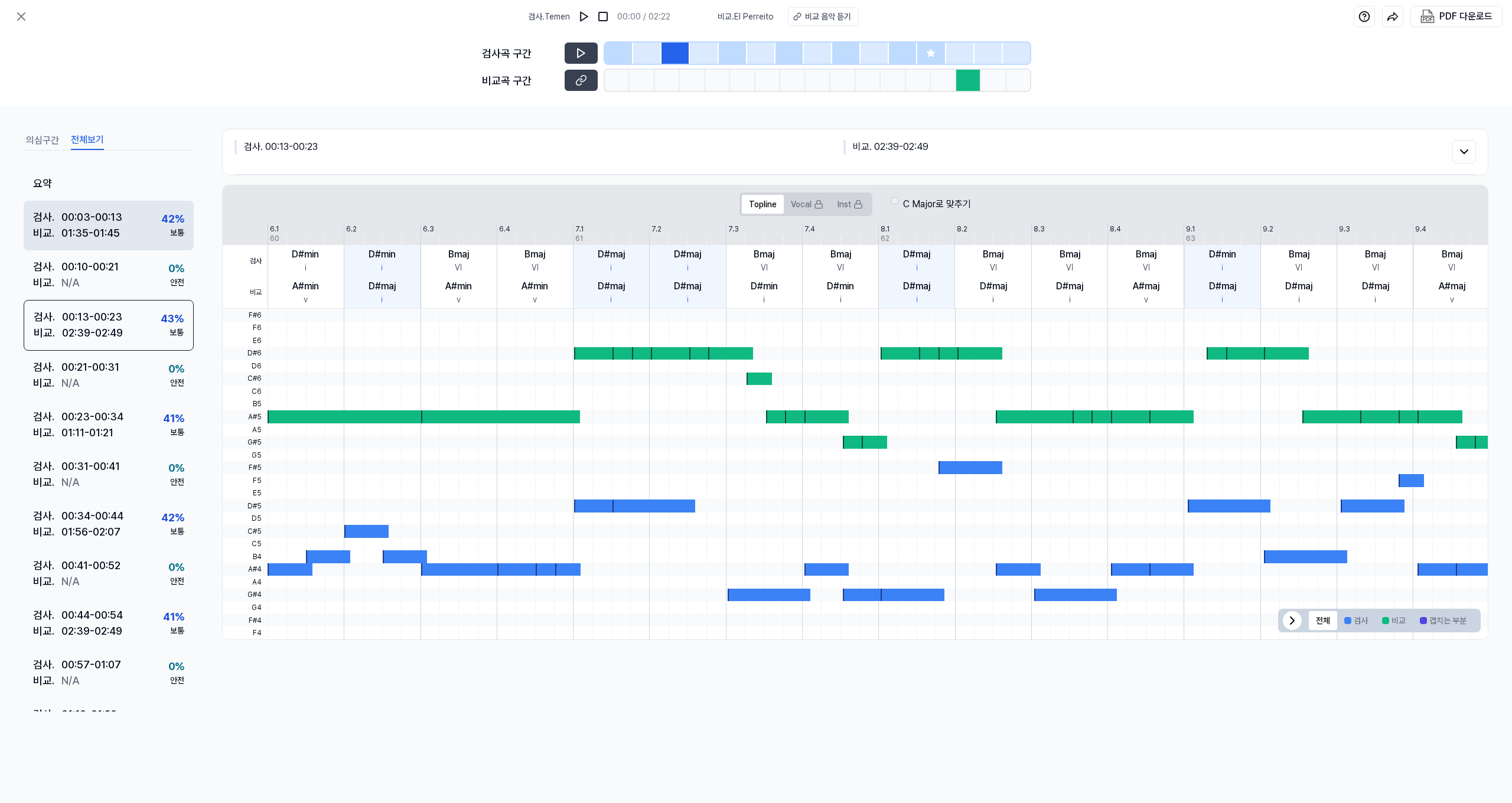 click on "[TIME] - [TIME]" at bounding box center (92, 217) 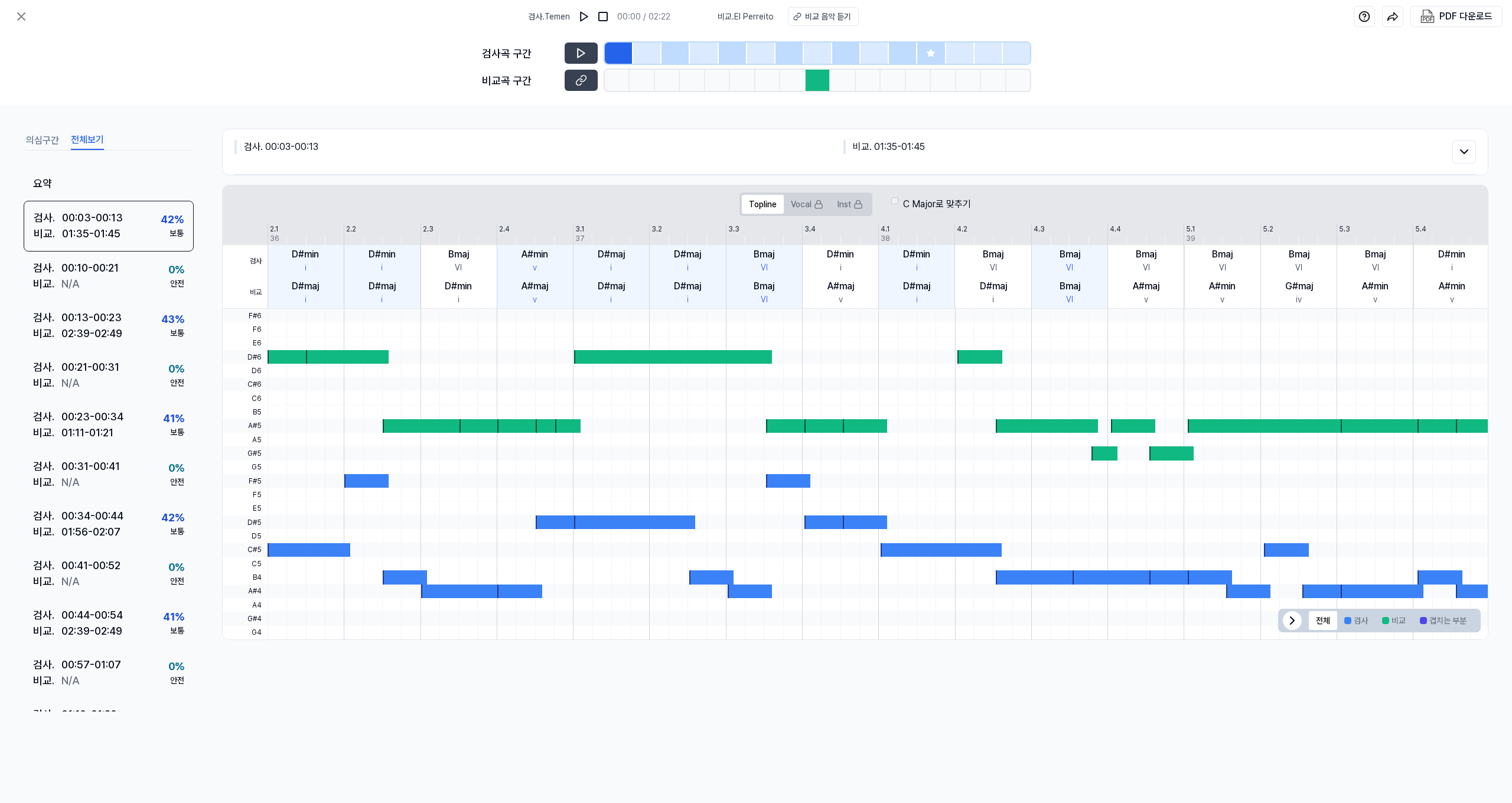 click on "검사 비교 2.1 2.2 2.3 2.4 3.1 3.2 3.3 3.4 4.1 4.2 4.3 4.4 5.1 5.2 5.3 5.4 6.1 36 37 38 39 40 D#min i D#maj i D#min i D#maj i Bmaj VI D#min i A#min v A#maj v D#maj i D#maj i D#maj i D#maj i Bmaj VI Bmaj VI D#min i A#maj v D#min i D#maj i Bmaj VI D#maj i Bmaj VI Bmaj VI Bmaj VI A#maj v Bmaj VI A#min v Bmaj VI G#maj iv Bmaj VI A#min v D#min i A#min v" at bounding box center (855, 266) 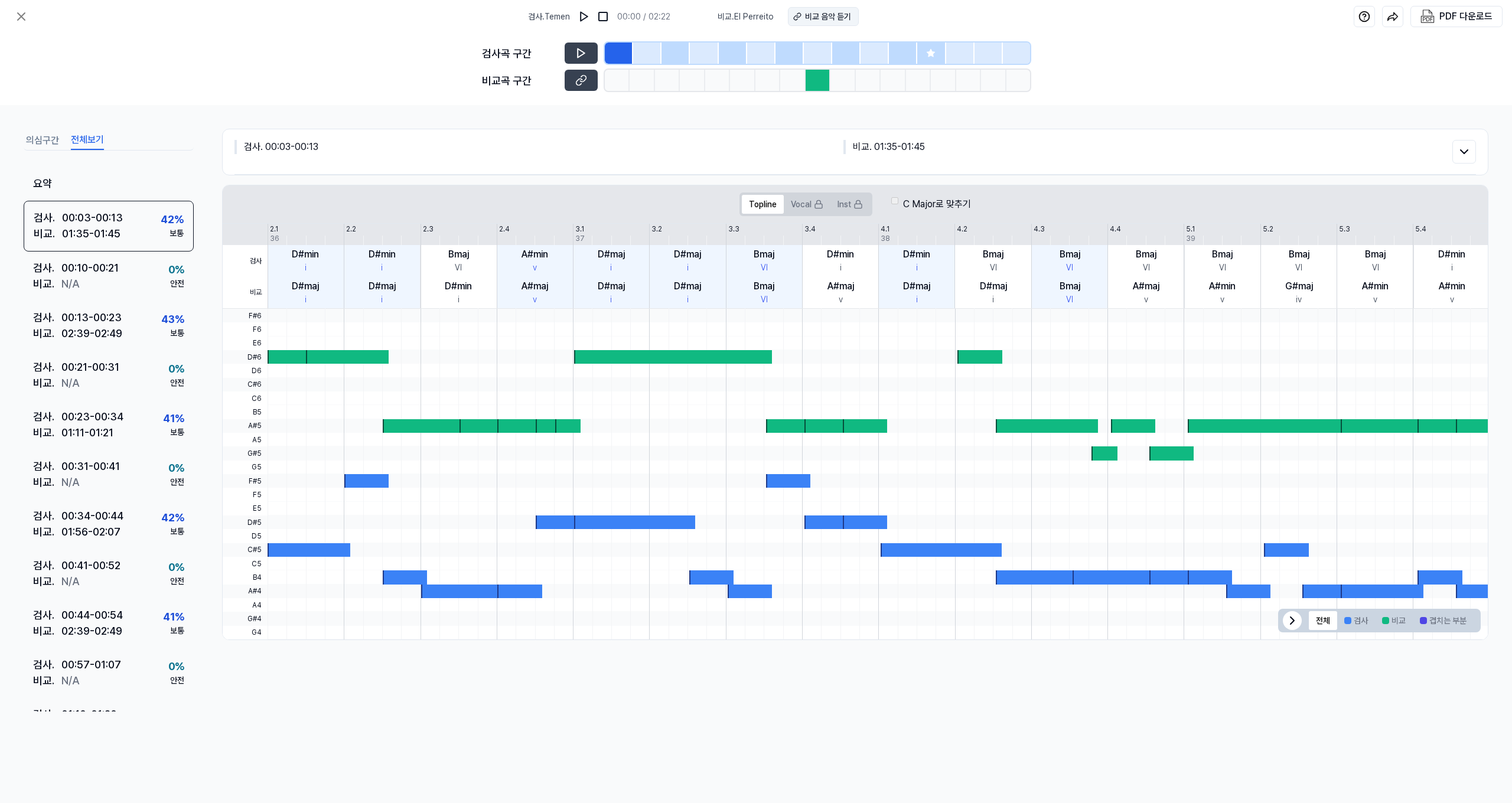 click on "비교 음악 듣기" at bounding box center [828, 17] 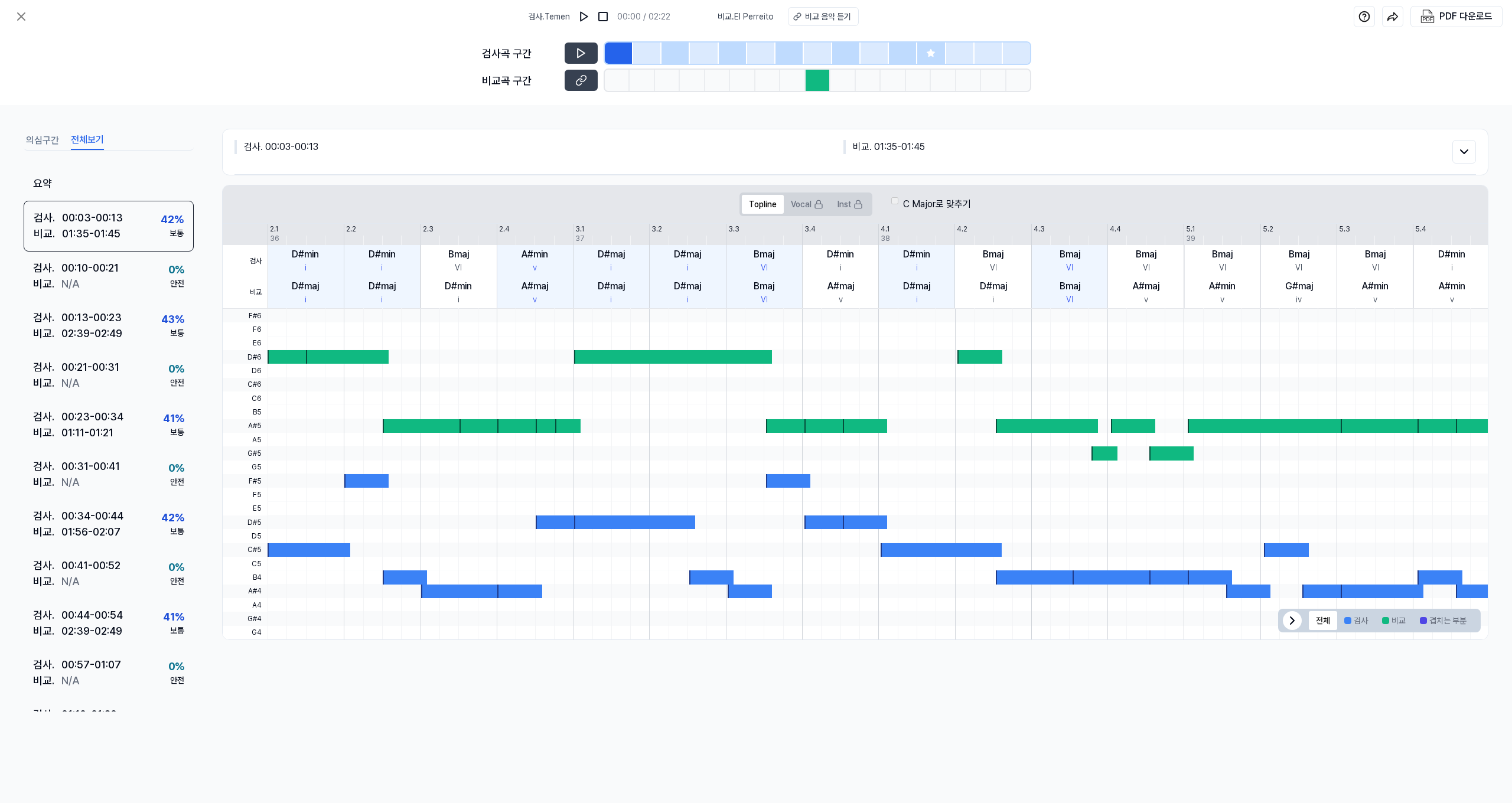 scroll, scrollTop: 1, scrollLeft: 0, axis: vertical 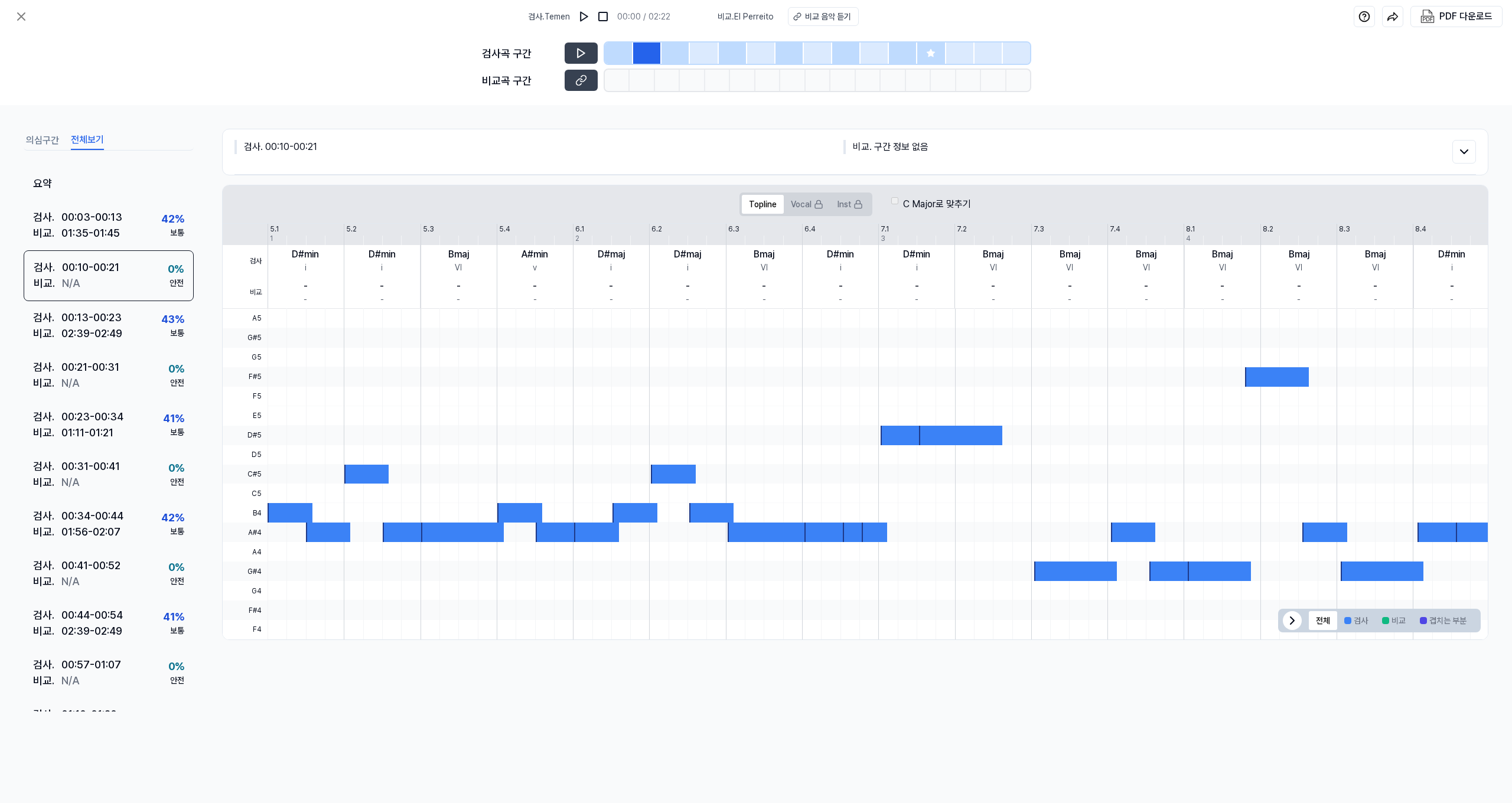 click at bounding box center (676, 53) 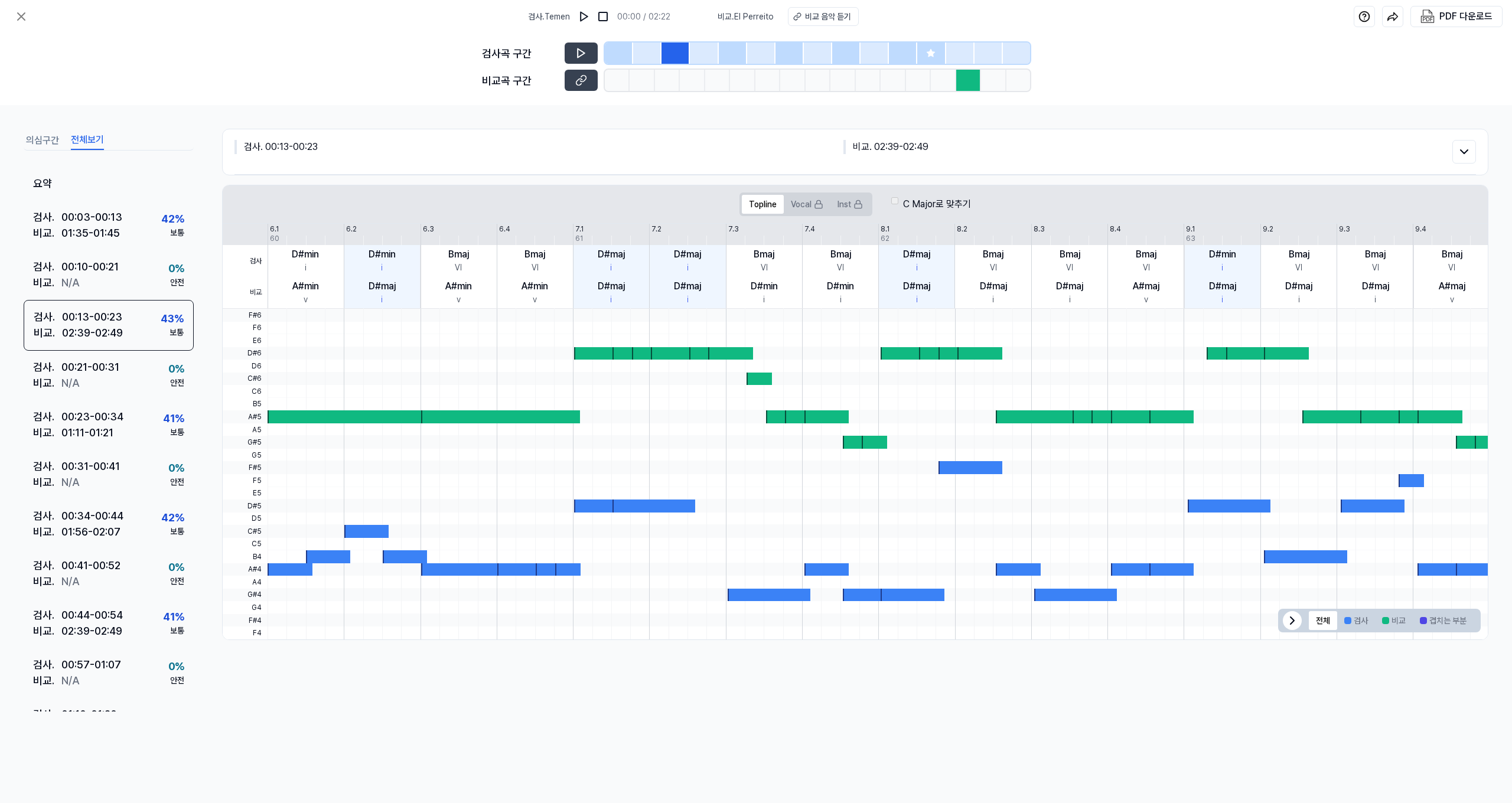 click at bounding box center (969, 80) 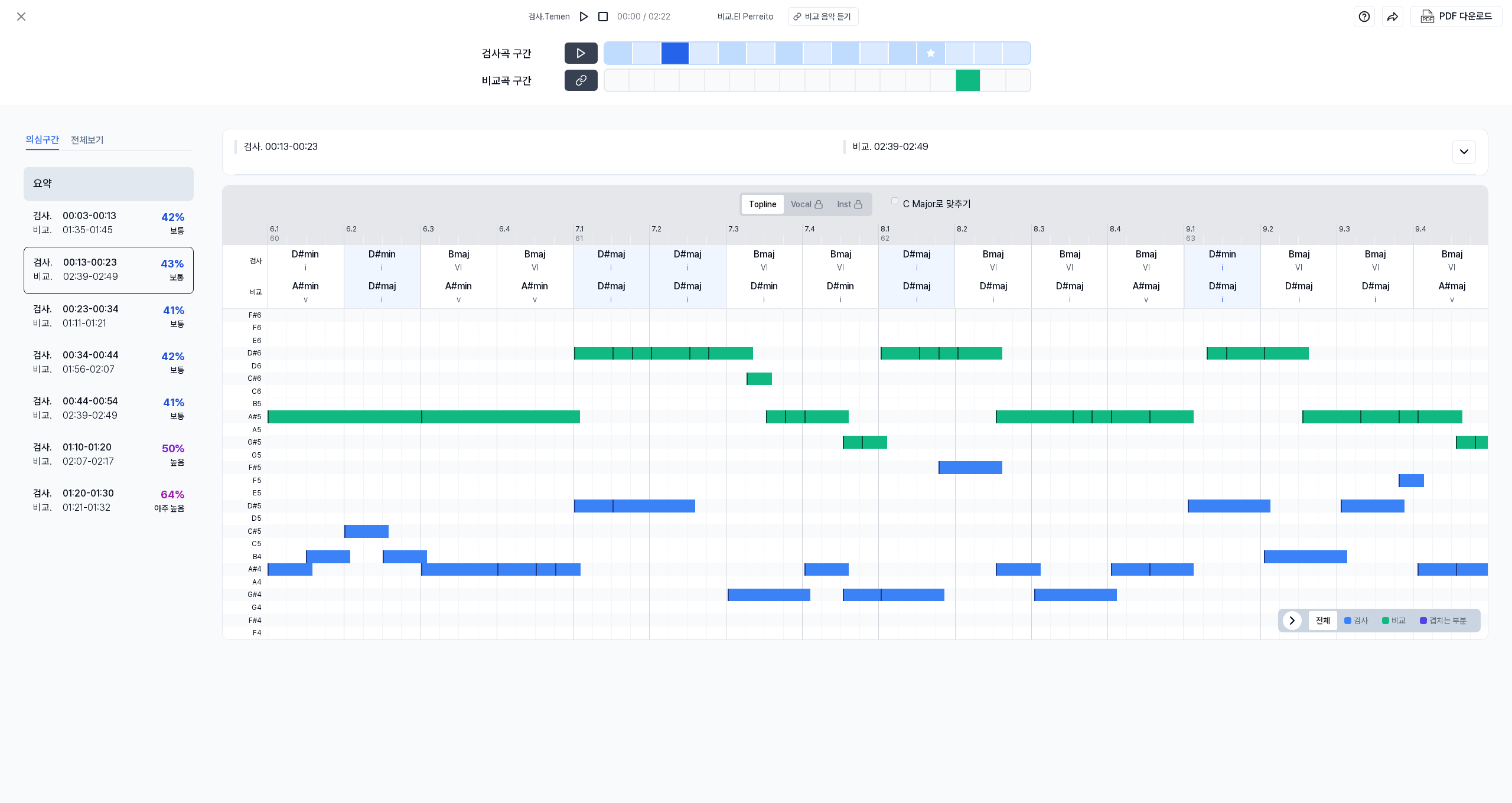scroll, scrollTop: 0, scrollLeft: 1, axis: horizontal 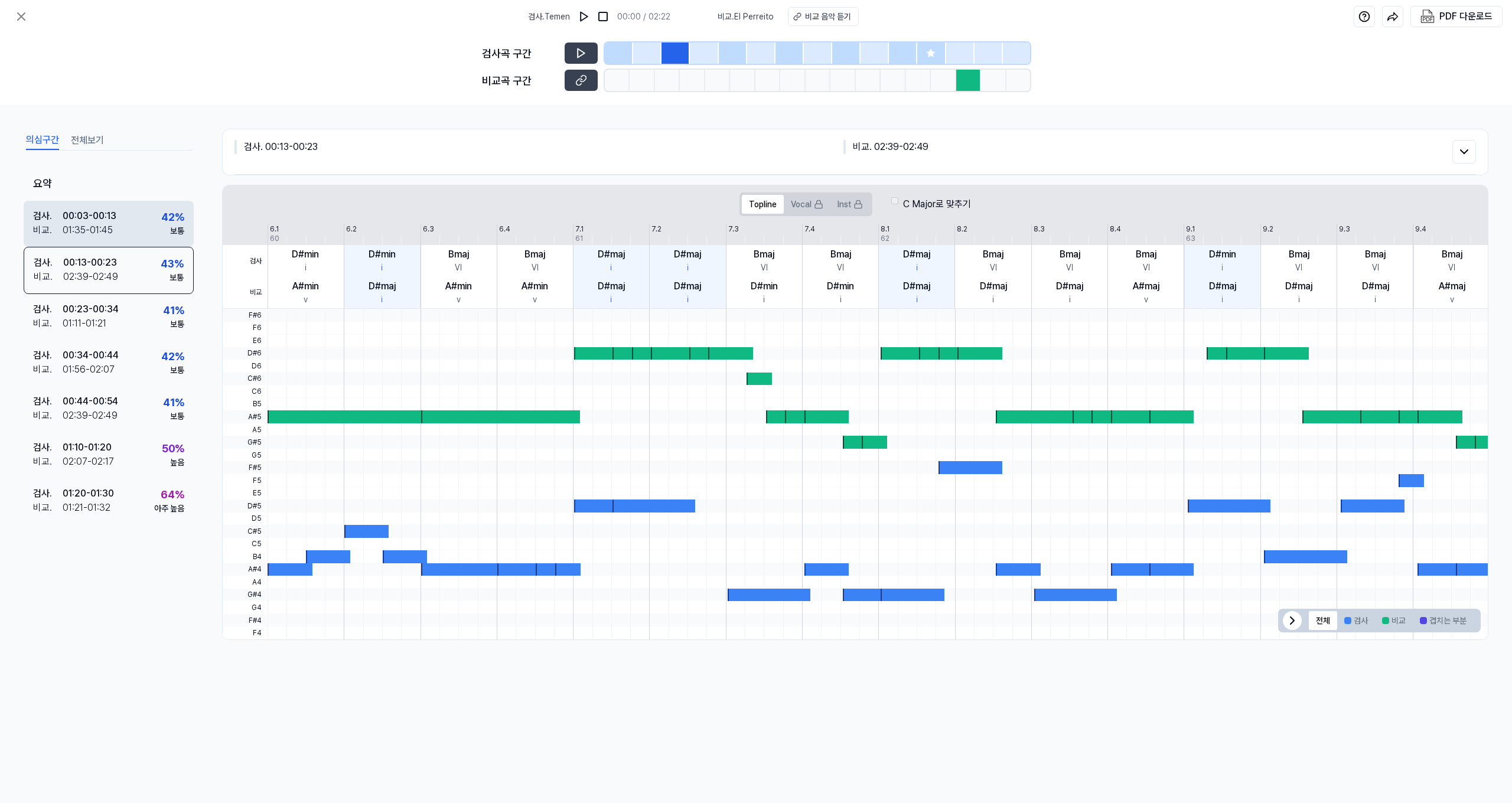 click on "[TIME] - [TIME]" at bounding box center (89, 216) 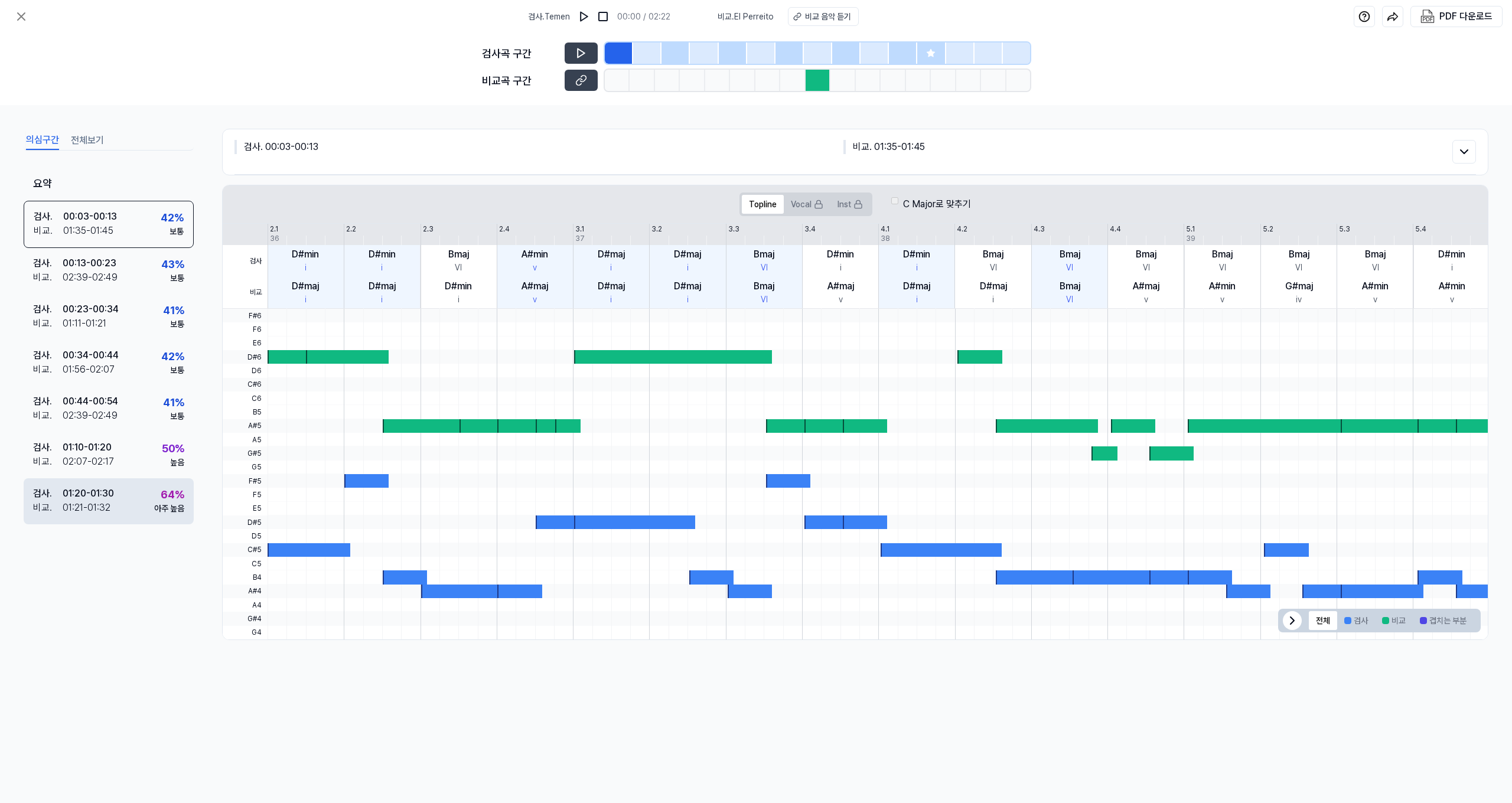 scroll, scrollTop: 0, scrollLeft: 0, axis: both 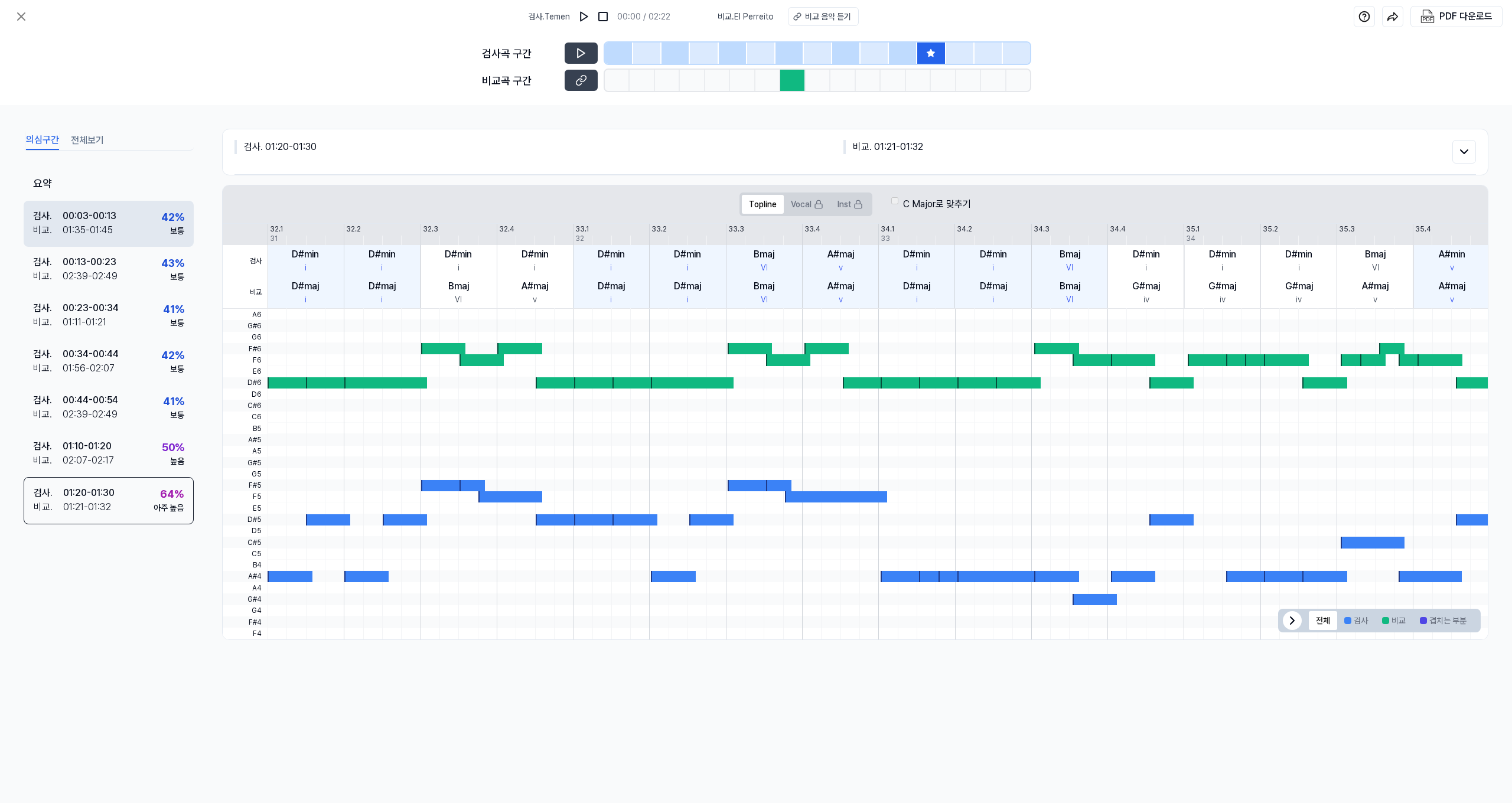 click on "[TIME] - [TIME]" at bounding box center [89, 216] 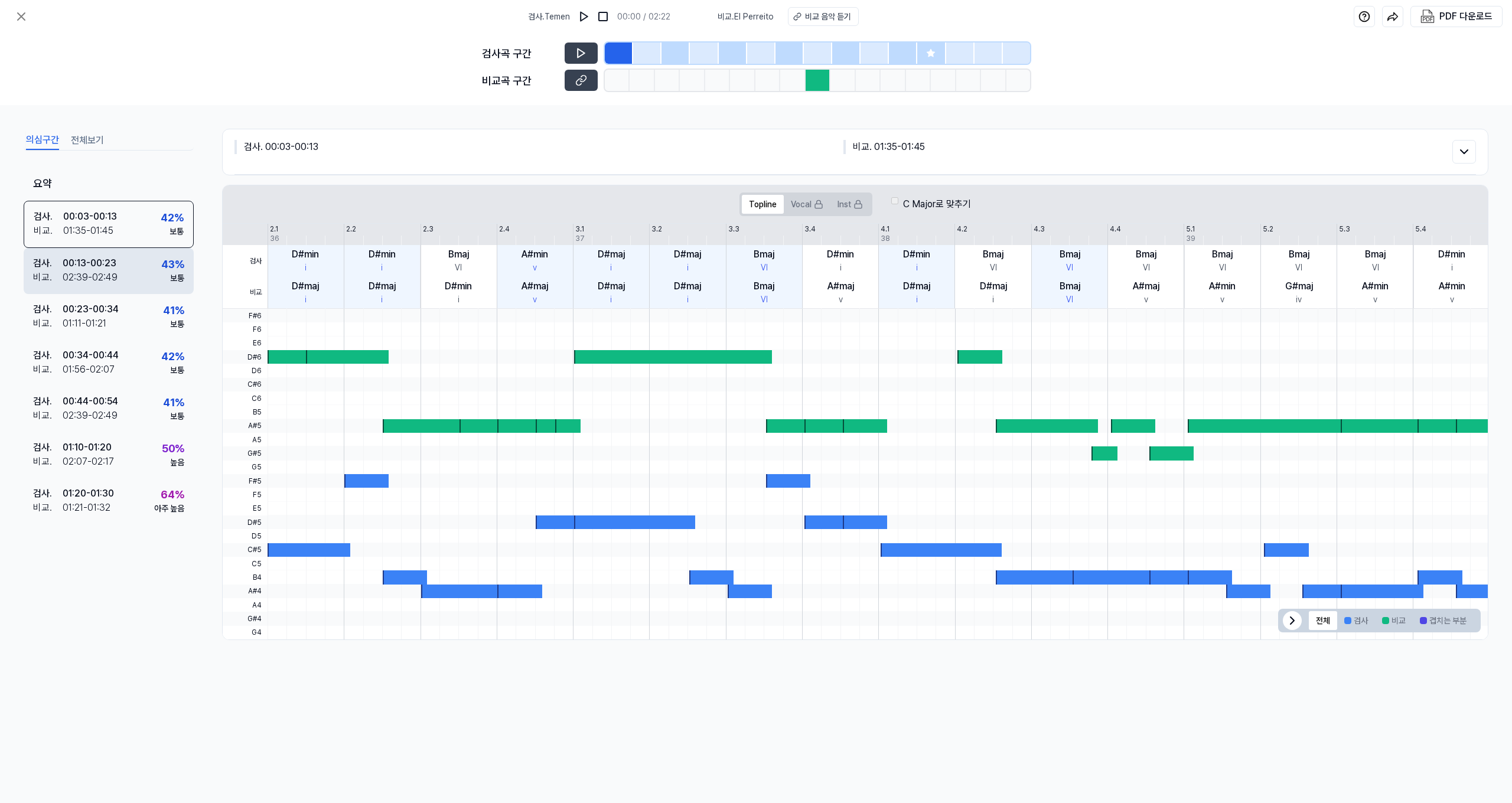 click on "[TIME] - [TIME]" at bounding box center [89, 263] 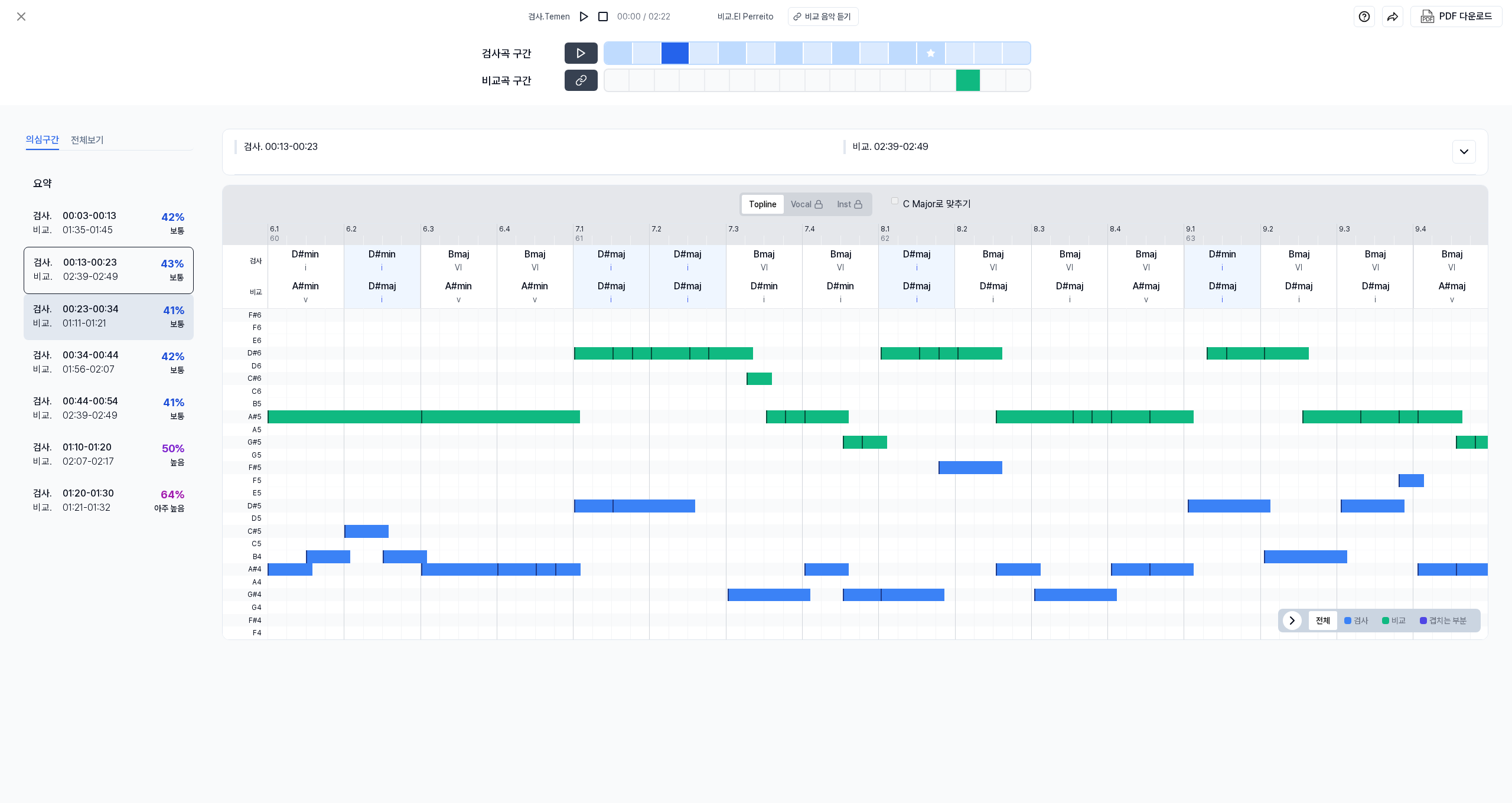 scroll, scrollTop: 1, scrollLeft: 0, axis: vertical 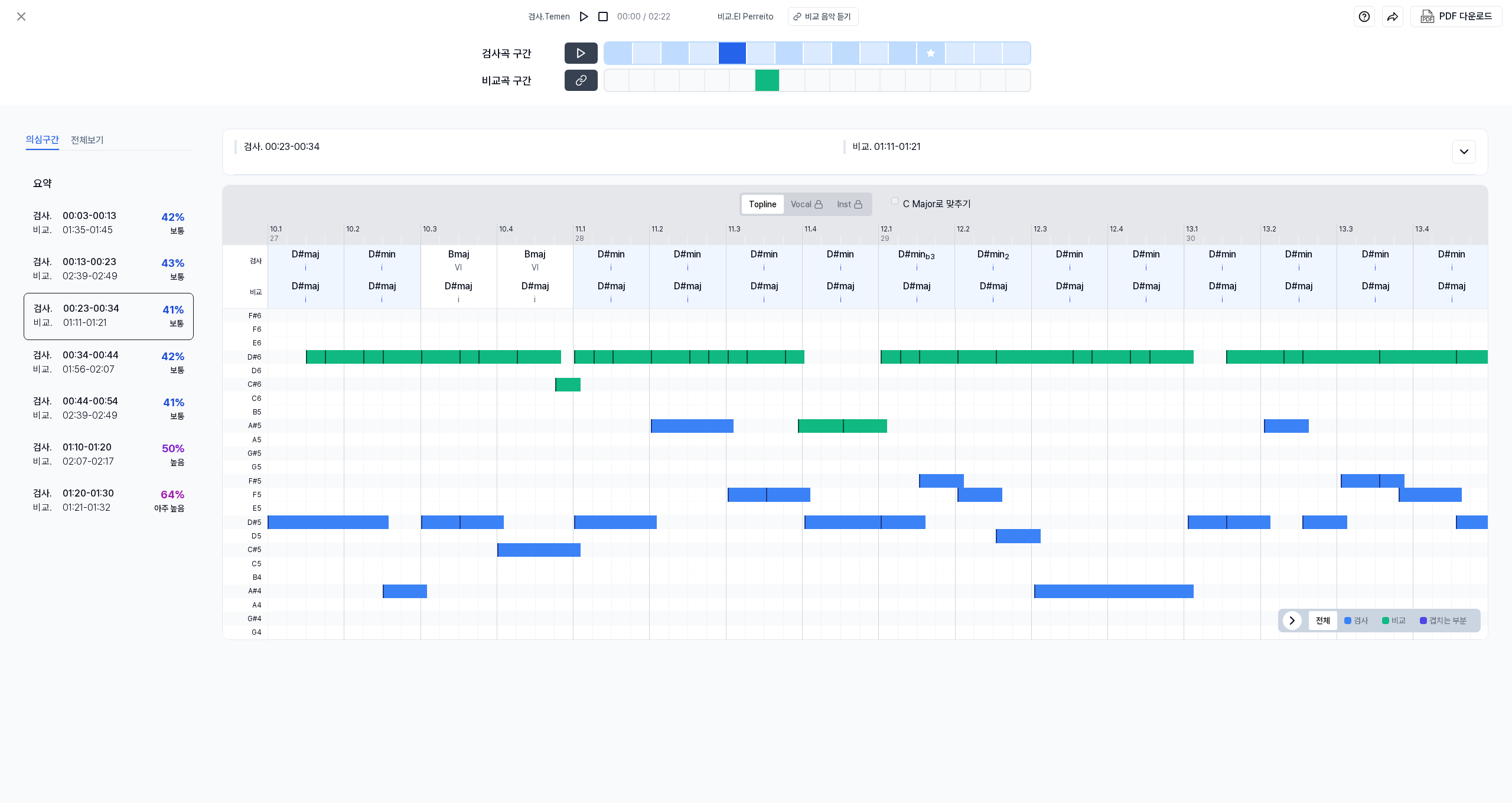 drag, startPoint x: 287, startPoint y: 229, endPoint x: 252, endPoint y: 230, distance: 35.014283 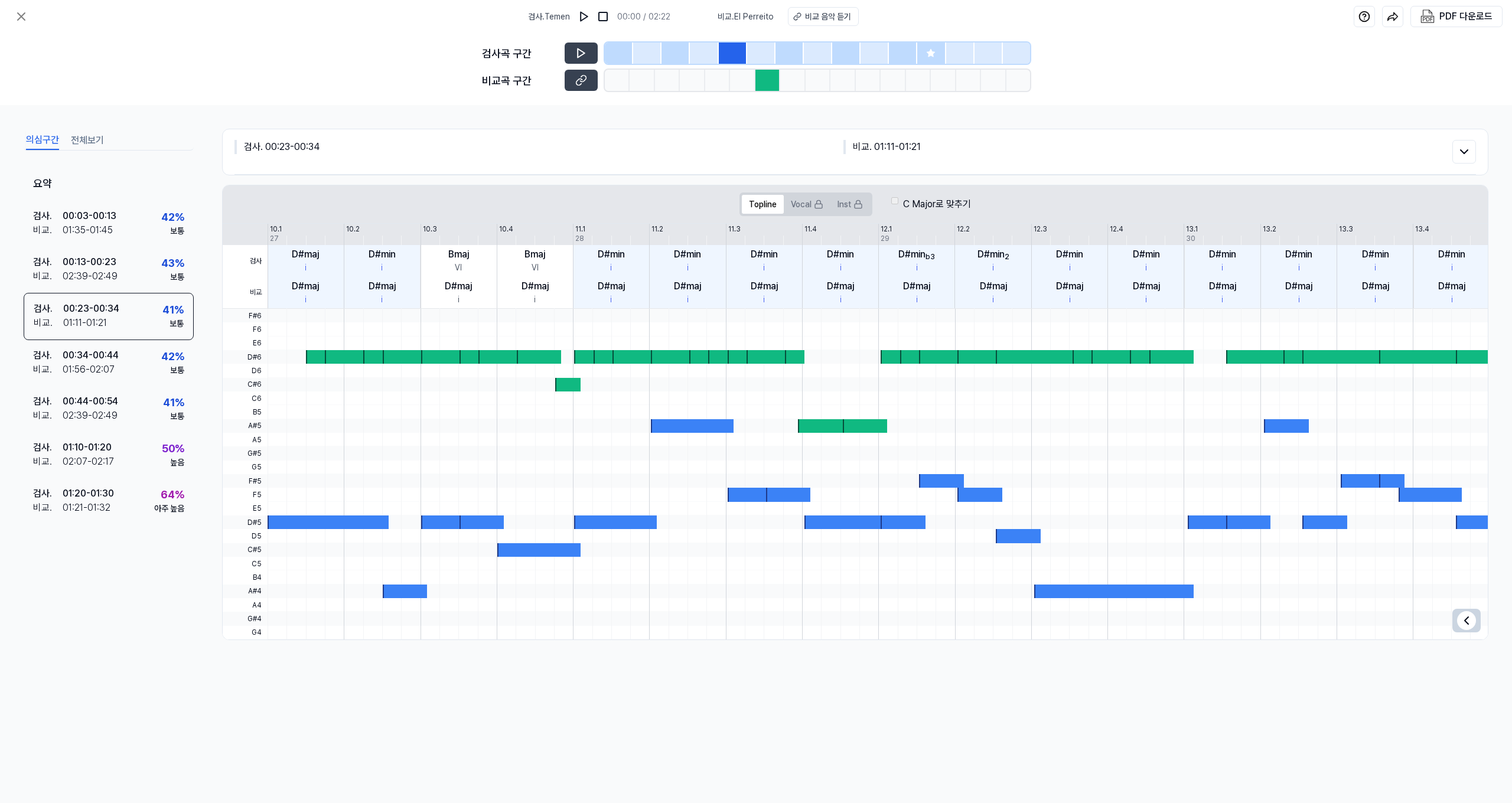 drag, startPoint x: 1468, startPoint y: 621, endPoint x: 1426, endPoint y: 609, distance: 43.680659 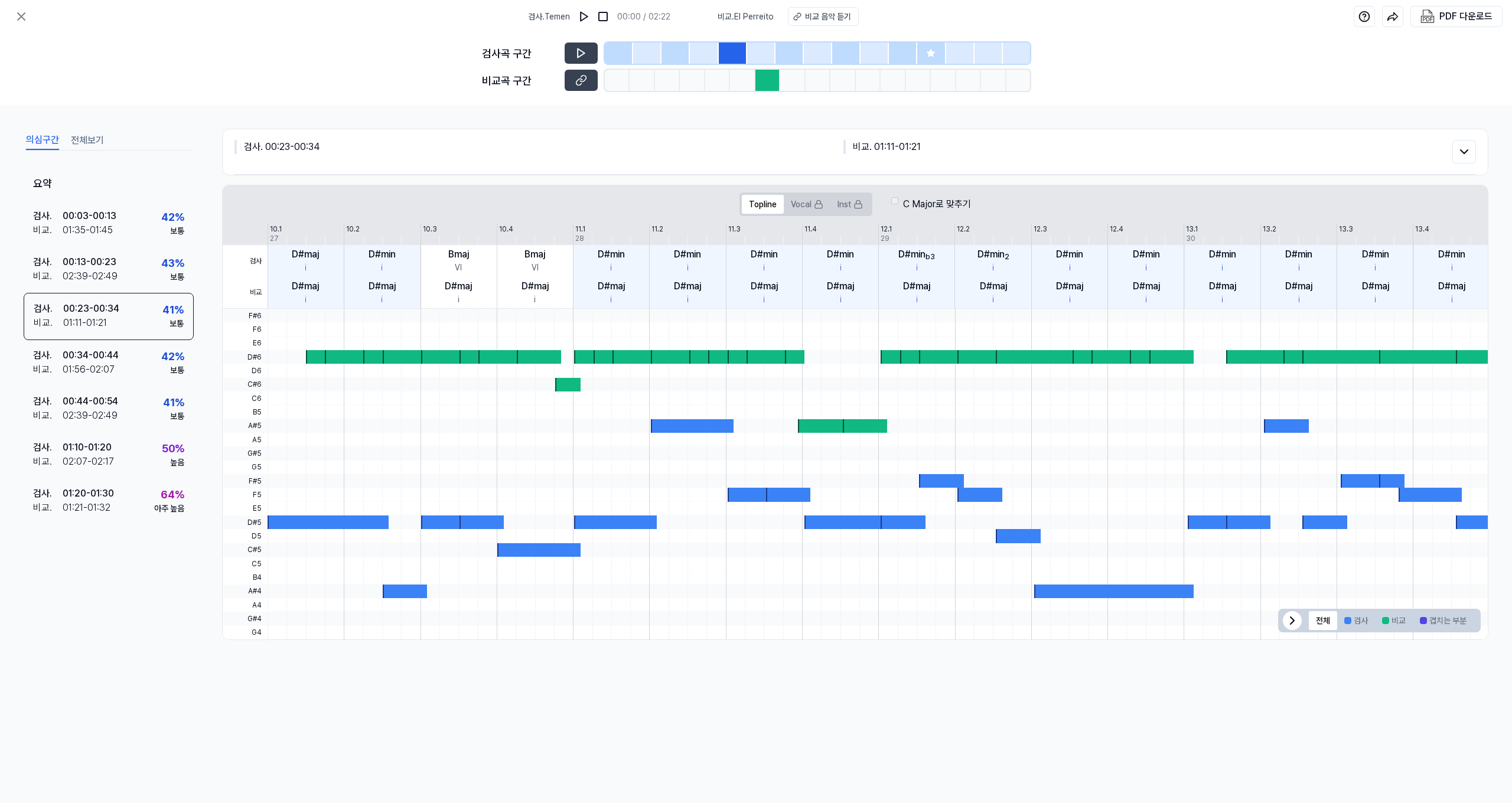 click at bounding box center (768, 80) 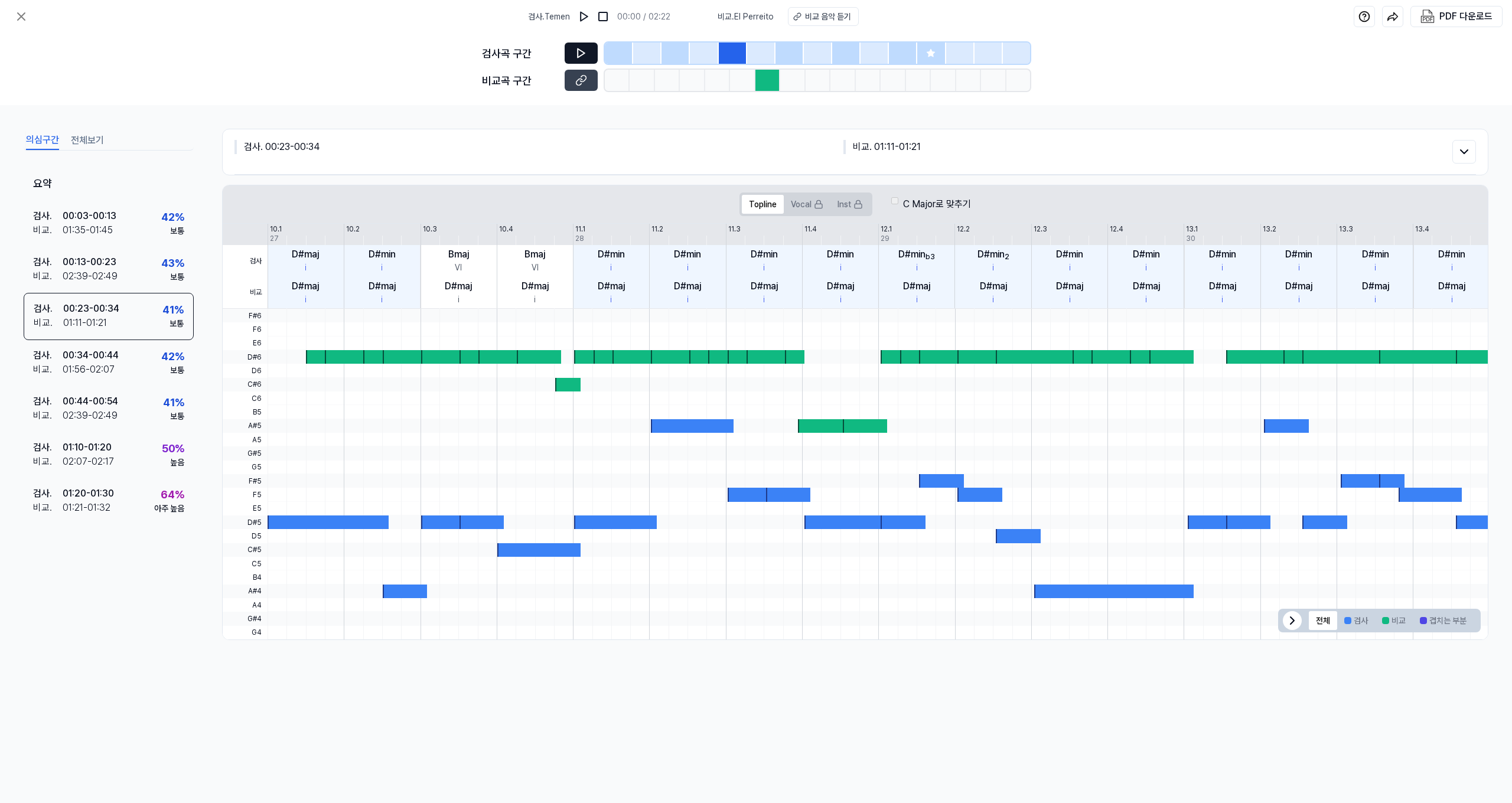 click 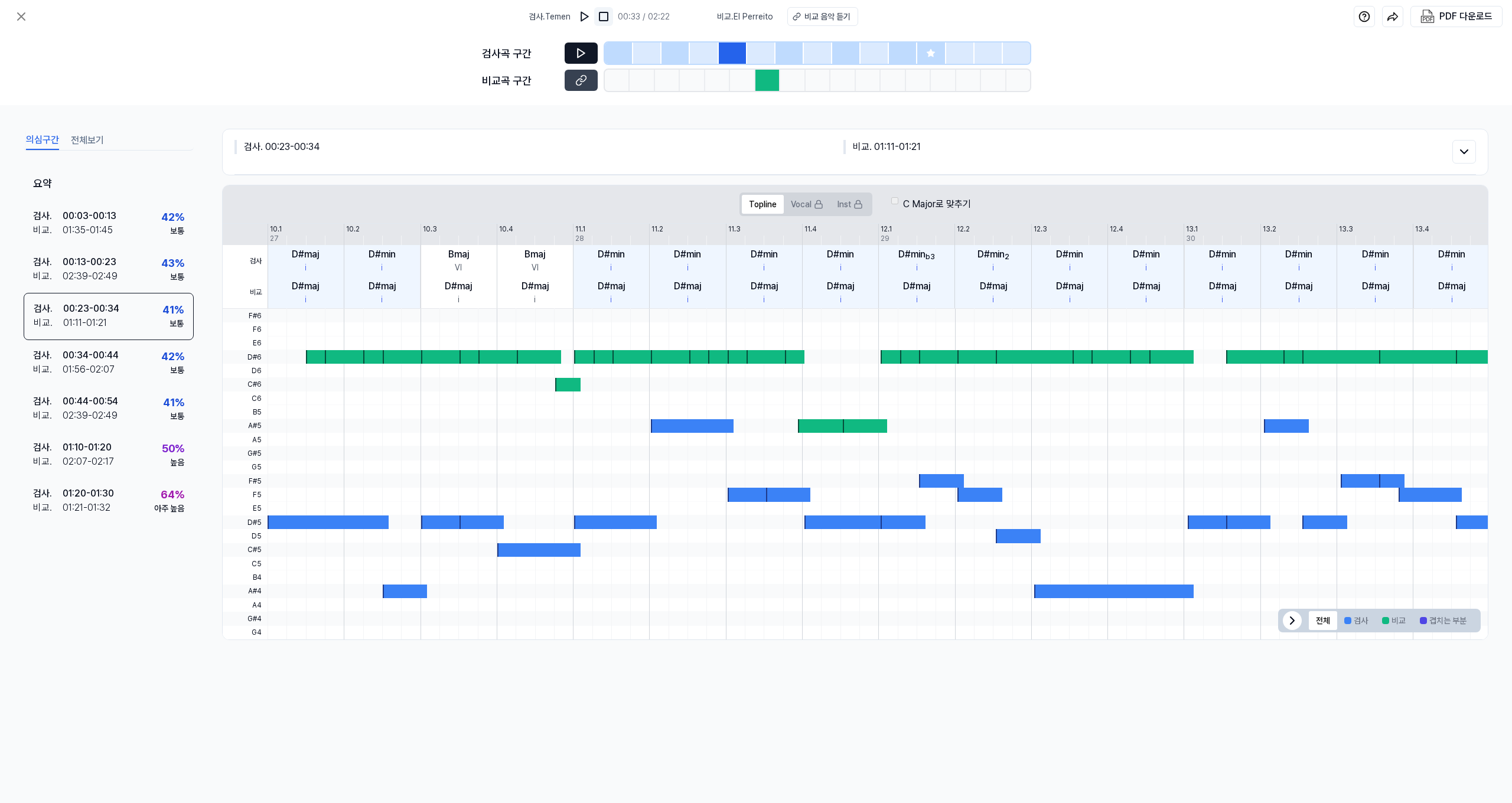 click at bounding box center [604, 17] 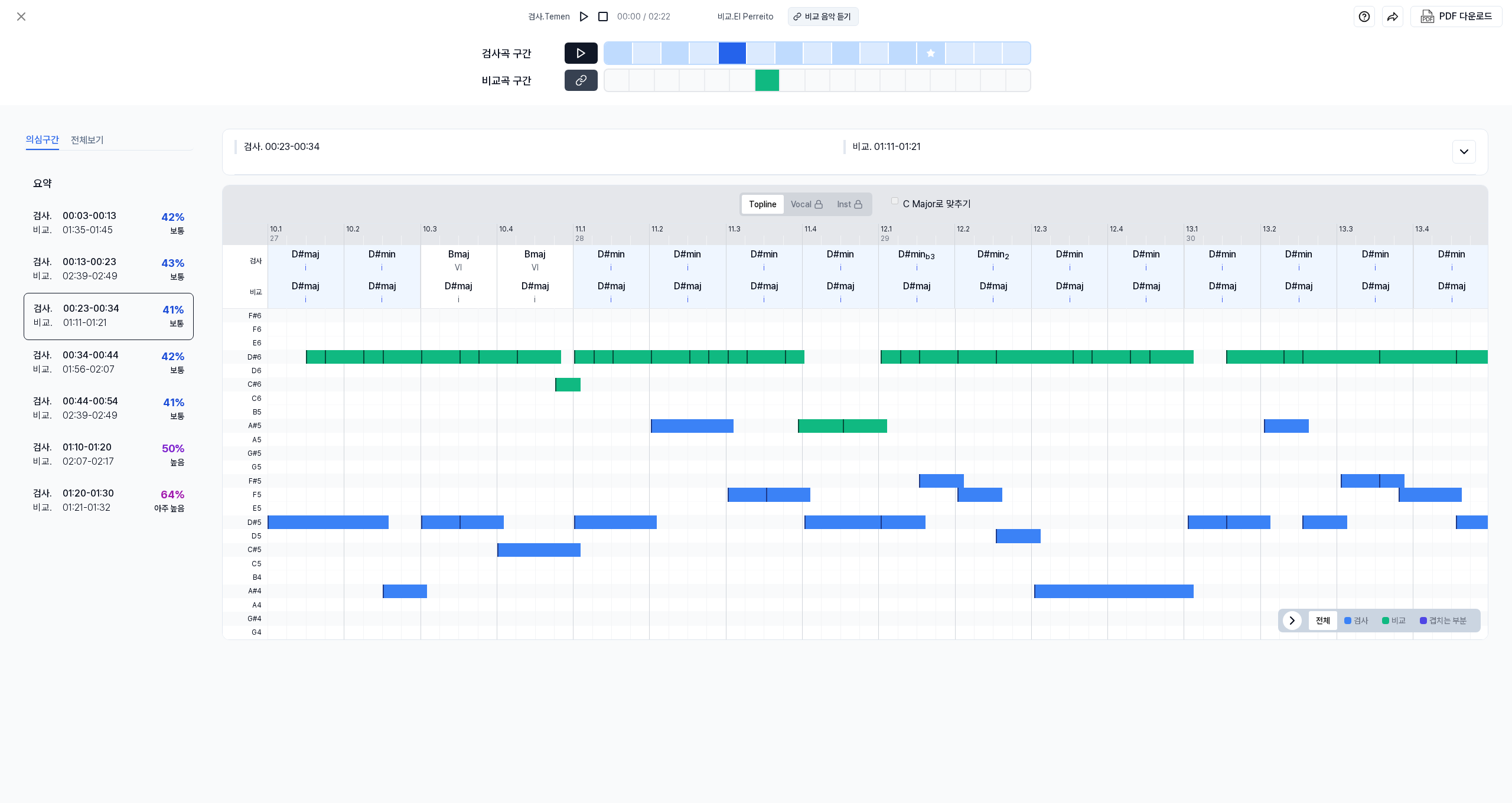 click on "비교 음악 듣기" at bounding box center (828, 17) 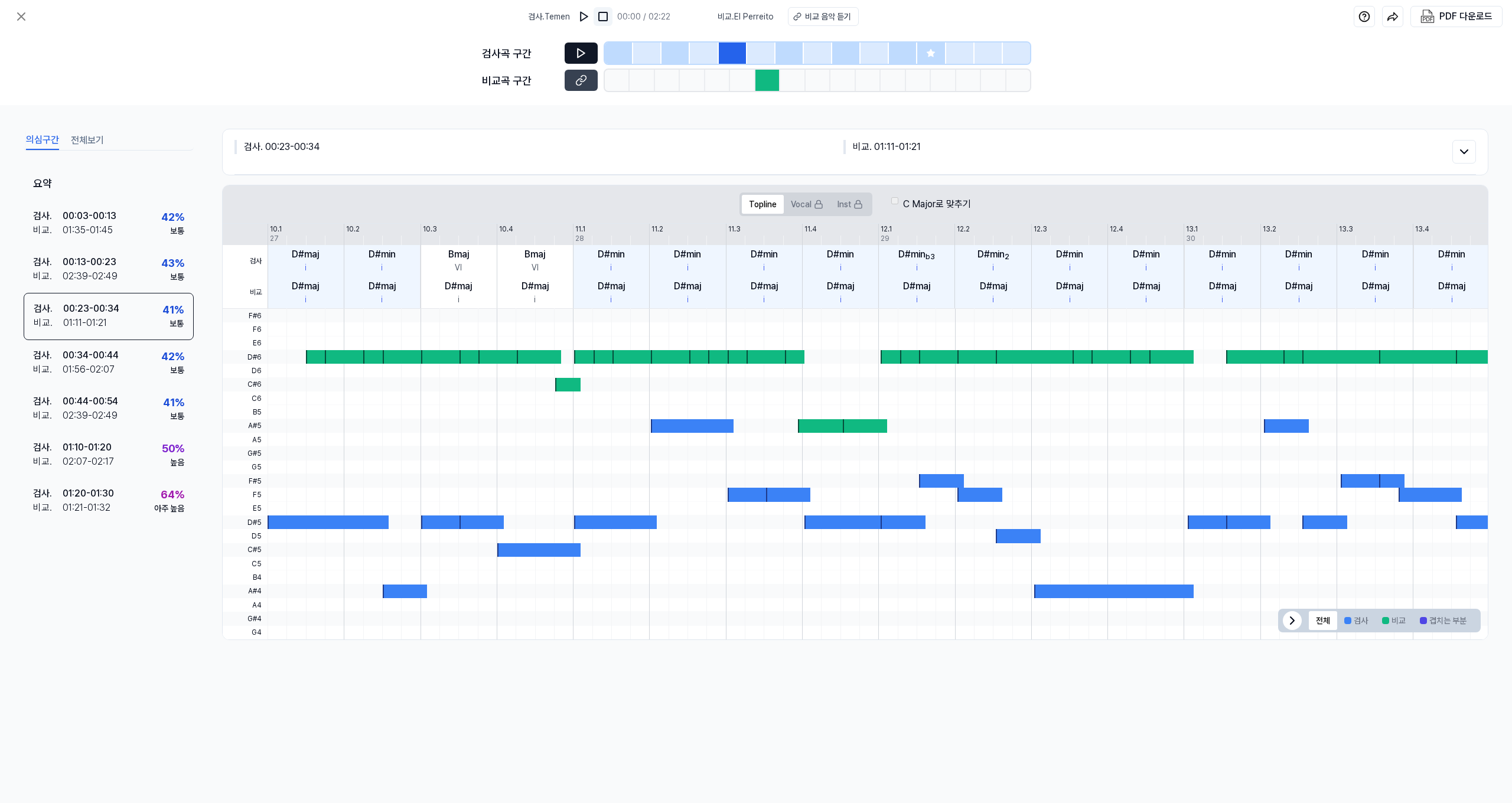 click at bounding box center (603, 17) 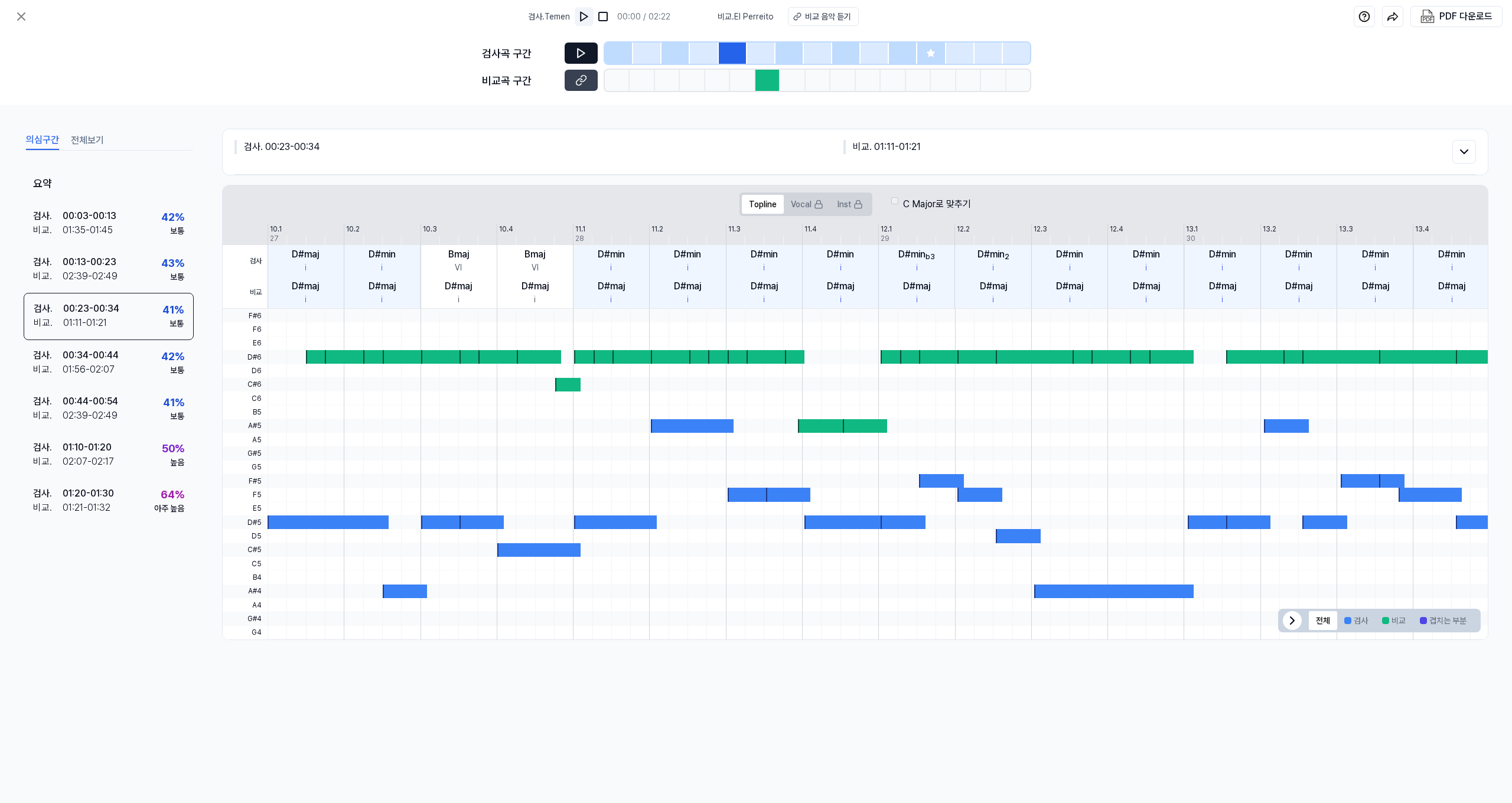 click at bounding box center (584, 17) 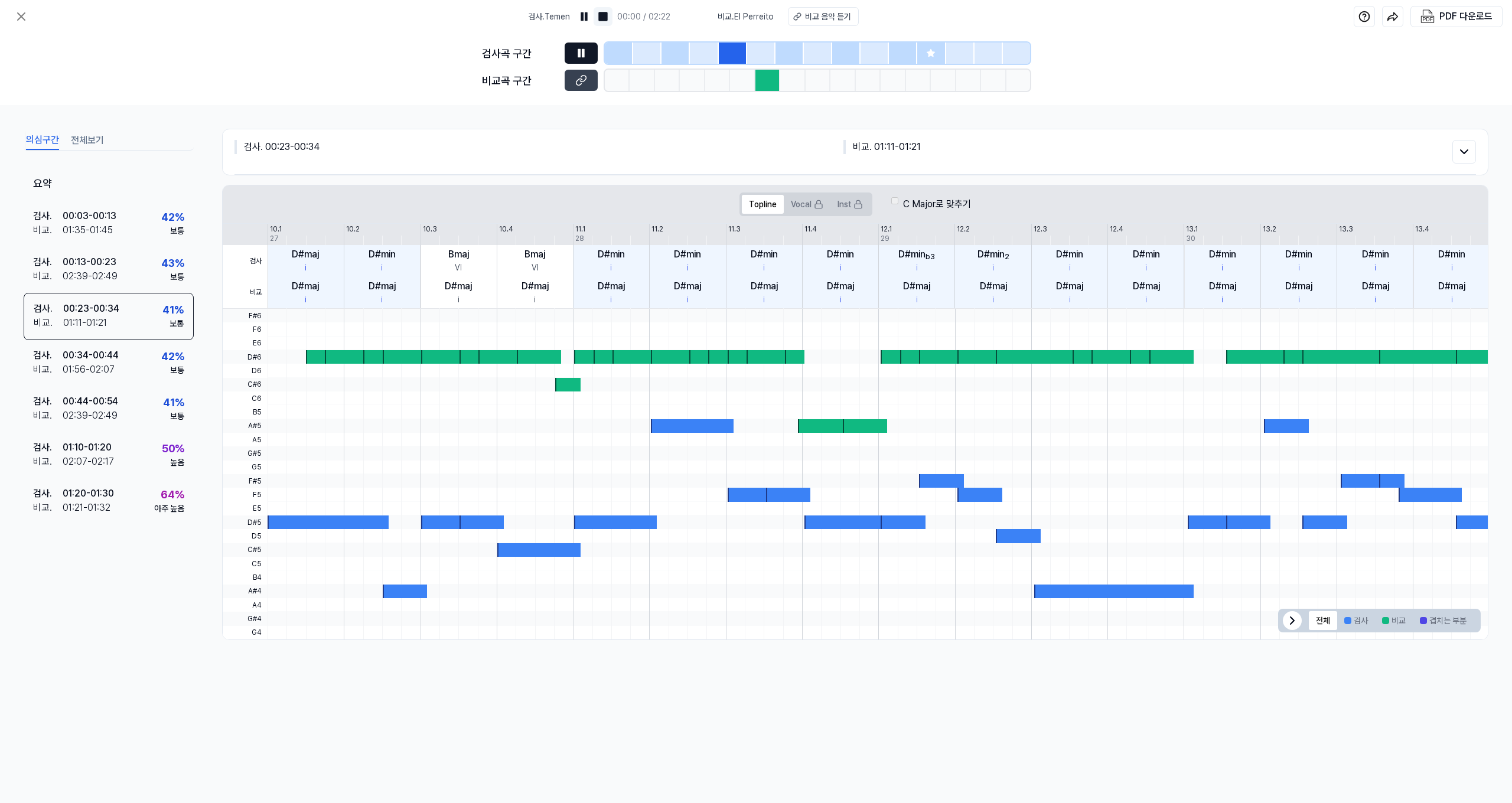 click at bounding box center (603, 17) 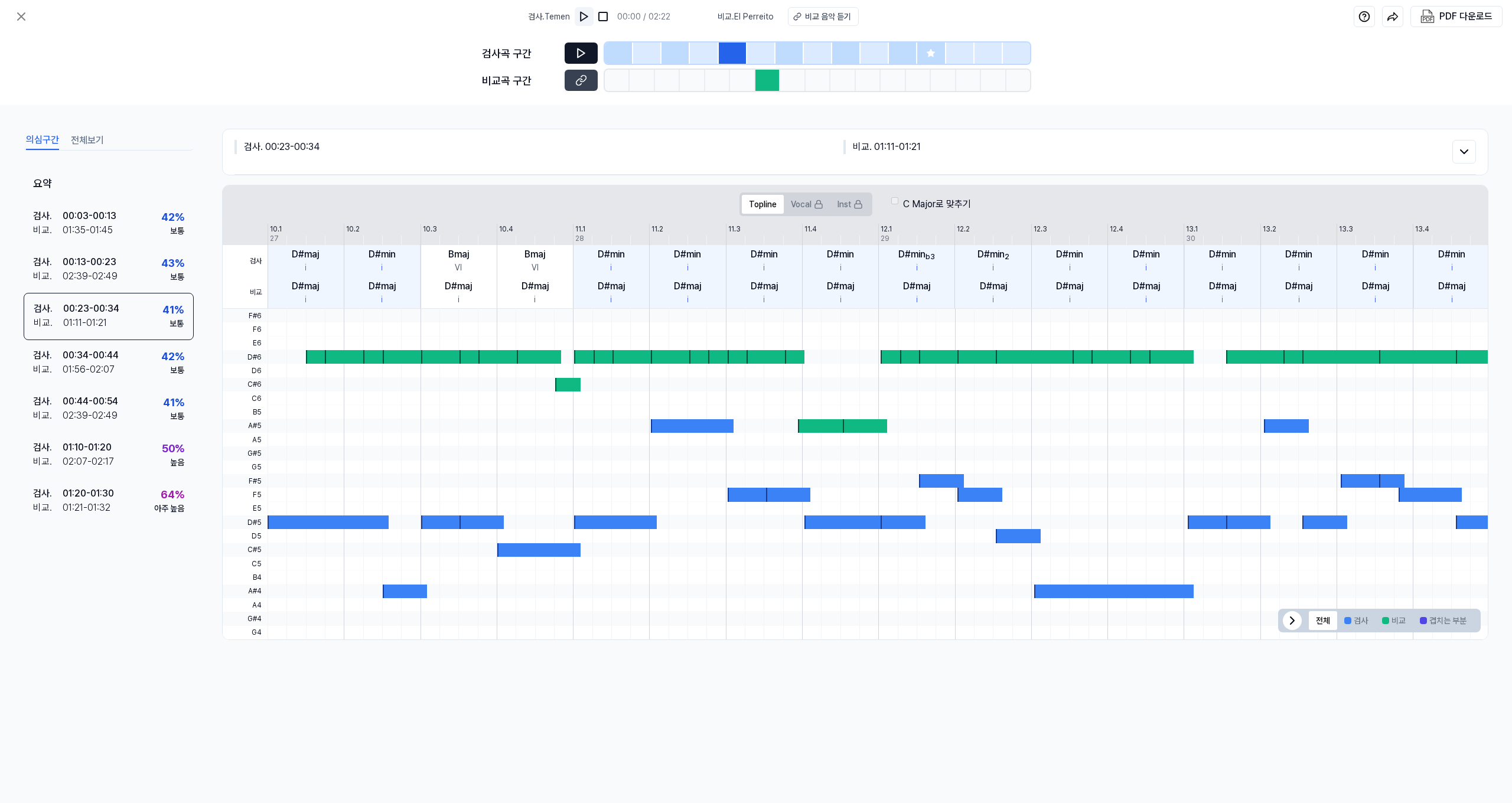 click at bounding box center (584, 17) 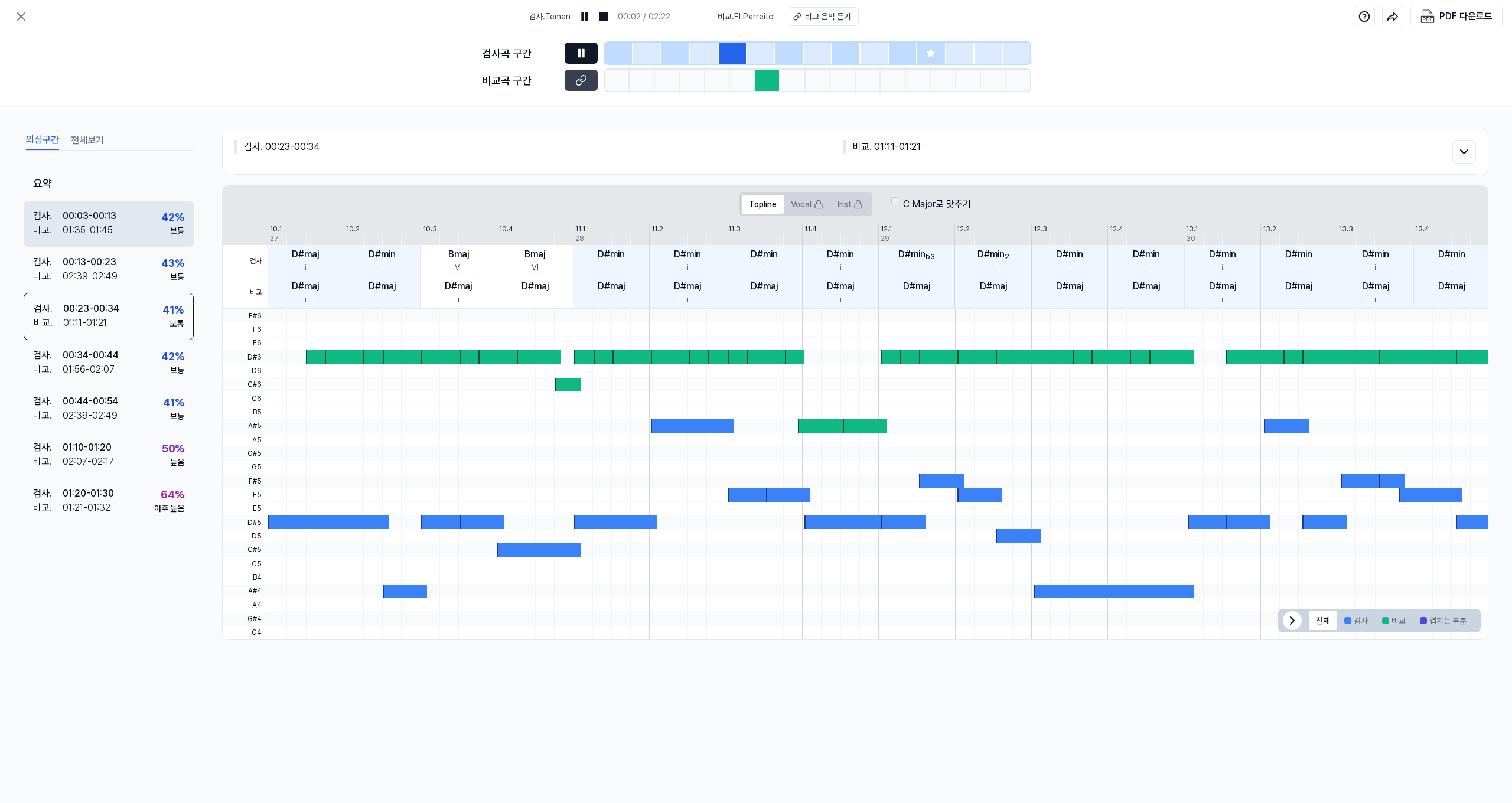 click on "검사 . [TIME] - [TIME] 비교 . [TIME] - [TIME] [PERCENT] 보통" at bounding box center [109, 224] 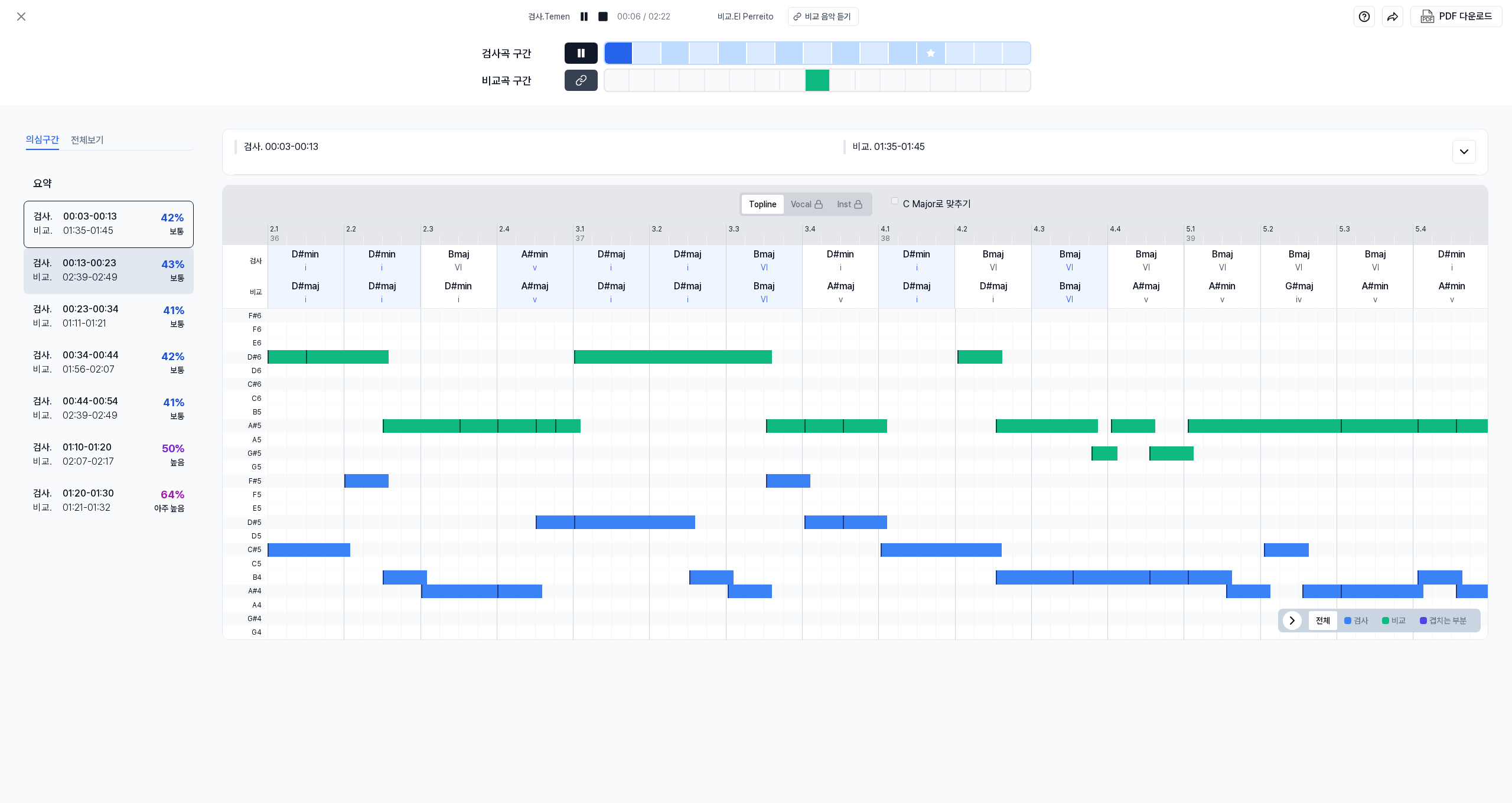 click on "[TIME] - [TIME]" at bounding box center (90, 278) 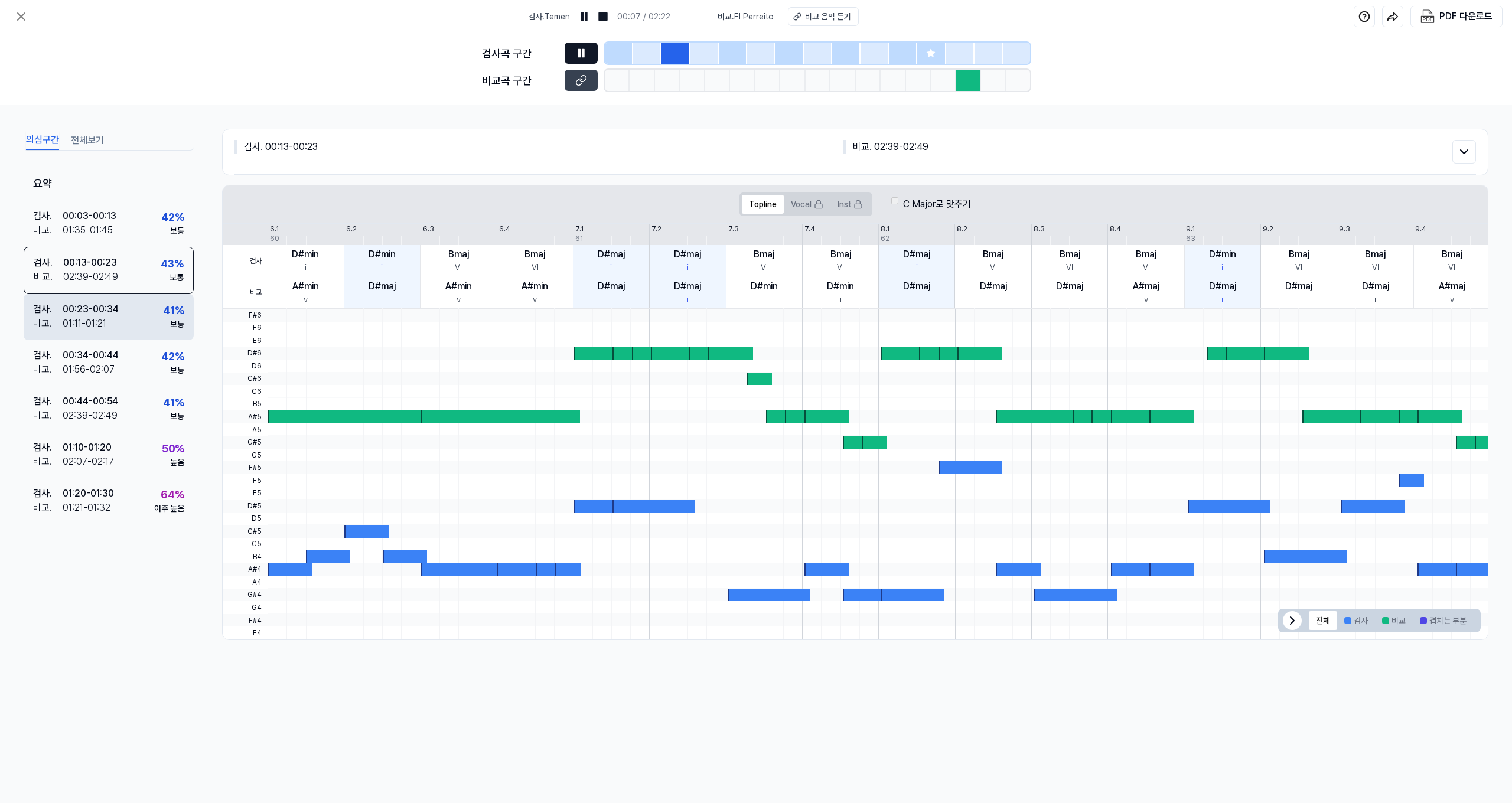 click on "검사 . [TIME] - [TIME] 비교 . [TIME] - [TIME] [PERCENT] 보통" at bounding box center [109, 317] 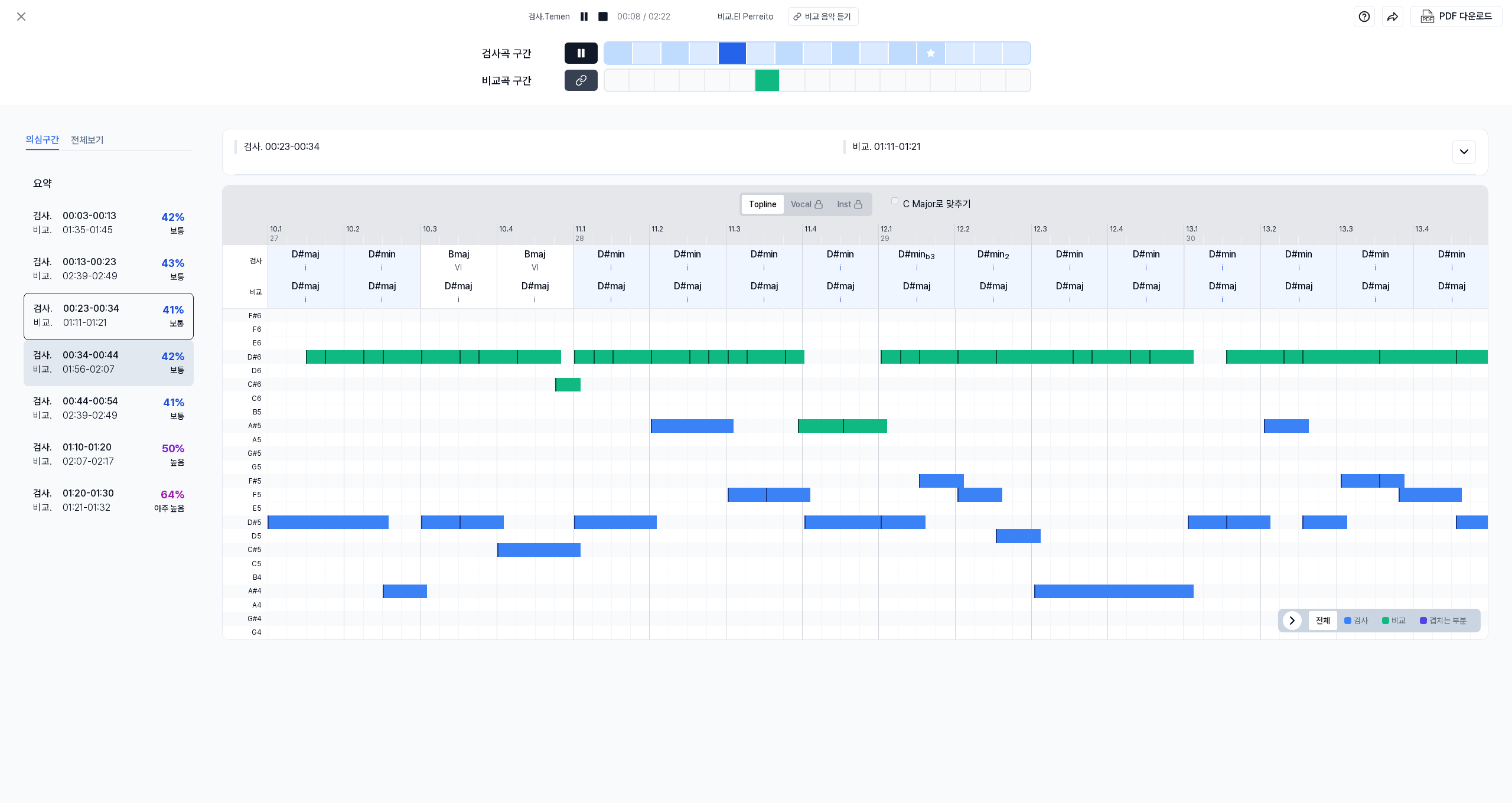 click on "[TIME] - [TIME]" at bounding box center (89, 370) 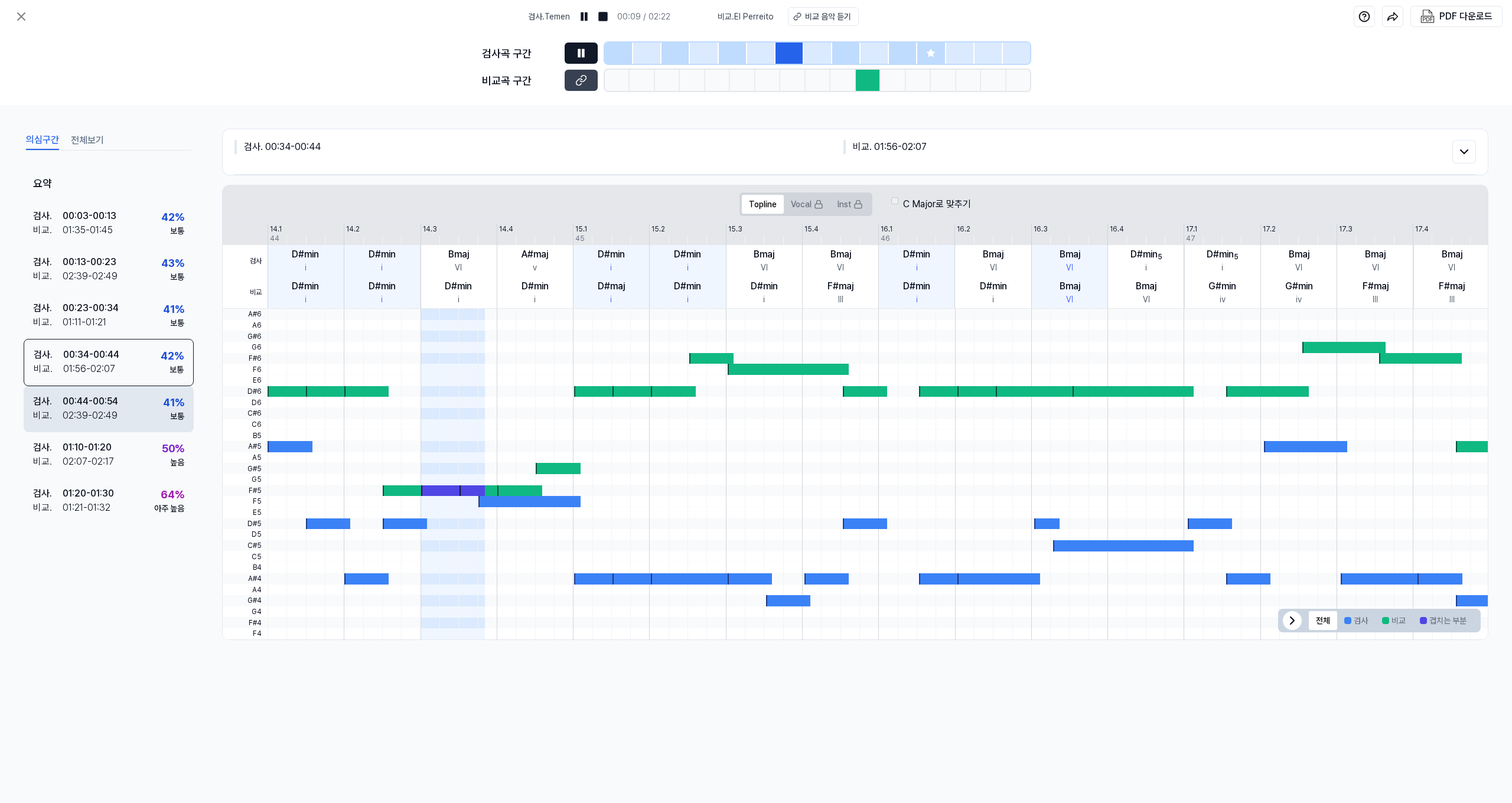 click on "[TIME] - [TIME]" at bounding box center [90, 402] 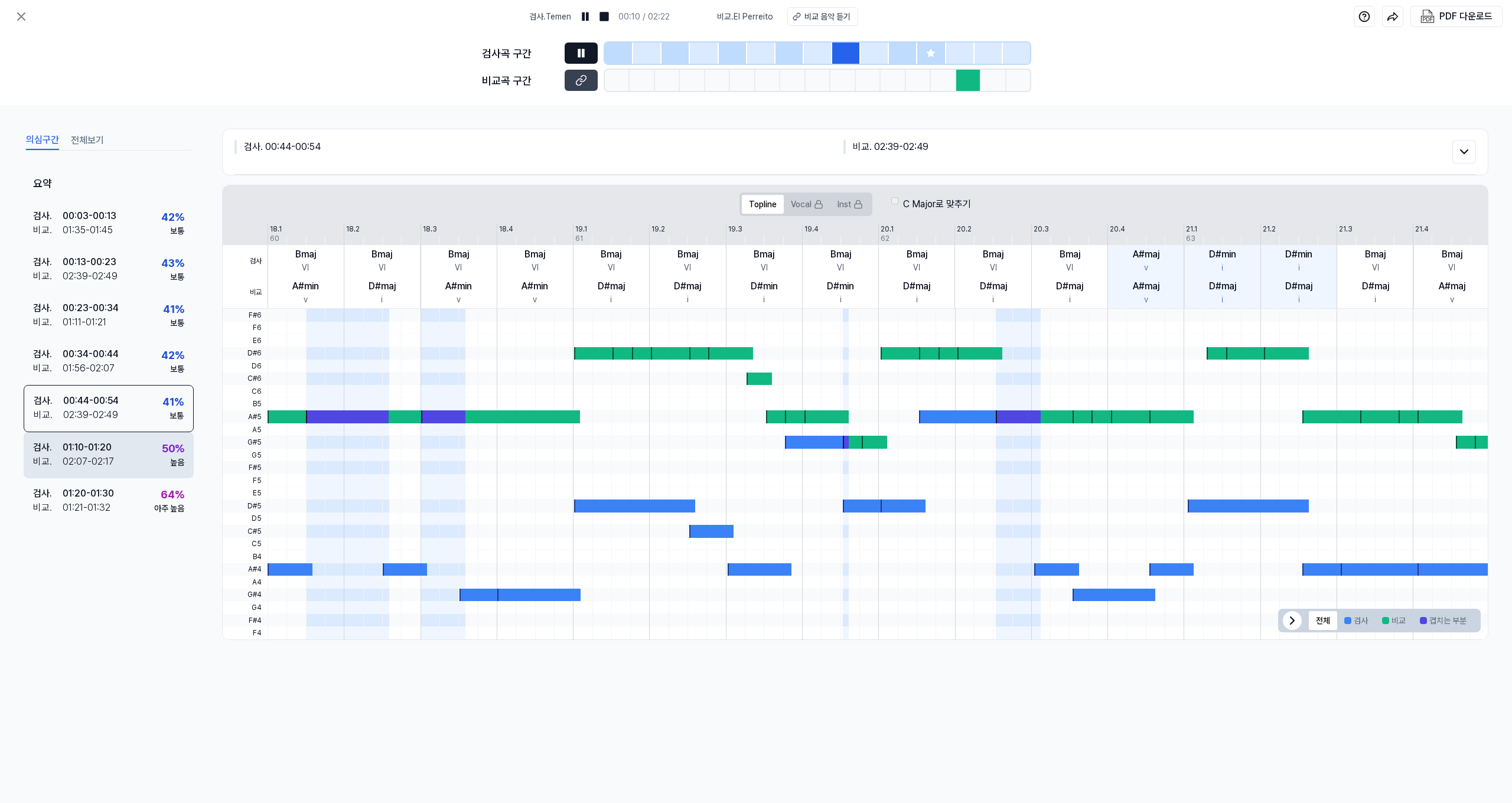 click on "[TIME] - [TIME]" at bounding box center [88, 462] 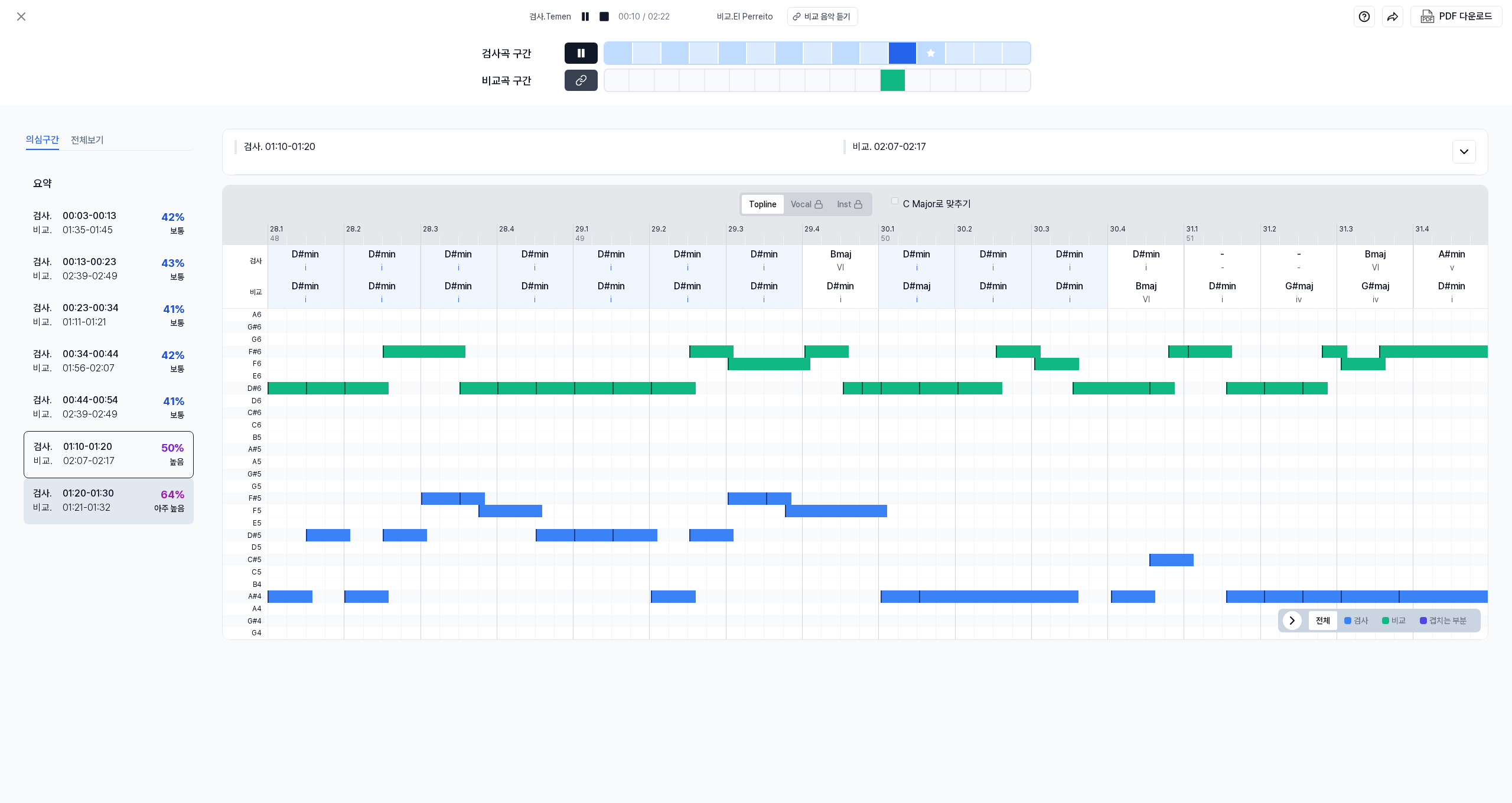 click on "검사 . [TIME] - [TIME] 비교 . [TIME]-[TIME] [PERCENT] 아주 높음" at bounding box center (109, 501) 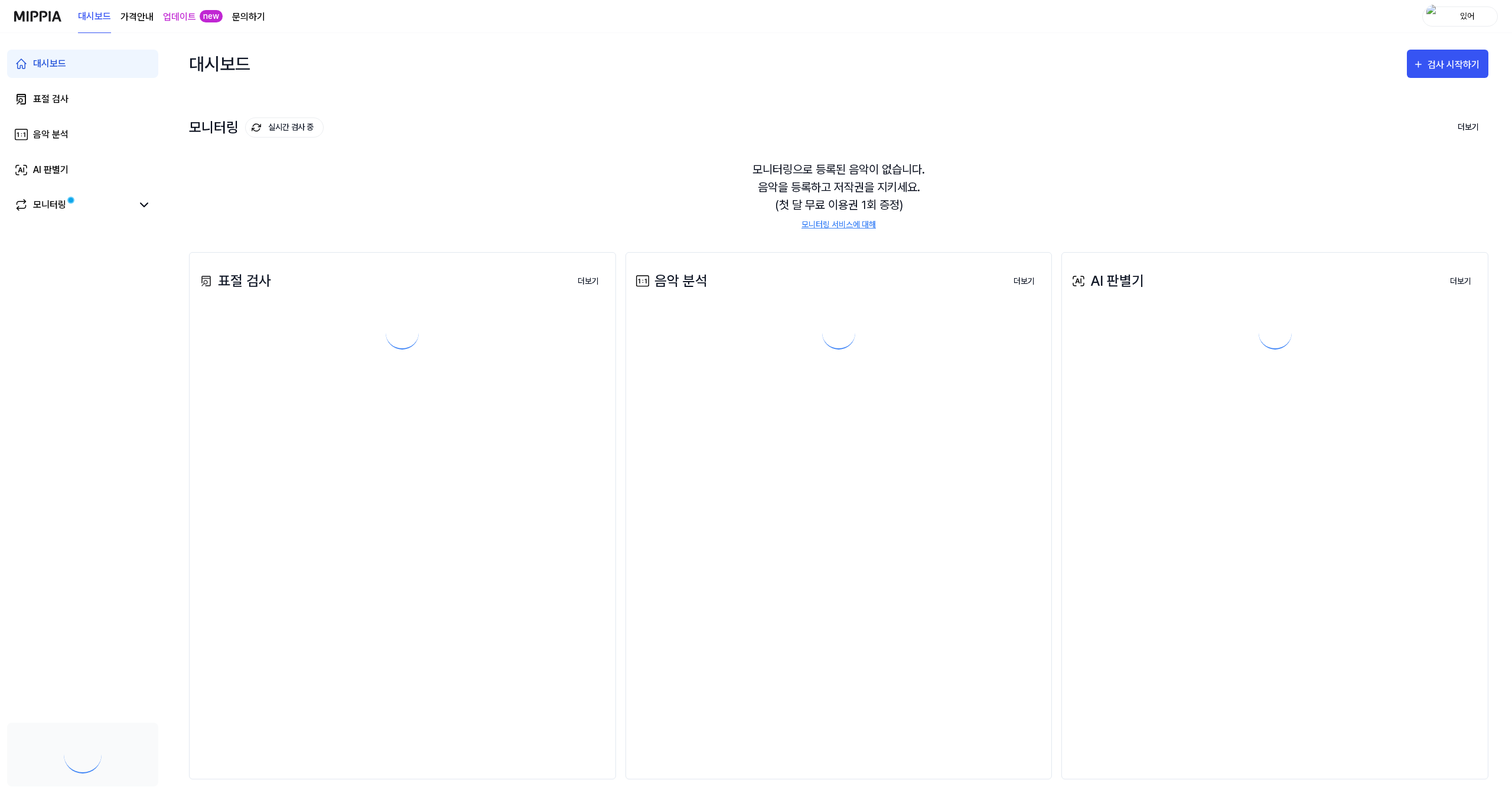 scroll, scrollTop: 1, scrollLeft: 0, axis: vertical 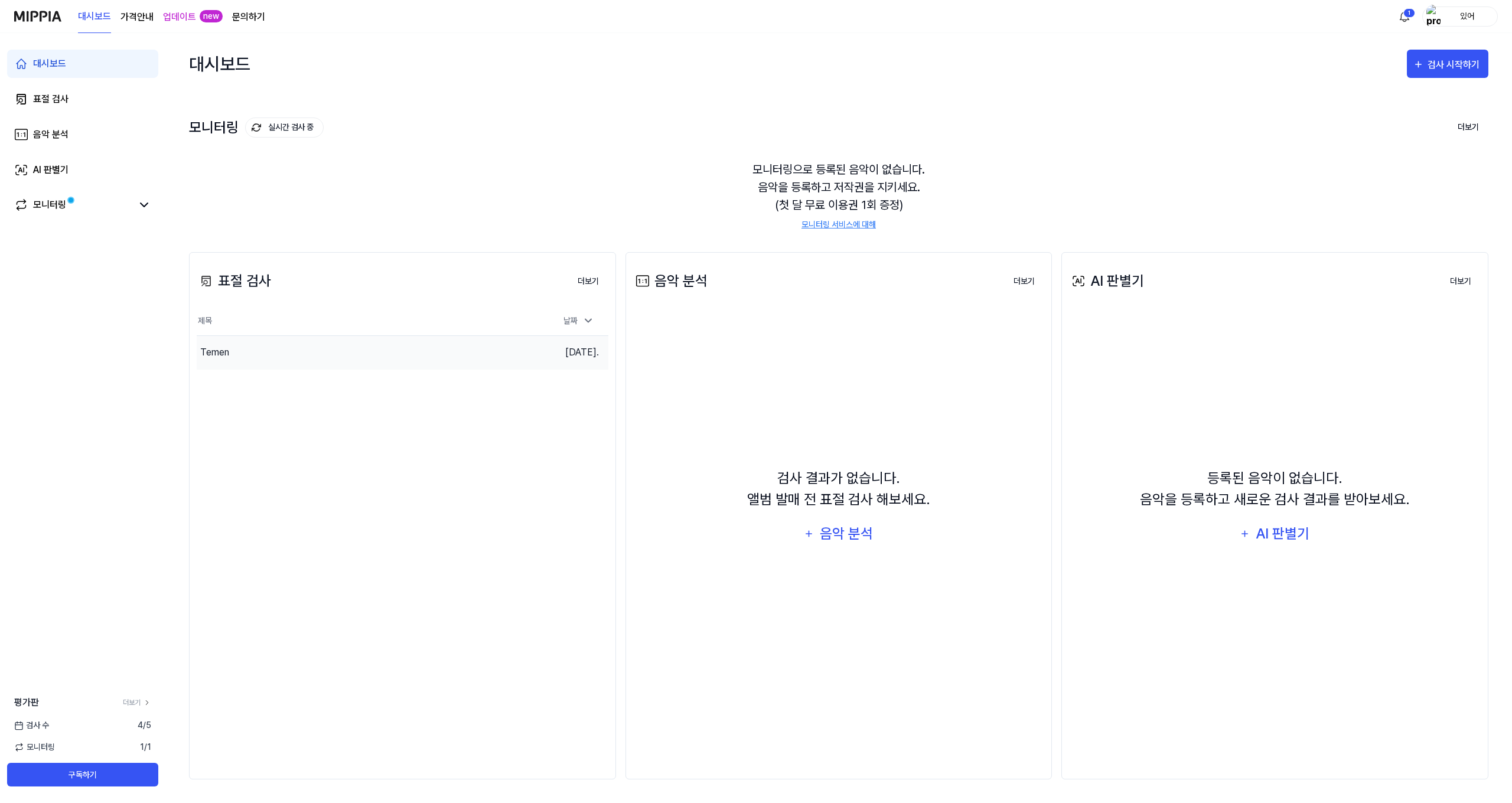 click on "Temen" at bounding box center (351, 352) 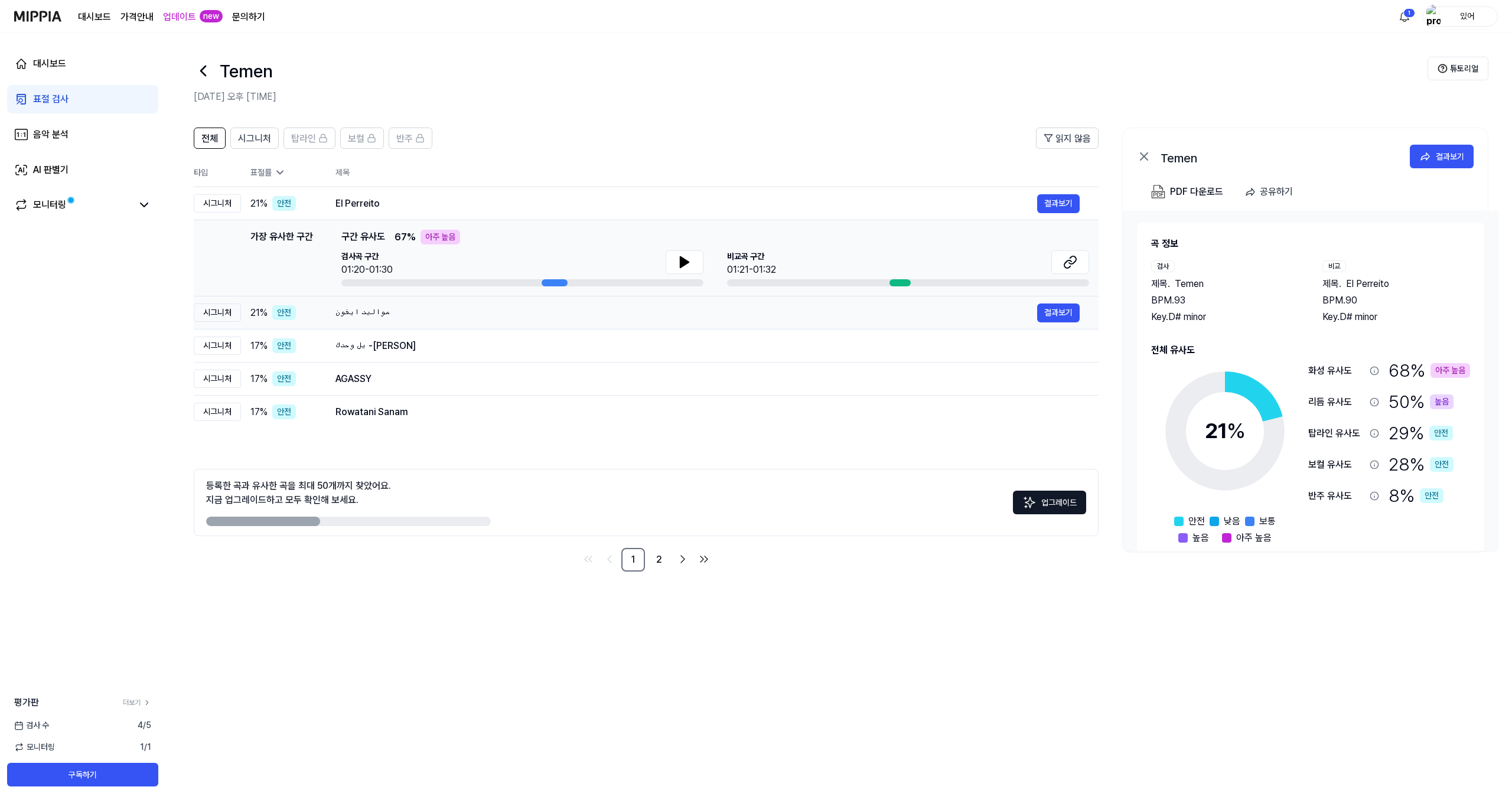 scroll, scrollTop: 0, scrollLeft: 0, axis: both 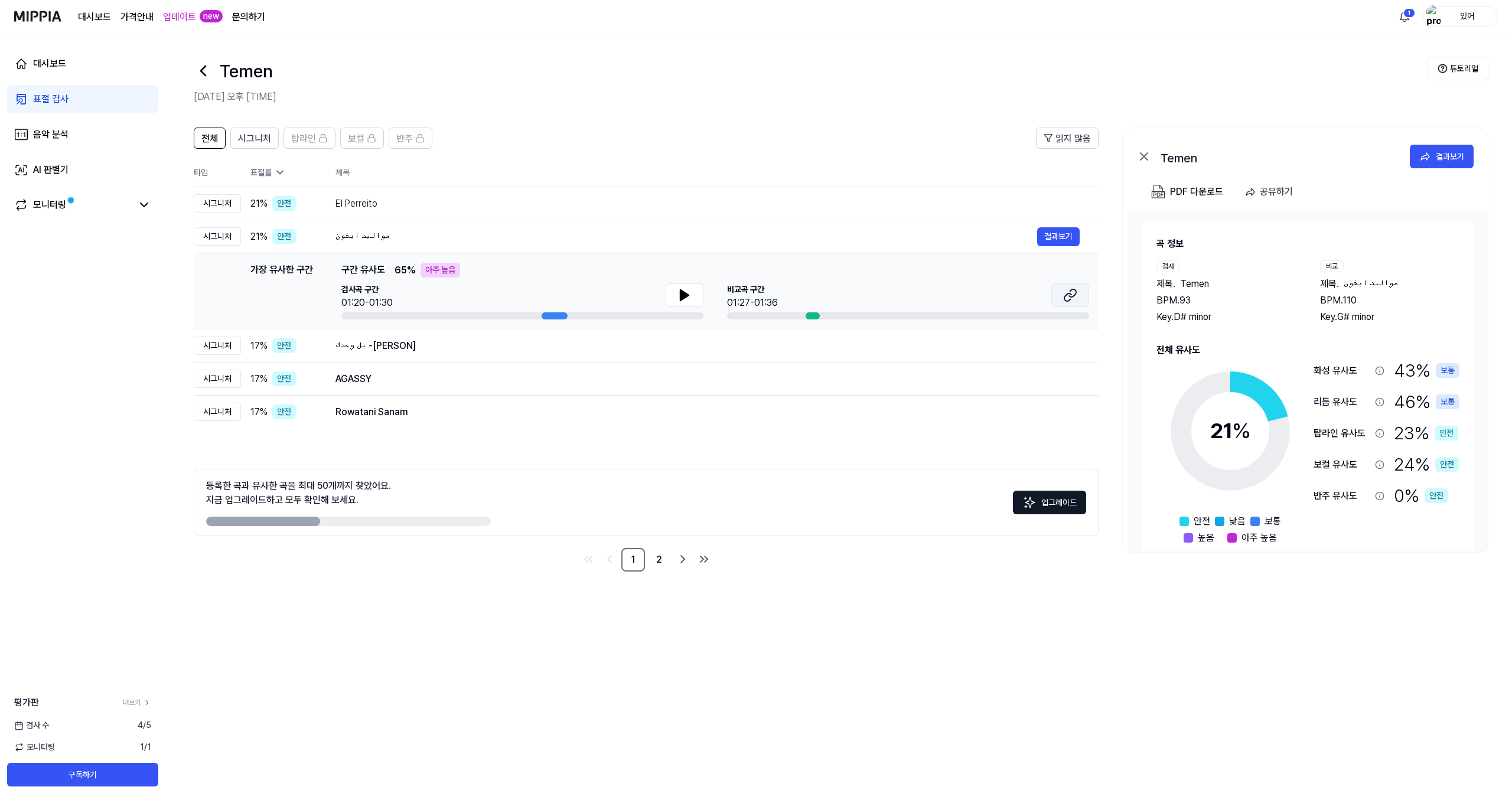 click 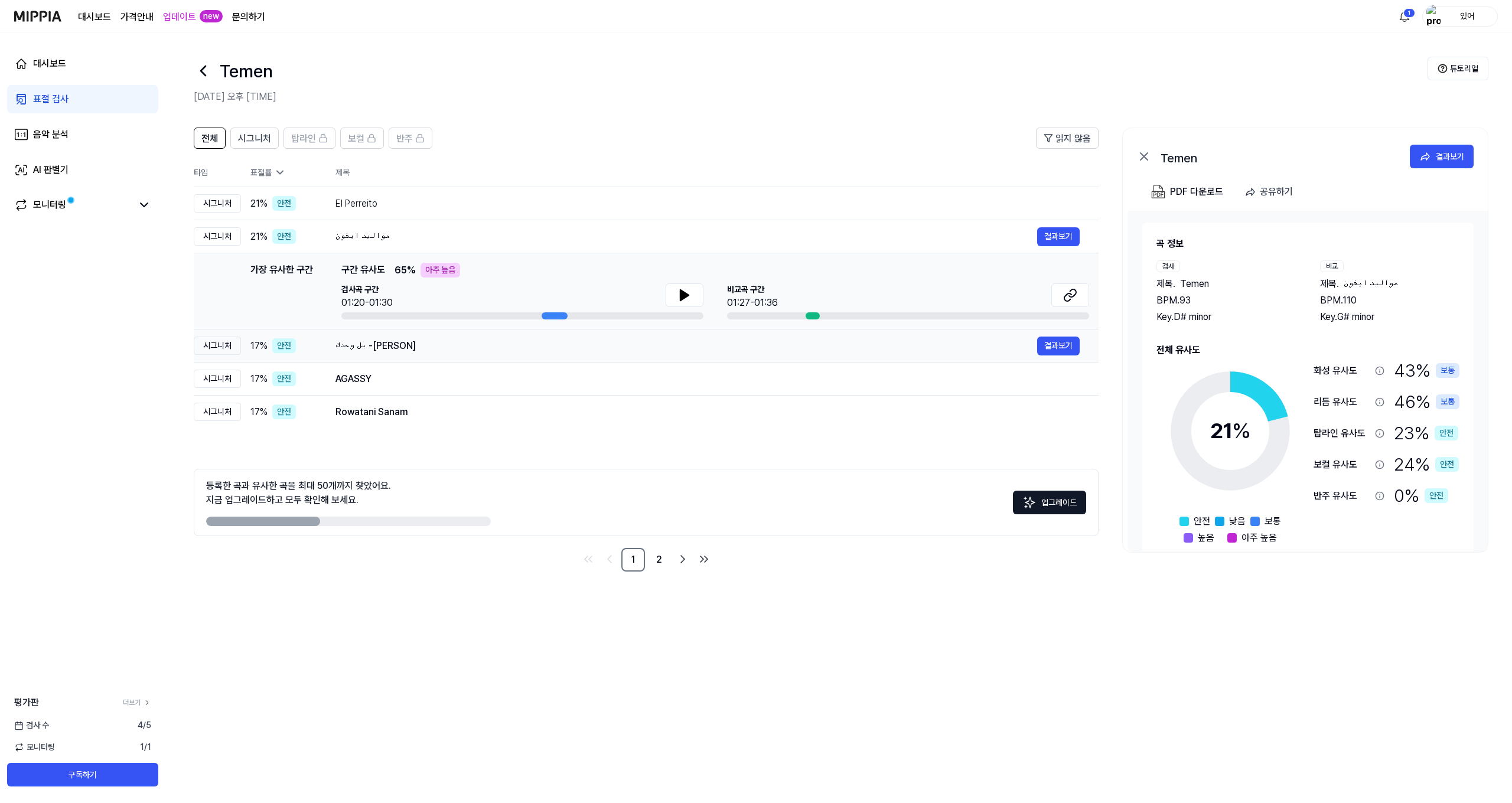 scroll, scrollTop: 1, scrollLeft: 0, axis: vertical 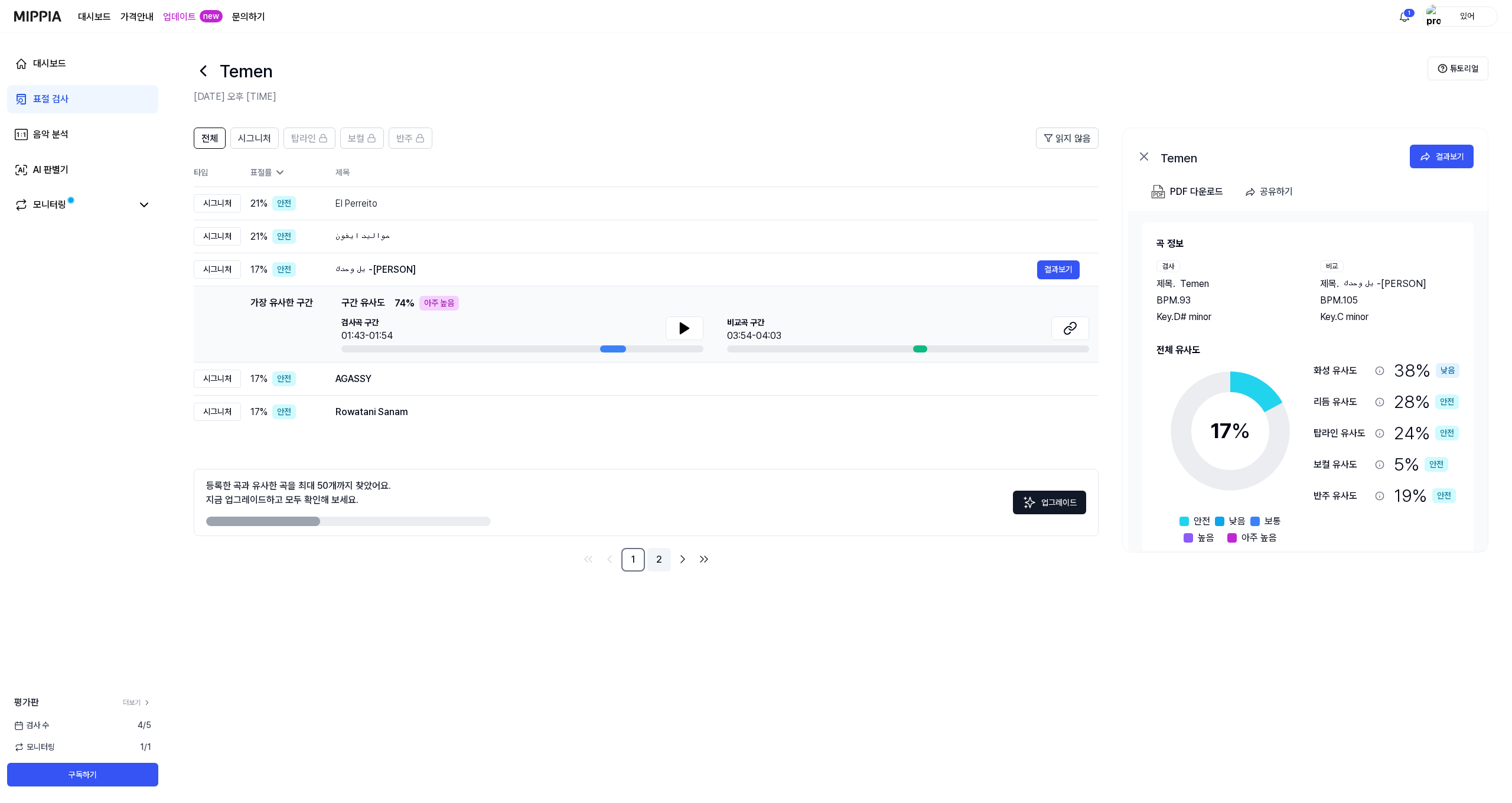 click on "2" at bounding box center (659, 560) 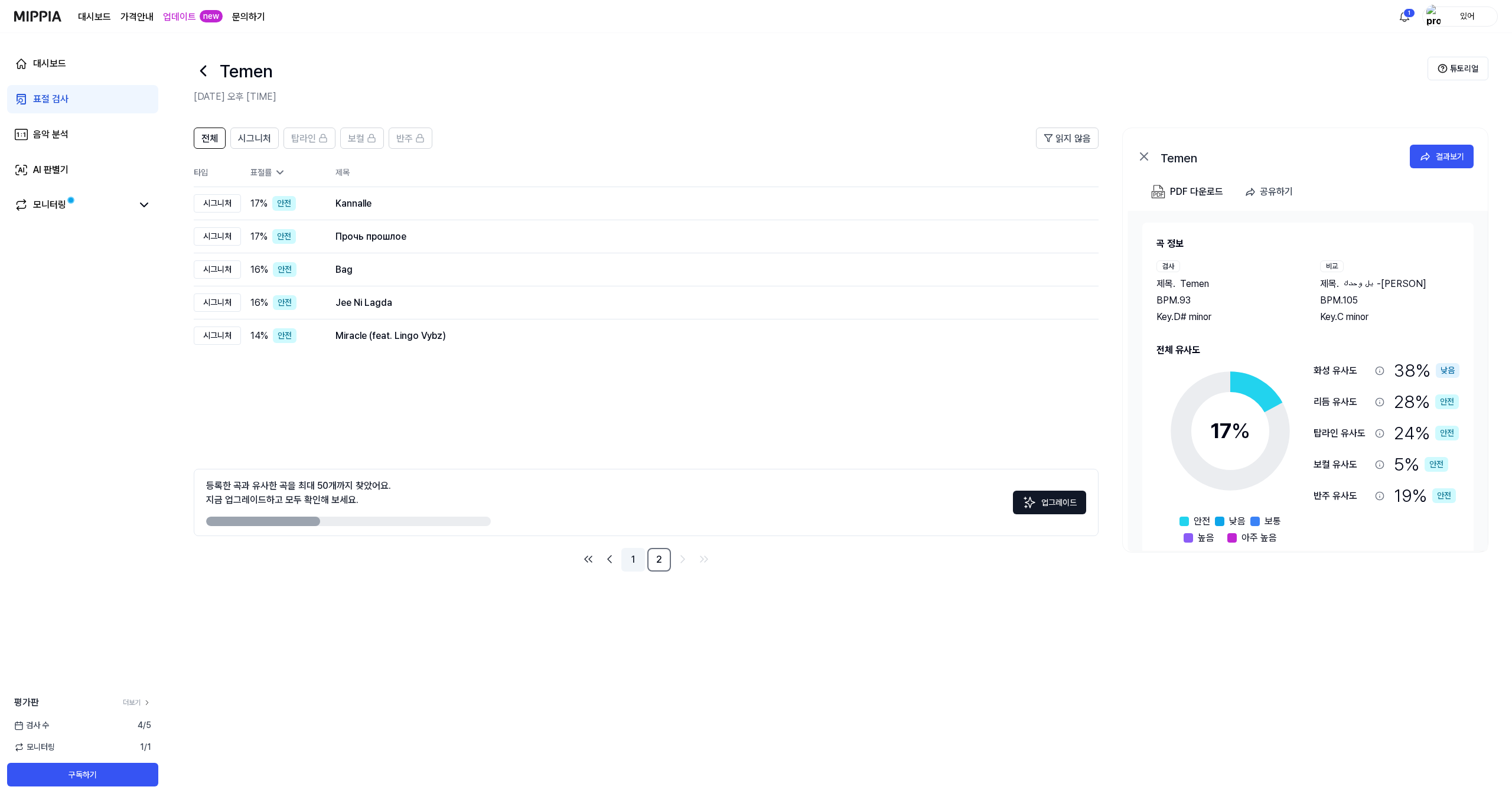 drag, startPoint x: 636, startPoint y: 563, endPoint x: 644, endPoint y: 556, distance: 10.630146 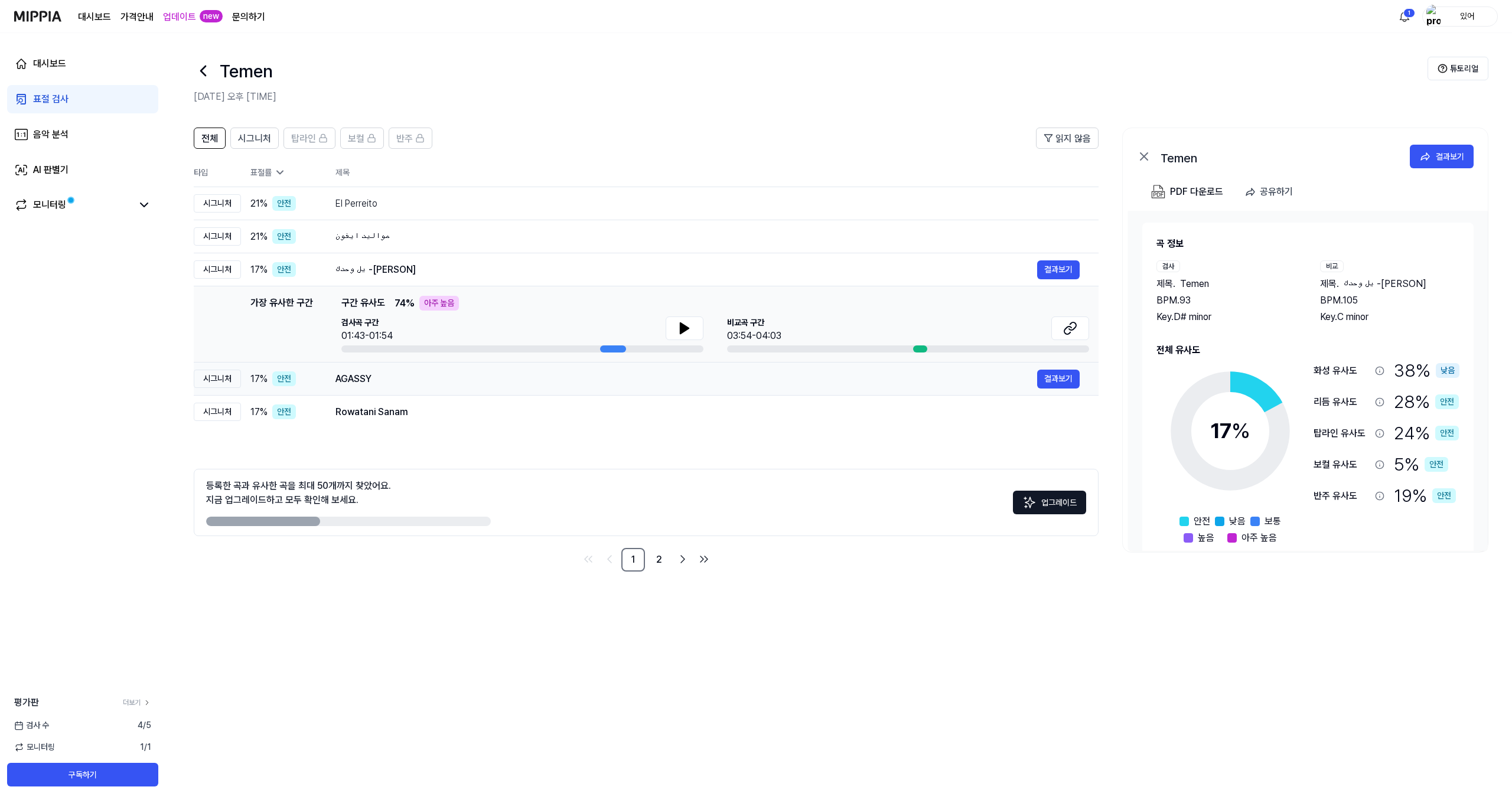 scroll, scrollTop: 0, scrollLeft: 0, axis: both 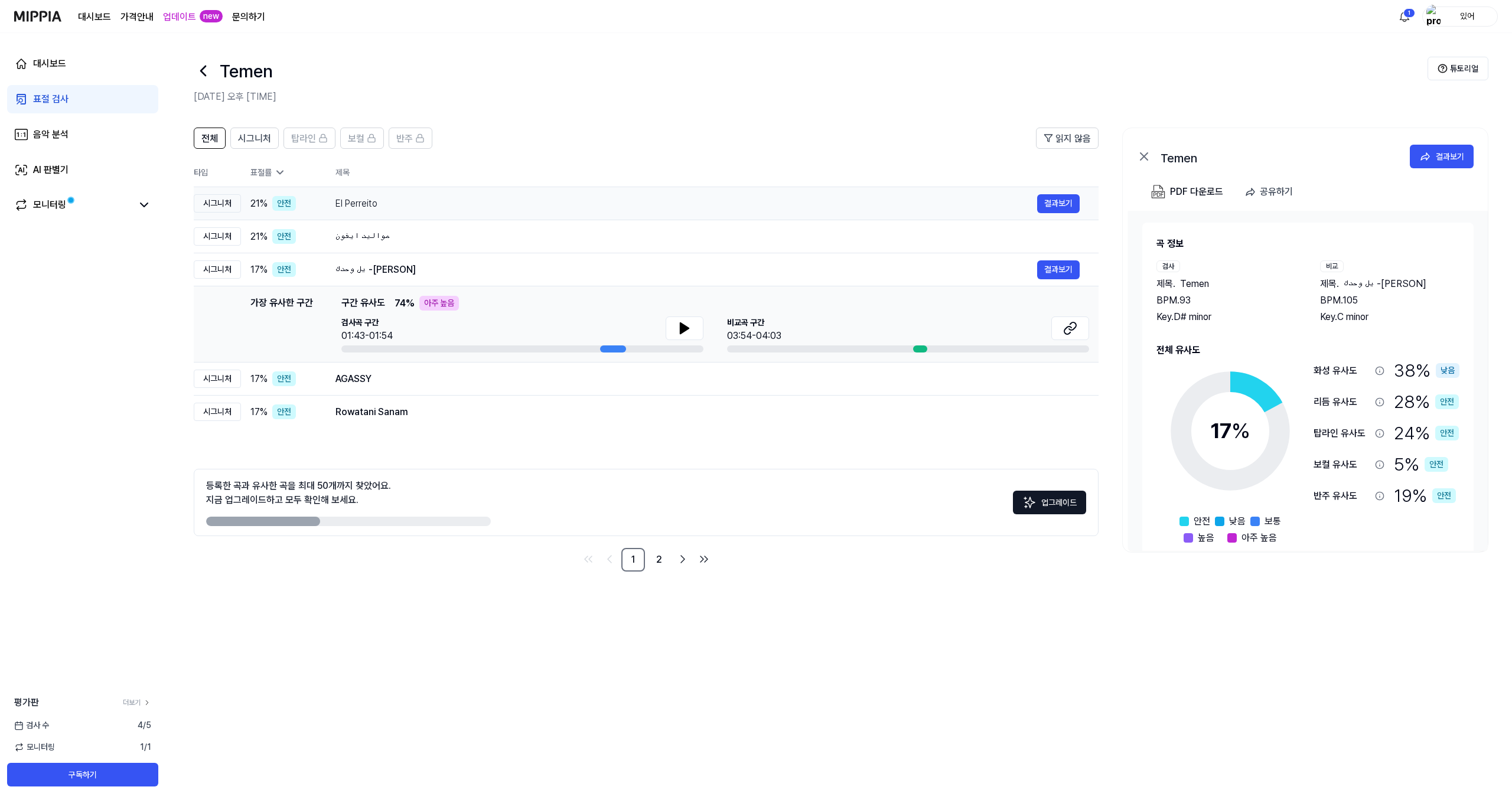click on "El Perreito" at bounding box center [686, 204] 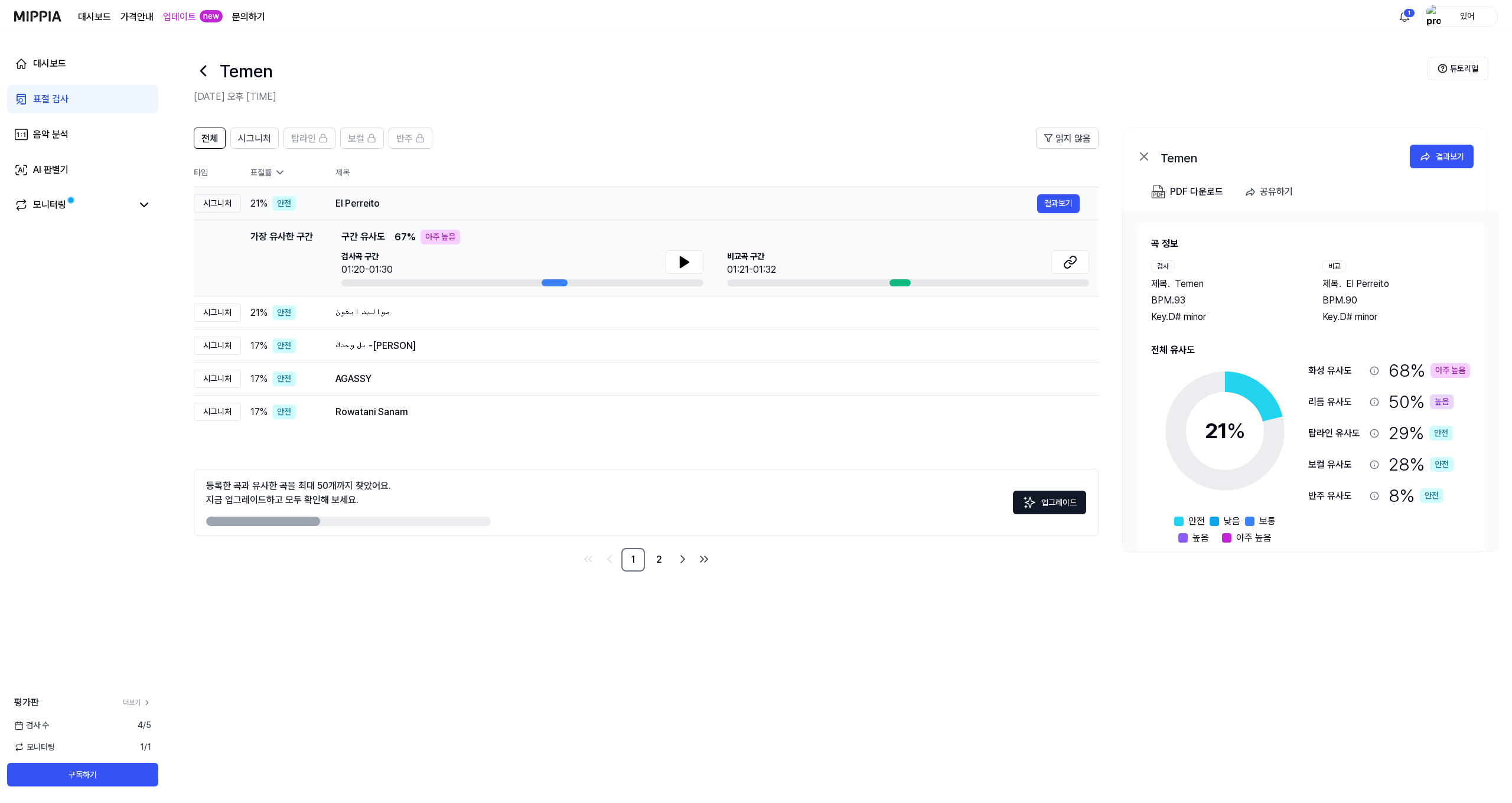 scroll, scrollTop: 1, scrollLeft: 0, axis: vertical 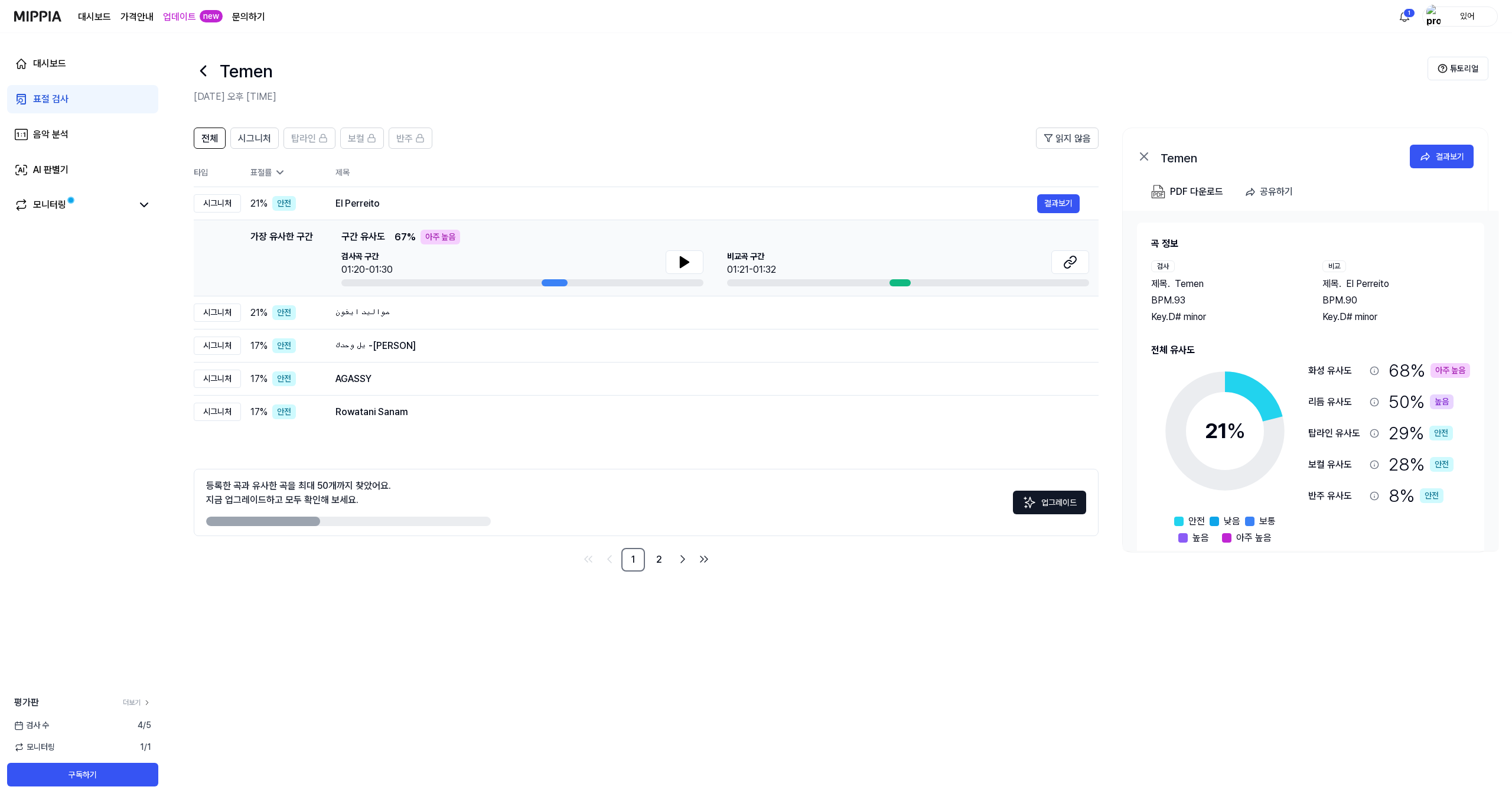 click at bounding box center (900, 283) 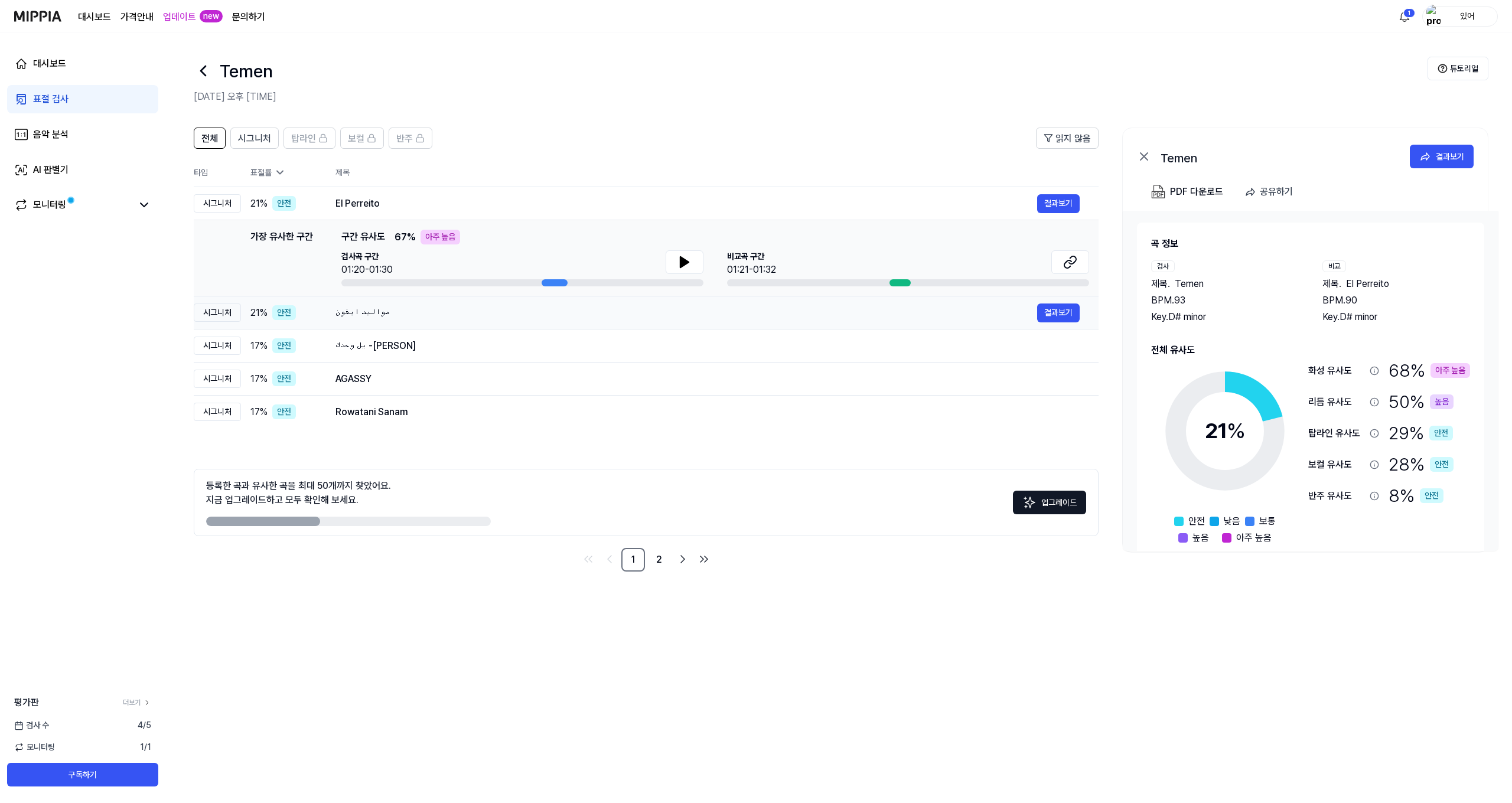 click on "مواليد ايفون" at bounding box center (686, 313) 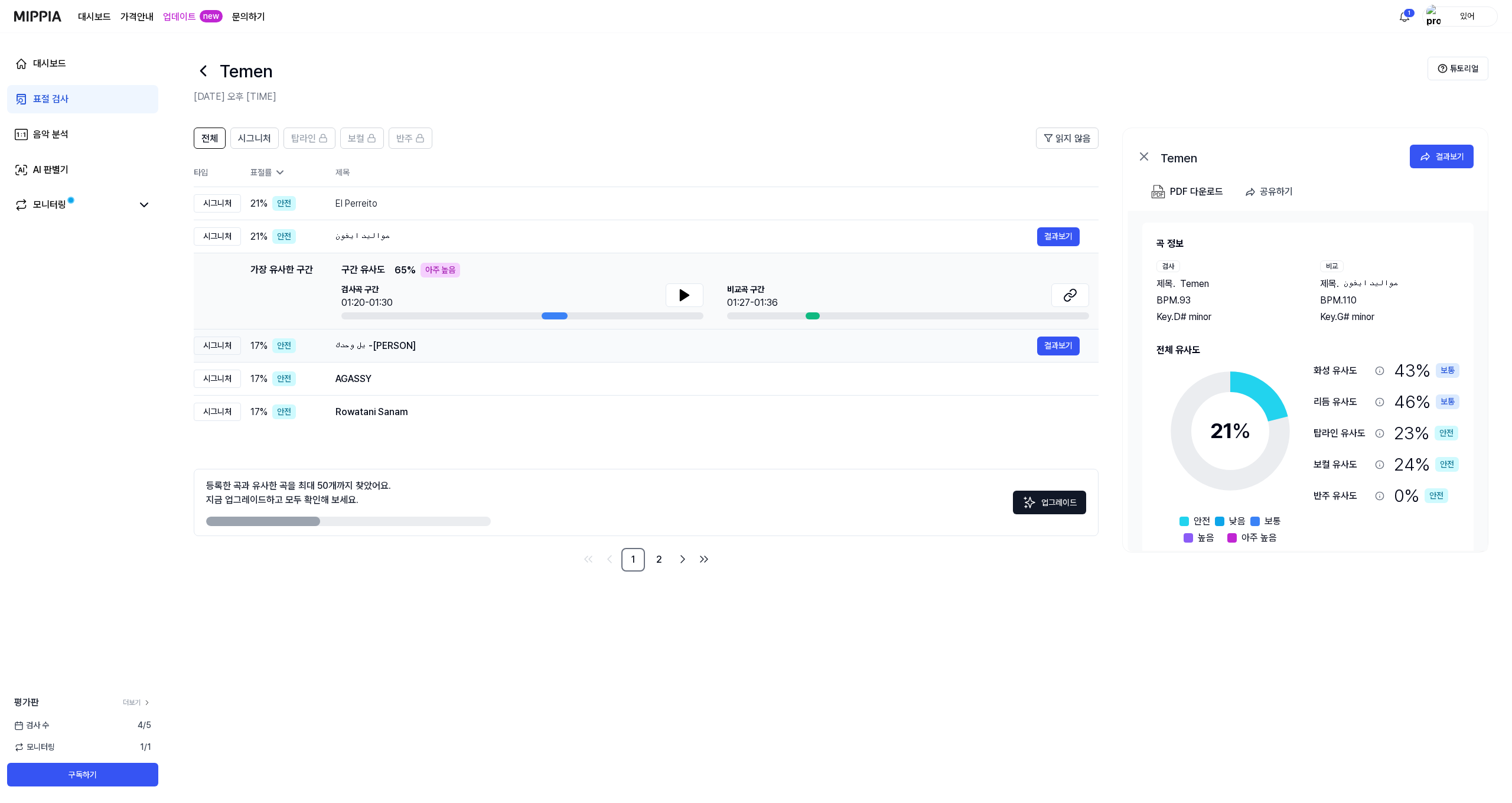 click on "يل وحدك - احمد الاسطى 결과보기" at bounding box center [708, 346] 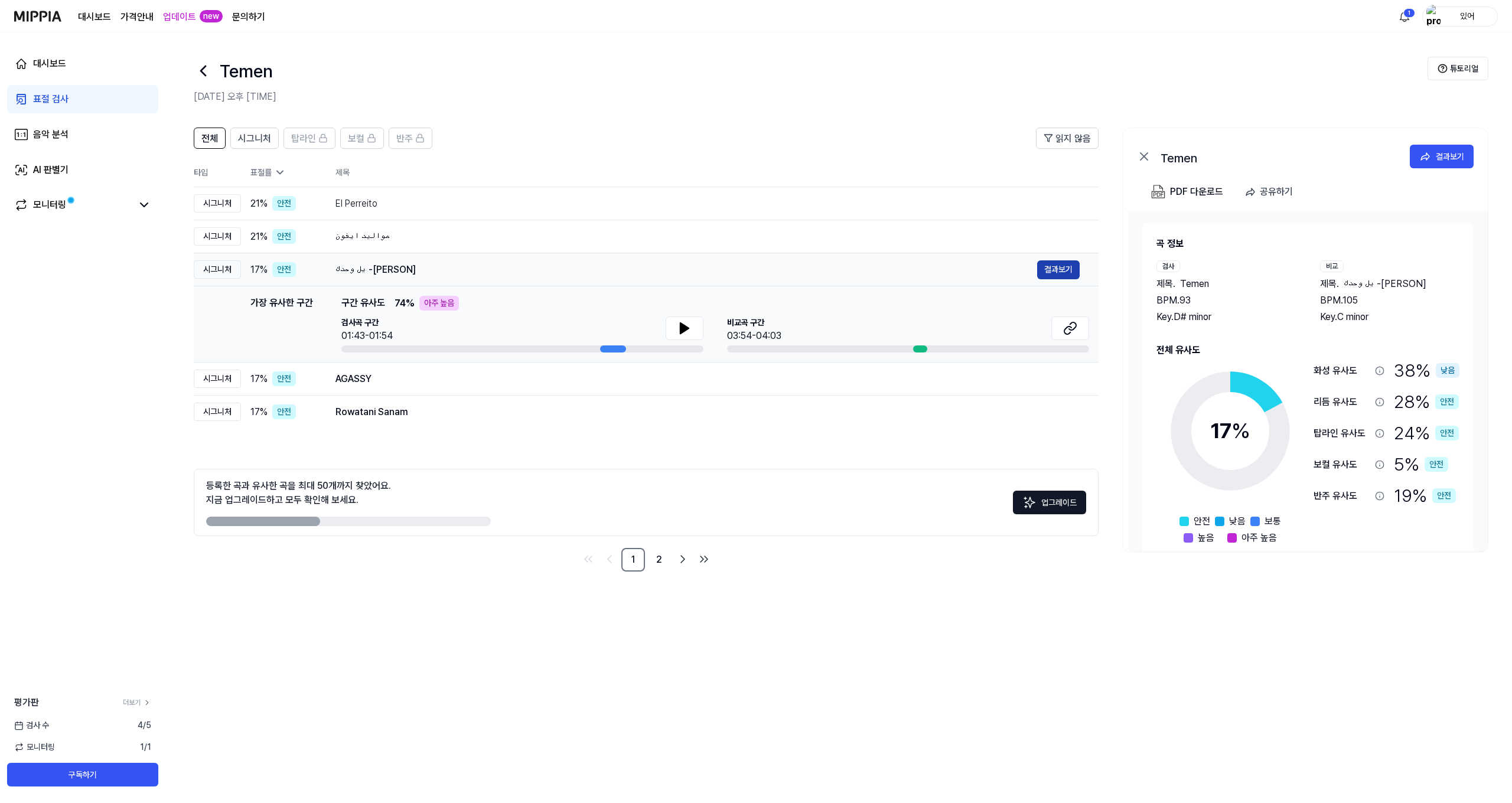 click on "결과보기" at bounding box center (1058, 270) 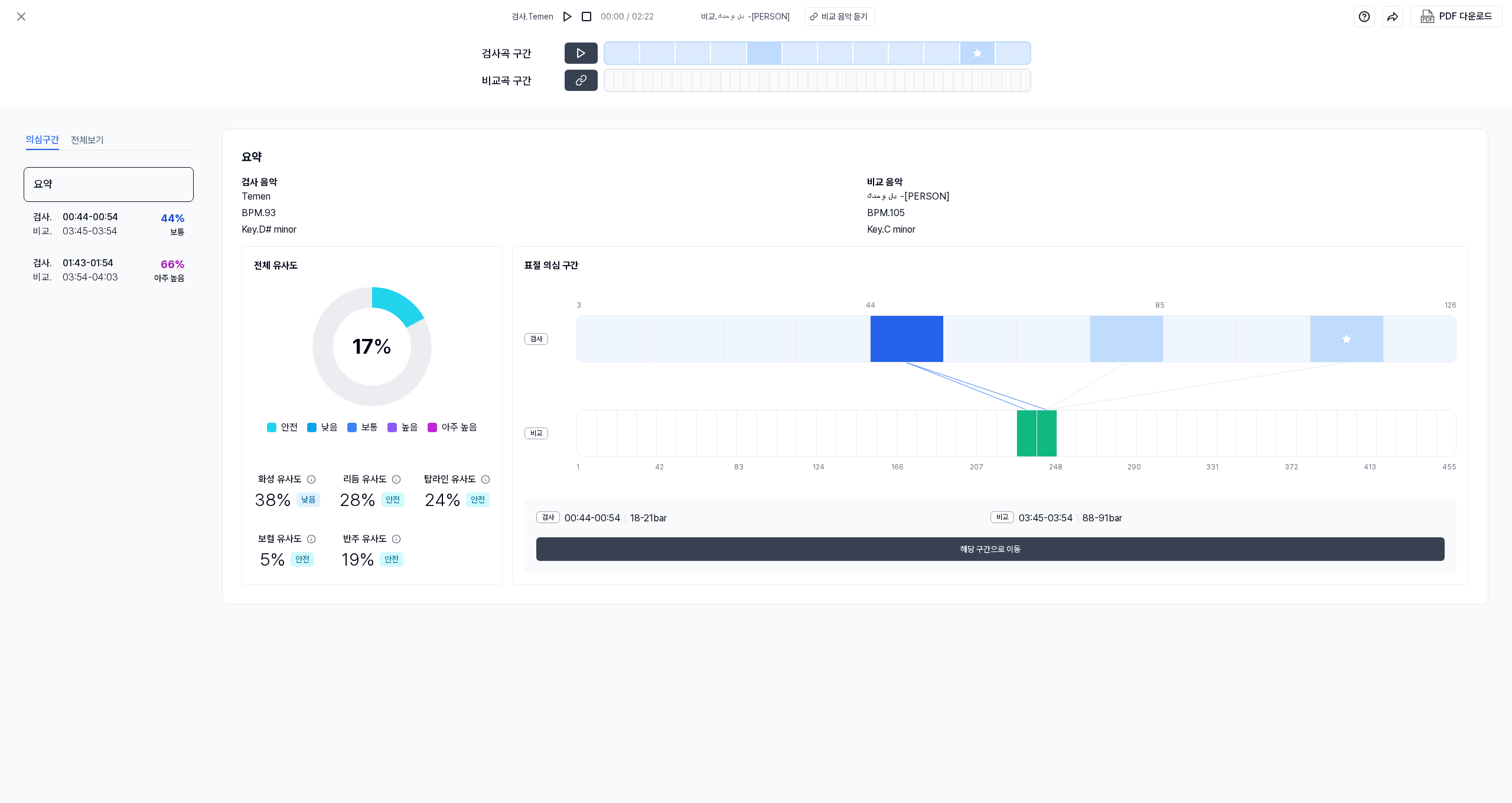 scroll, scrollTop: 0, scrollLeft: 0, axis: both 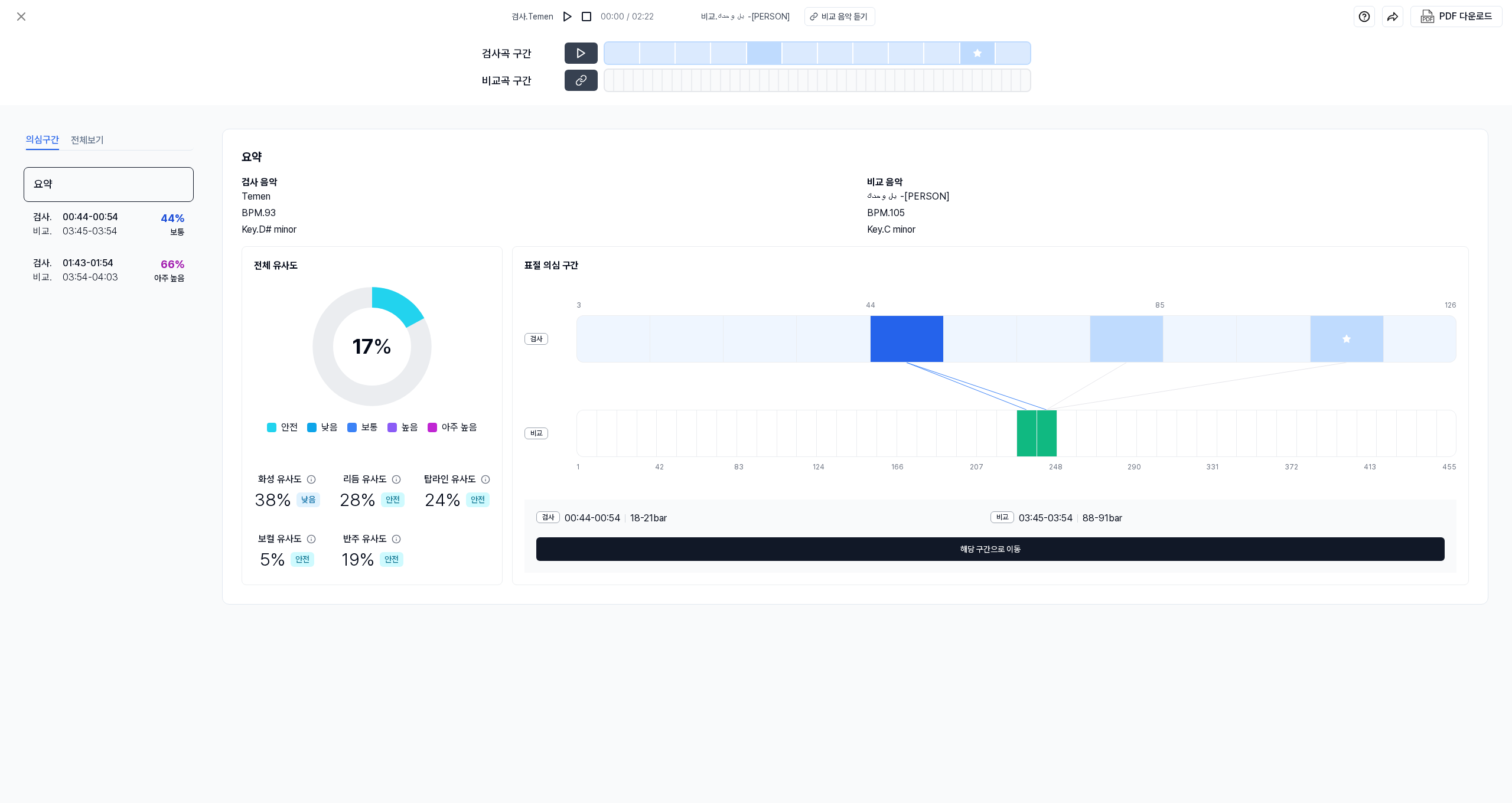 click on "해당 구간으로 이동" at bounding box center [990, 549] 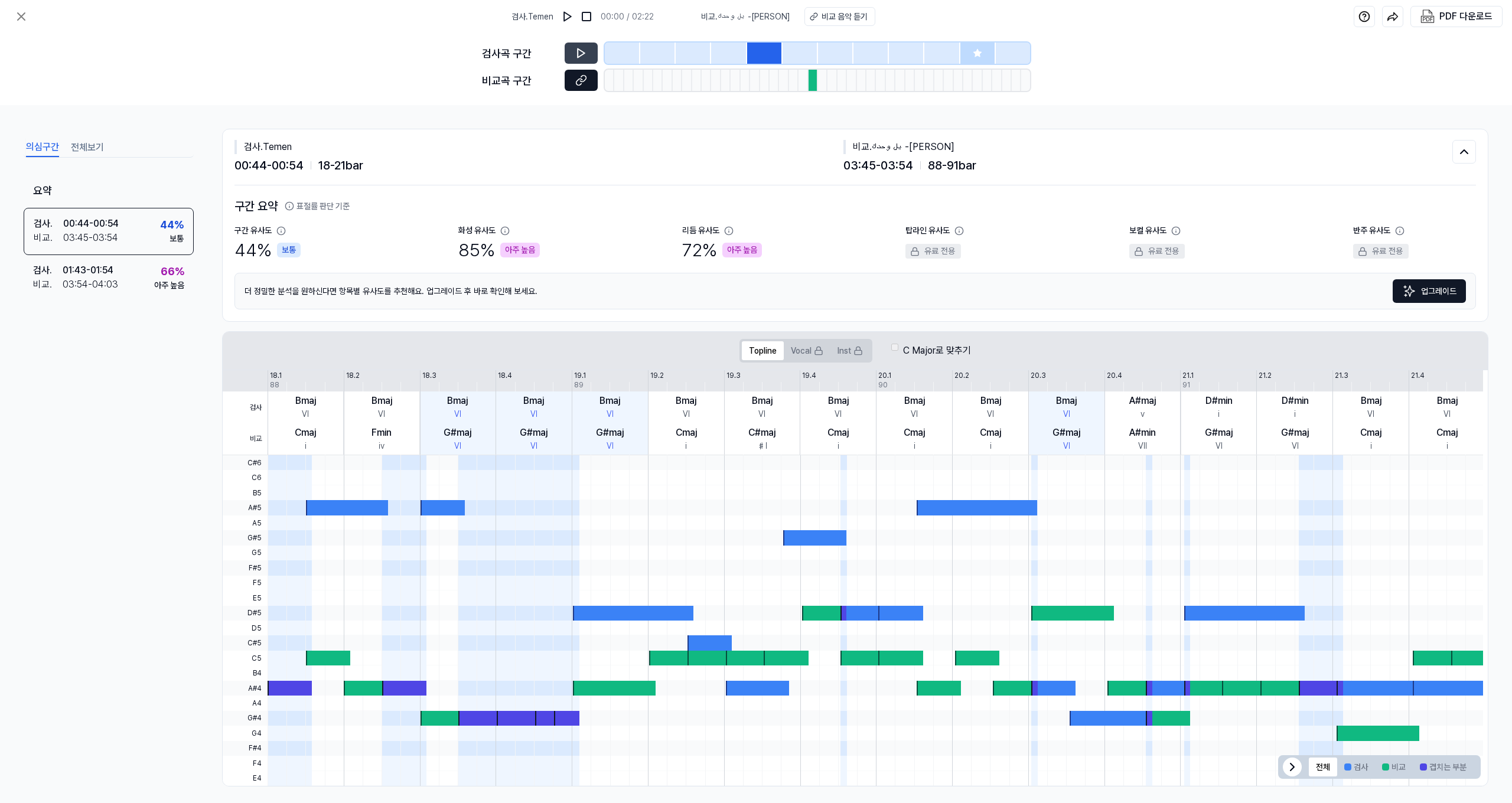 click 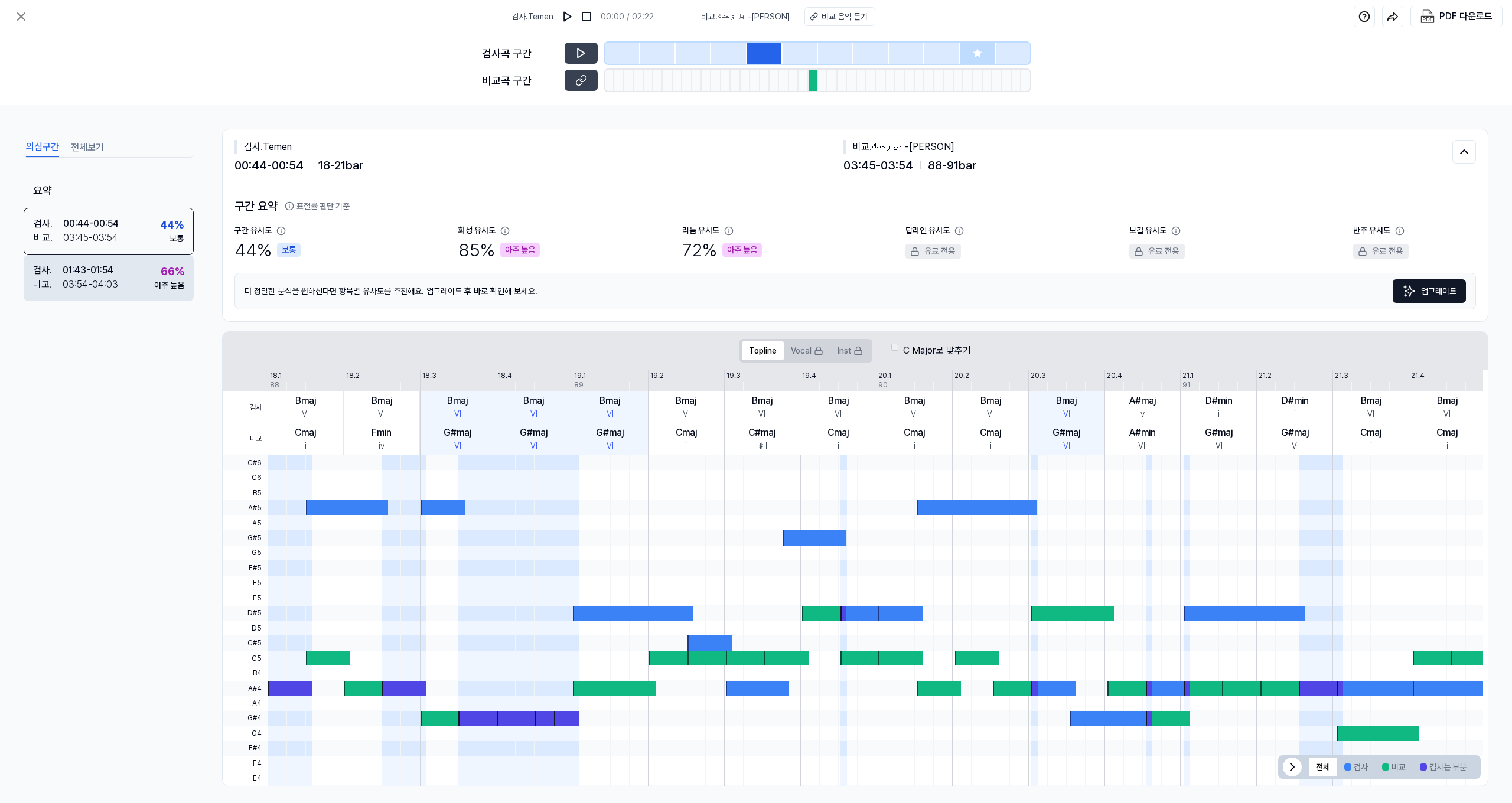 click on "아주 높음" at bounding box center (169, 285) 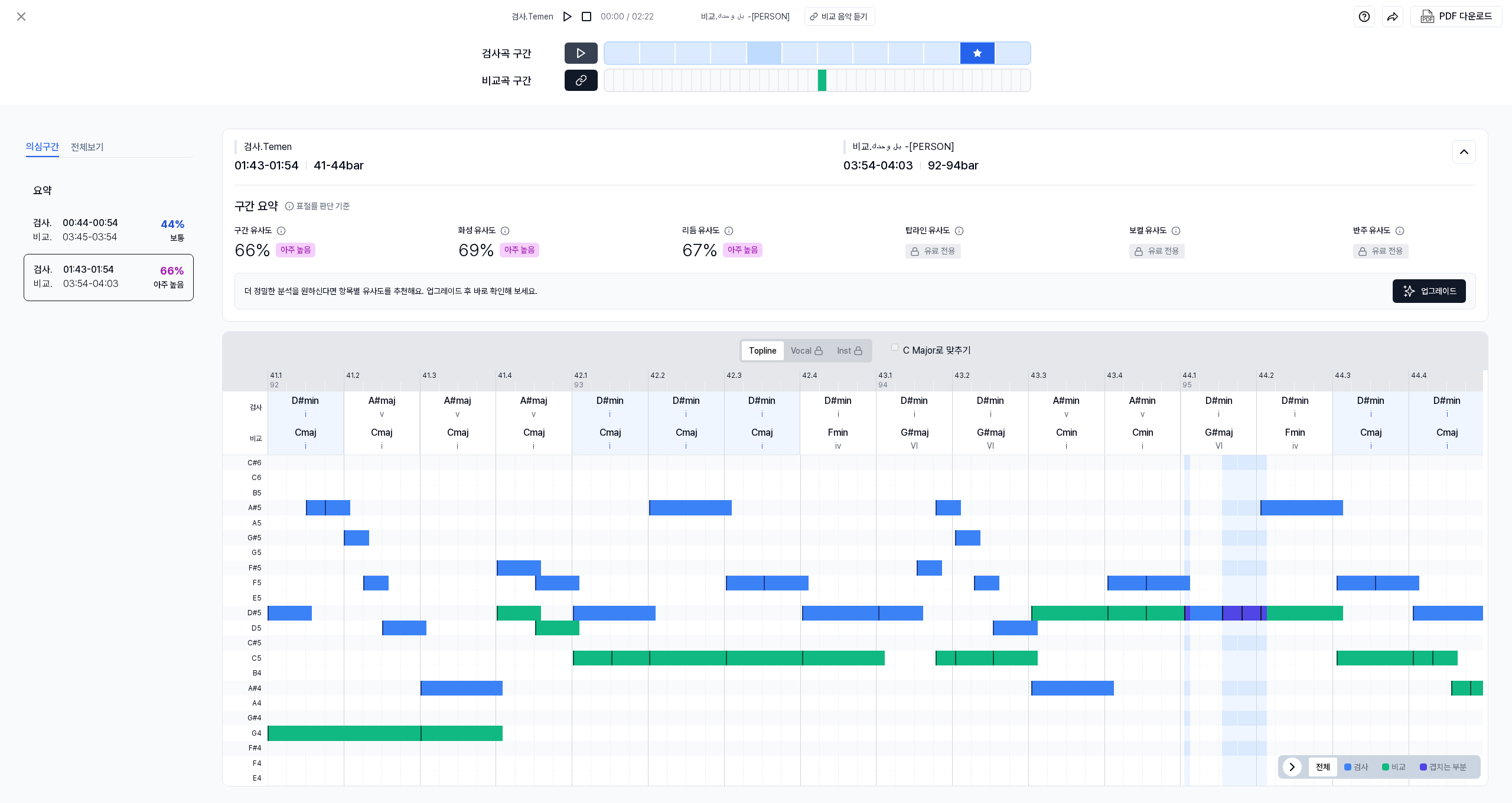 click at bounding box center (581, 80) 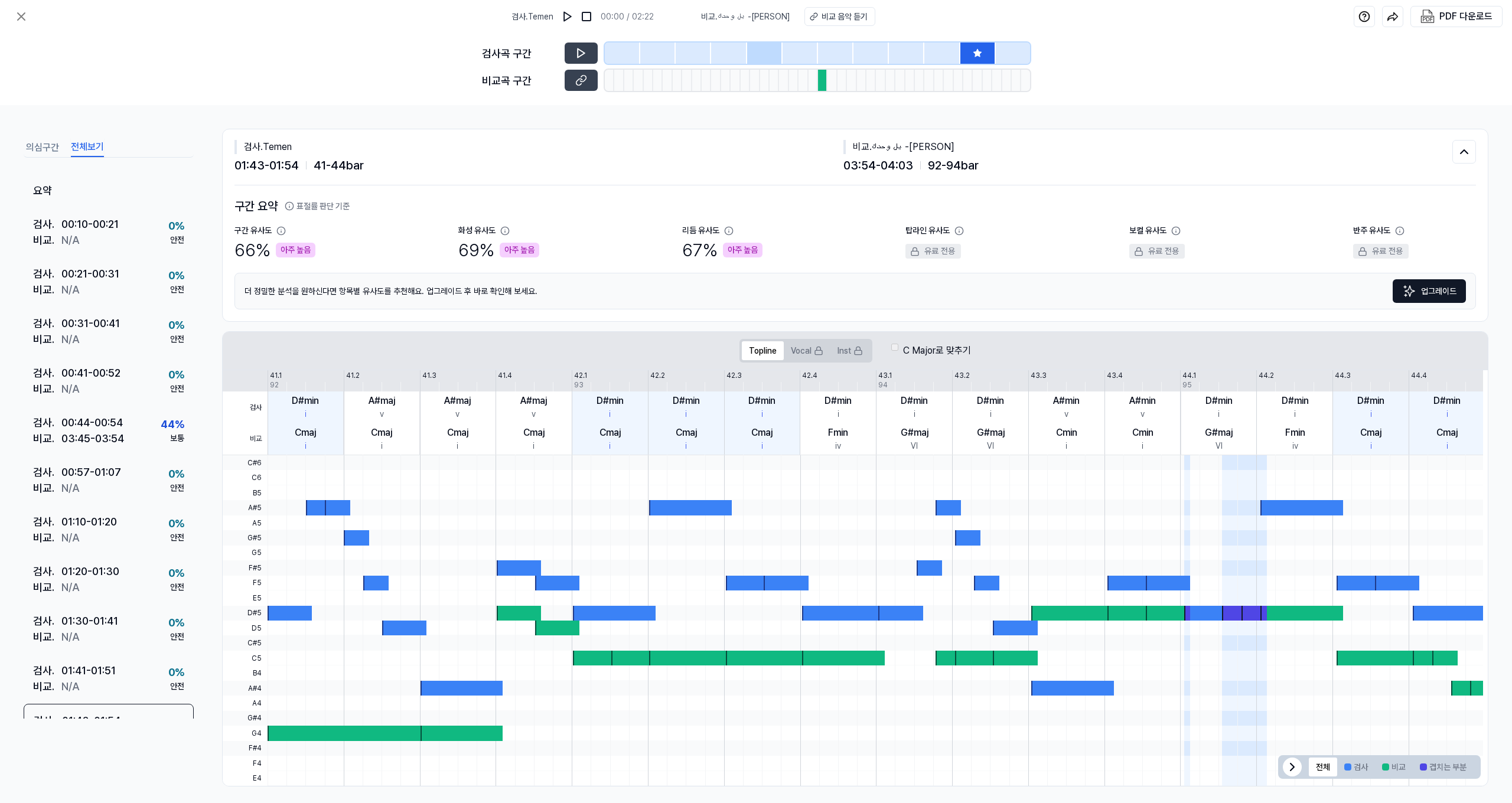 click on "전체보기" at bounding box center [87, 148] 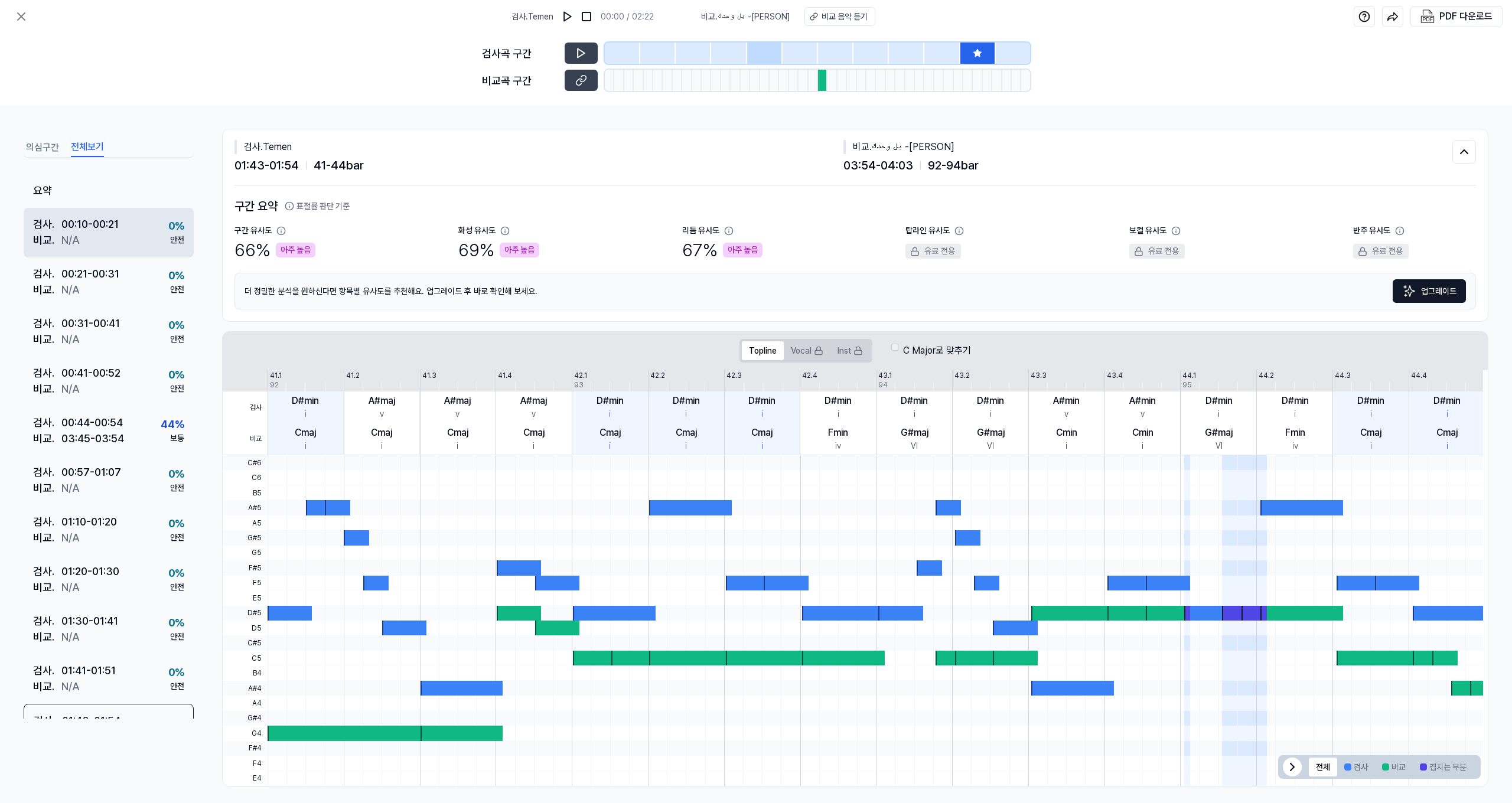 click on "00:10 - 00:21" at bounding box center (90, 224) 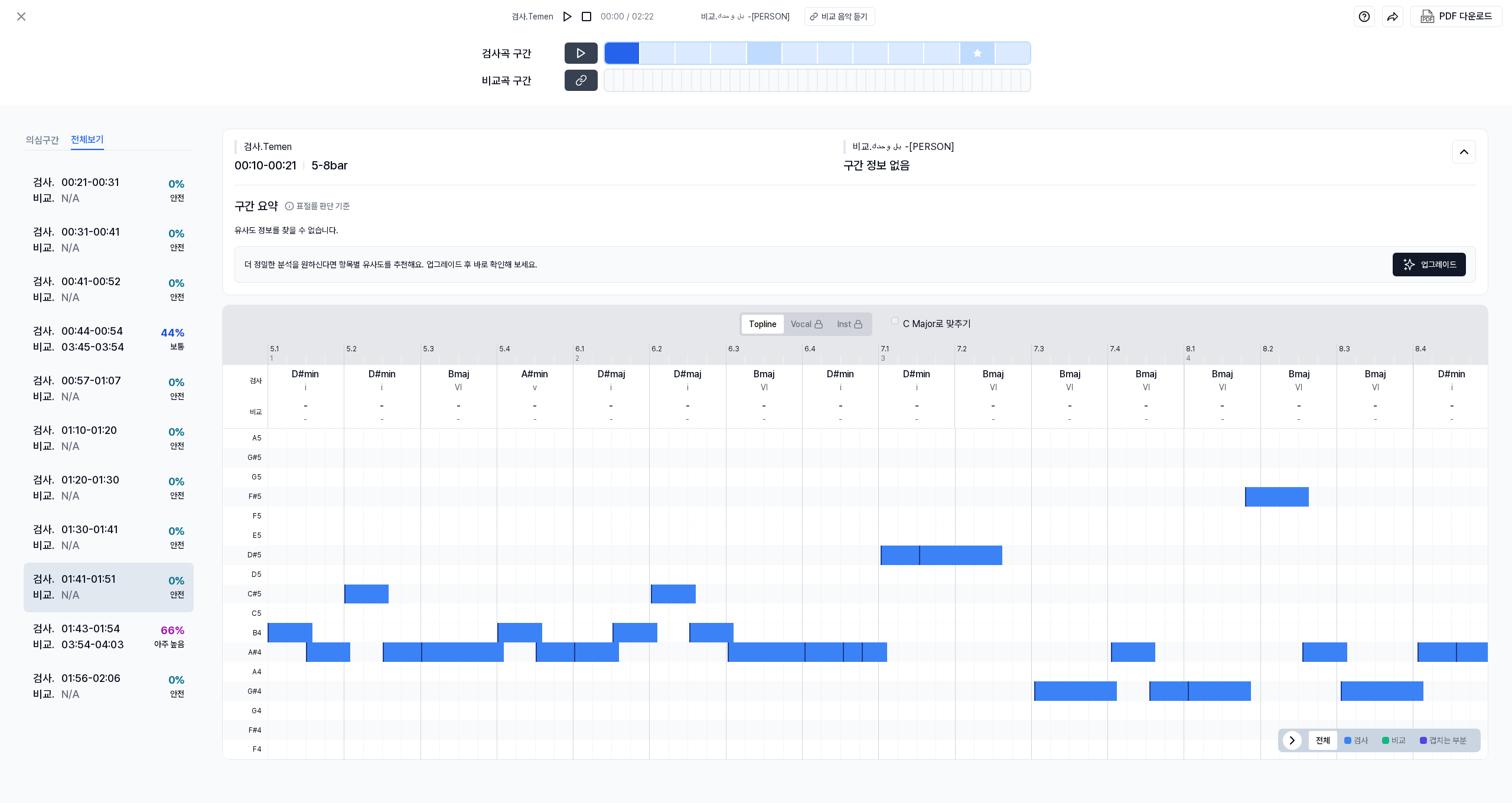 scroll, scrollTop: 86, scrollLeft: 0, axis: vertical 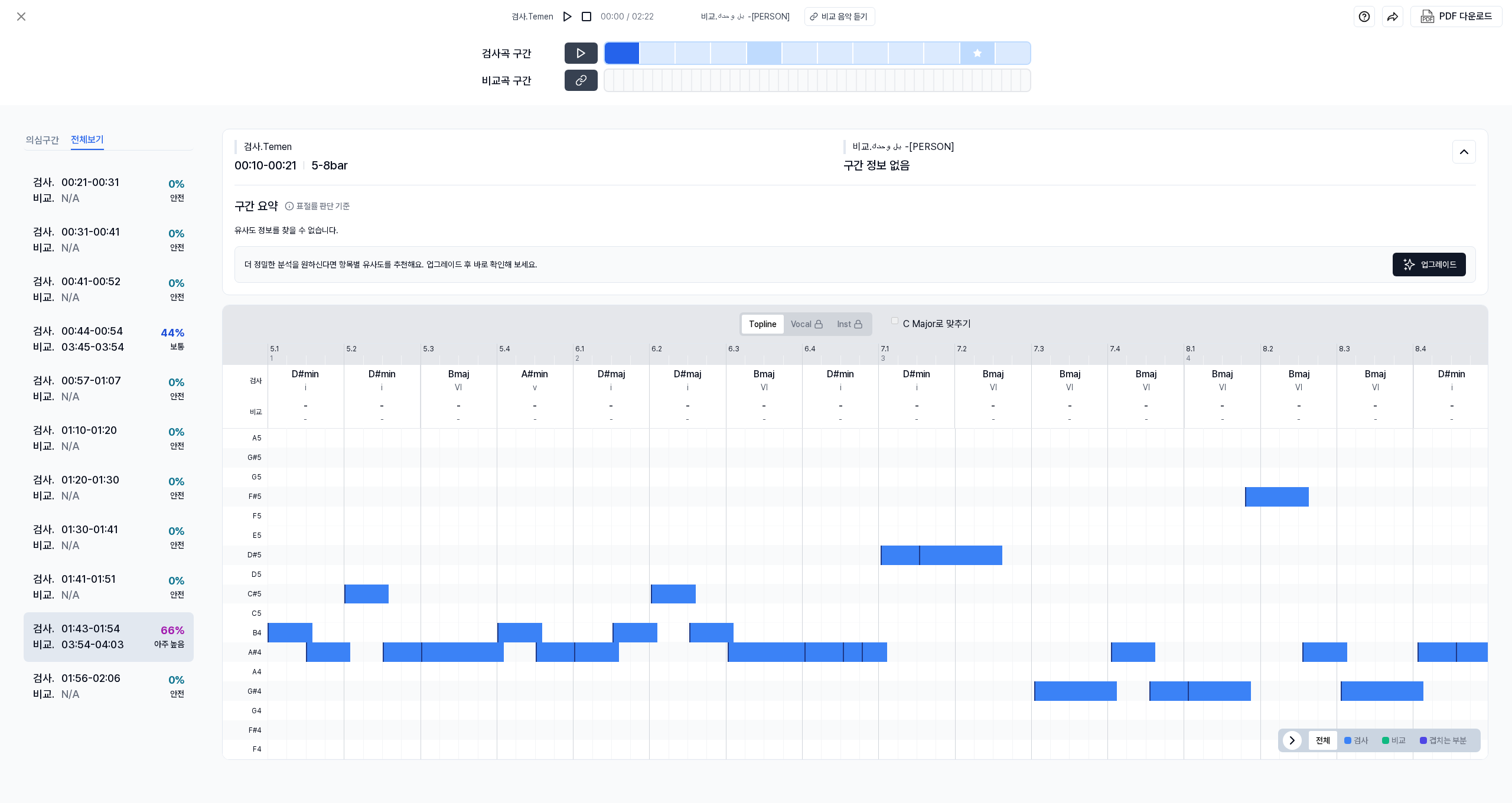 click on "검사 . 01:43 - 01:54 비교 . 03:54 - 04:03 66 % 아주 높음" at bounding box center [109, 637] 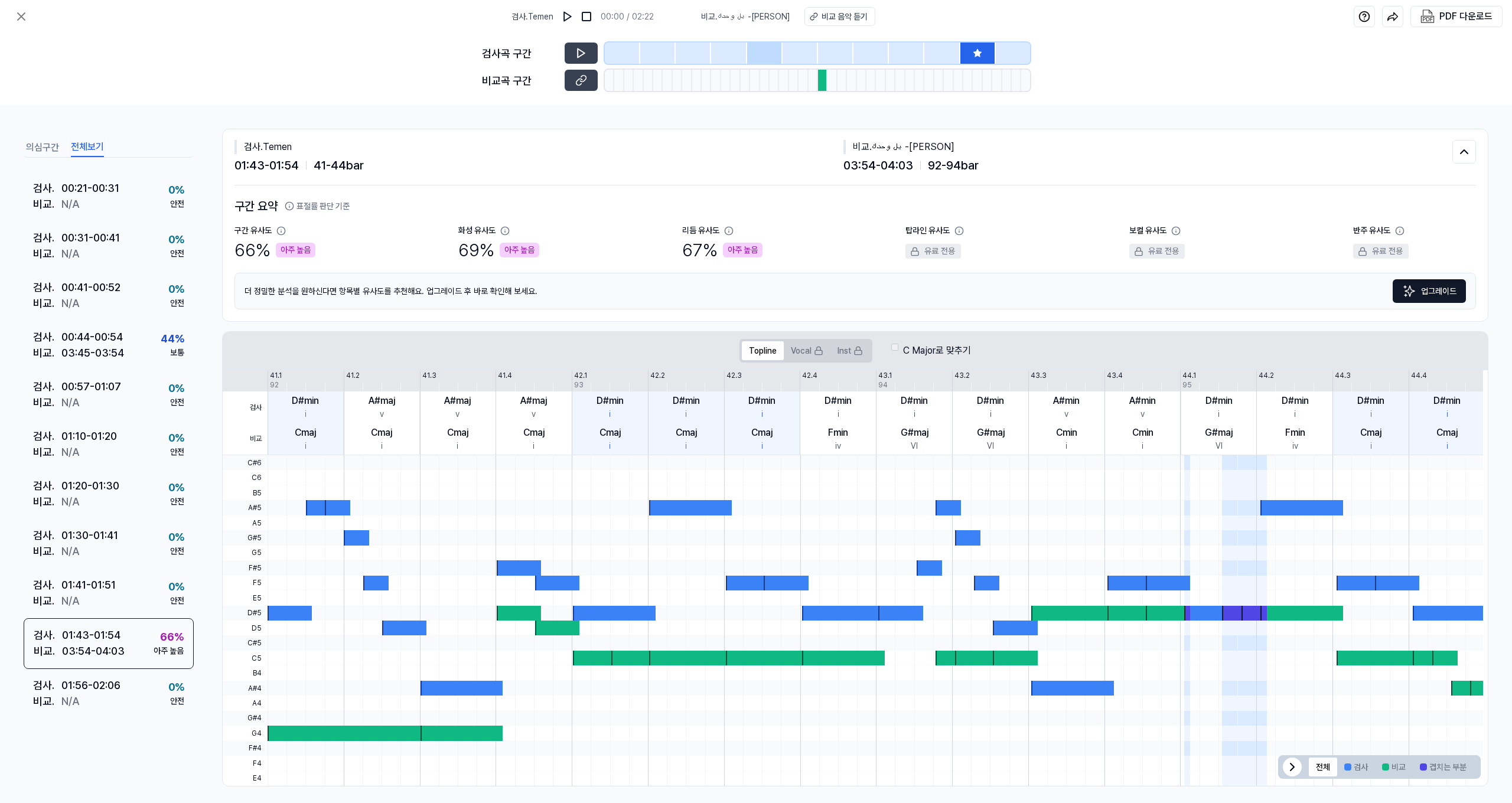 click on "의심구간" at bounding box center [43, 148] 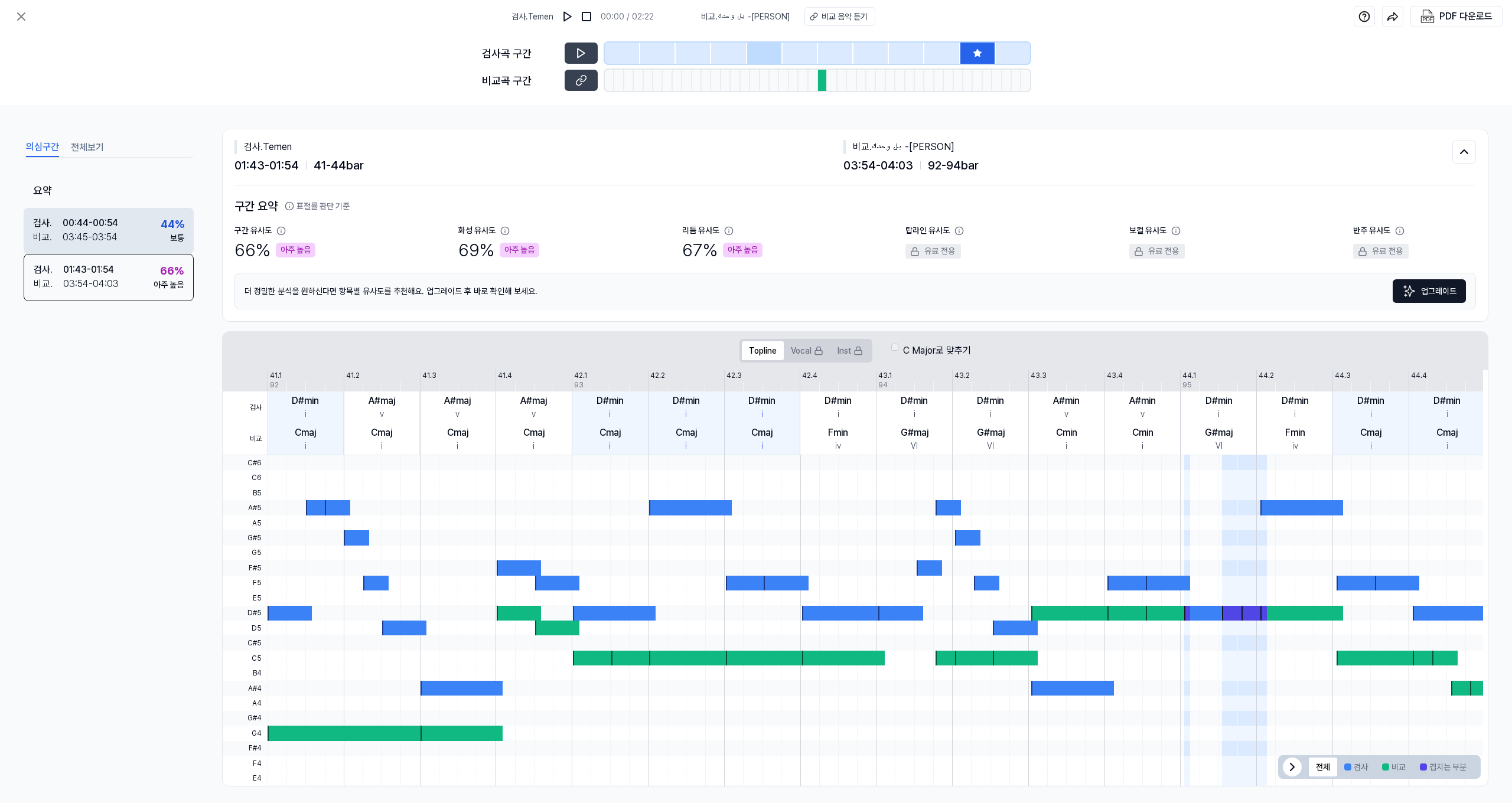 click on "[TIME] - [TIME]" at bounding box center (90, 223) 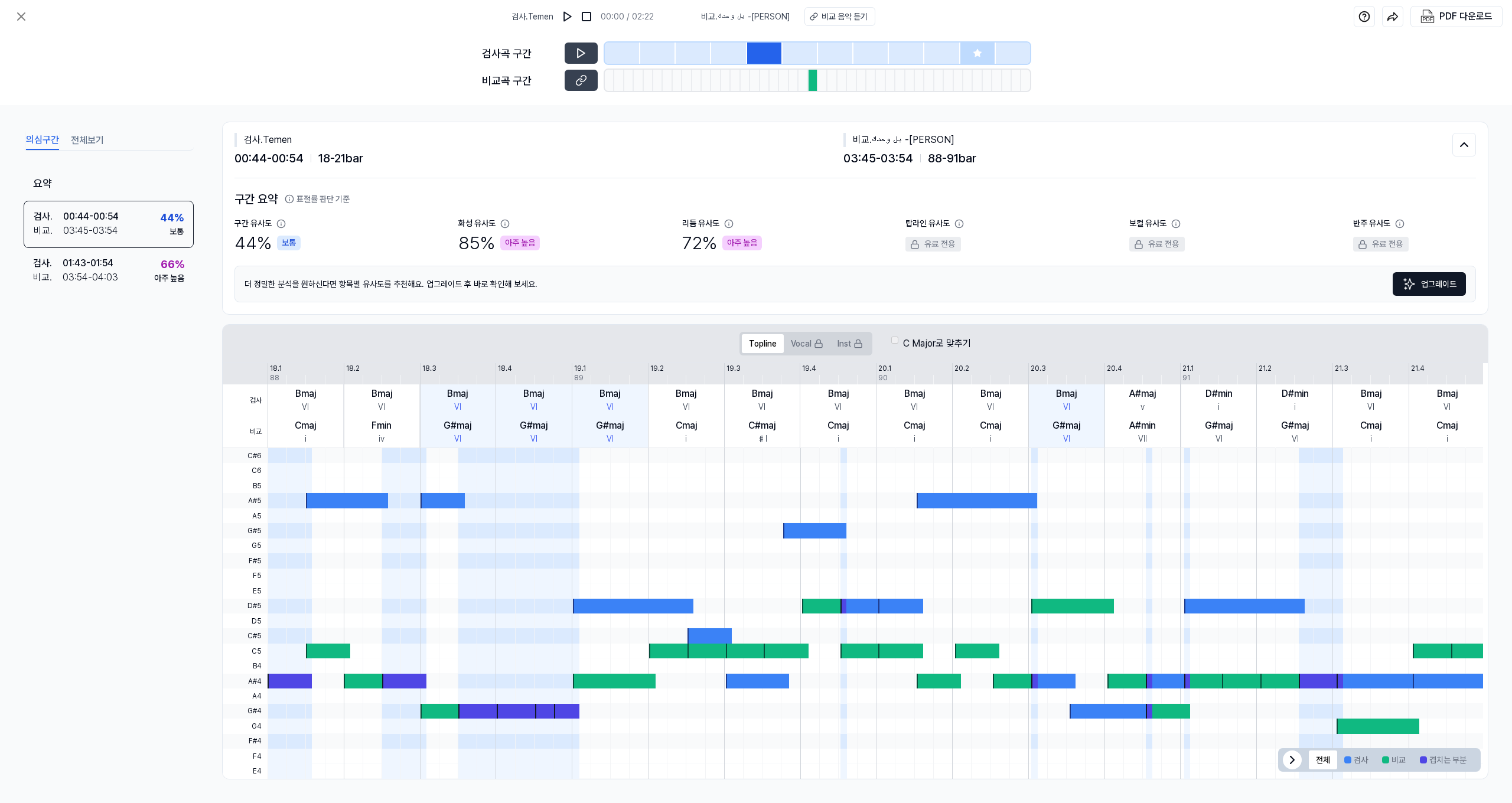 scroll, scrollTop: 0, scrollLeft: 0, axis: both 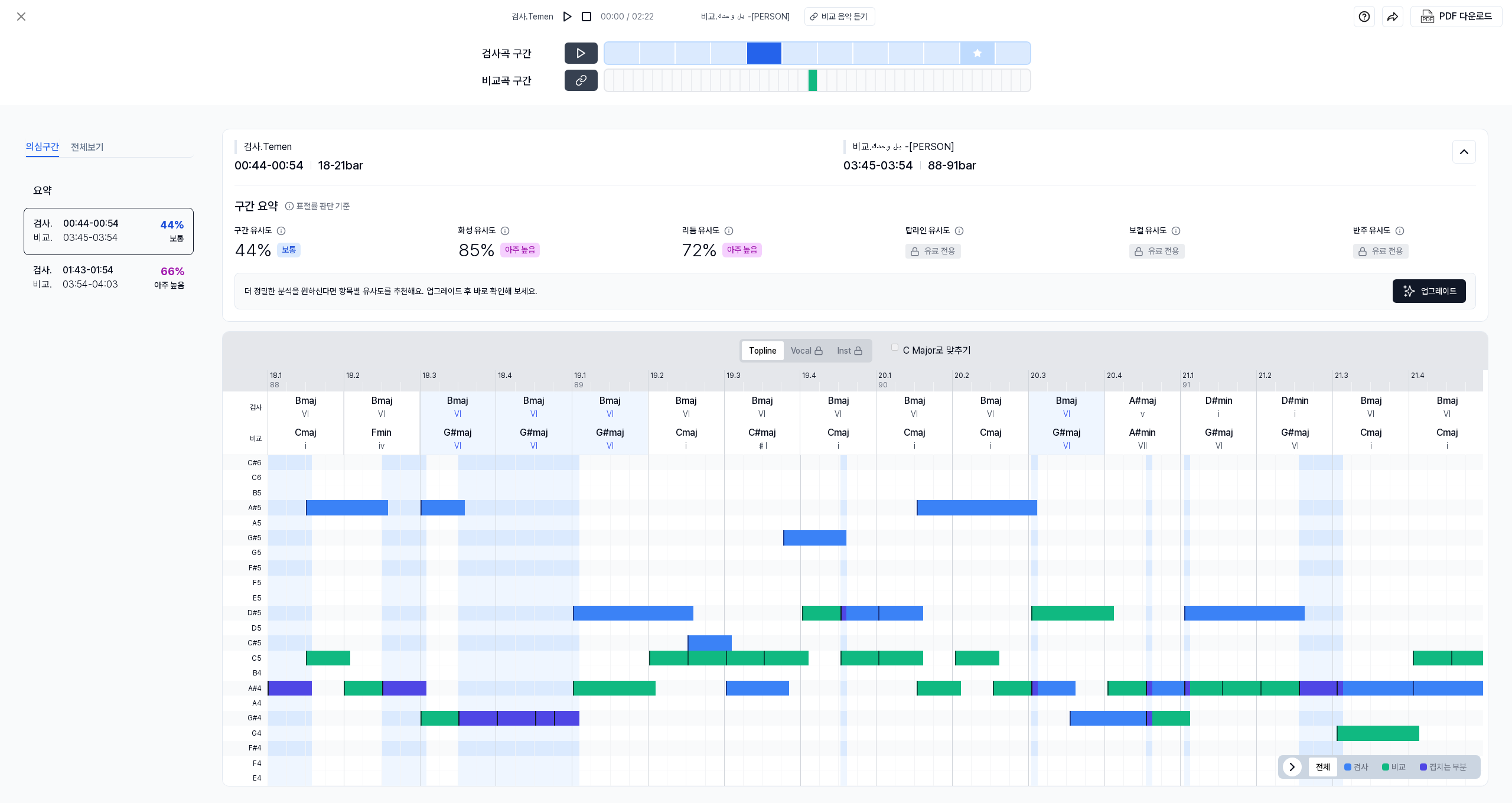 click on "검사 비교 18.1 18.2 18.3 18.4 19.1 19.2 19.3 19.4 20.1 20.2 20.3 20.4 21.1 21.2 21.3 21.4 22.1 88 89 90 91 92 Bmaj VI Cmaj i Bmaj VI Fmin iv Bmaj VI G#maj VI Bmaj VI G#maj VI Bmaj VI G#maj VI Bmaj VI Cmaj i Bmaj VI C#maj ♯I Bmaj VI Cmaj i Bmaj VI Cmaj i Bmaj VI Cmaj i Bmaj VI G#maj VI A#maj v A#min VII D#min i G#maj VI D#min i G#maj VI Bmaj VI Cmaj i Bmaj VI Cmaj i" at bounding box center (853, 413) 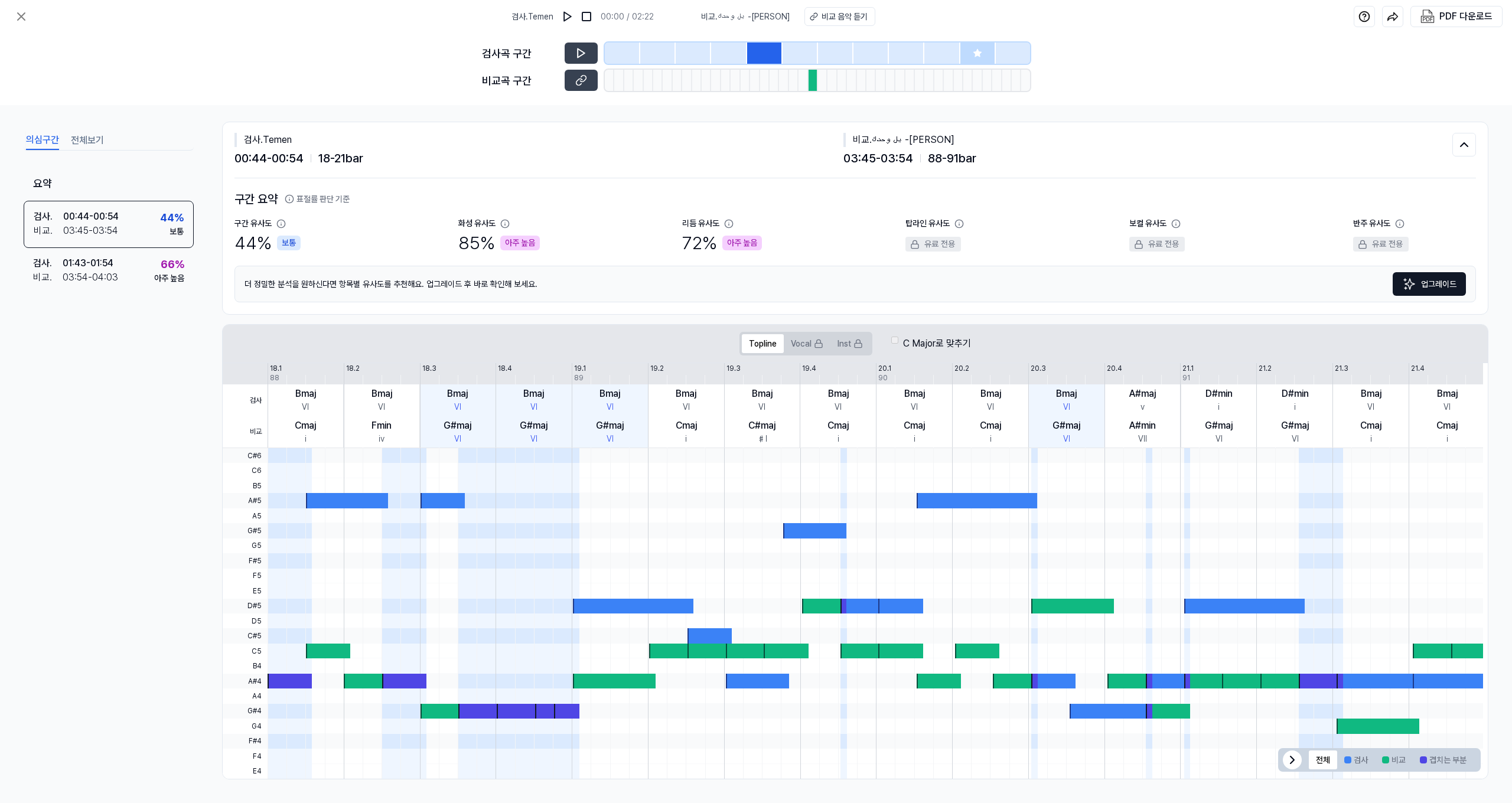 click on "03:45 - 03:54 88 - 91 bar" at bounding box center (1148, 158) 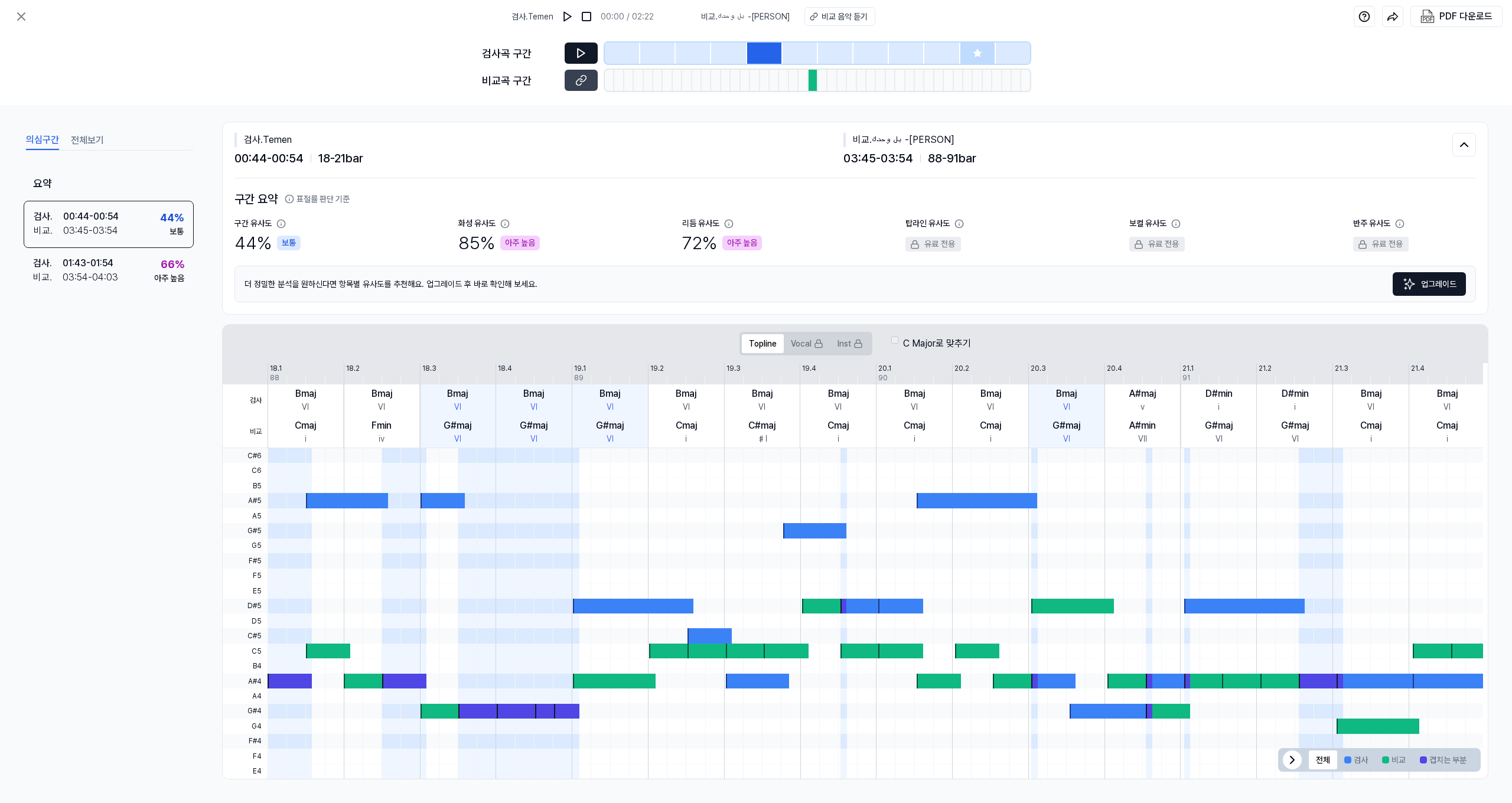 click at bounding box center [581, 53] 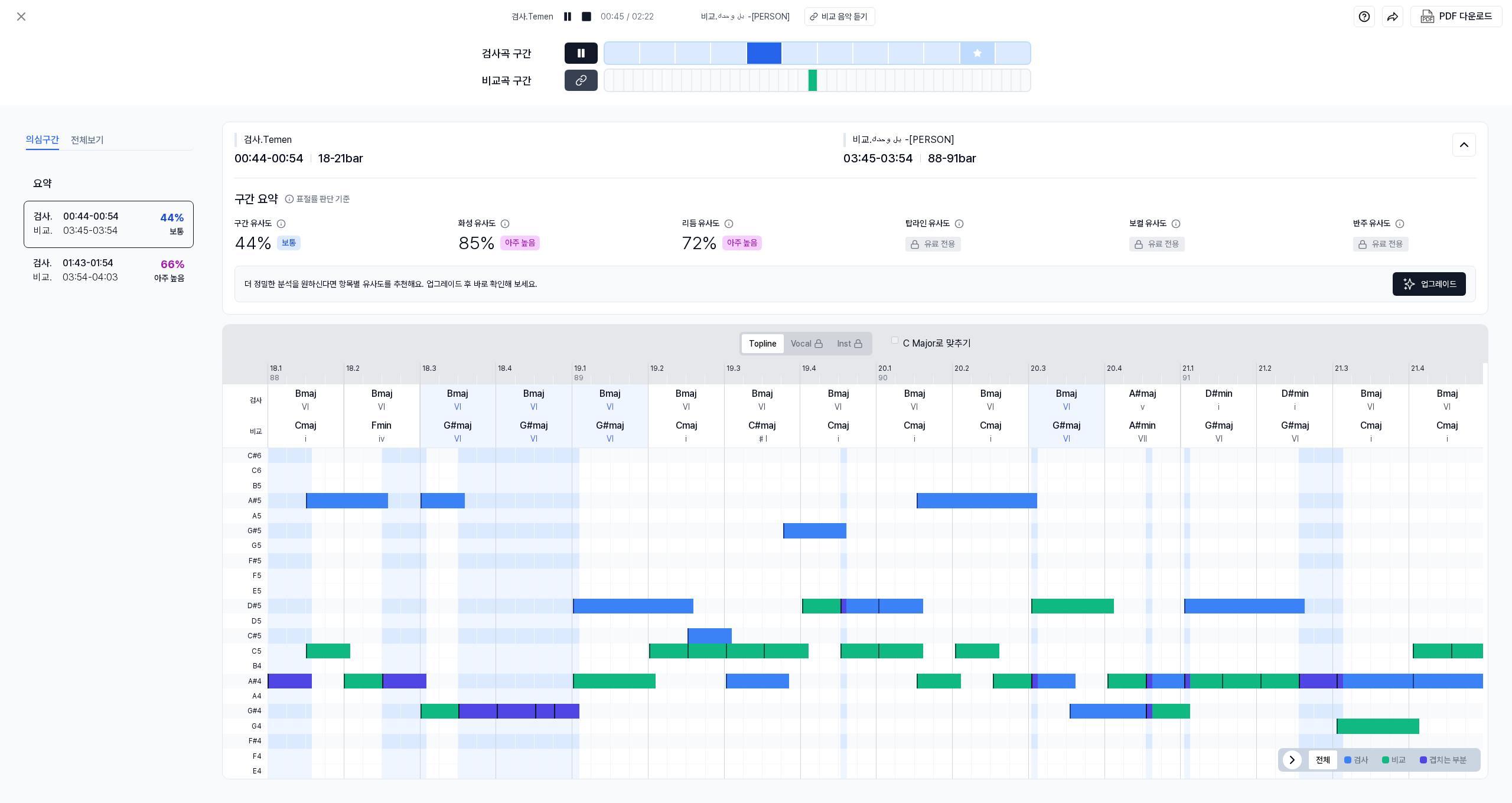 click at bounding box center (581, 53) 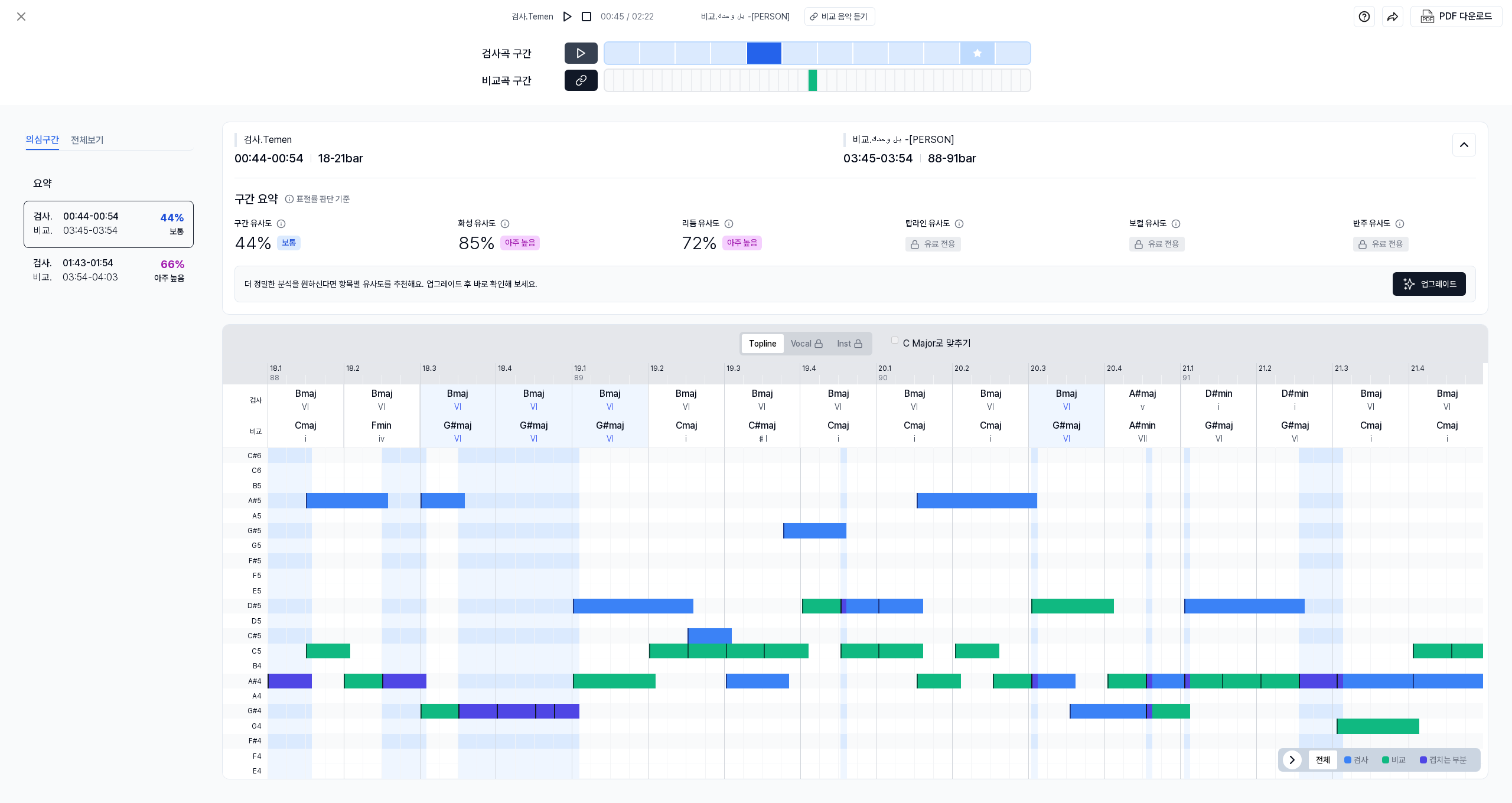 click 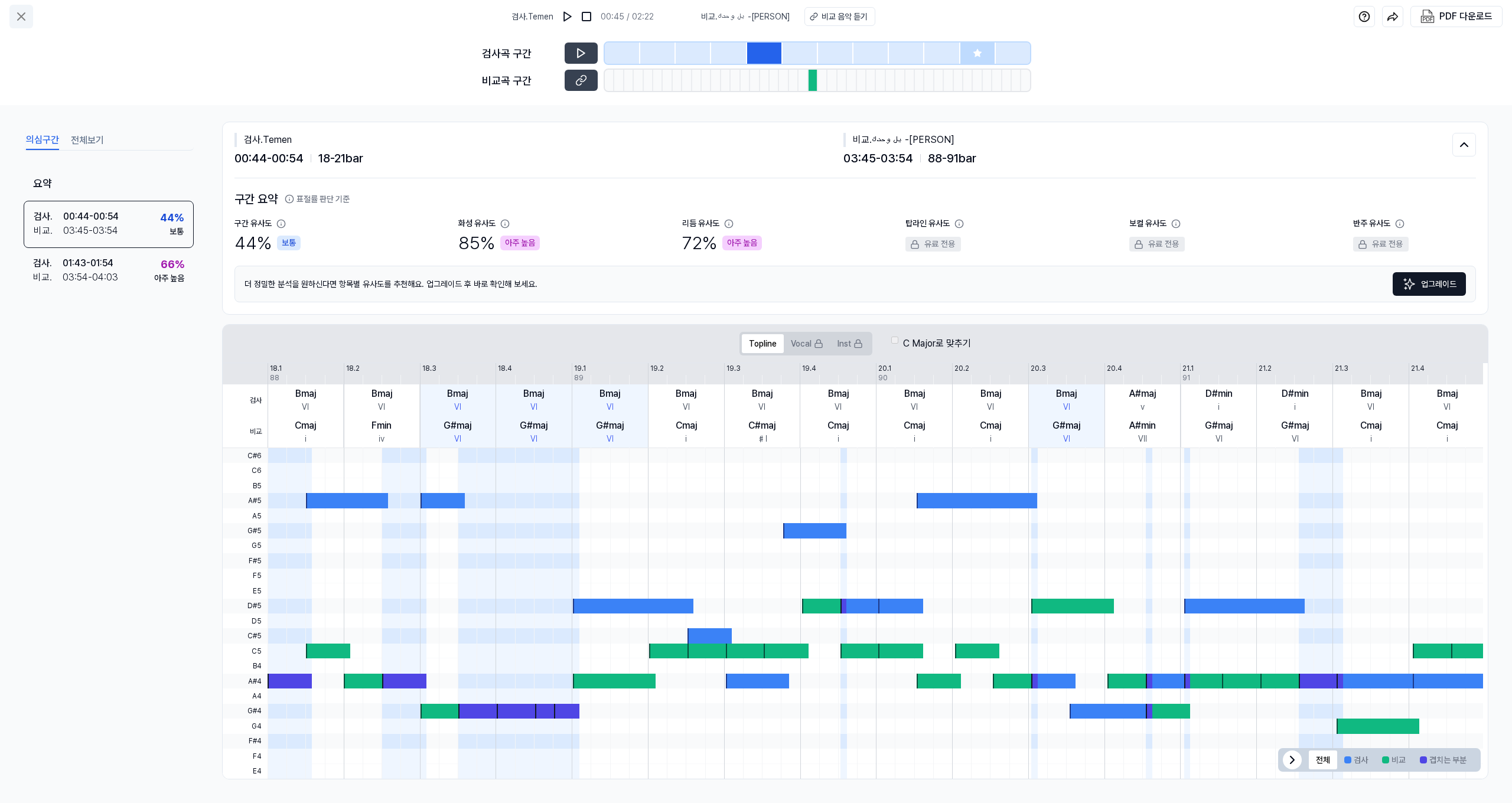 click 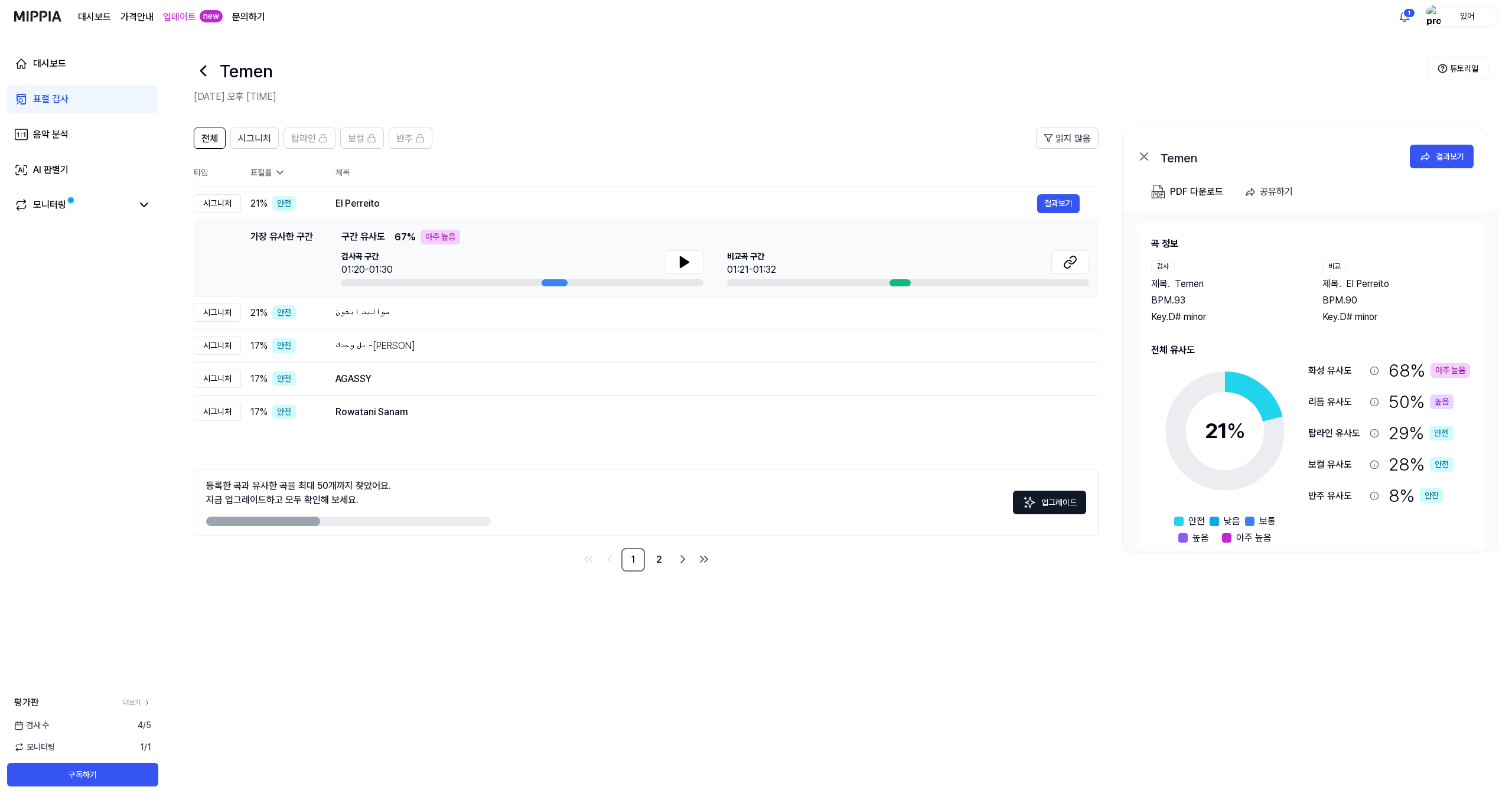 click 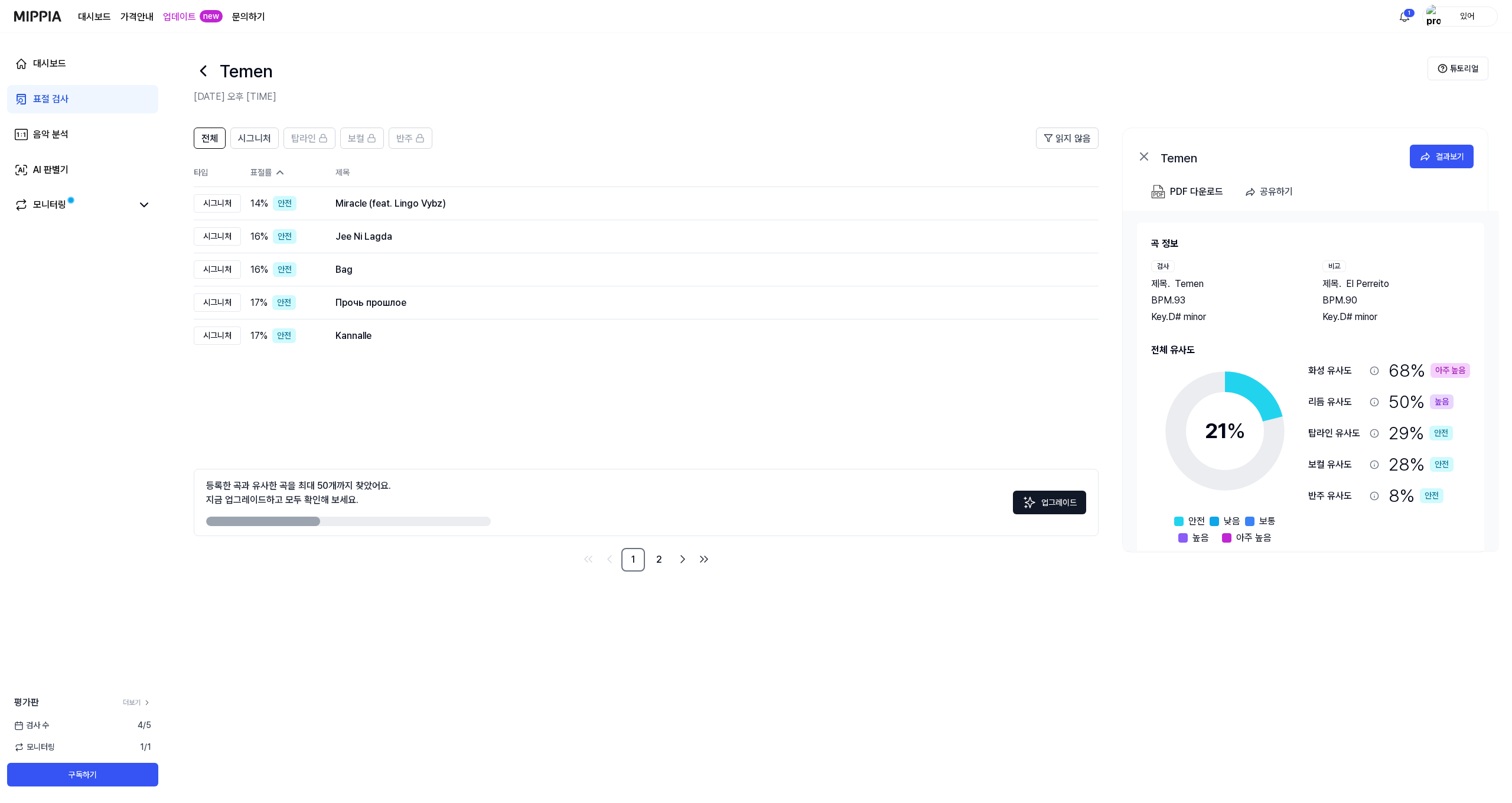 click 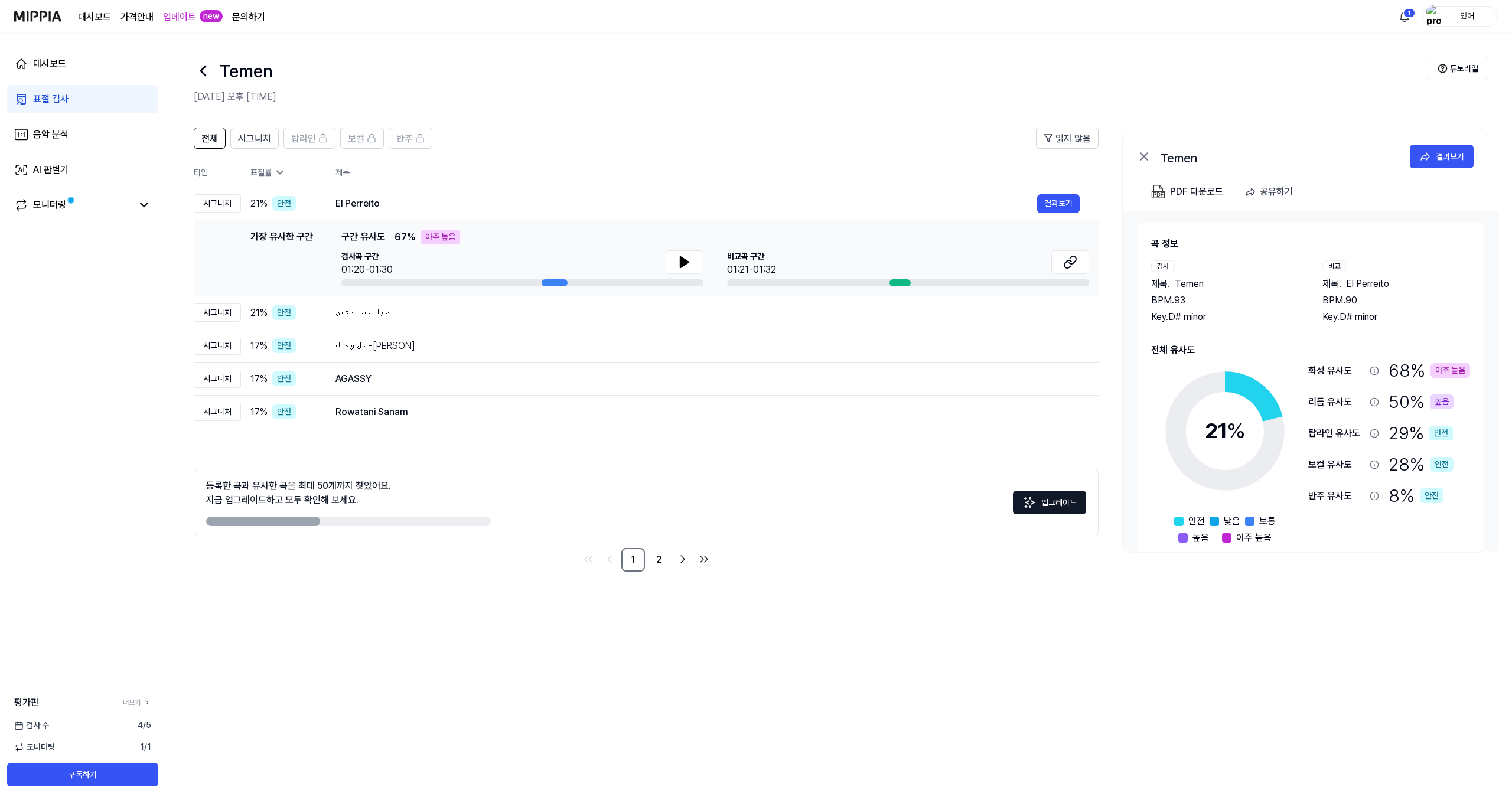 scroll, scrollTop: 0, scrollLeft: 0, axis: both 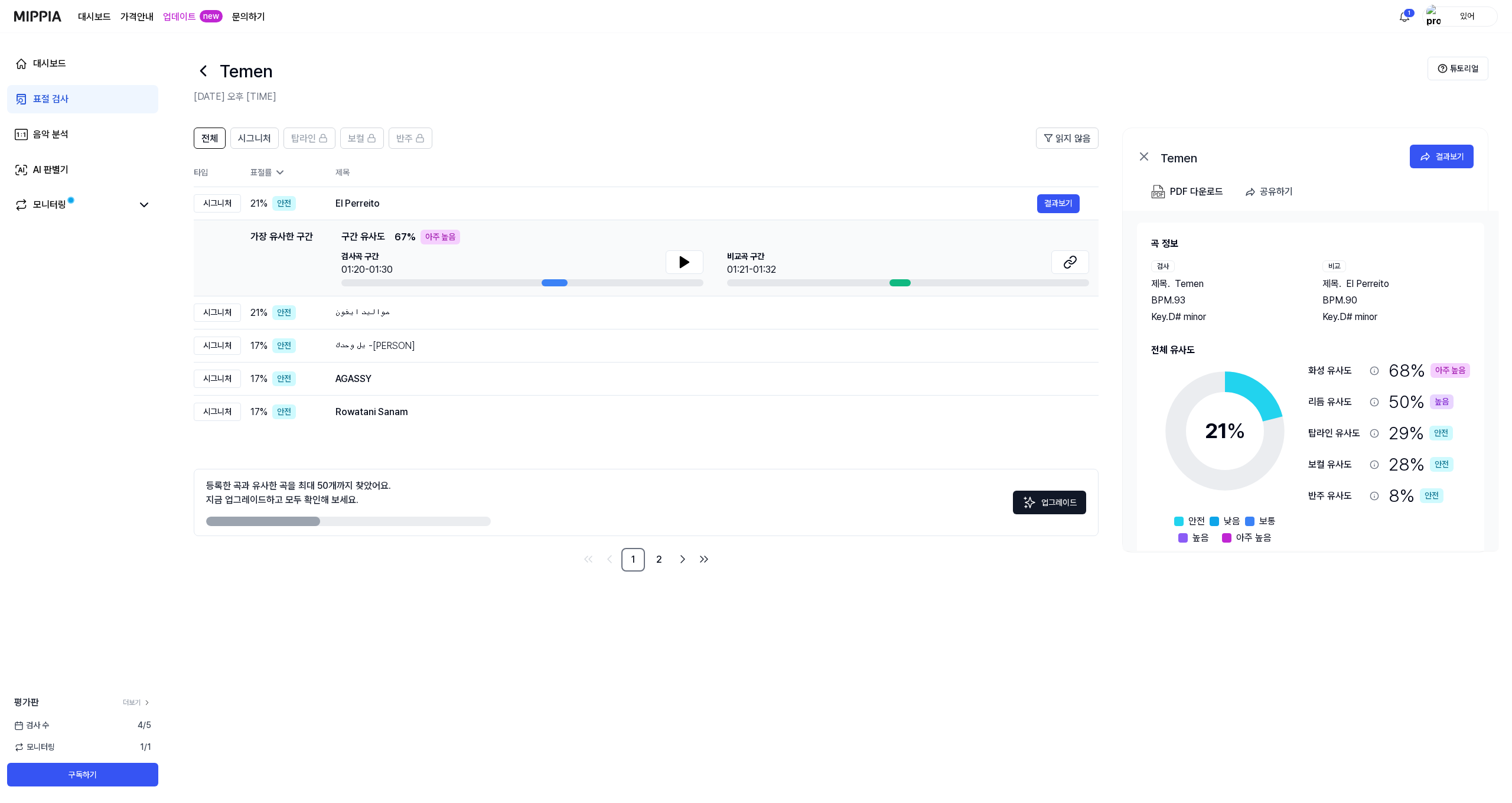 click on "화성 유사도" at bounding box center [1337, 371] 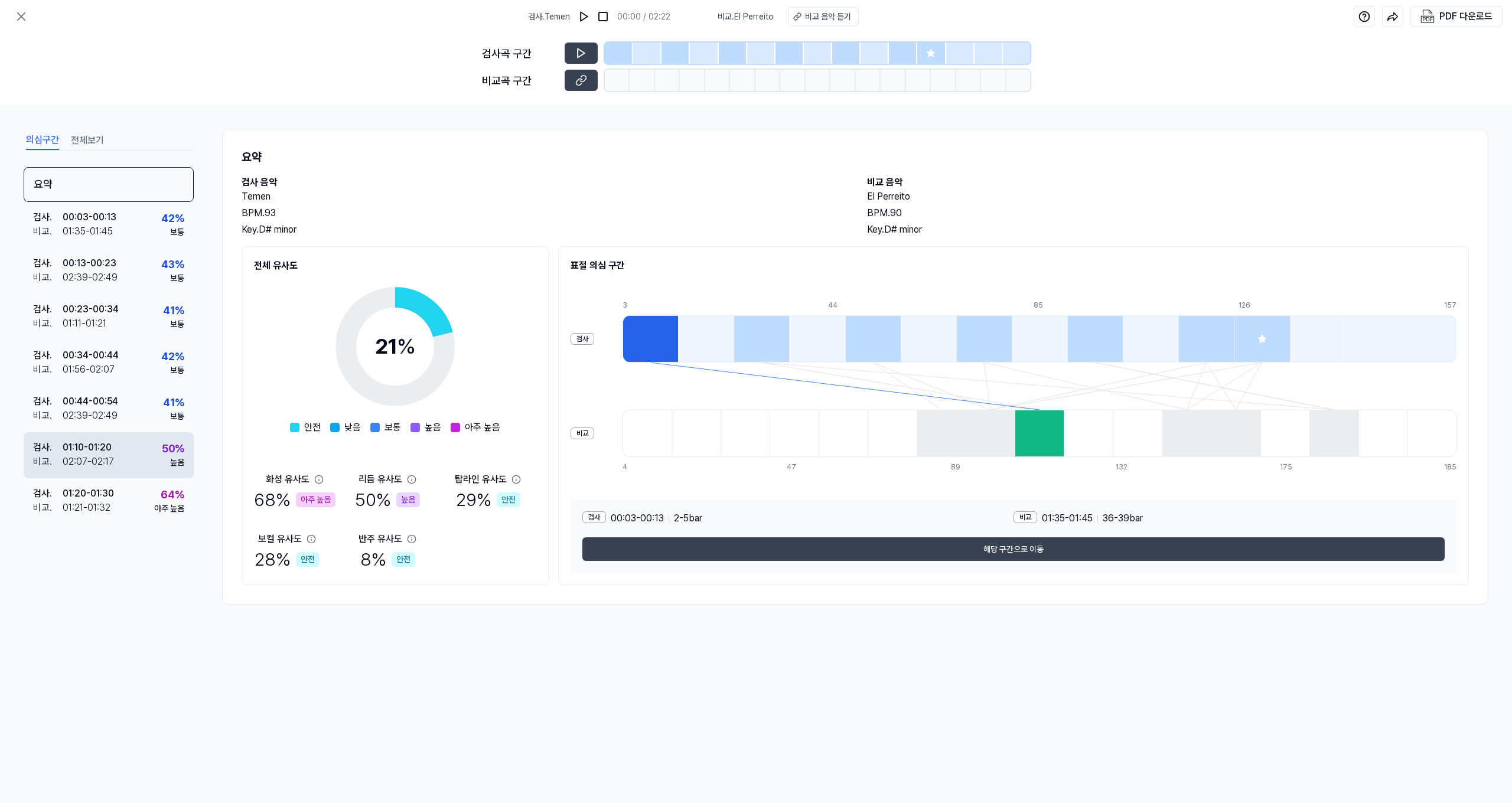 scroll, scrollTop: 0, scrollLeft: 0, axis: both 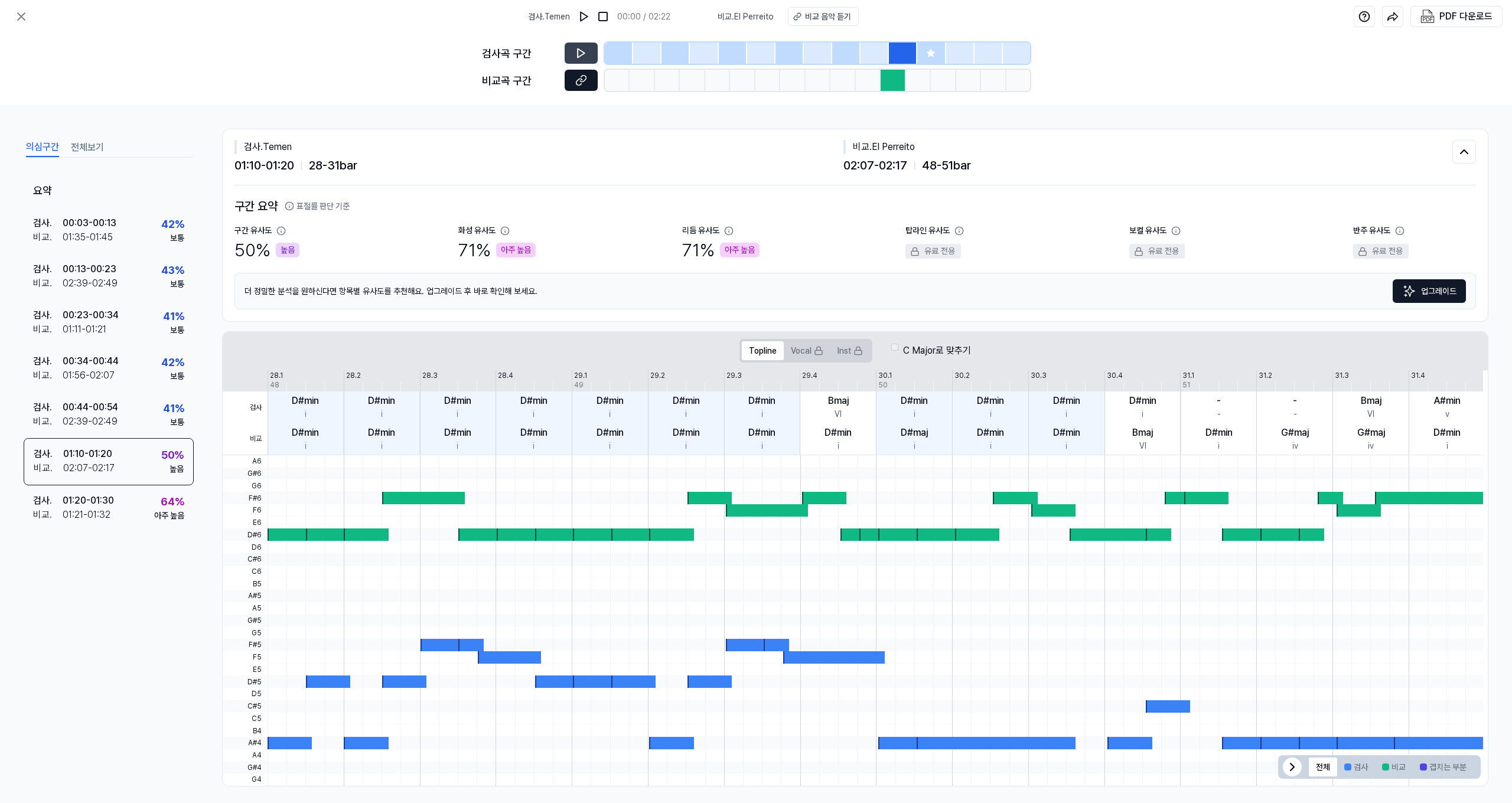 click 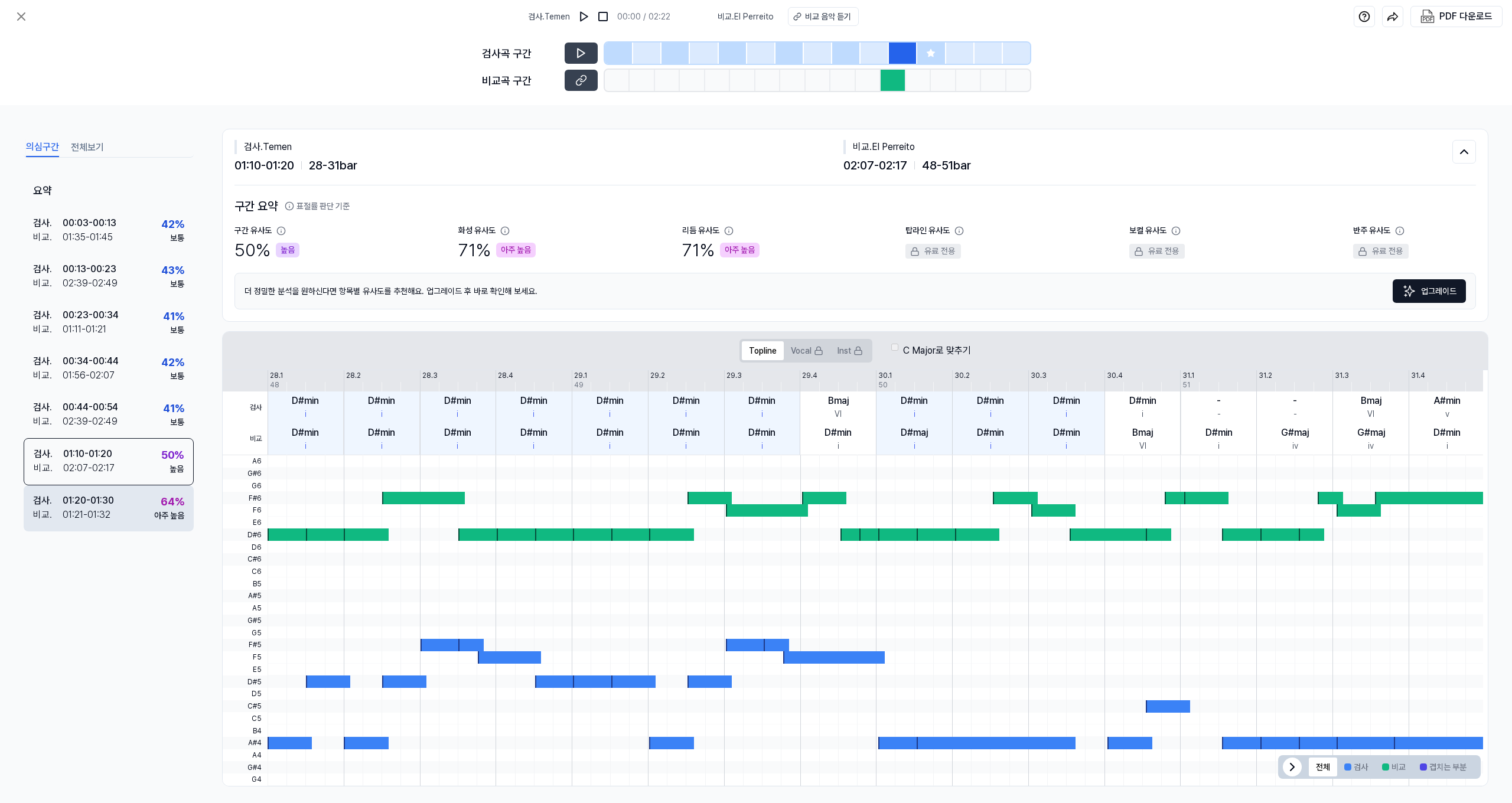 click on "검사 . [TIME] - [TIME] 비교 . [TIME]-[TIME] [PERCENT] 아주 높음" at bounding box center (109, 508) 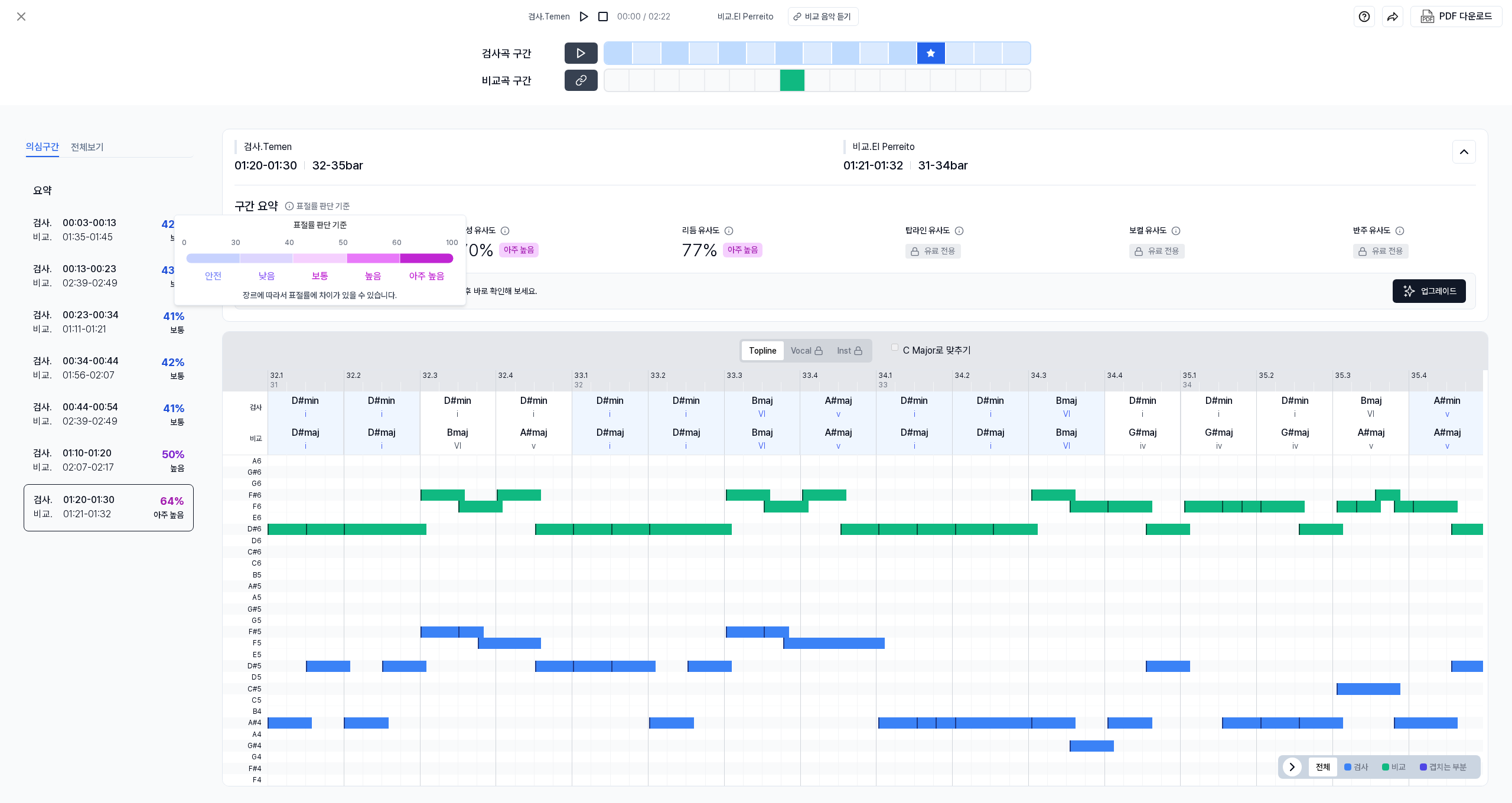 click on "표절률 판단 기준" at bounding box center (317, 206) 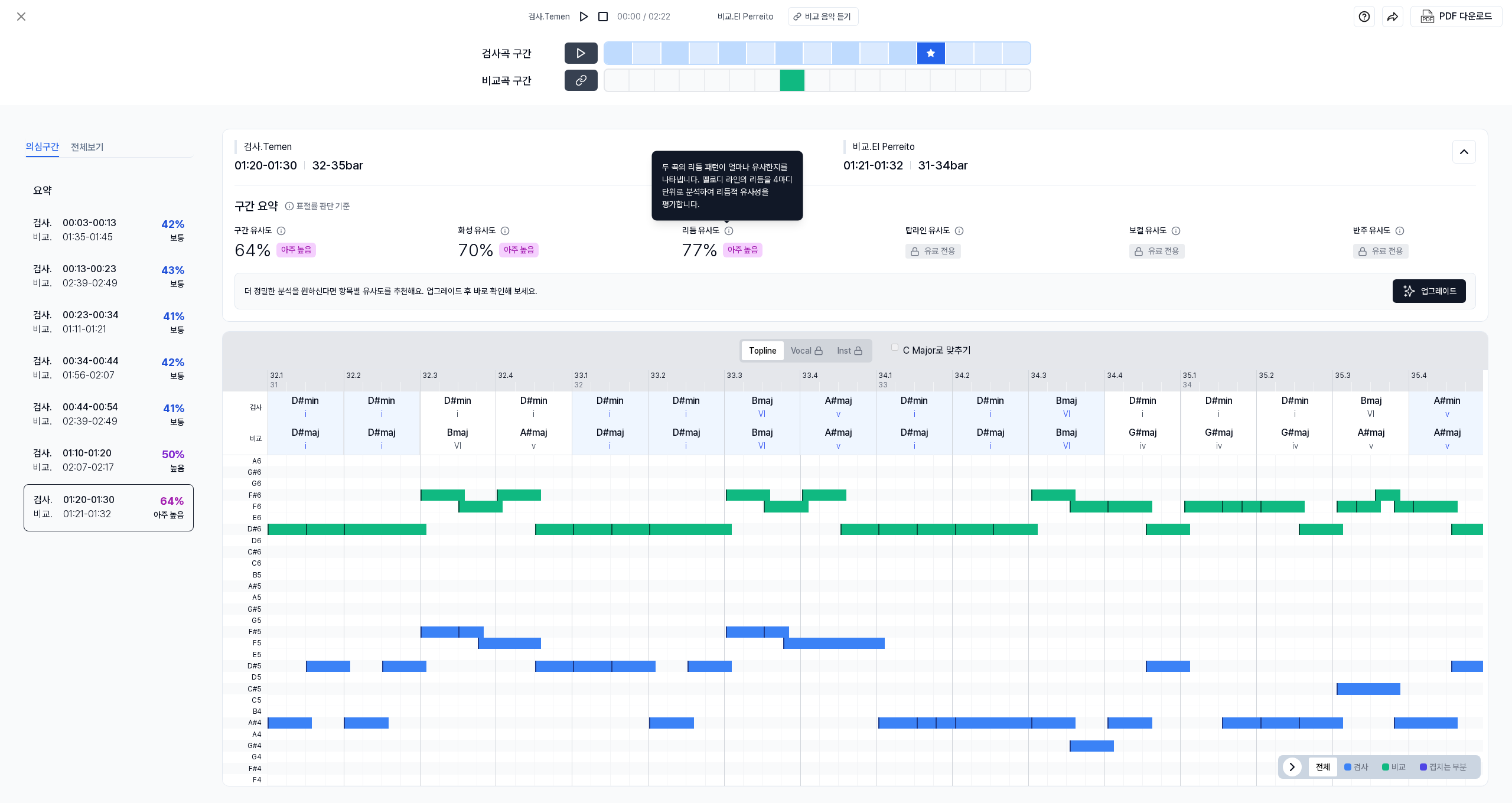click 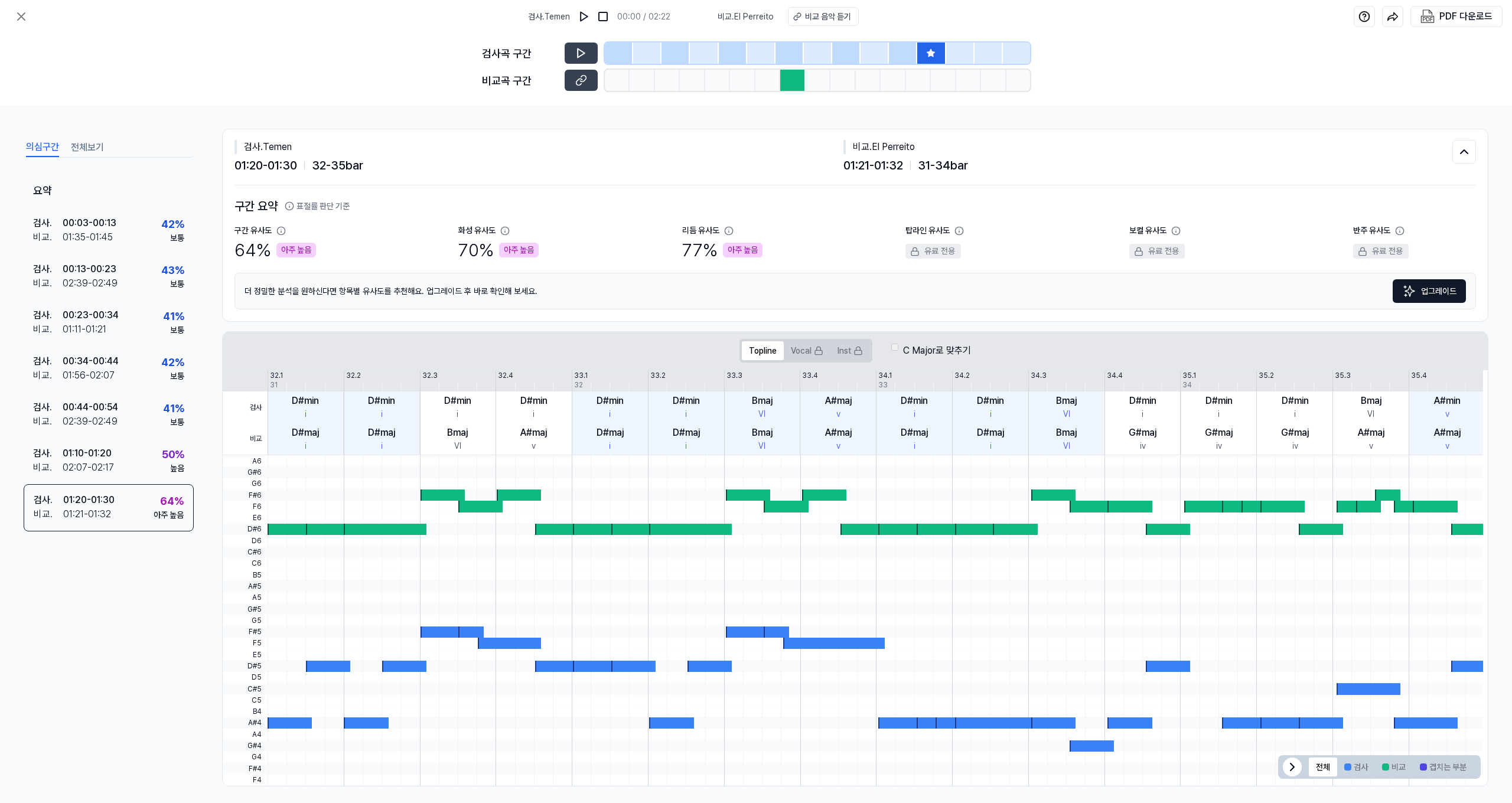 scroll, scrollTop: 0, scrollLeft: 1, axis: horizontal 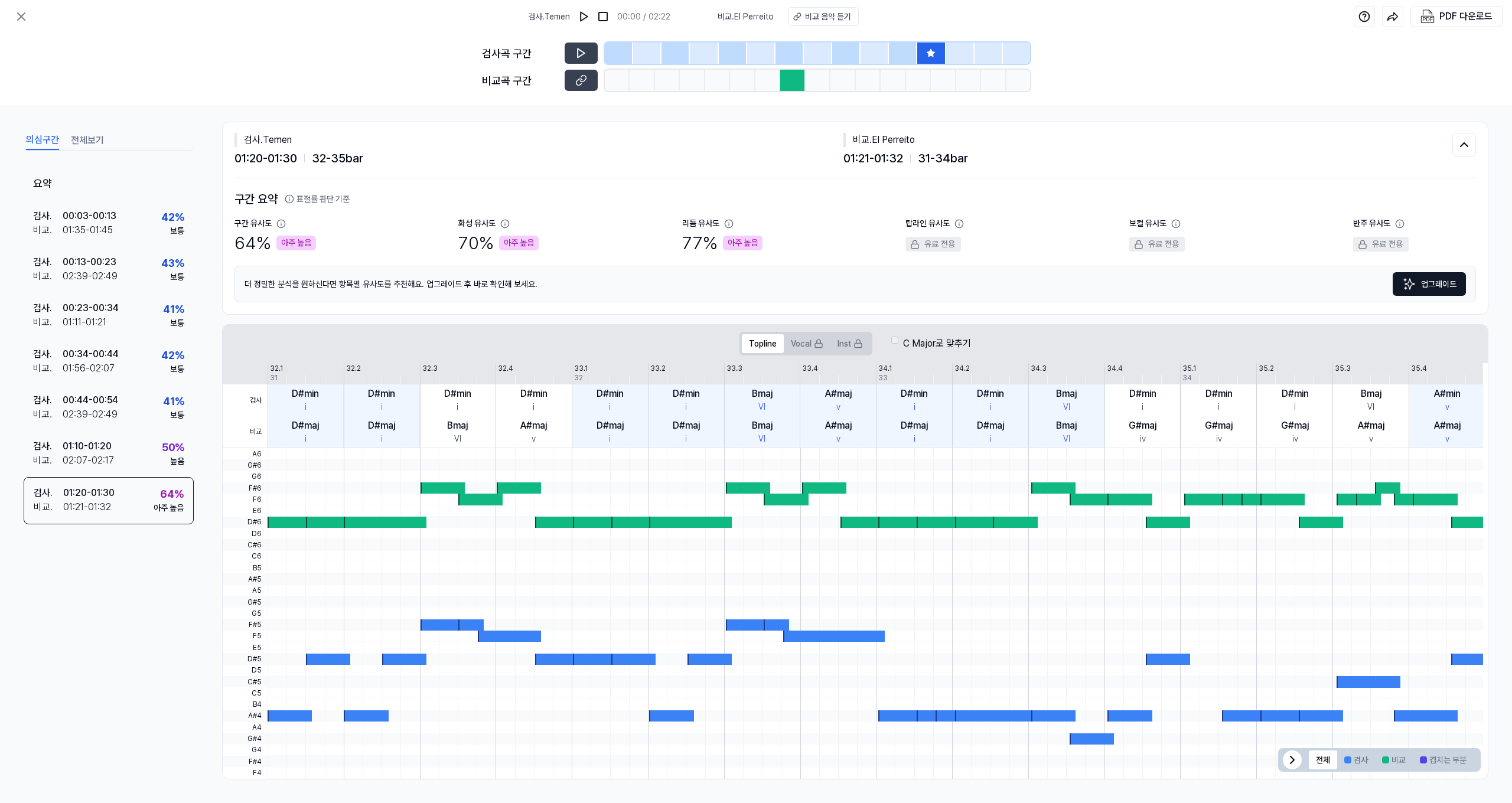 click on "검사 비교 32.1 32.2 32.3 32.4 33.1 33.2 33.3 33.4 34.1 34.2 34.3 34.4 35.1 35.2 35.3 35.4 36.1 31 32 33 34 35 D#min i D#maj i D#min i D#maj i D#min i Bmaj VI D#min i A#maj v D#min i D#maj i D#min i D#maj i Bmaj VI Bmaj VI A#maj v A#maj v D#min i D#maj i D#min i D#maj i Bmaj VI Bmaj VI D#min i G#maj iv D#min i G#maj iv D#min i G#maj iv Bmaj VI A#maj v A#min v A#maj v" at bounding box center (853, 406) 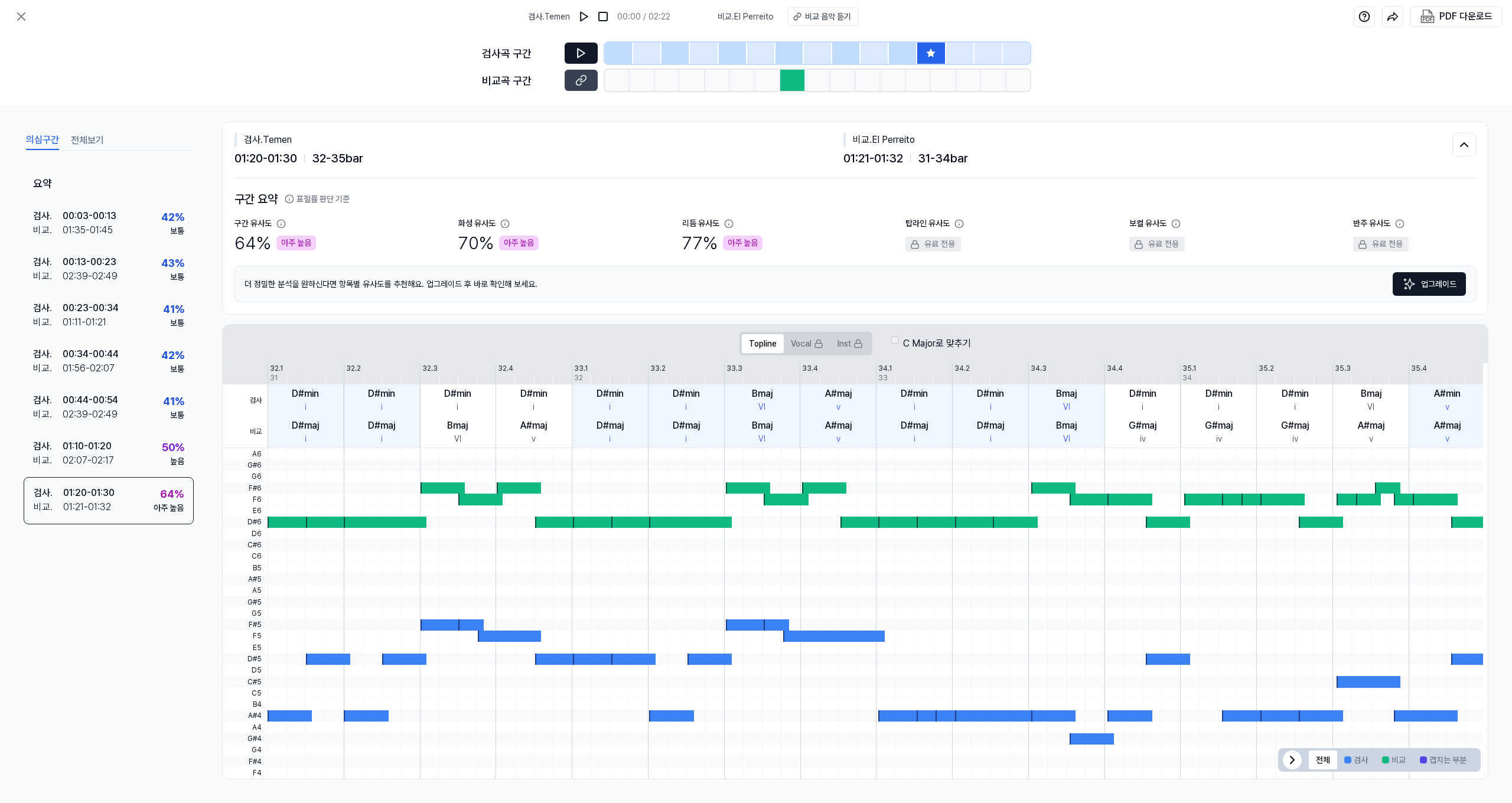 click 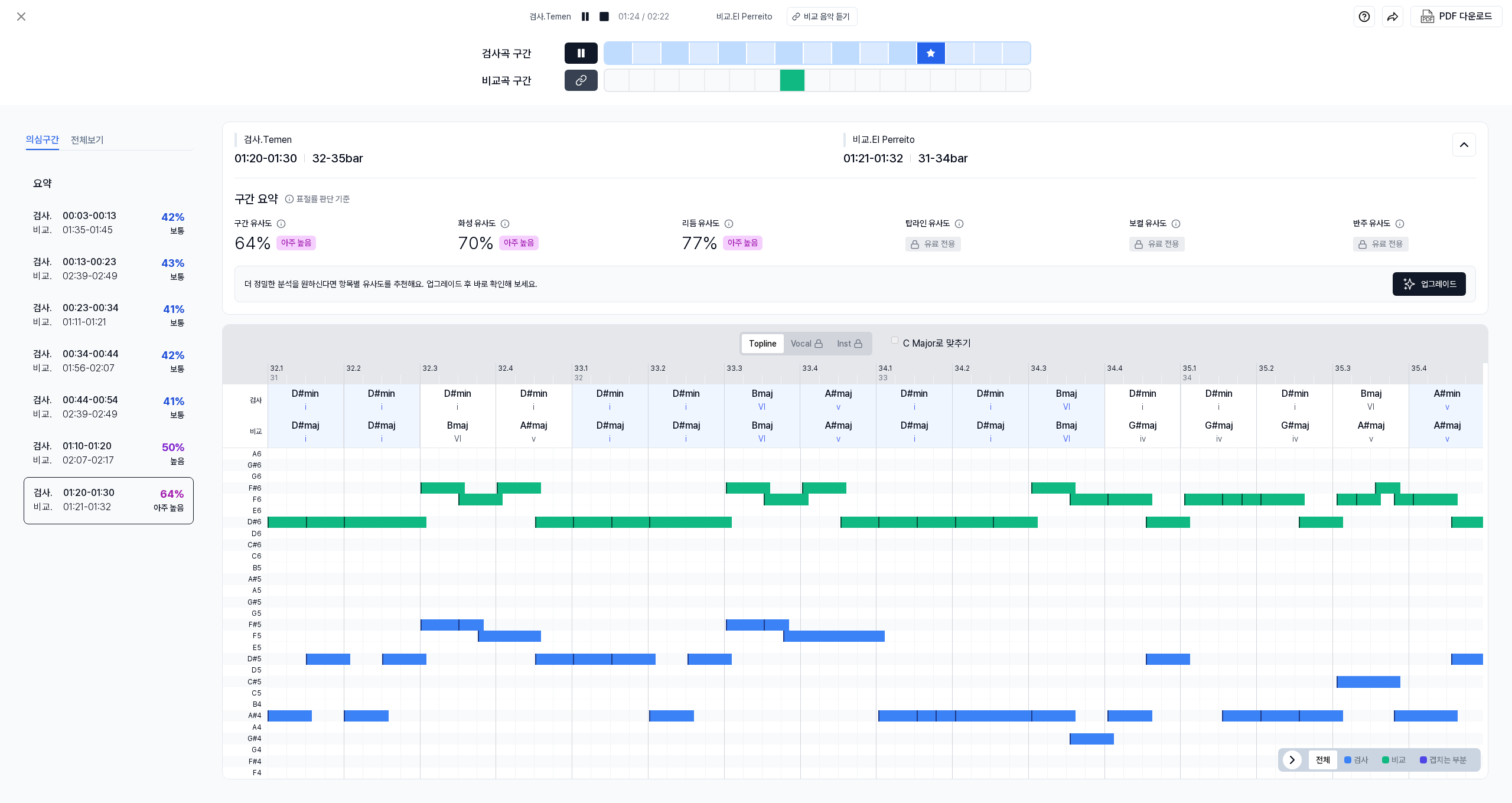 click 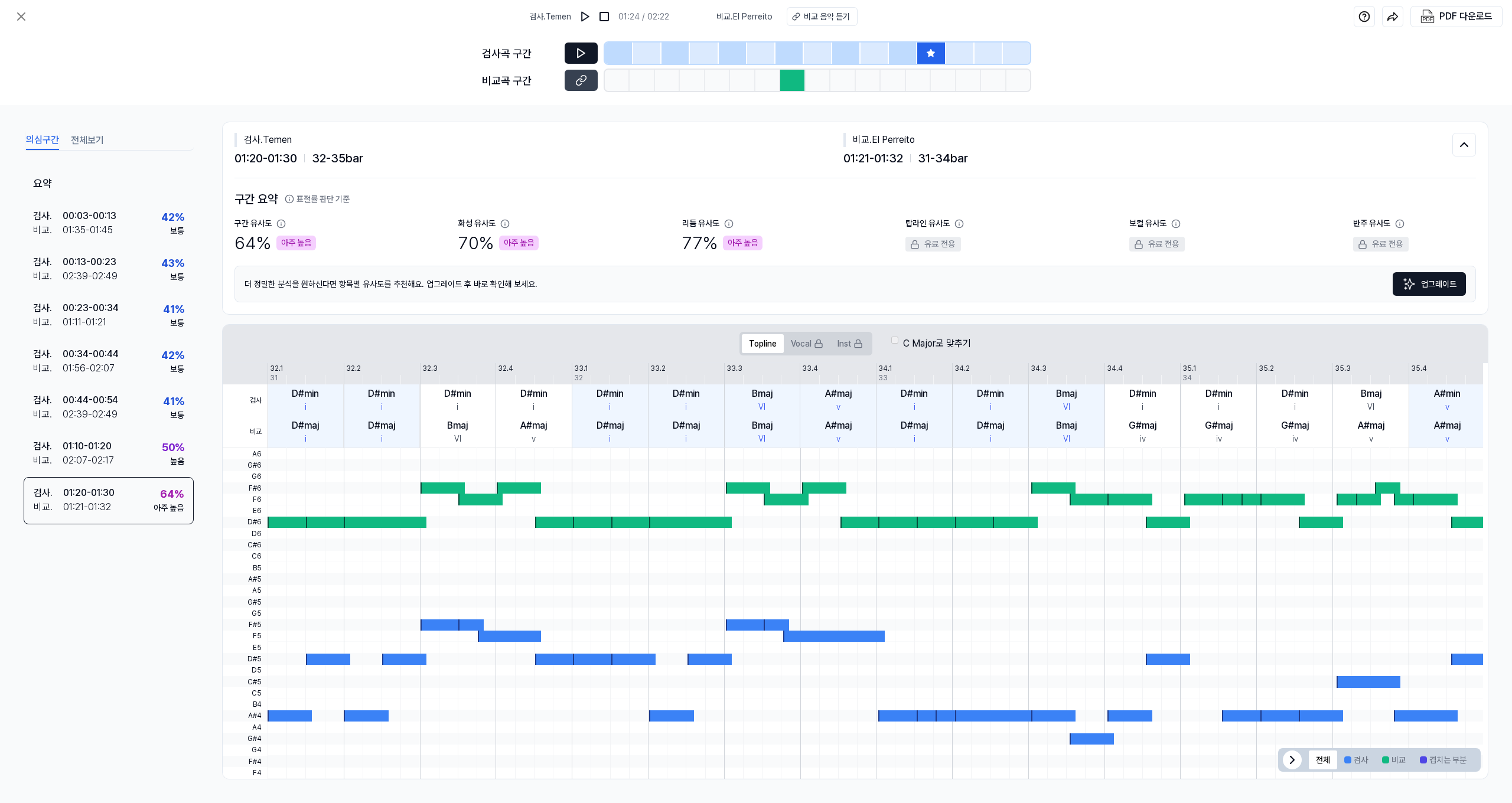 click 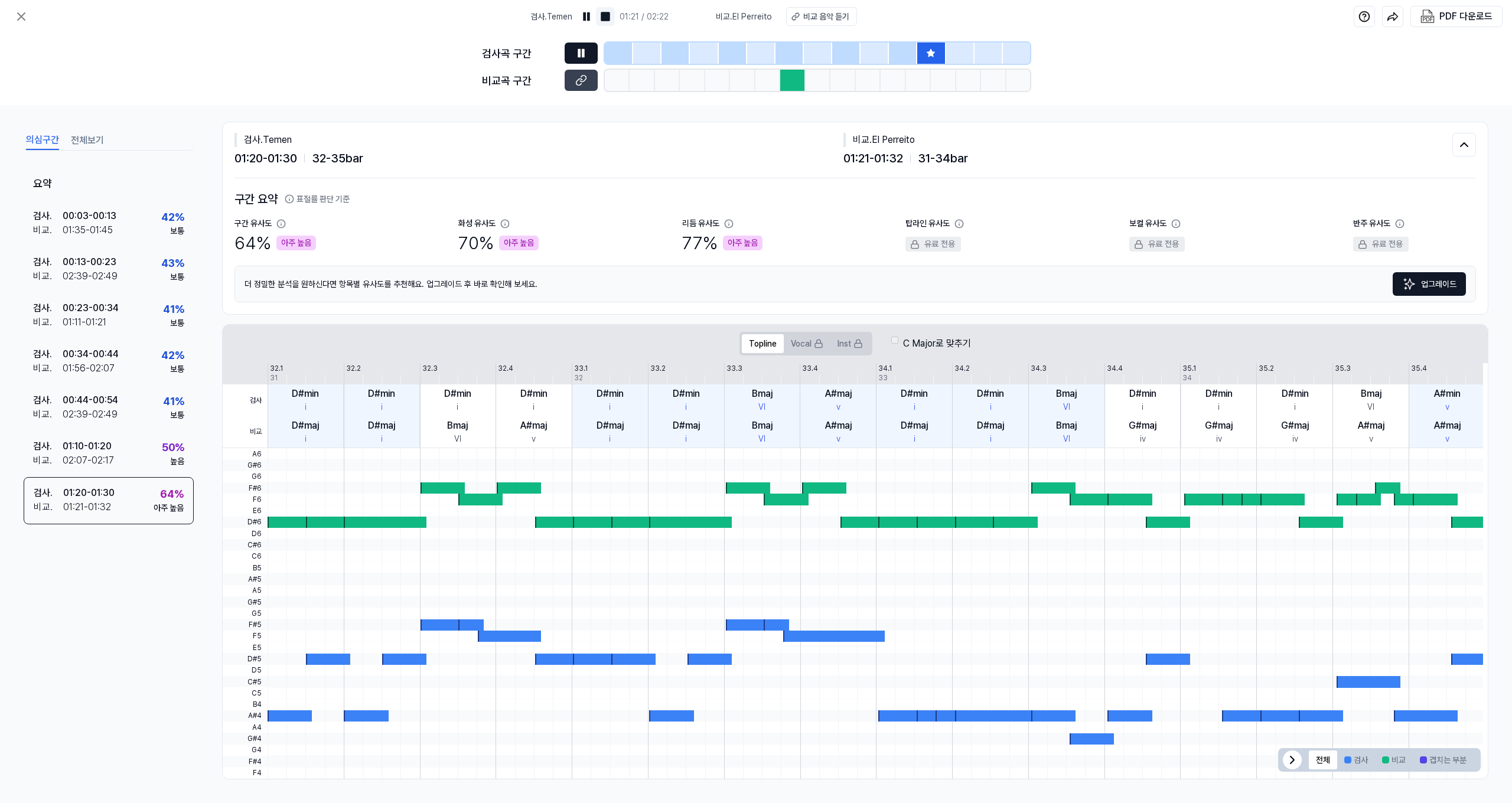 click at bounding box center (605, 17) 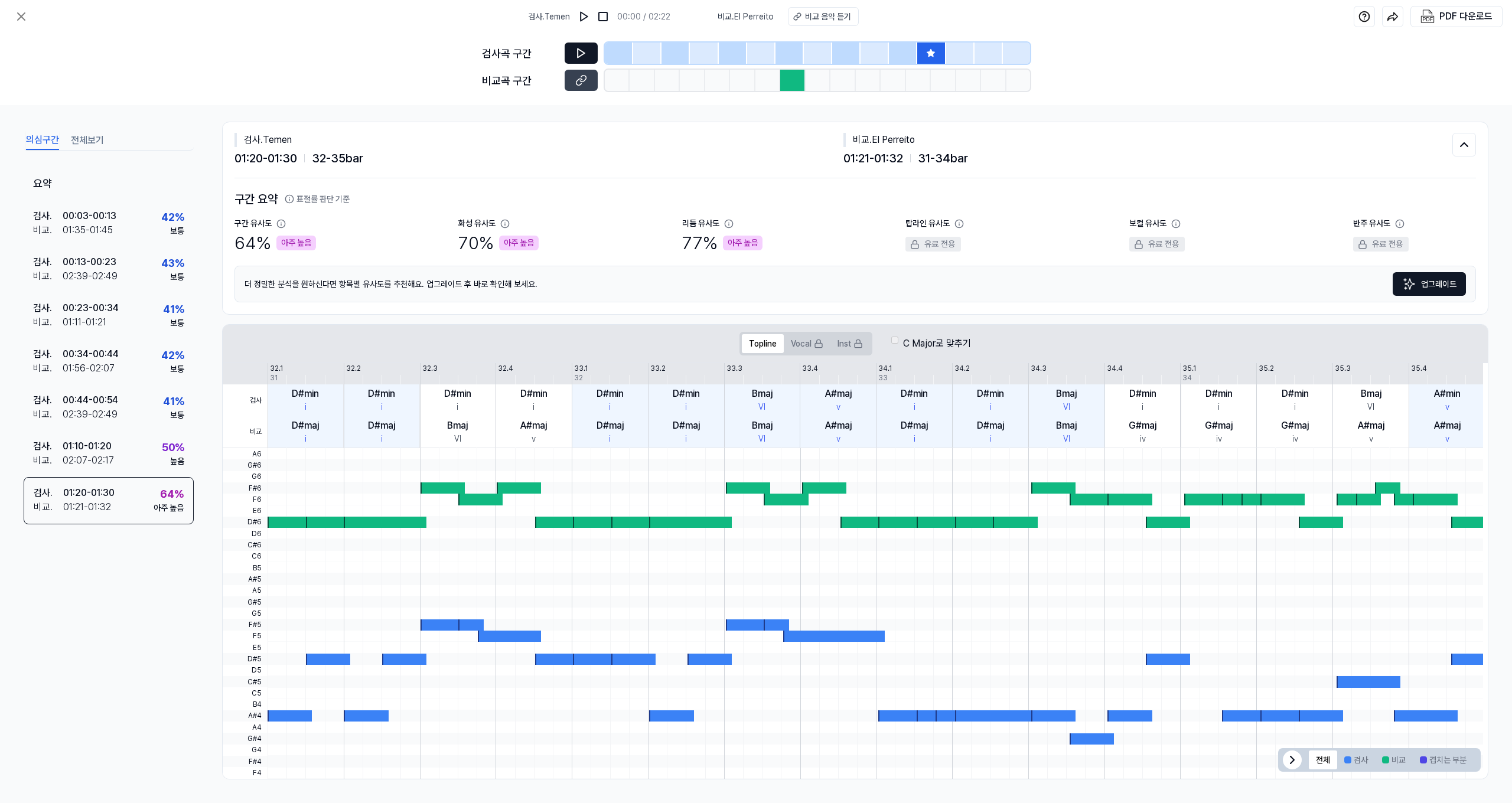 click 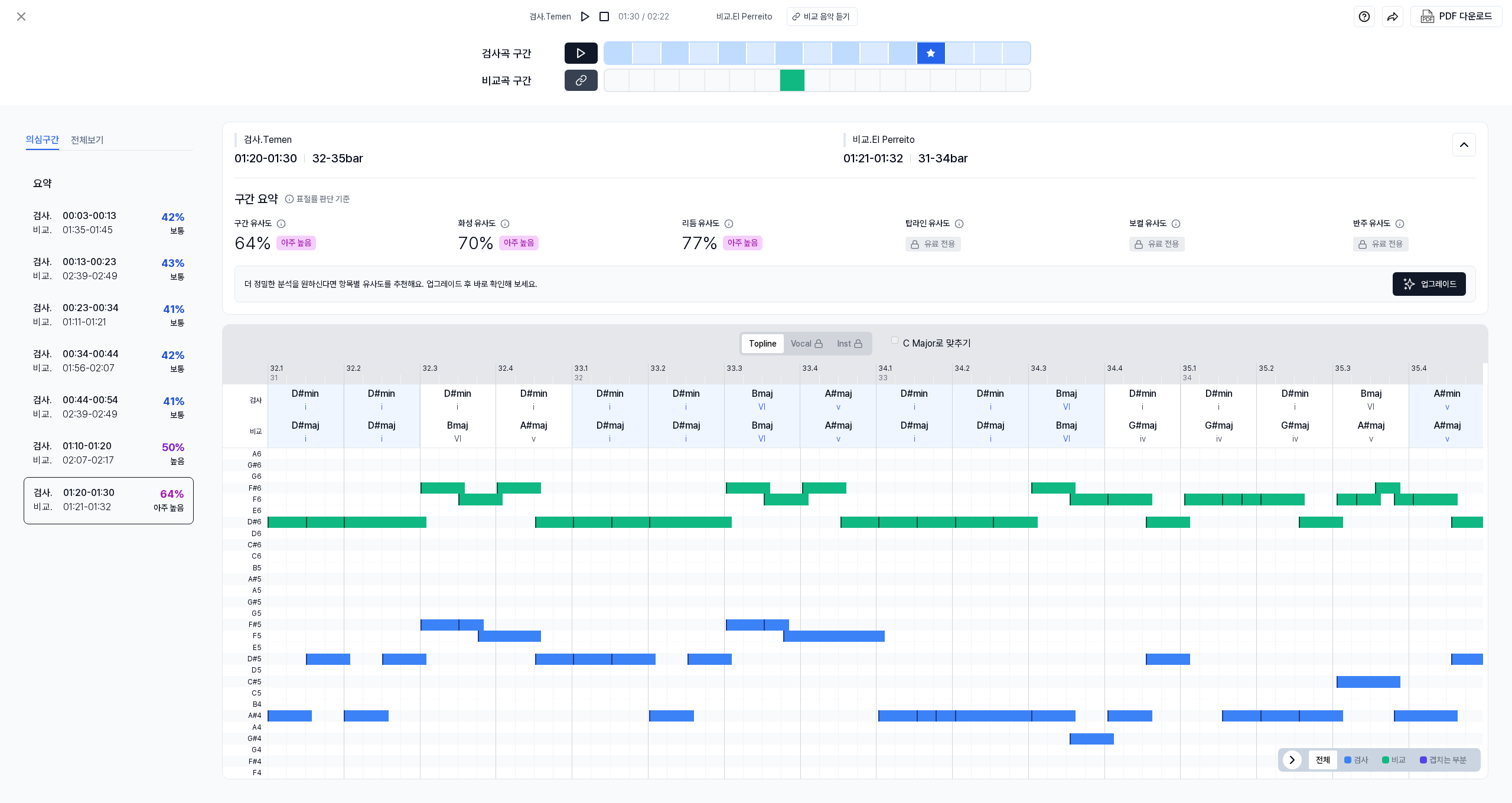 click 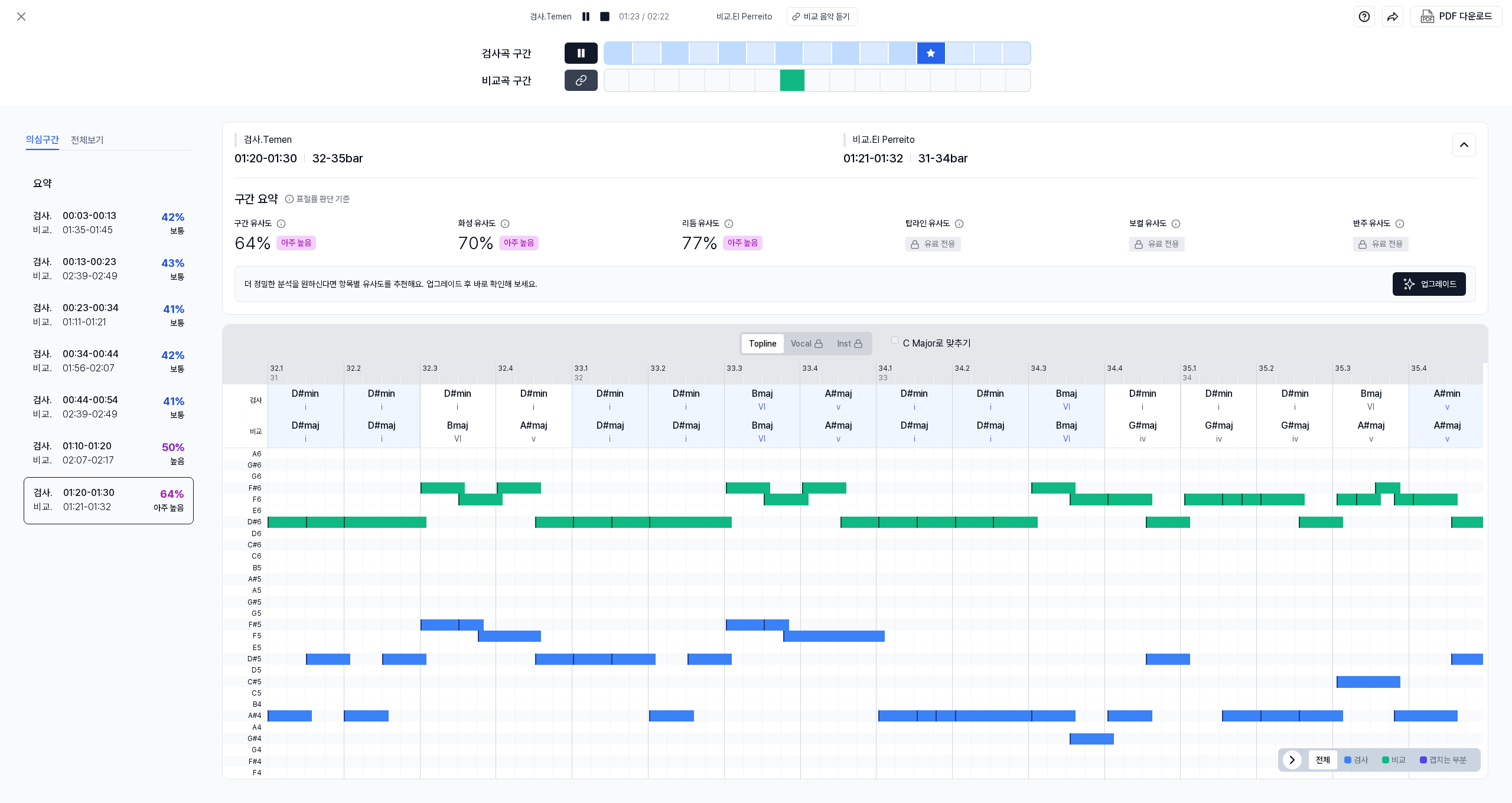 click 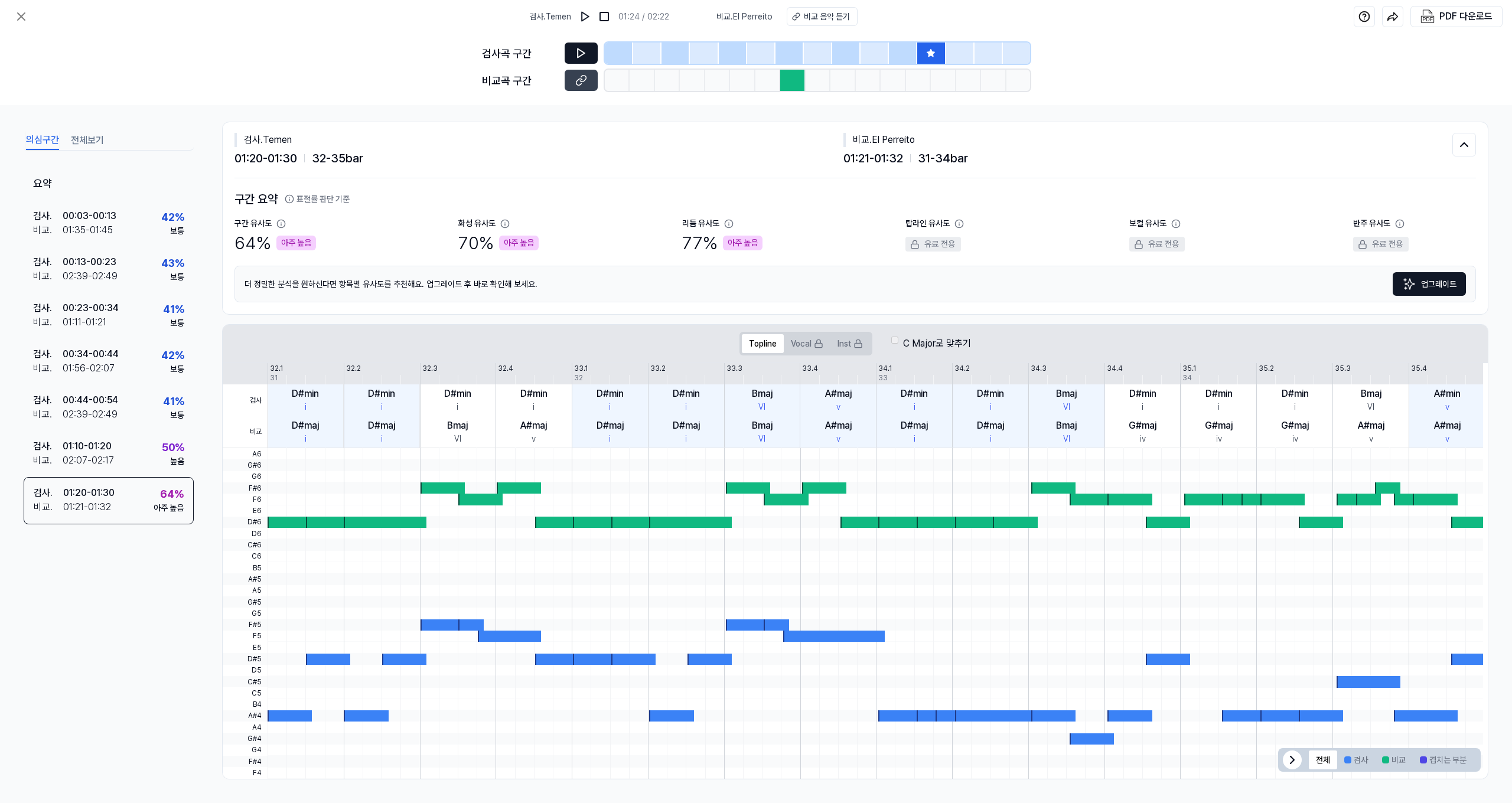 click on "검사 비교 32.1 32.2 32.3 32.4 33.1 33.2 33.3 33.4 34.1 34.2 34.3 34.4 35.1 35.2 35.3 35.4 36.1 31 32 33 34 35 D#min i D#maj i D#min i D#maj i D#min i Bmaj VI D#min i A#maj v D#min i D#maj i D#min i D#maj i Bmaj VI Bmaj VI A#maj v A#maj v D#min i D#maj i D#min i D#maj i Bmaj VI Bmaj VI D#min i G#maj iv D#min i G#maj iv D#min i G#maj iv Bmaj VI A#maj v A#min v A#maj v" at bounding box center [853, 406] 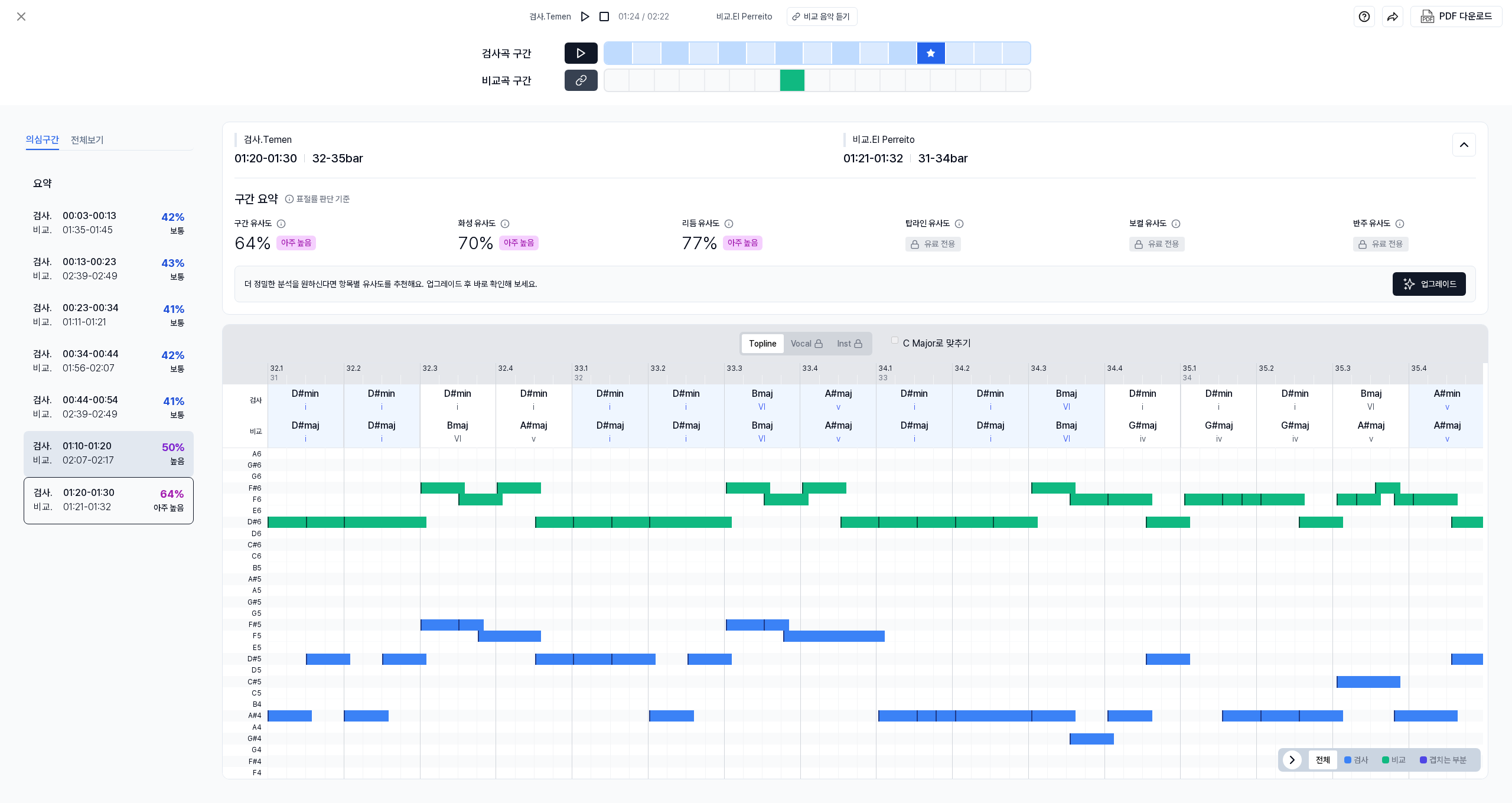 click on "50 %" at bounding box center [173, 447] 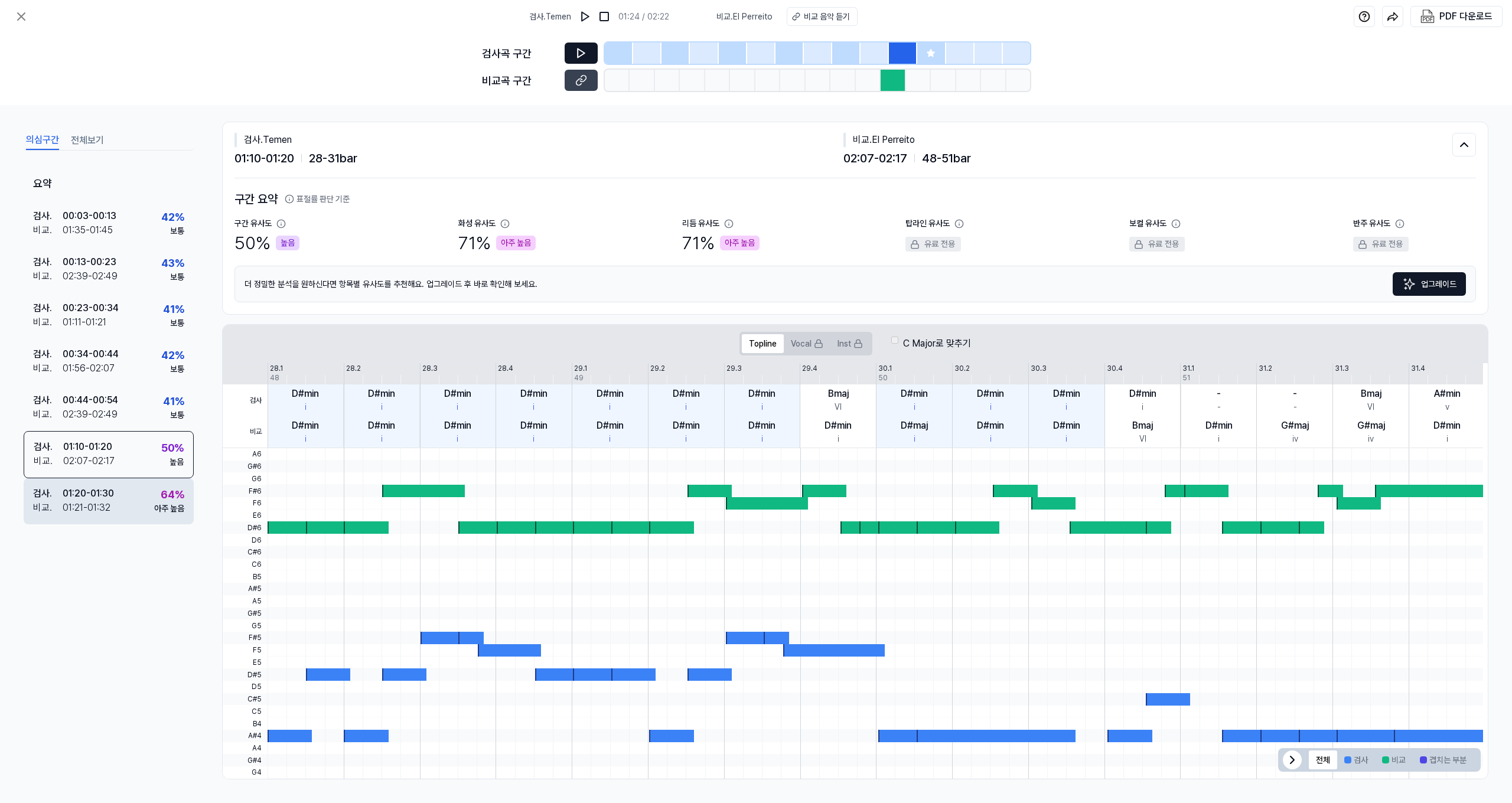 click on "검사 . [TIME] - [TIME] 비교 . [TIME]-[TIME] [PERCENT] 아주 높음" at bounding box center (109, 501) 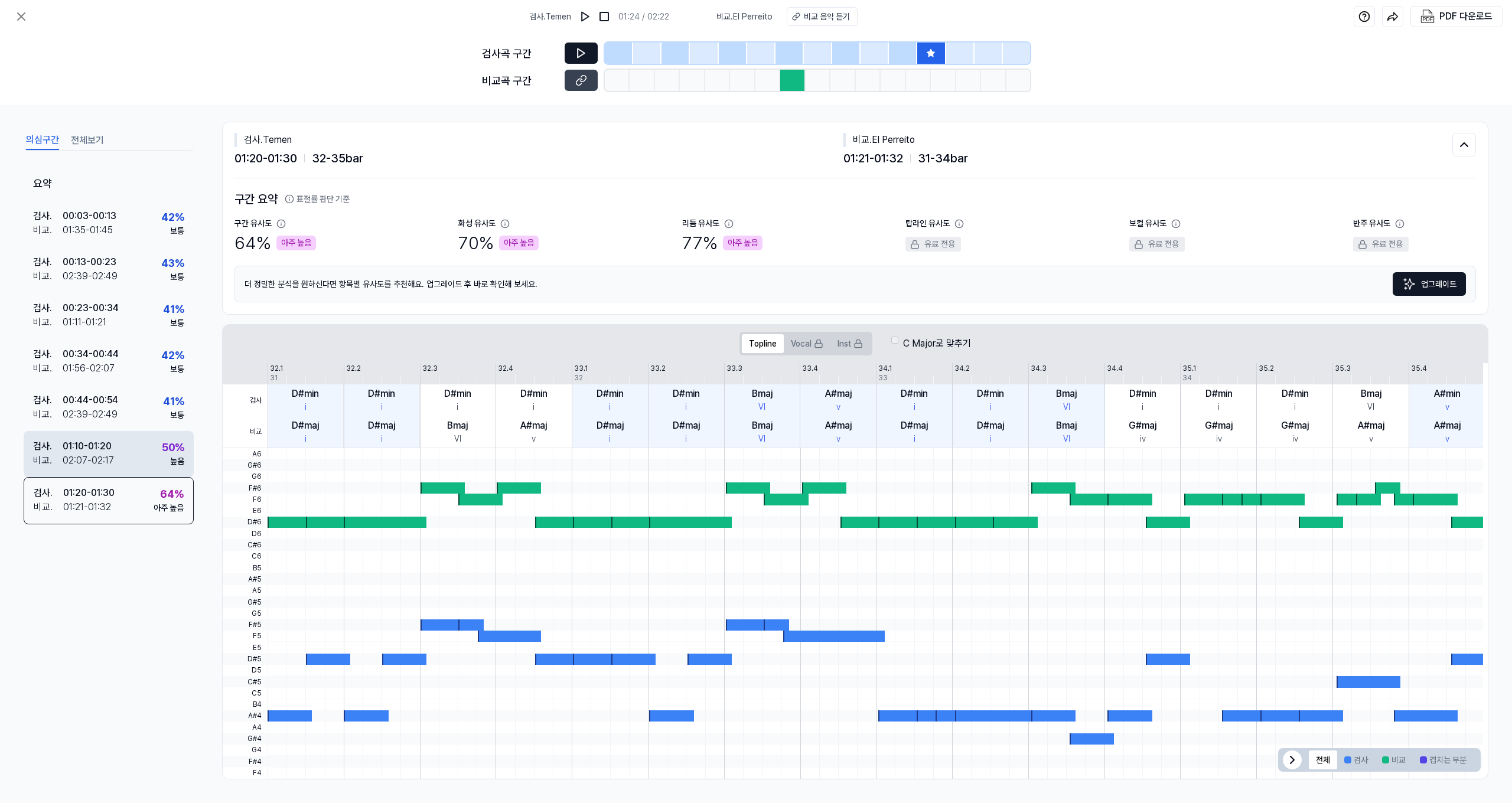 click on "검사 . 01:10 - 01:20 비교 . 02:07 - 02:17 50 % 높음" at bounding box center (109, 454) 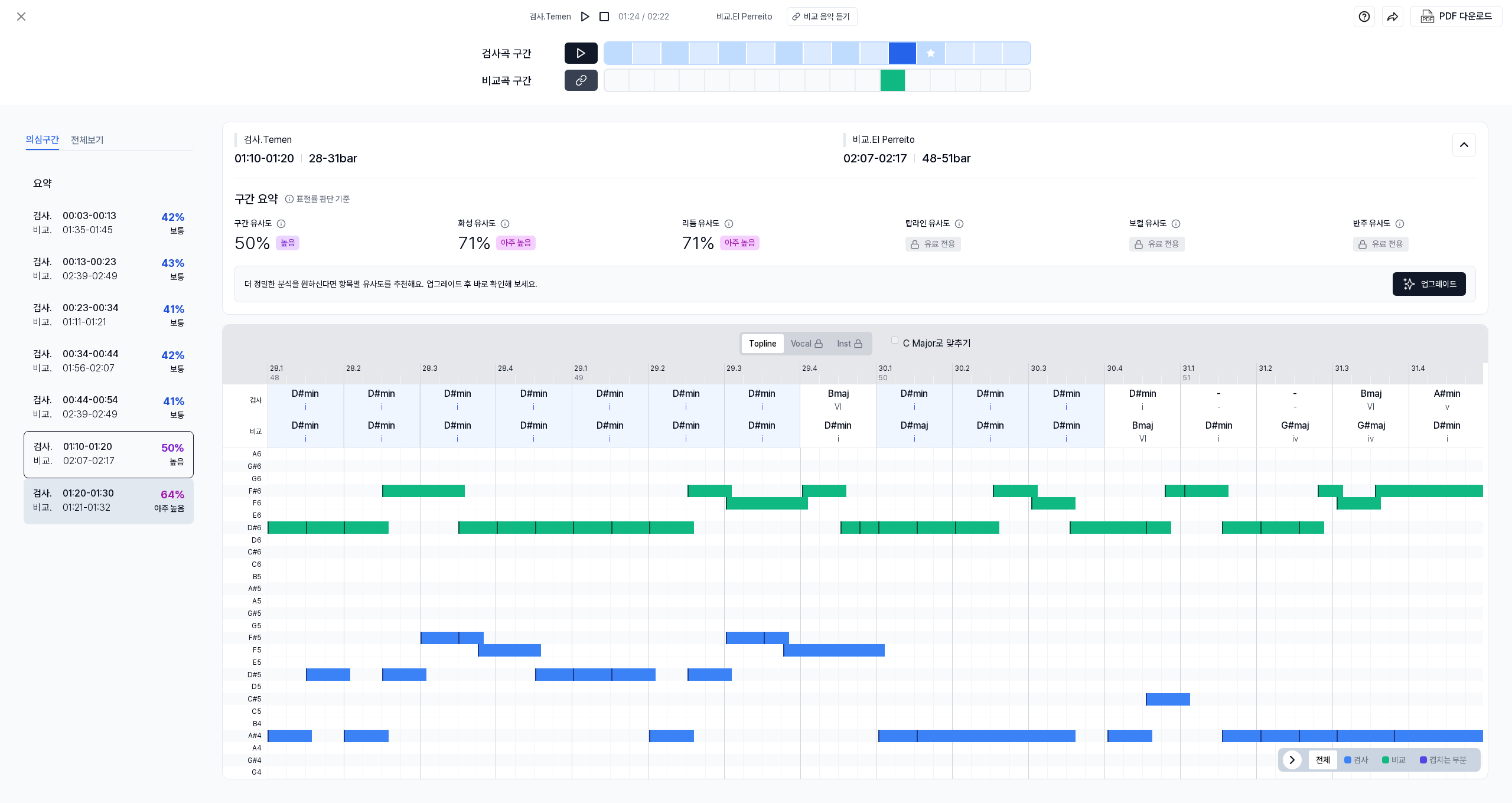 click on "검사 . [TIME] - [TIME] 비교 . [TIME]-[TIME] [PERCENT] 아주 높음" at bounding box center [109, 501] 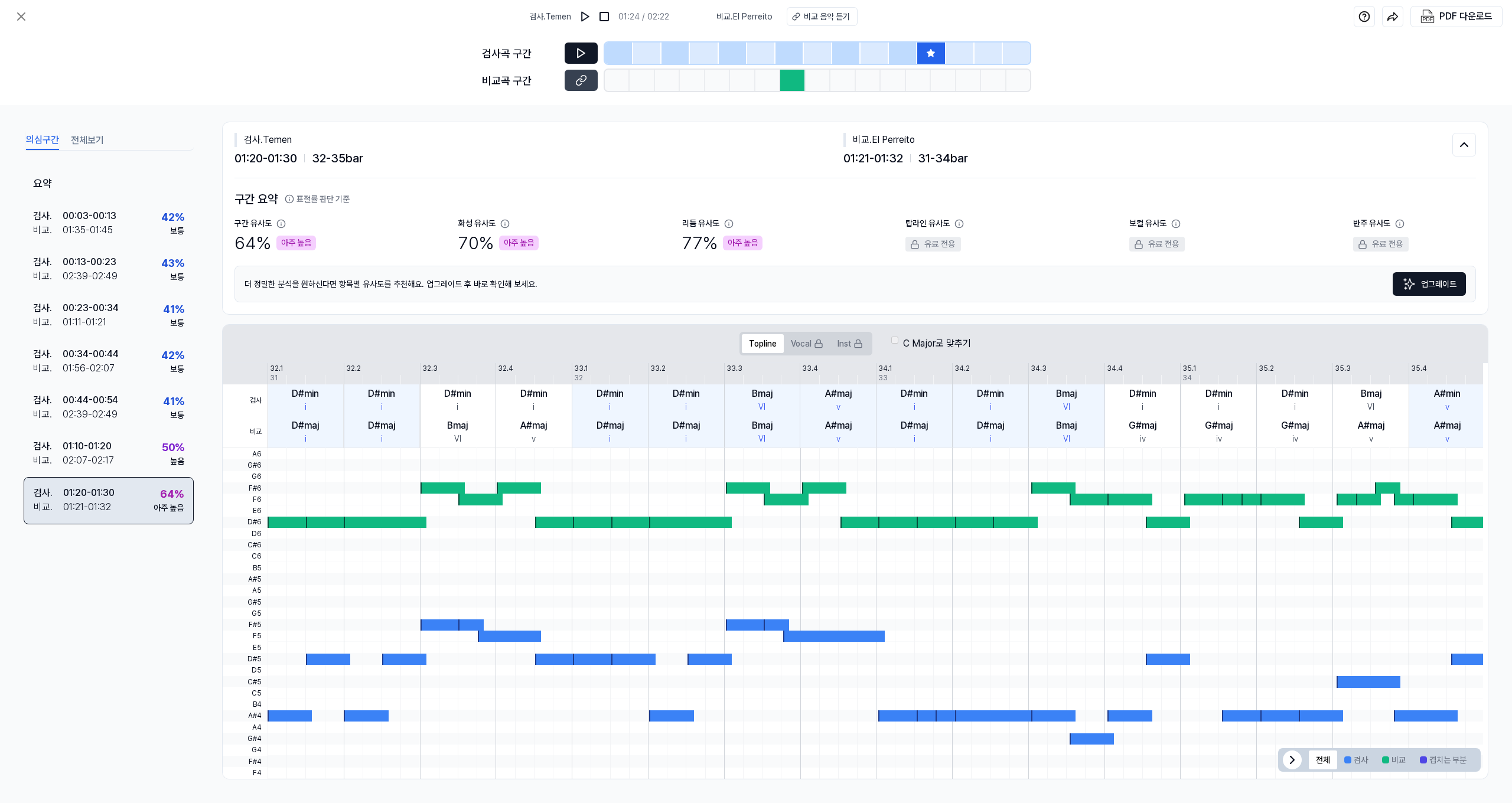 click on "검사 . [TIME] - [TIME] 비교 . [TIME]-[TIME] [PERCENT] 아주 높음" at bounding box center (109, 501) 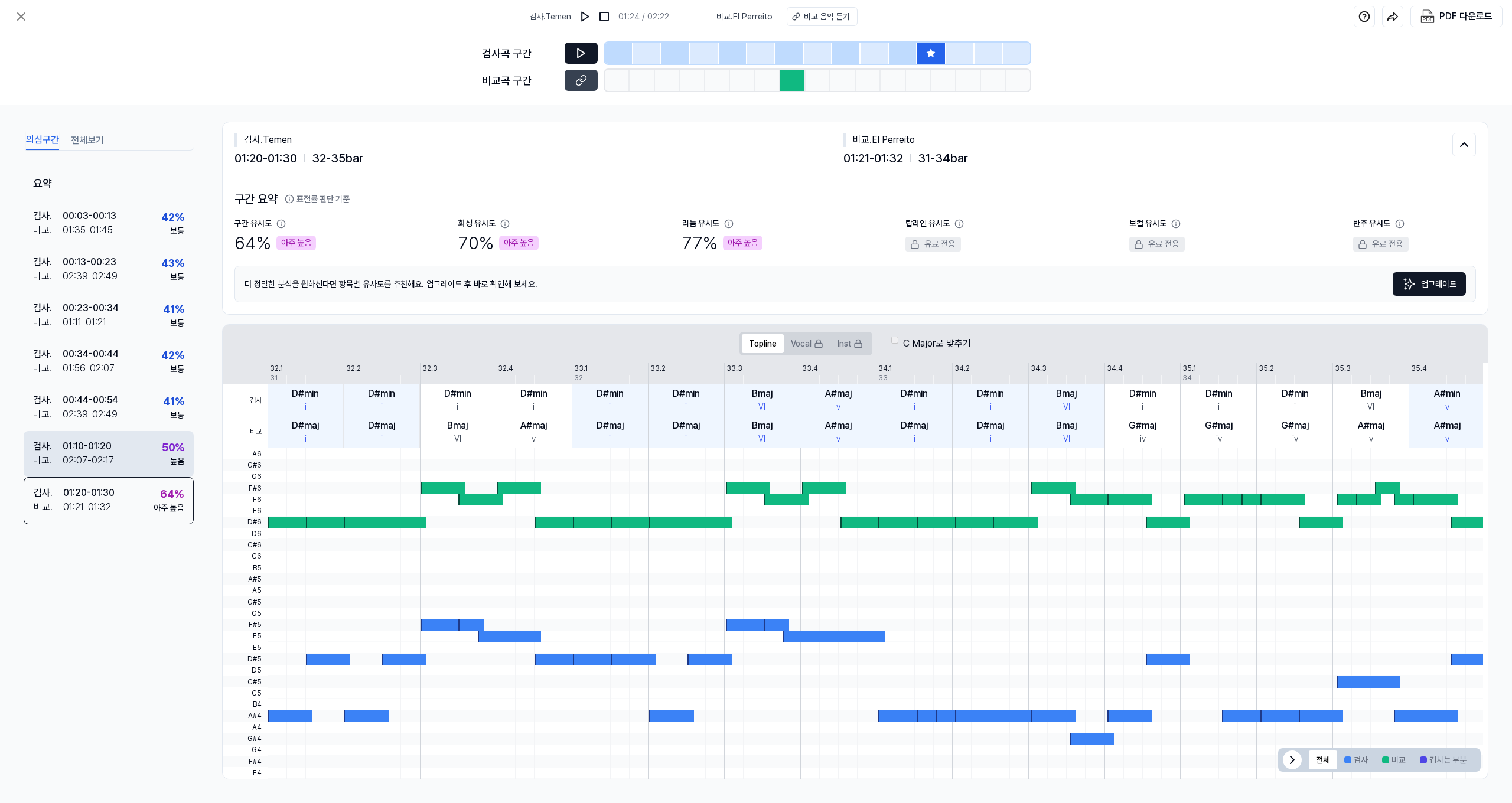 click on "50 % 높음" at bounding box center [173, 453] 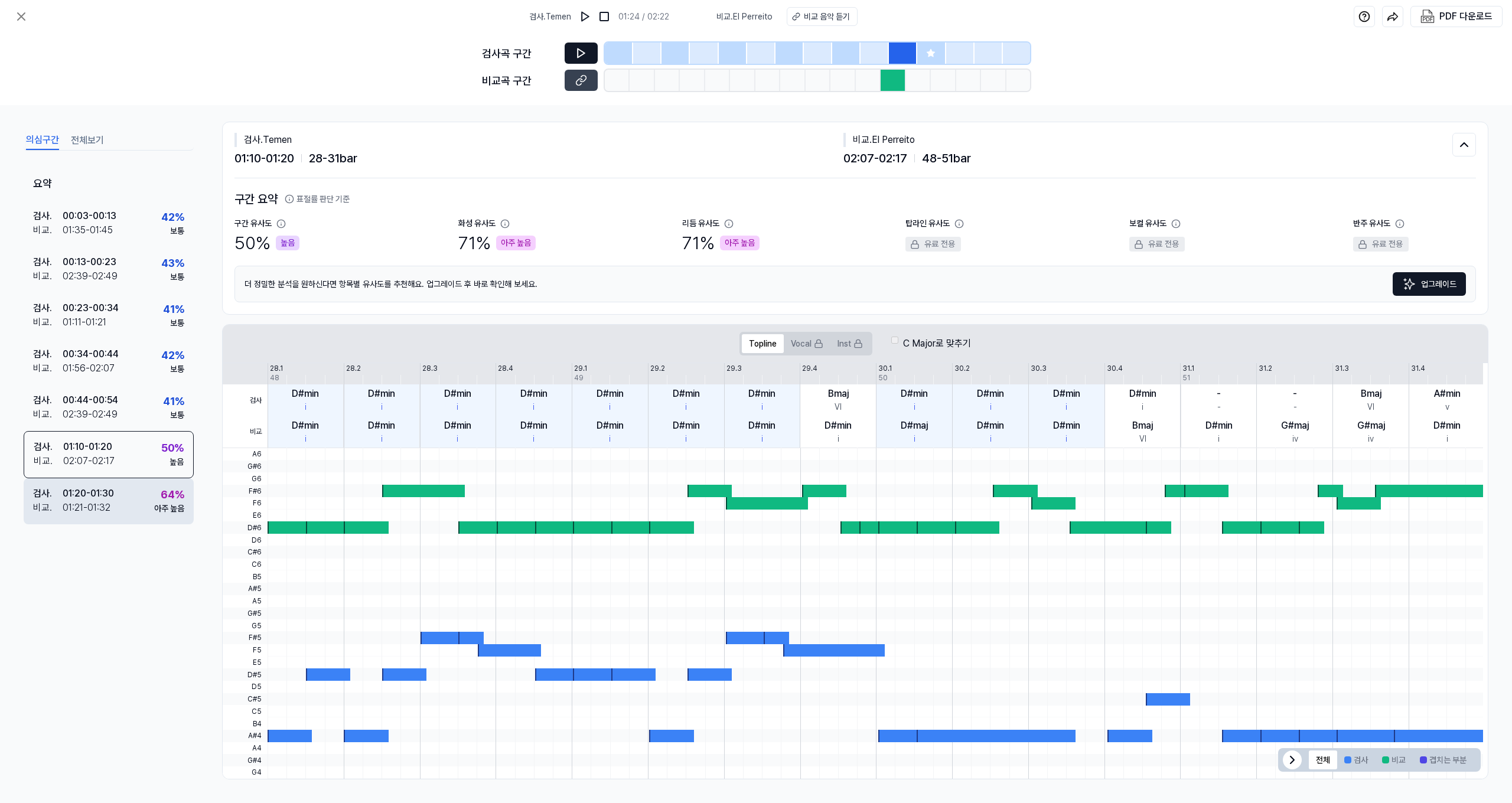 click on "검사 . [TIME] - [TIME] 비교 . [TIME]-[TIME] [PERCENT] 아주 높음" at bounding box center (109, 501) 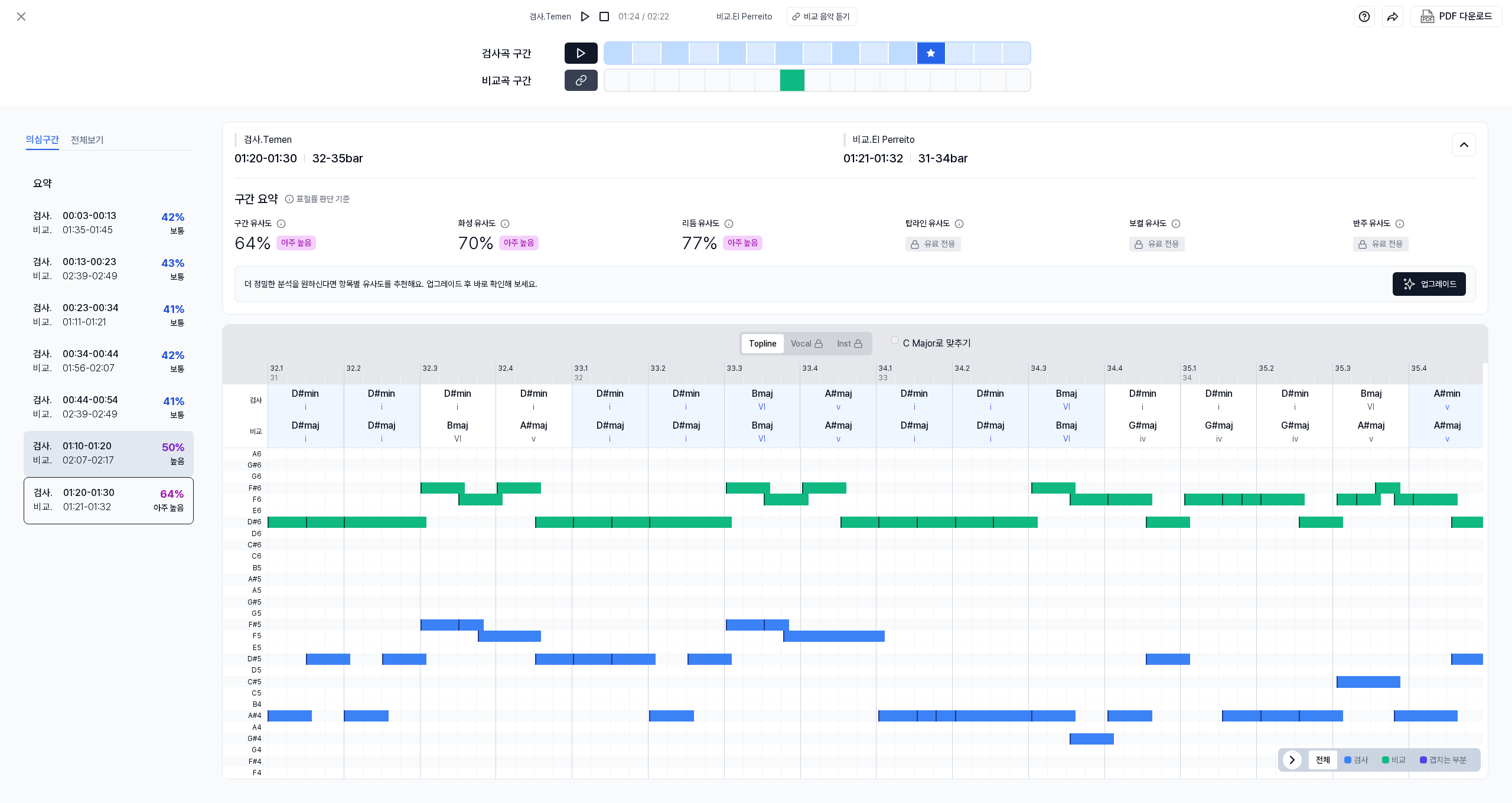 click on "검사 . 01:10 - 01:20 비교 . 02:07 - 02:17 50 % 높음" at bounding box center [109, 454] 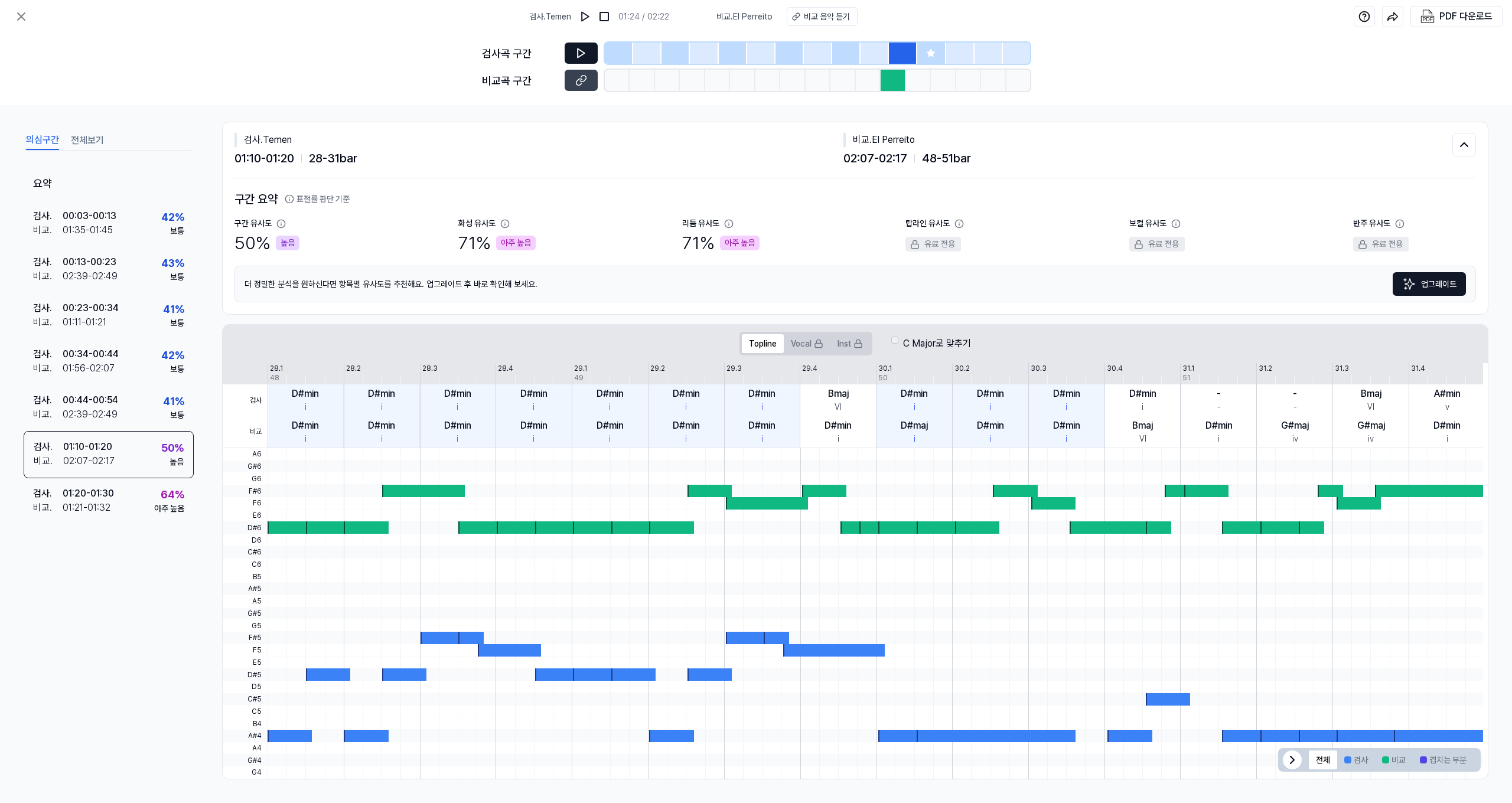 scroll, scrollTop: 0, scrollLeft: 0, axis: both 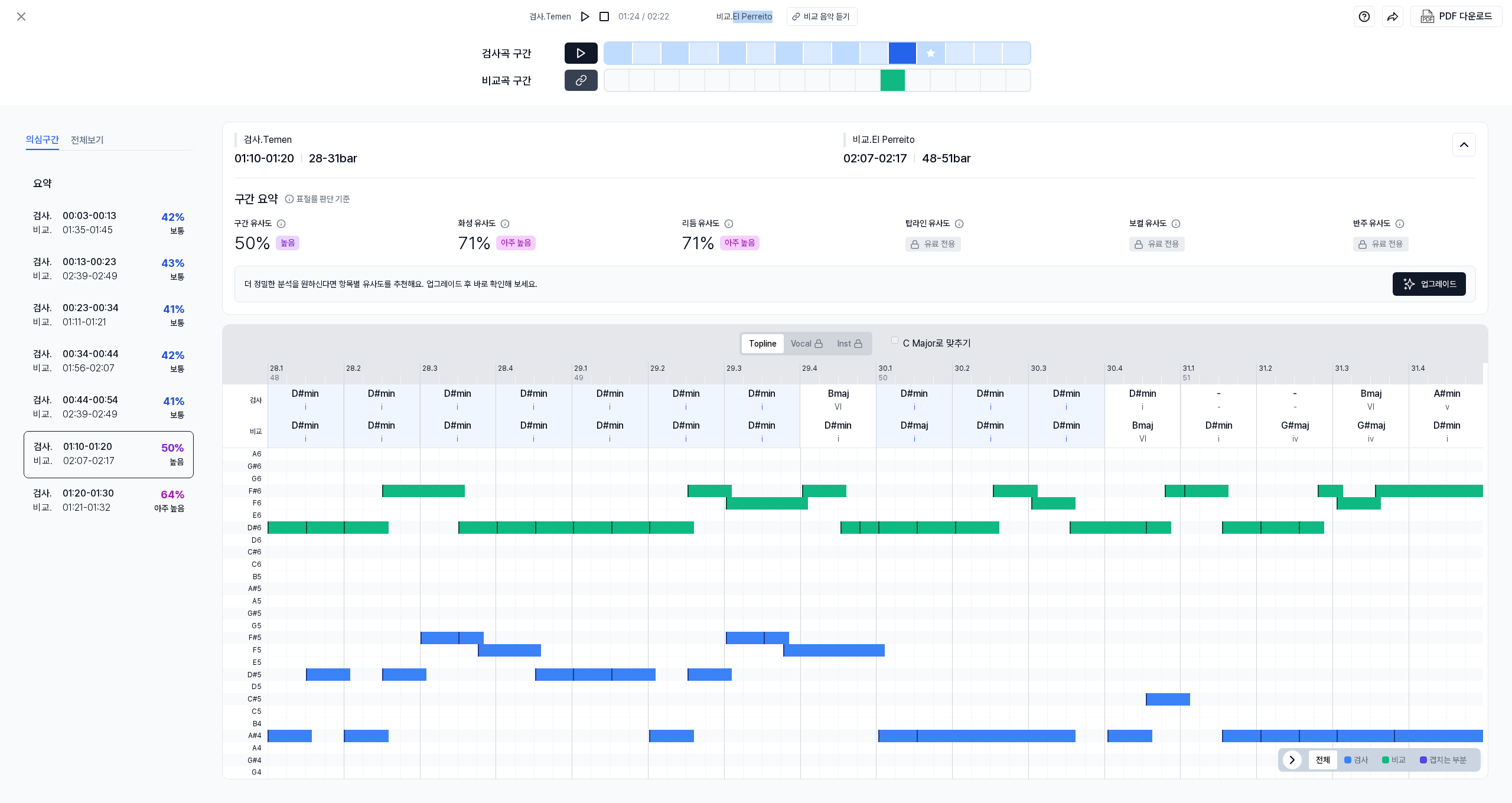 drag, startPoint x: 775, startPoint y: 18, endPoint x: 734, endPoint y: 17, distance: 41.012193 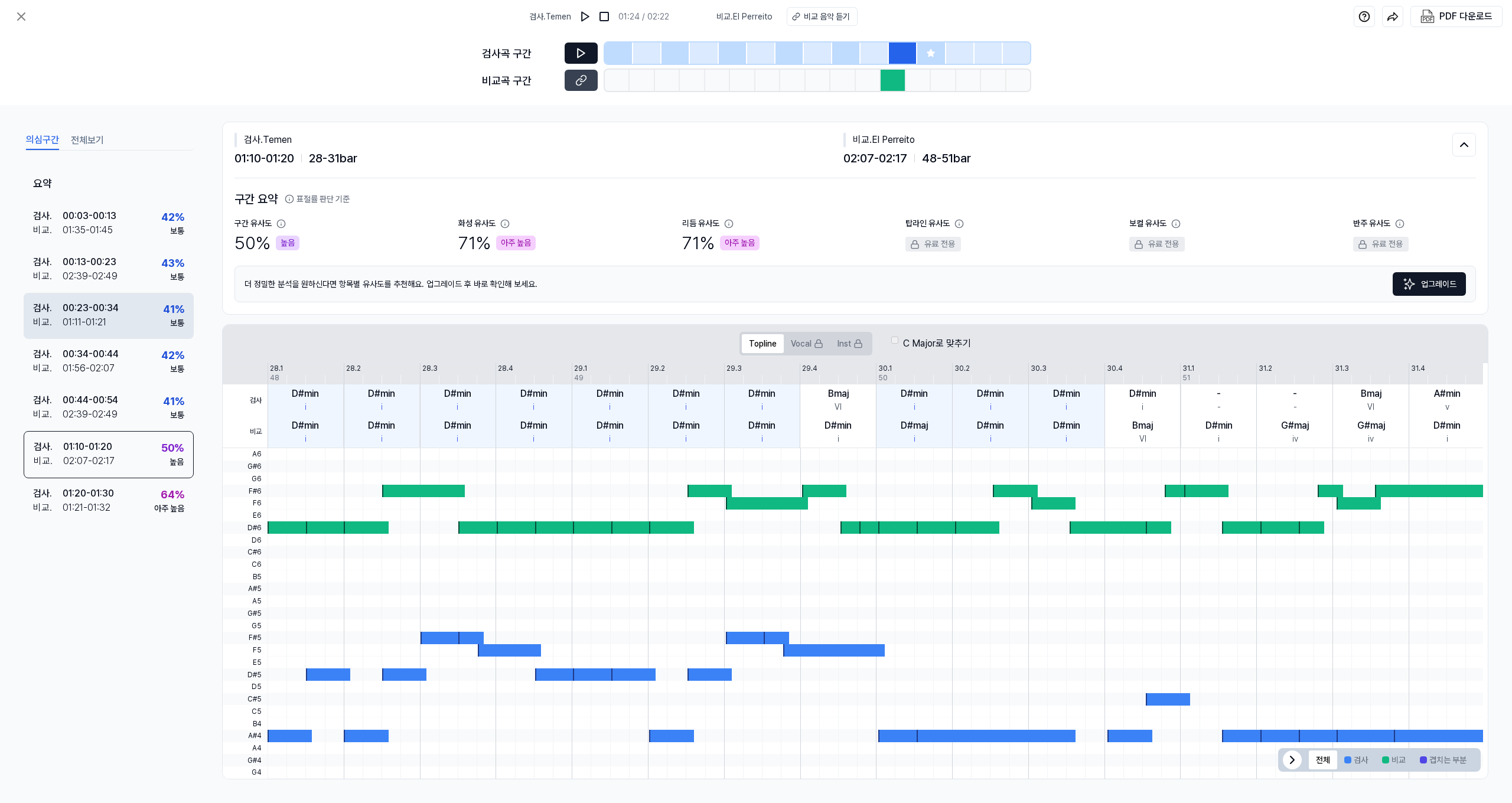 scroll, scrollTop: 1, scrollLeft: 0, axis: vertical 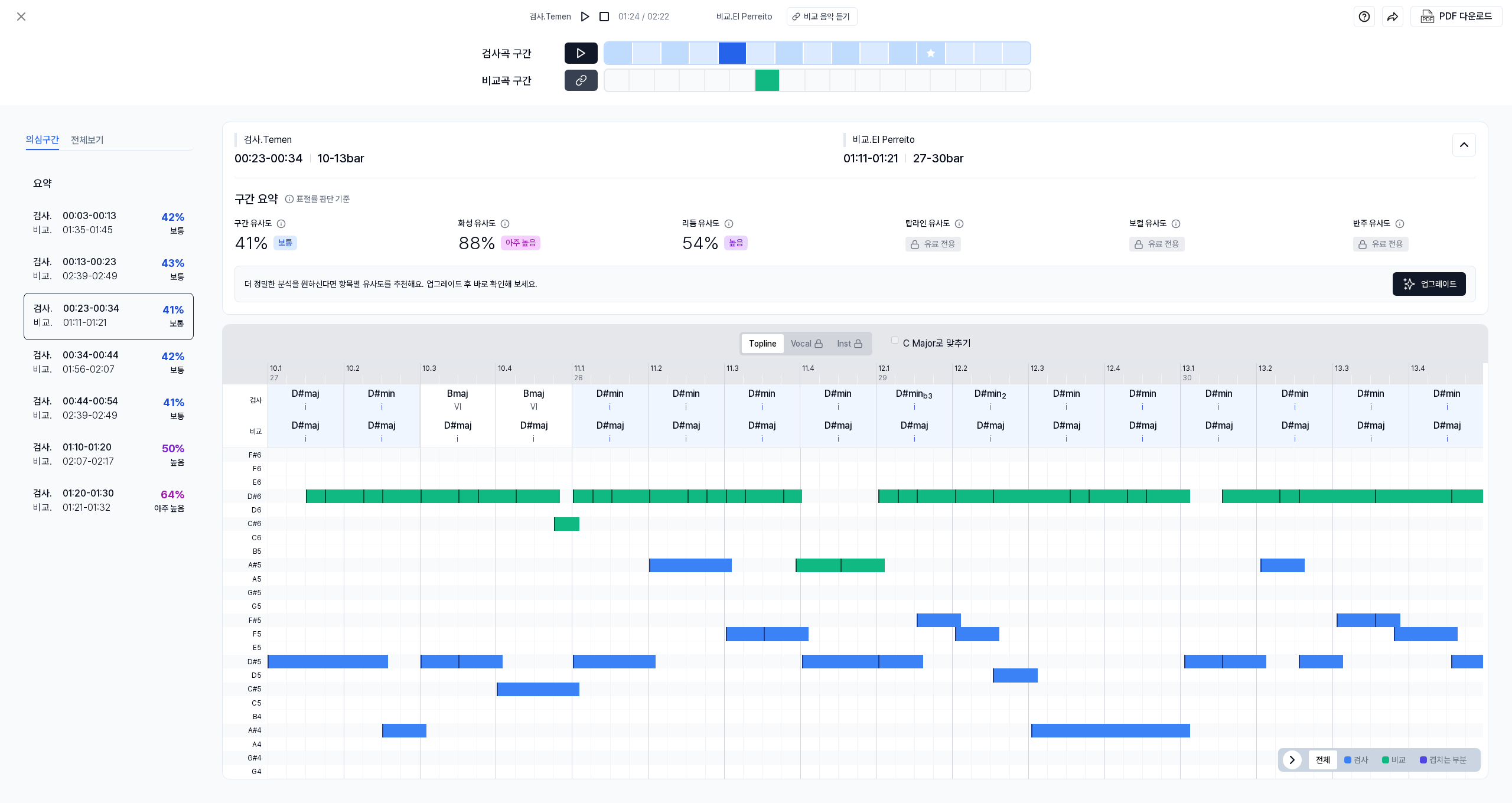 click on "높음" at bounding box center (736, 243) 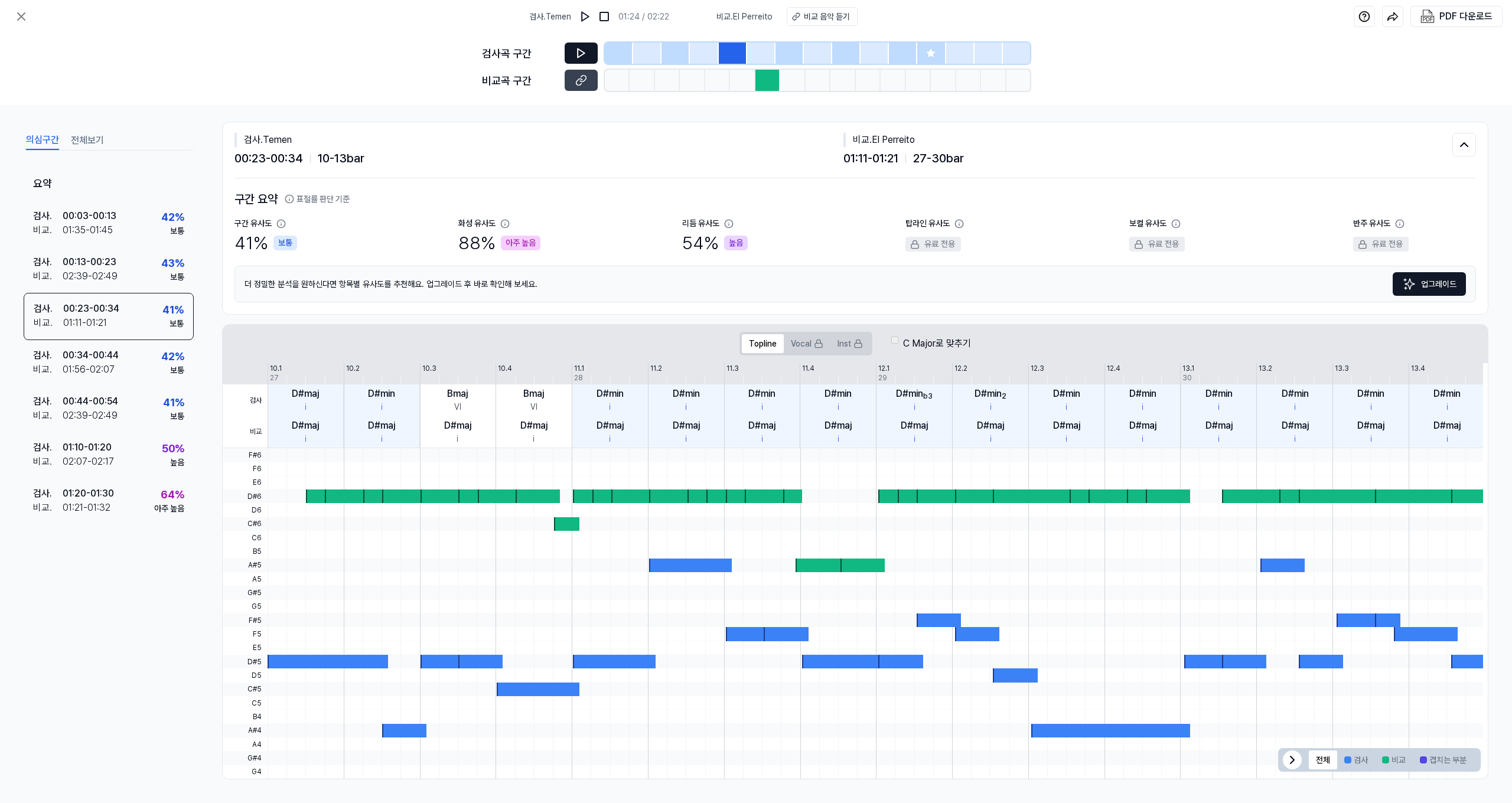 click on "업그레이드" at bounding box center [1429, 284] 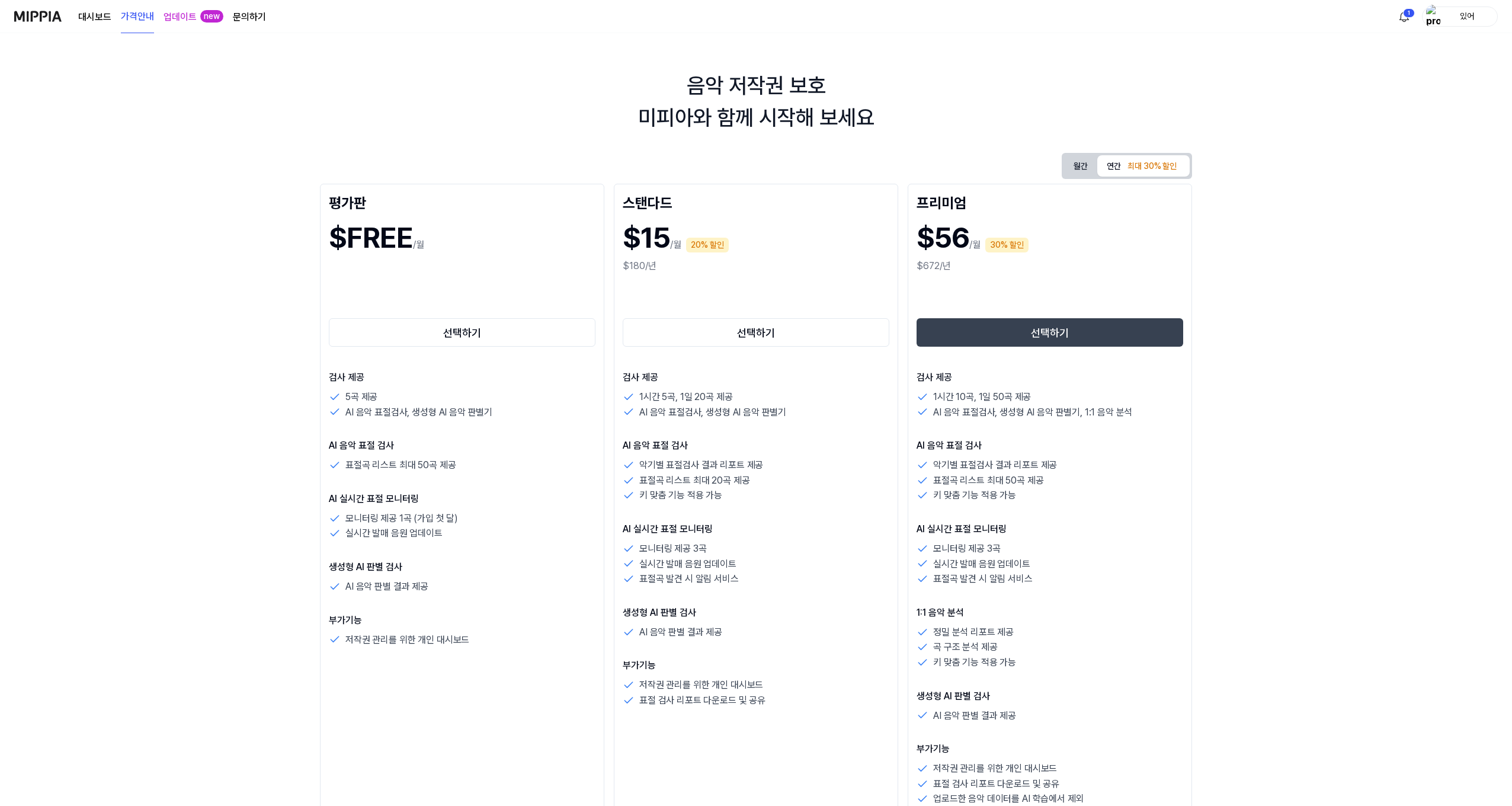 scroll, scrollTop: 11, scrollLeft: 0, axis: vertical 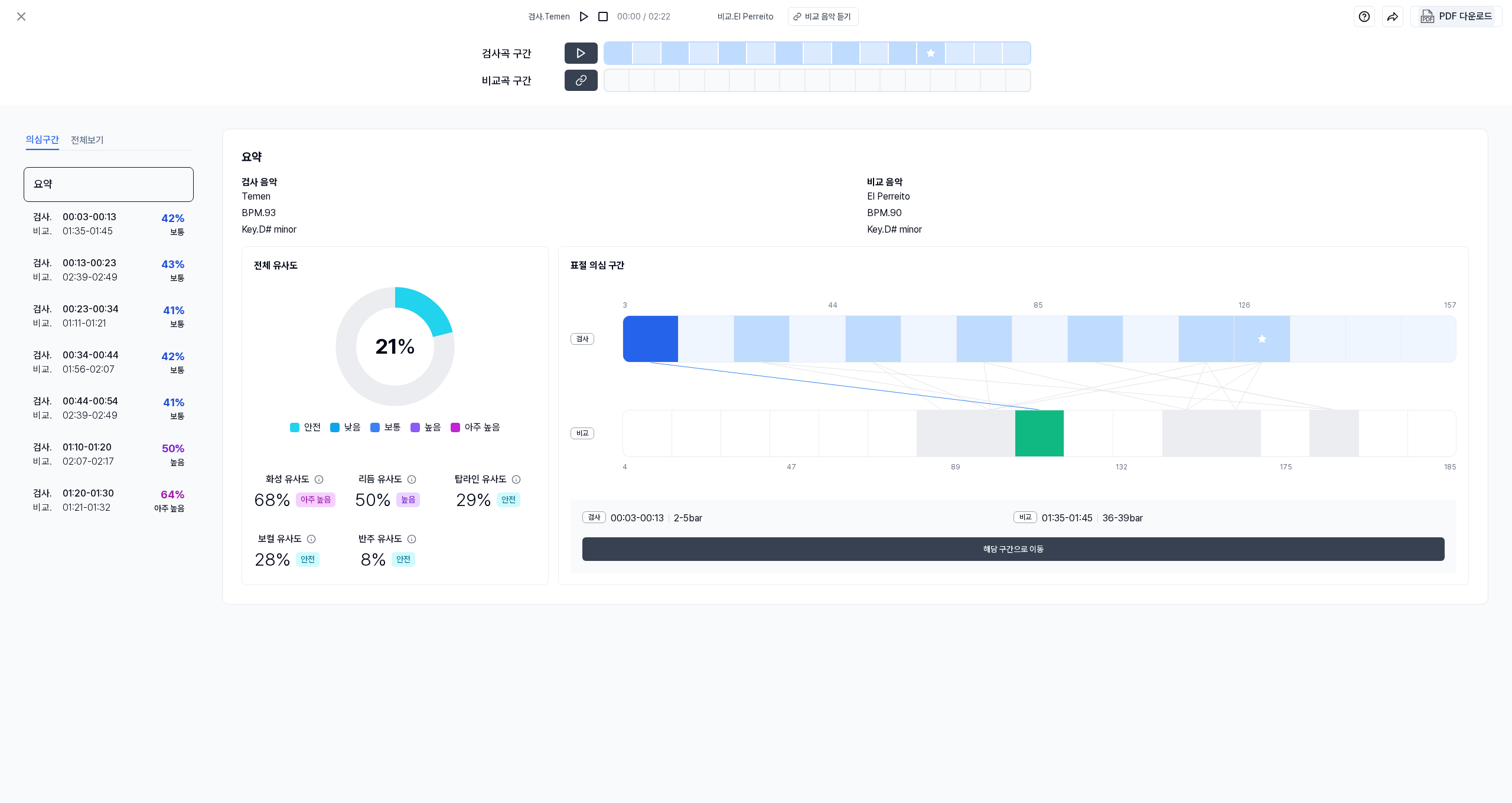 click on "PDF 다운로드" at bounding box center [1466, 17] 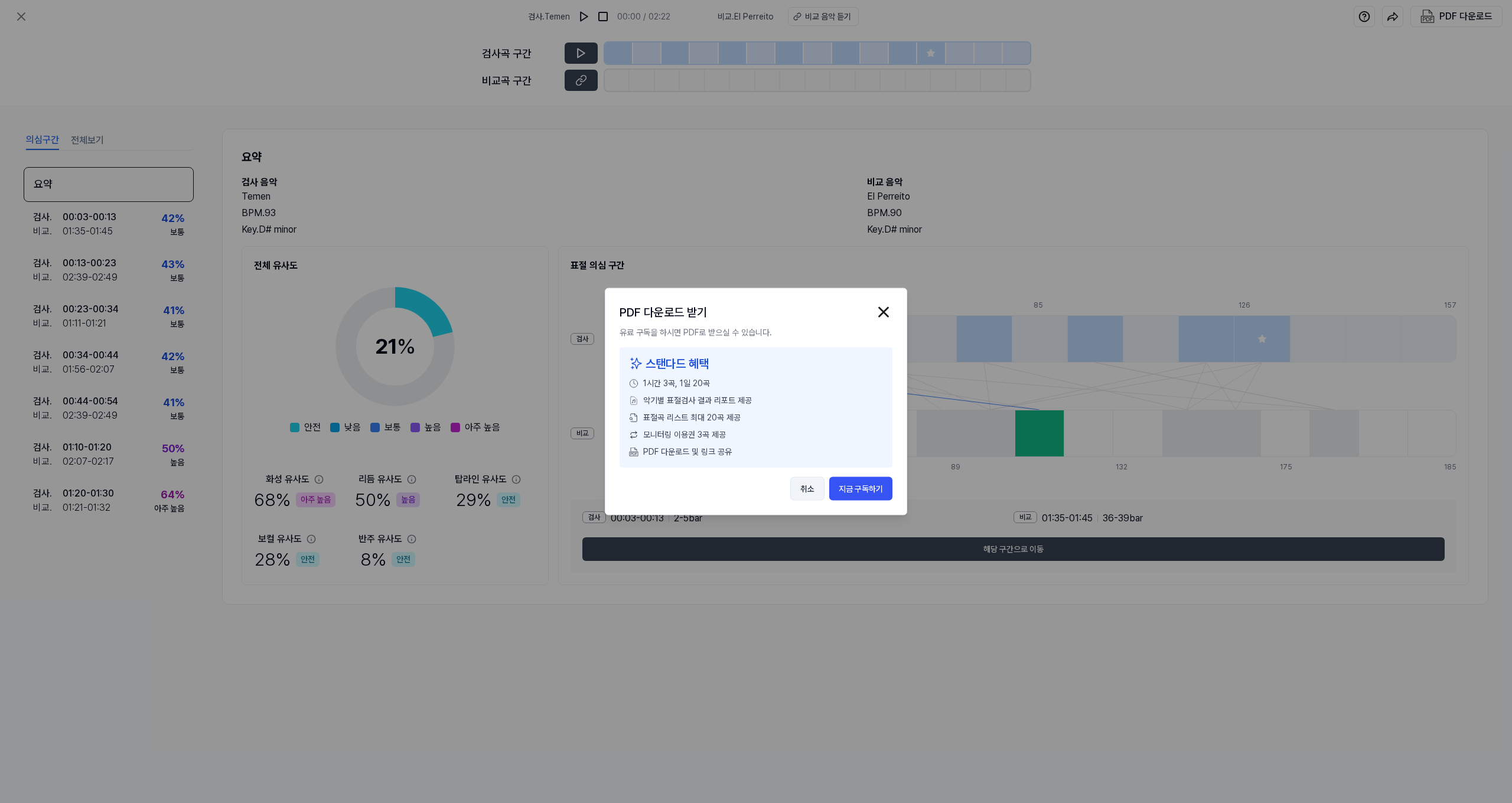click on "취소" at bounding box center (807, 489) 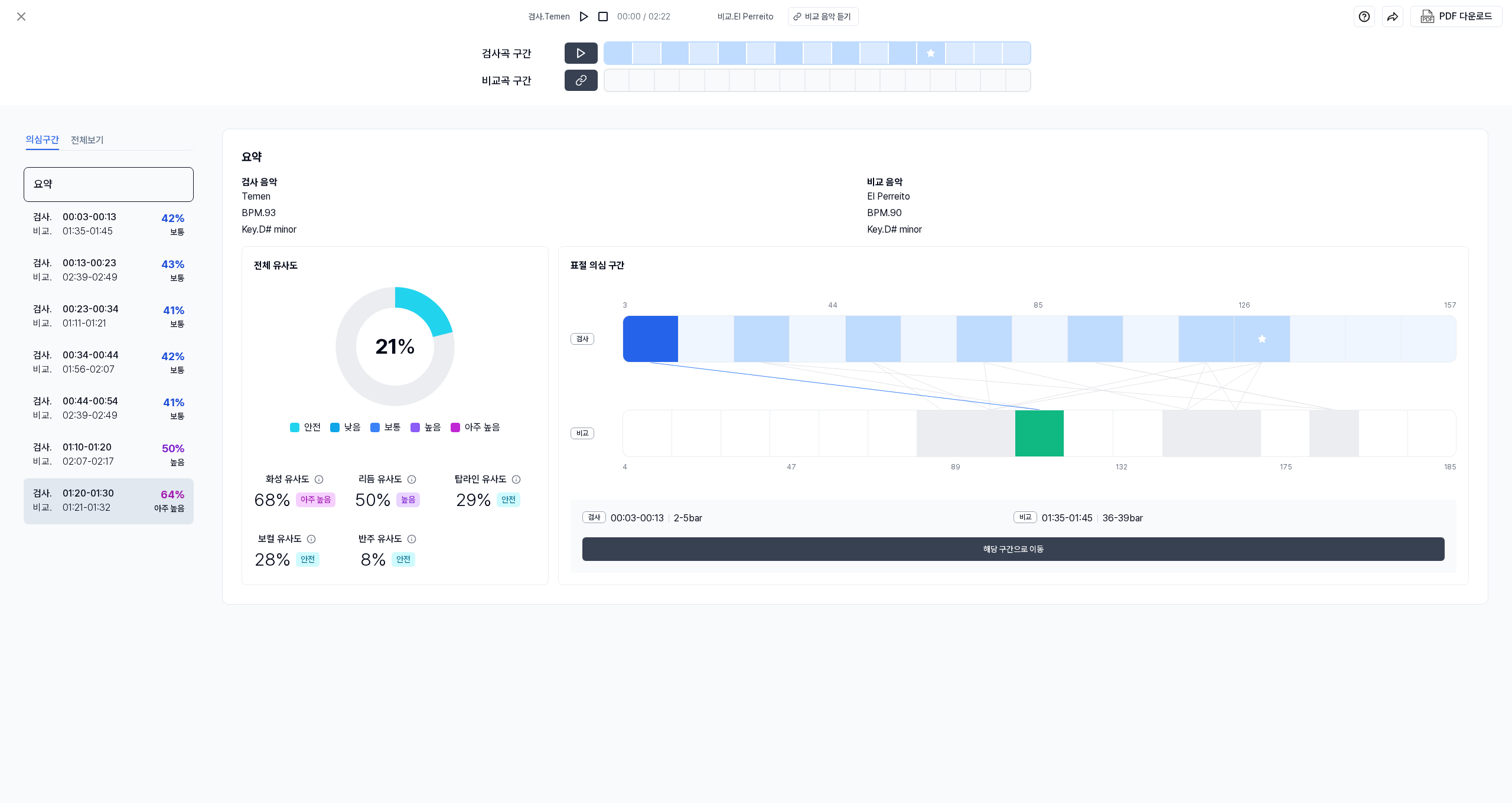 click on "01:20 - 01:30" at bounding box center (88, 494) 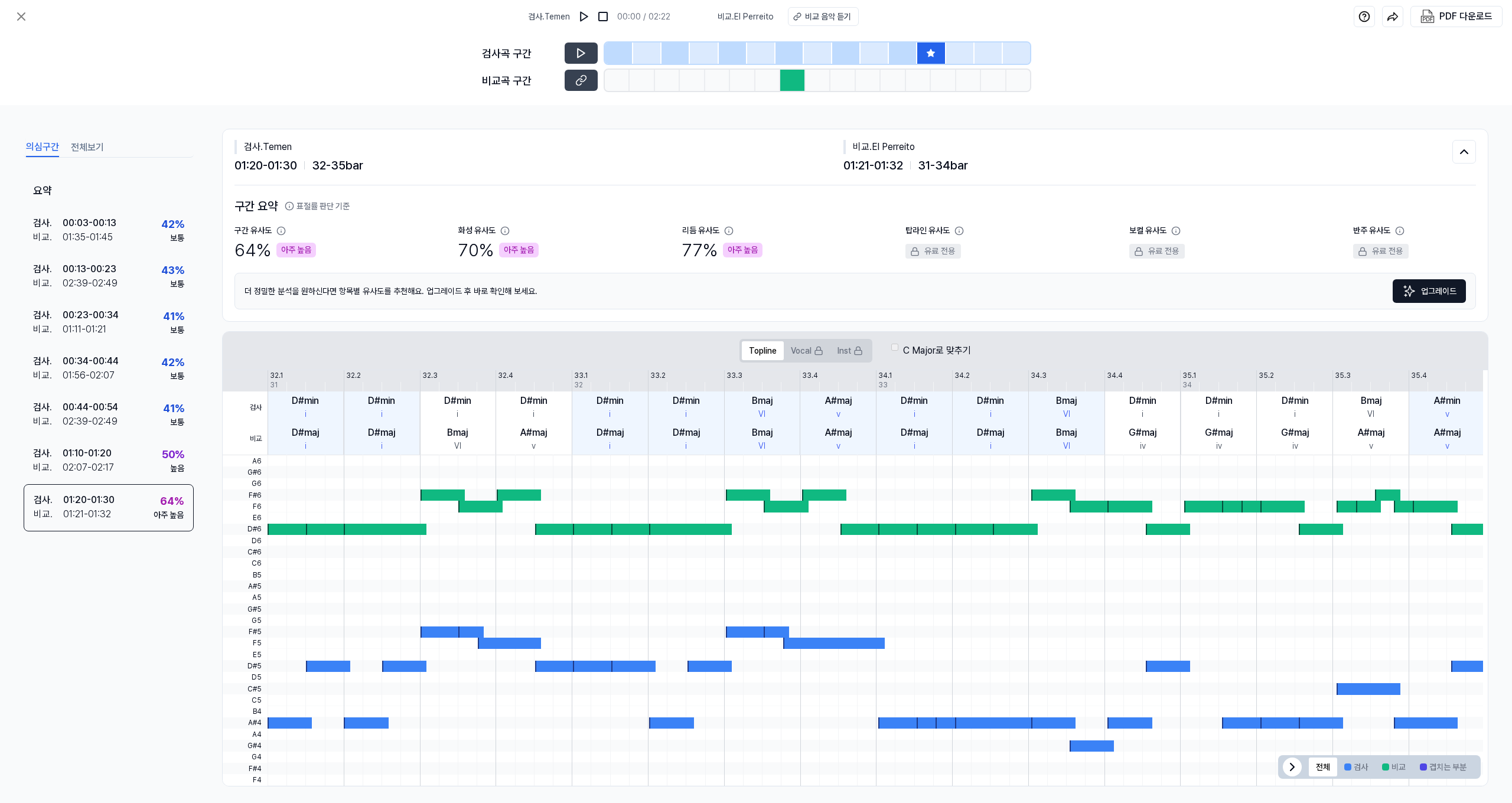 drag, startPoint x: 322, startPoint y: 384, endPoint x: 289, endPoint y: 384, distance: 33 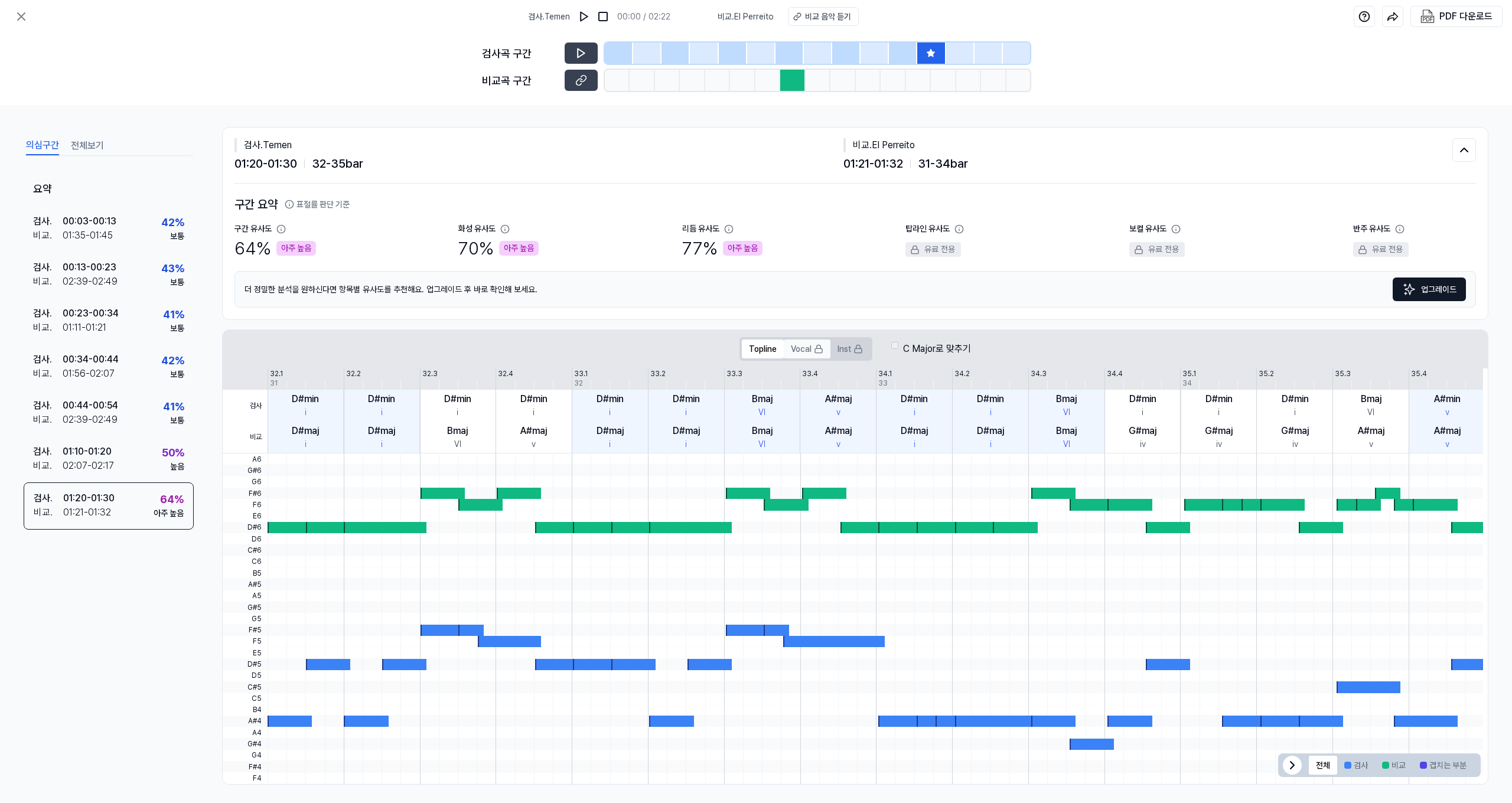 scroll, scrollTop: 0, scrollLeft: 0, axis: both 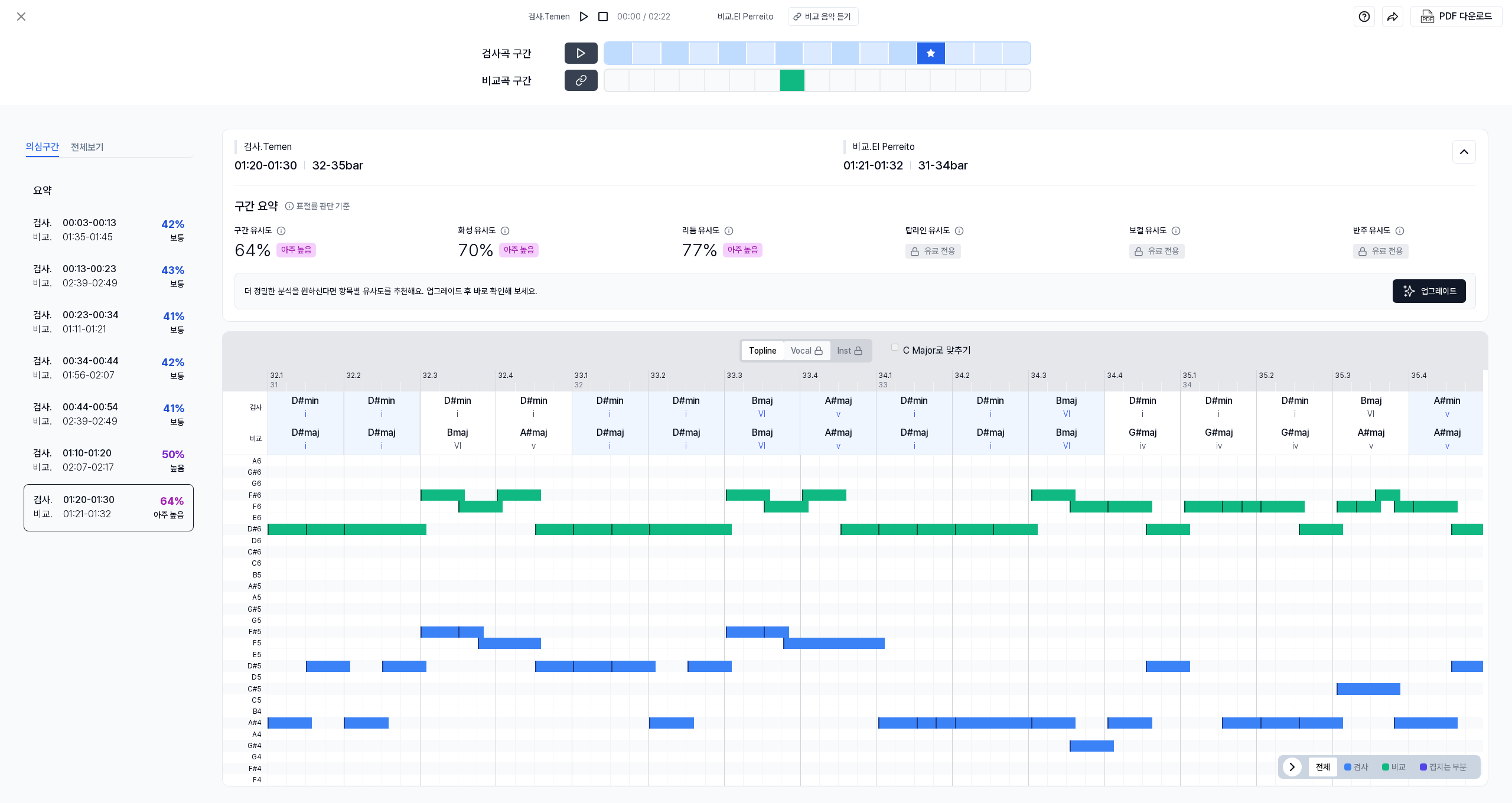 click on "Vocal" at bounding box center (807, 351) 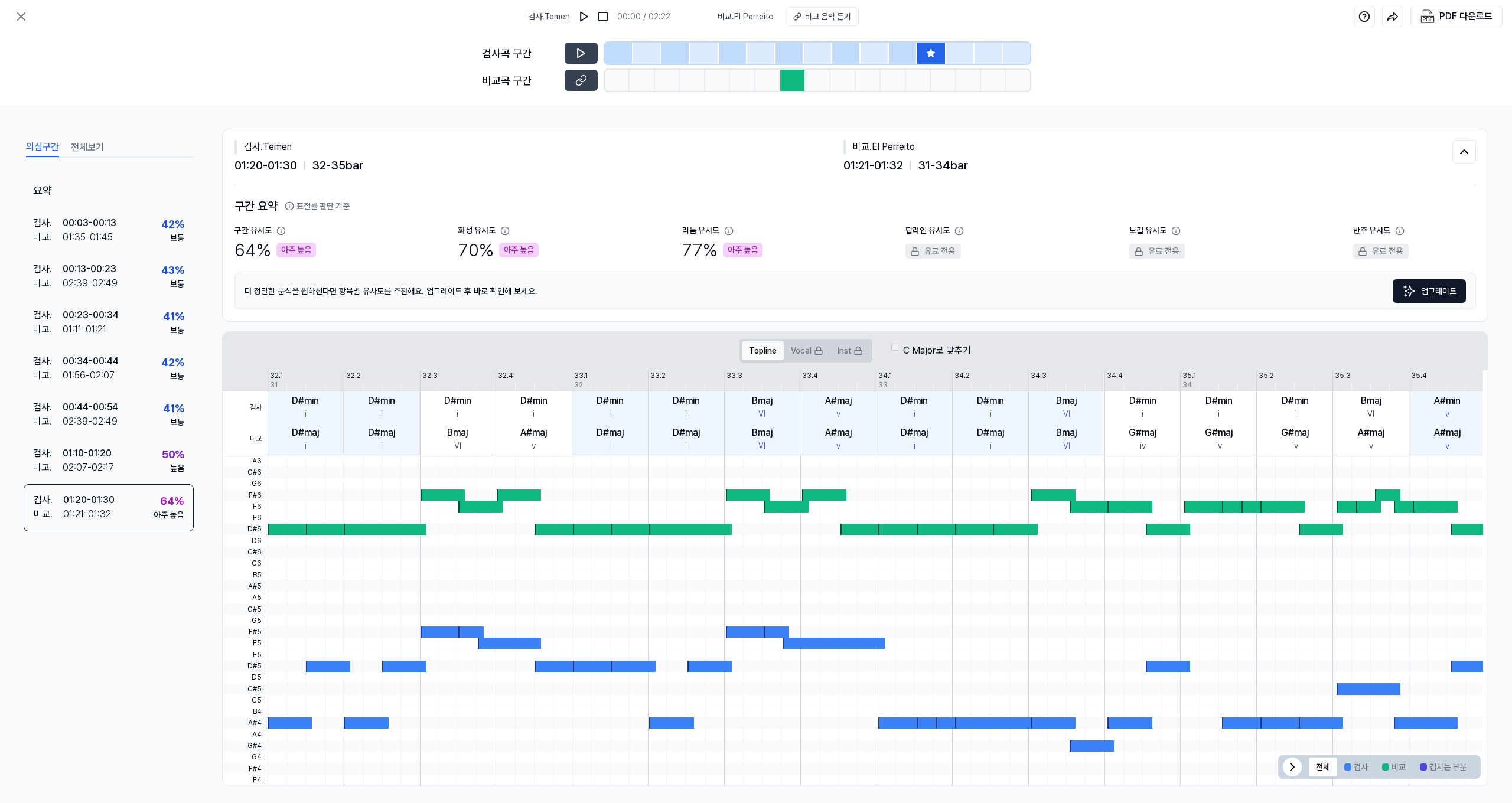 click on "Topline" at bounding box center (762, 351) 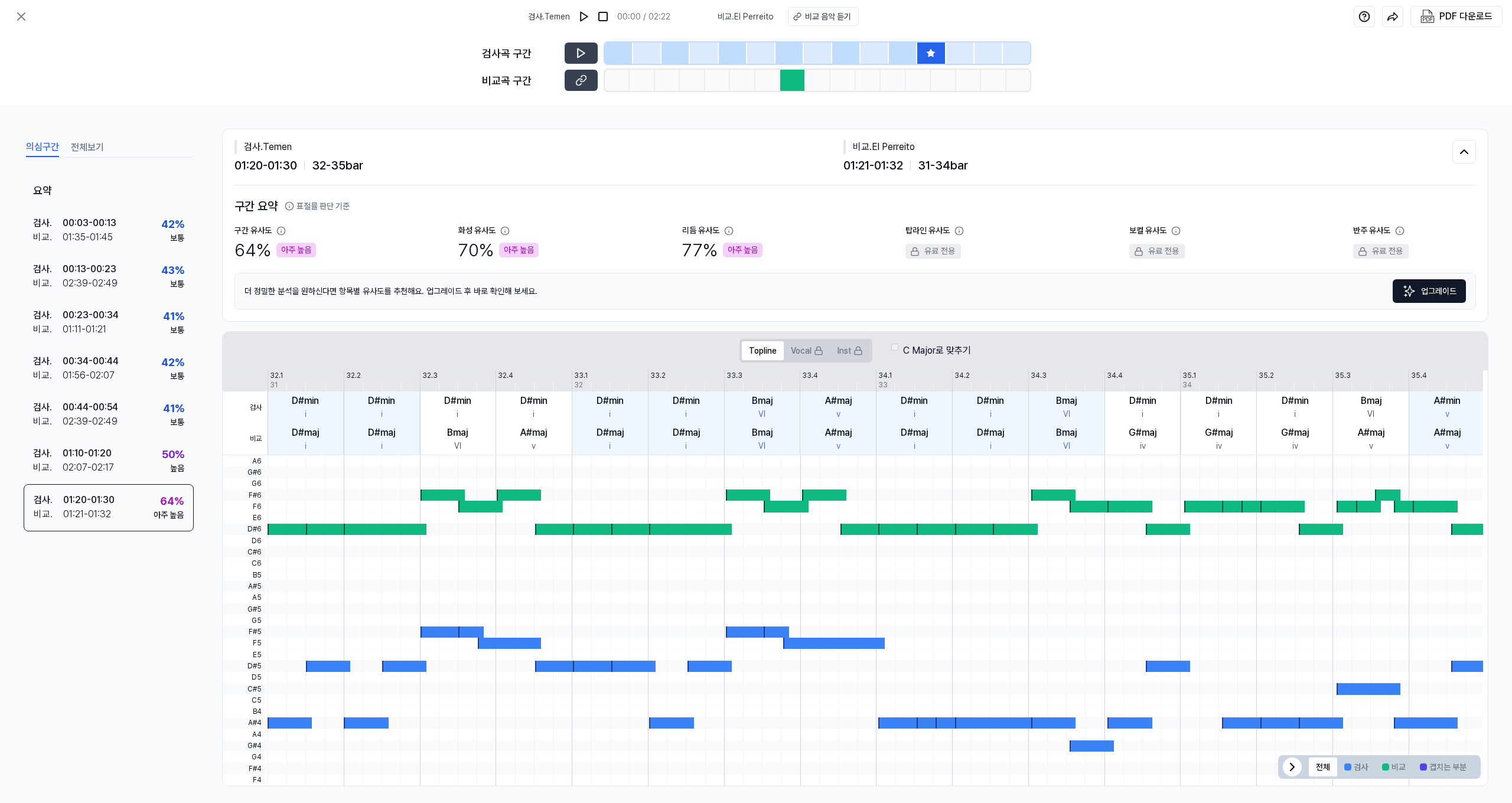 scroll, scrollTop: 0, scrollLeft: 0, axis: both 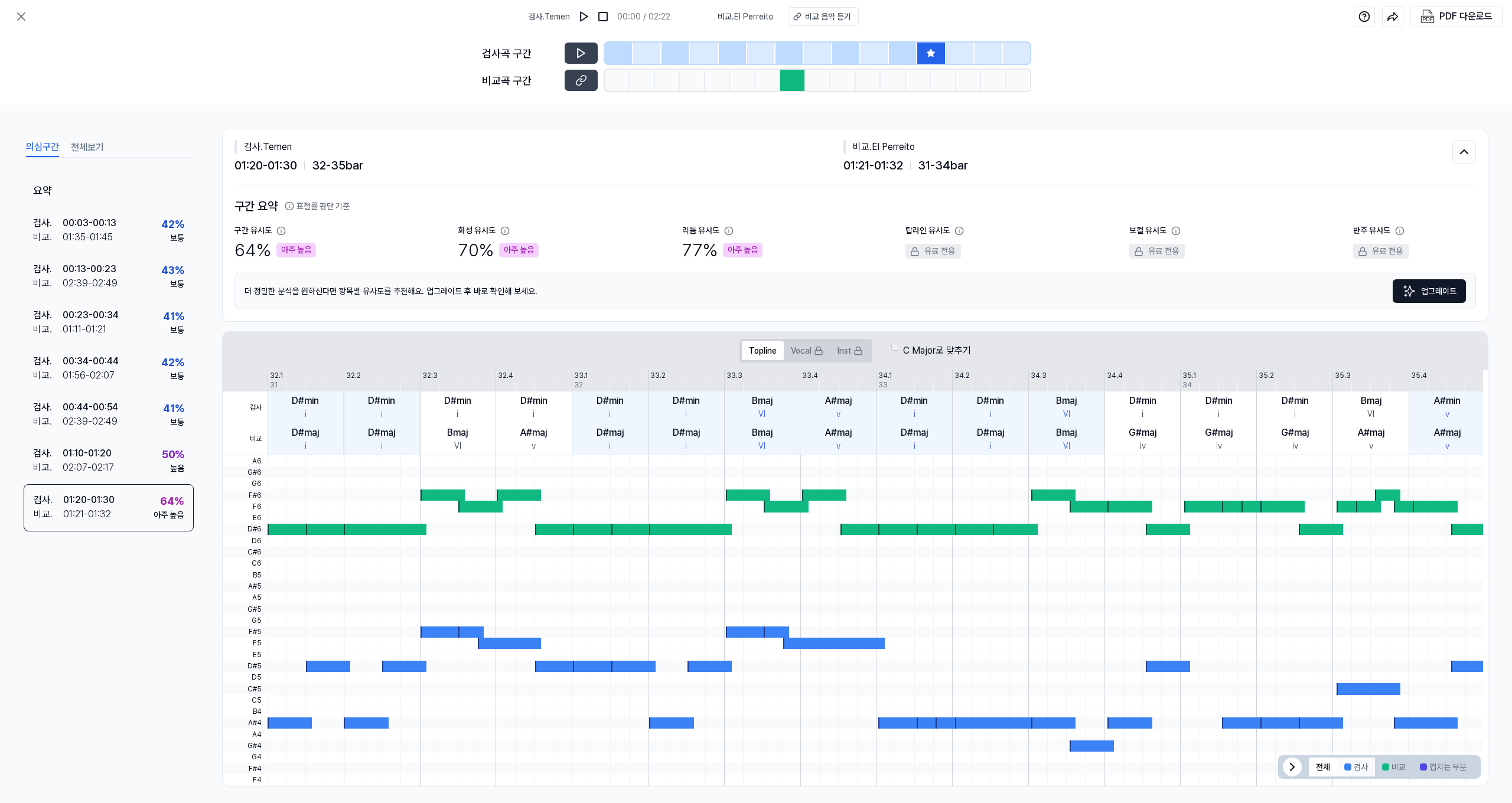 click on "검사" at bounding box center (1356, 767) 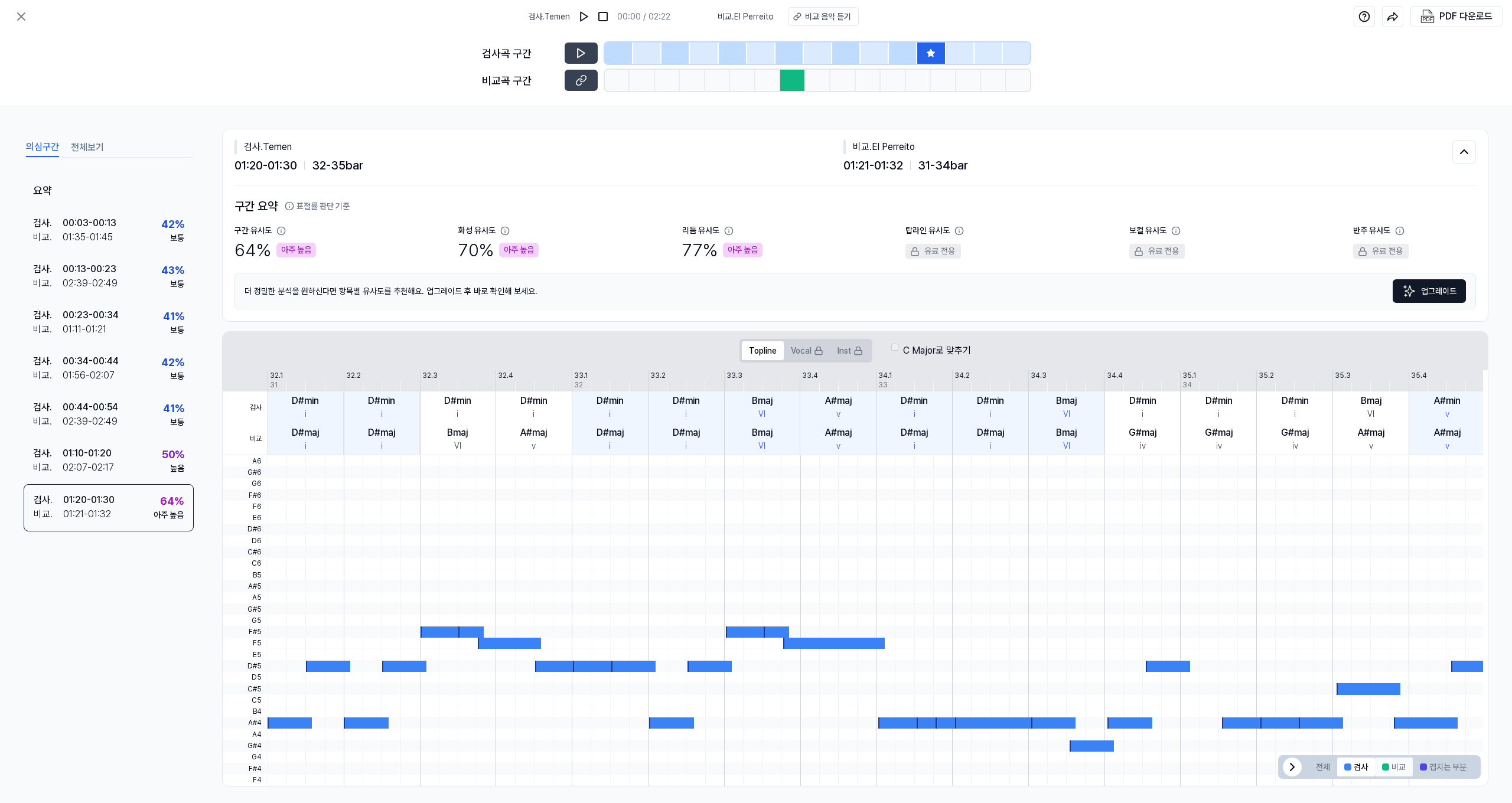 click at bounding box center (1386, 767) 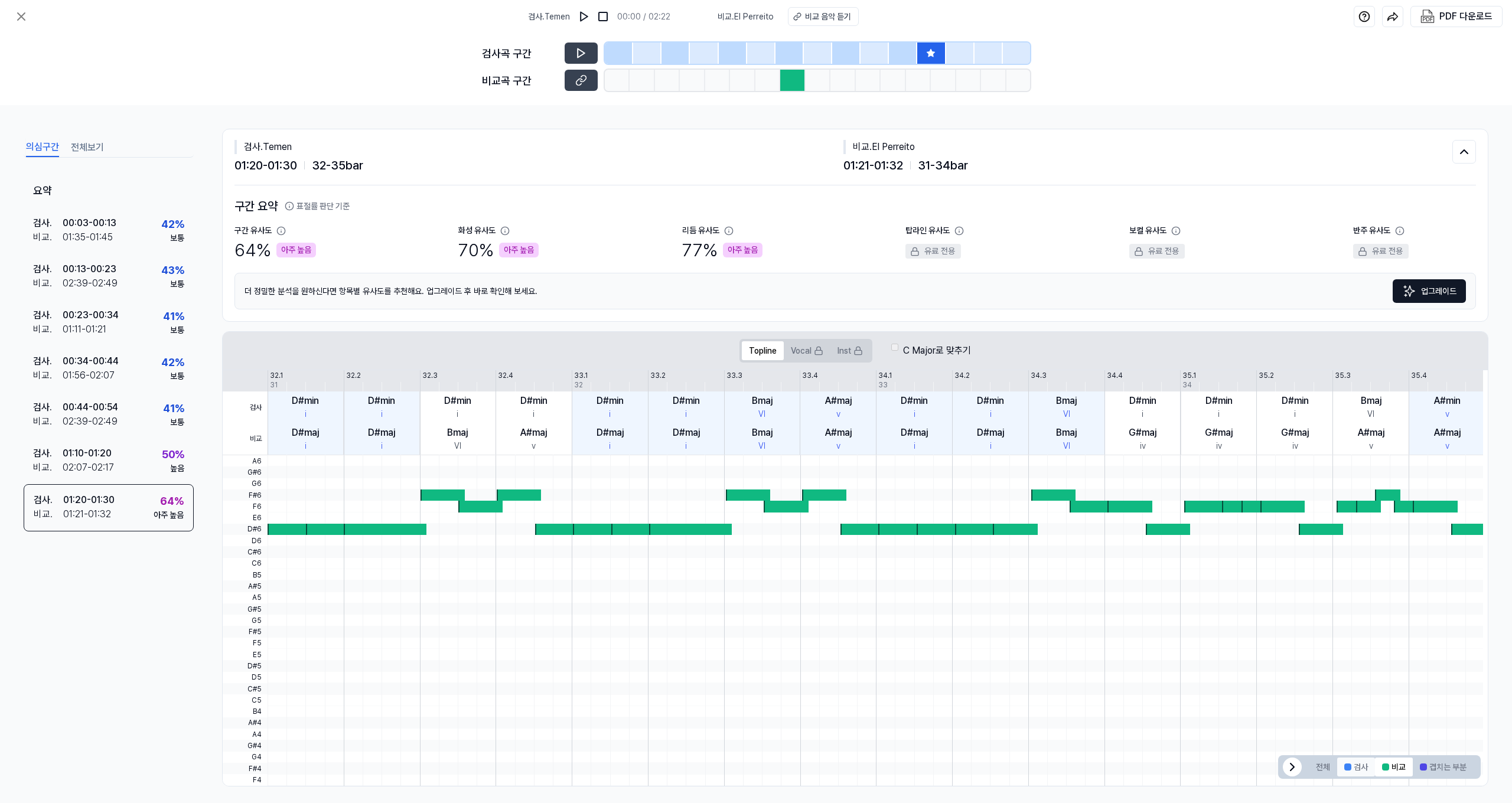 click on "검사" at bounding box center (1356, 767) 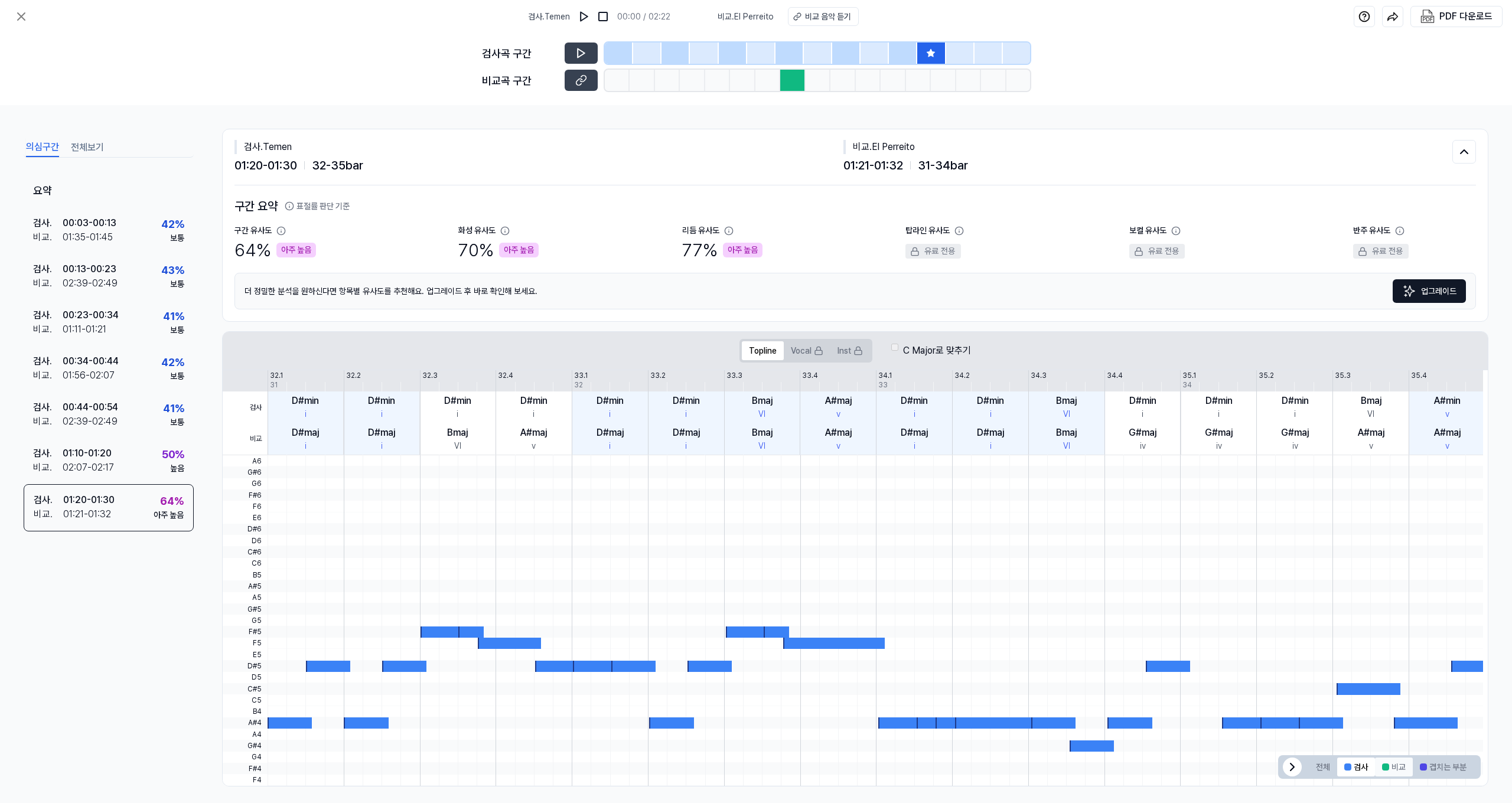 click at bounding box center [1386, 767] 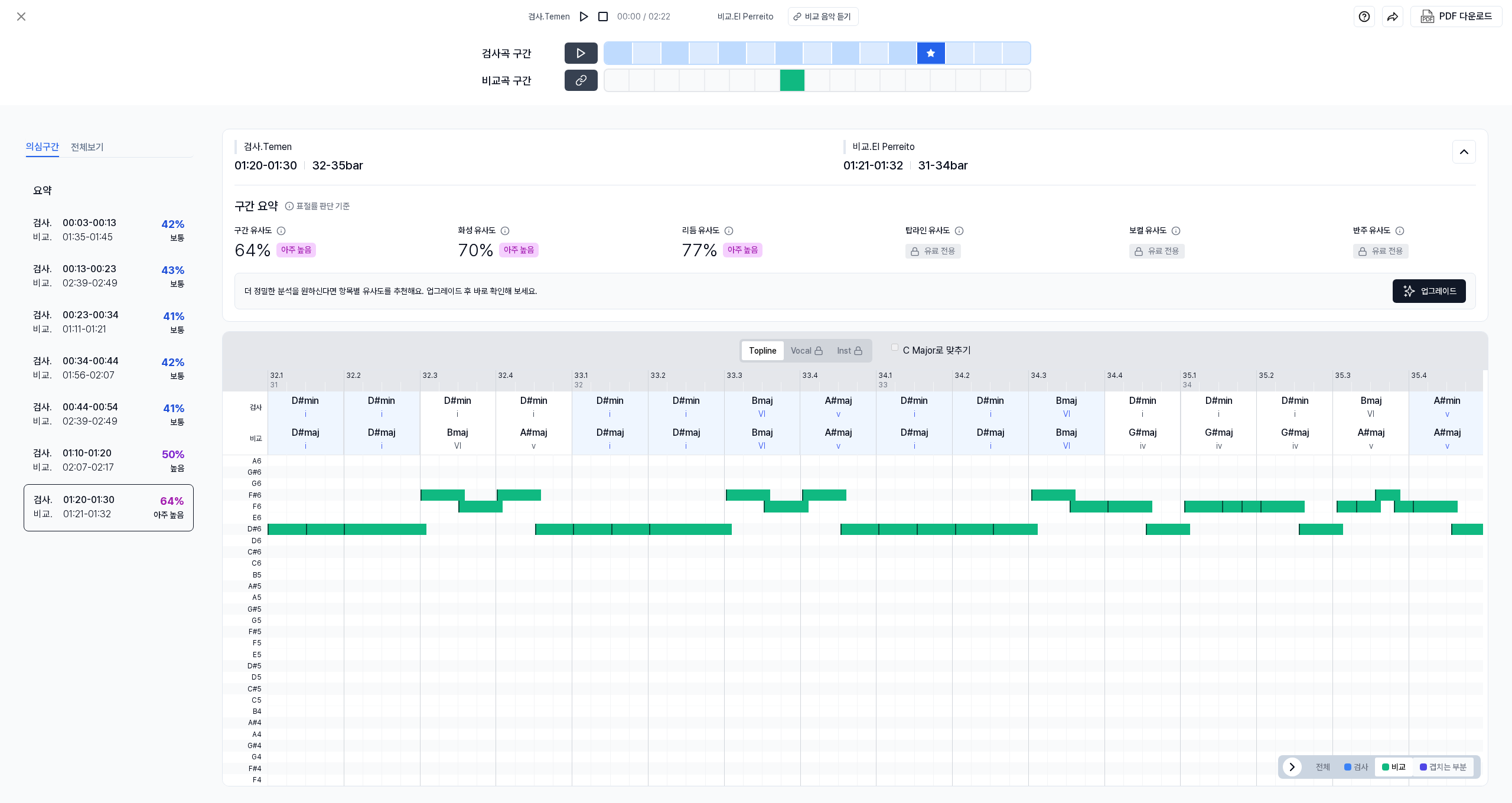 click on "겹치는 부분" at bounding box center [1443, 767] 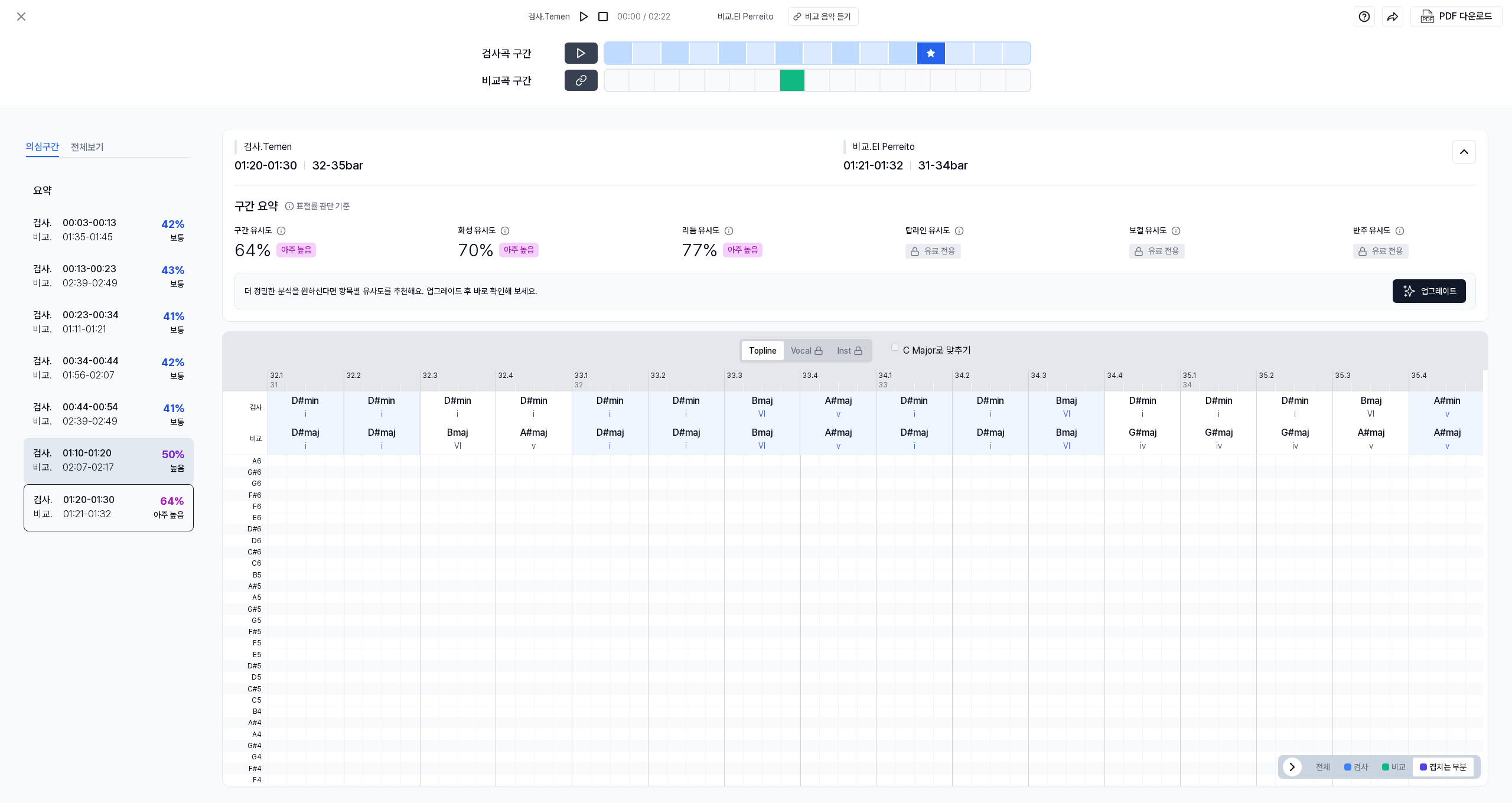 click on "검사 . 01:10 - 01:20 비교 . 02:07 - 02:17 50 % 높음" at bounding box center [109, 461] 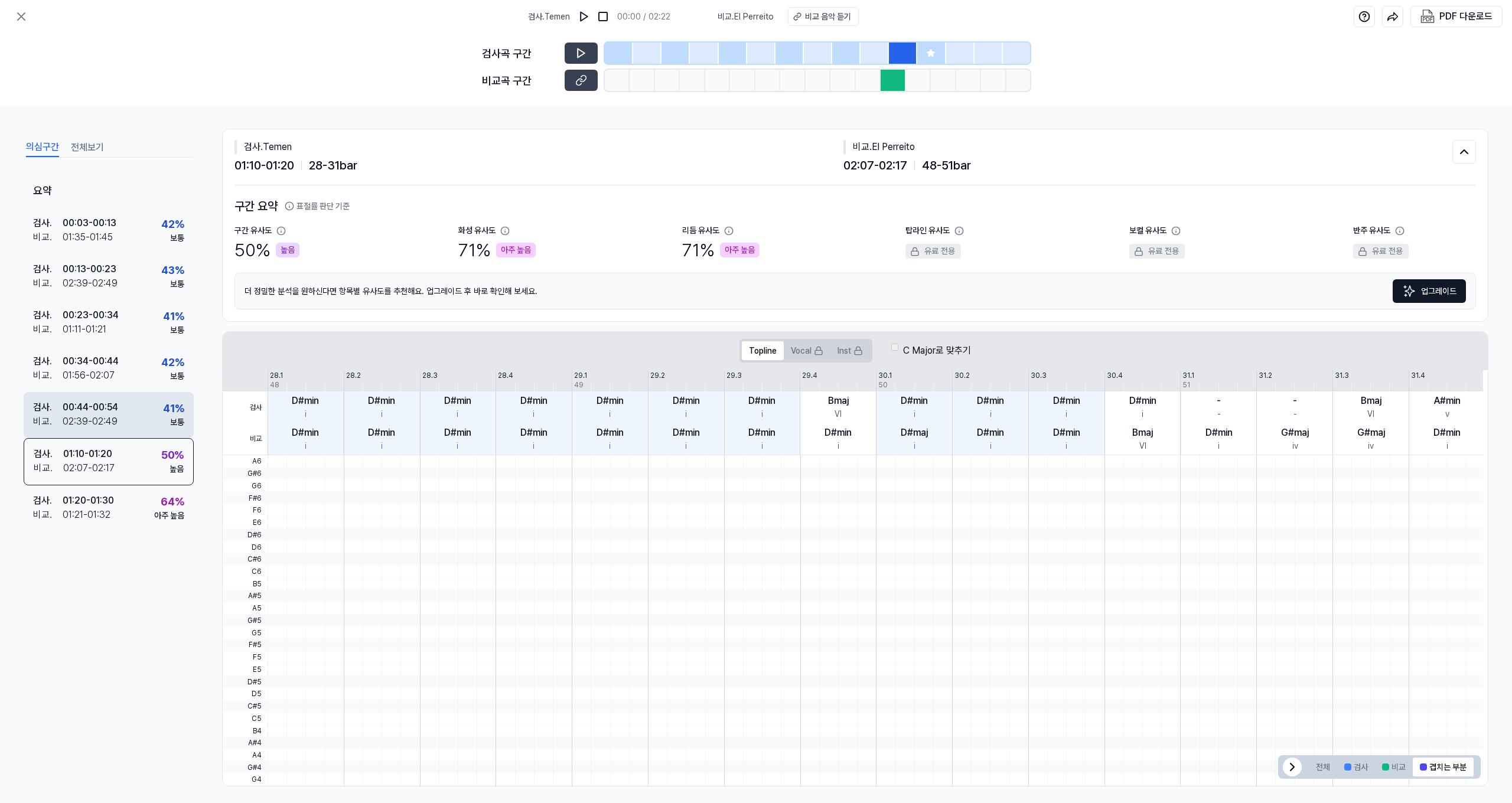click on "검사 . 00:44 - 00:54 비교 . 02:39 - 02:49 41 % 보통" at bounding box center (109, 415) 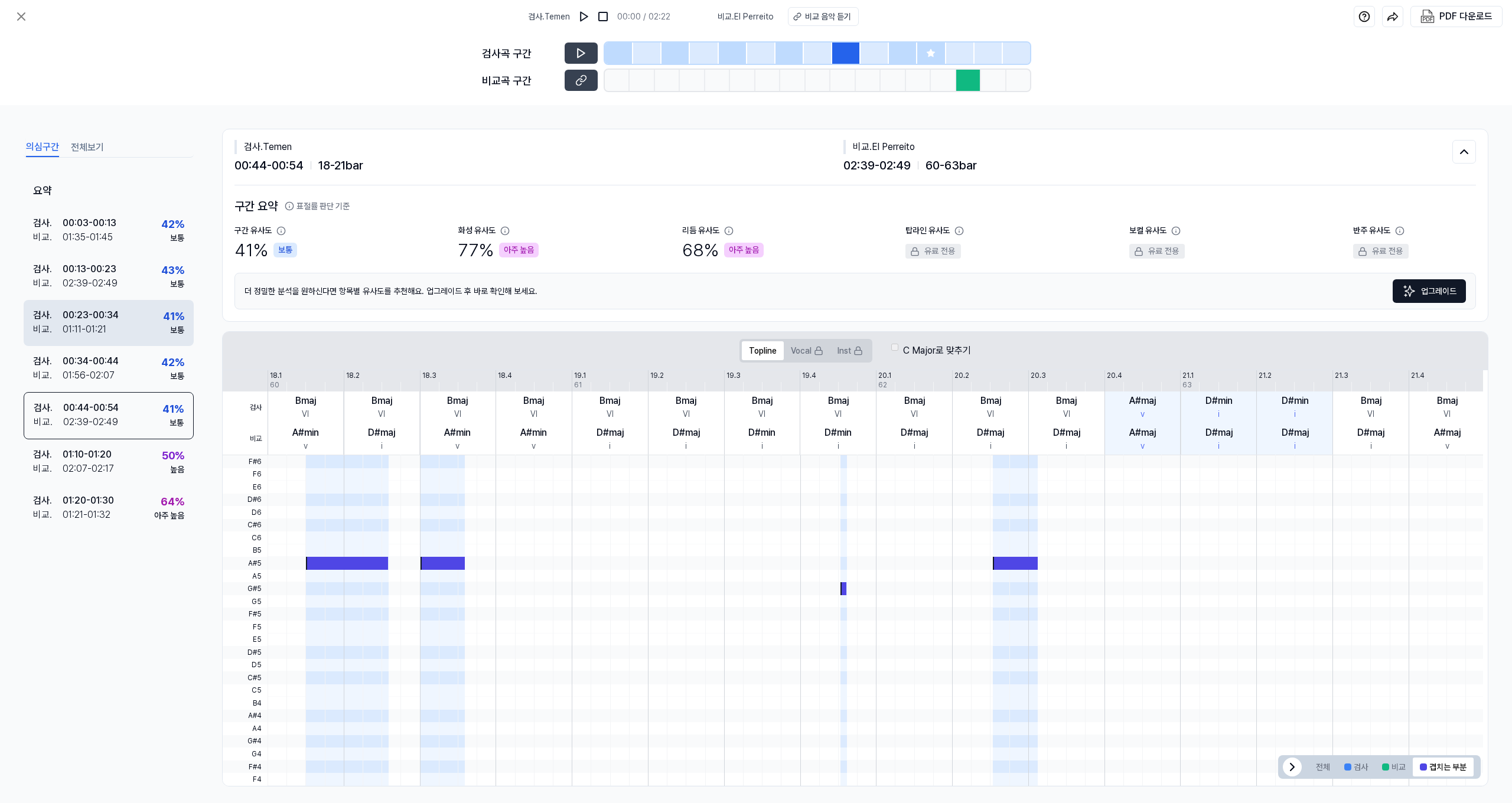 drag, startPoint x: 107, startPoint y: 375, endPoint x: 105, endPoint y: 330, distance: 45.044423 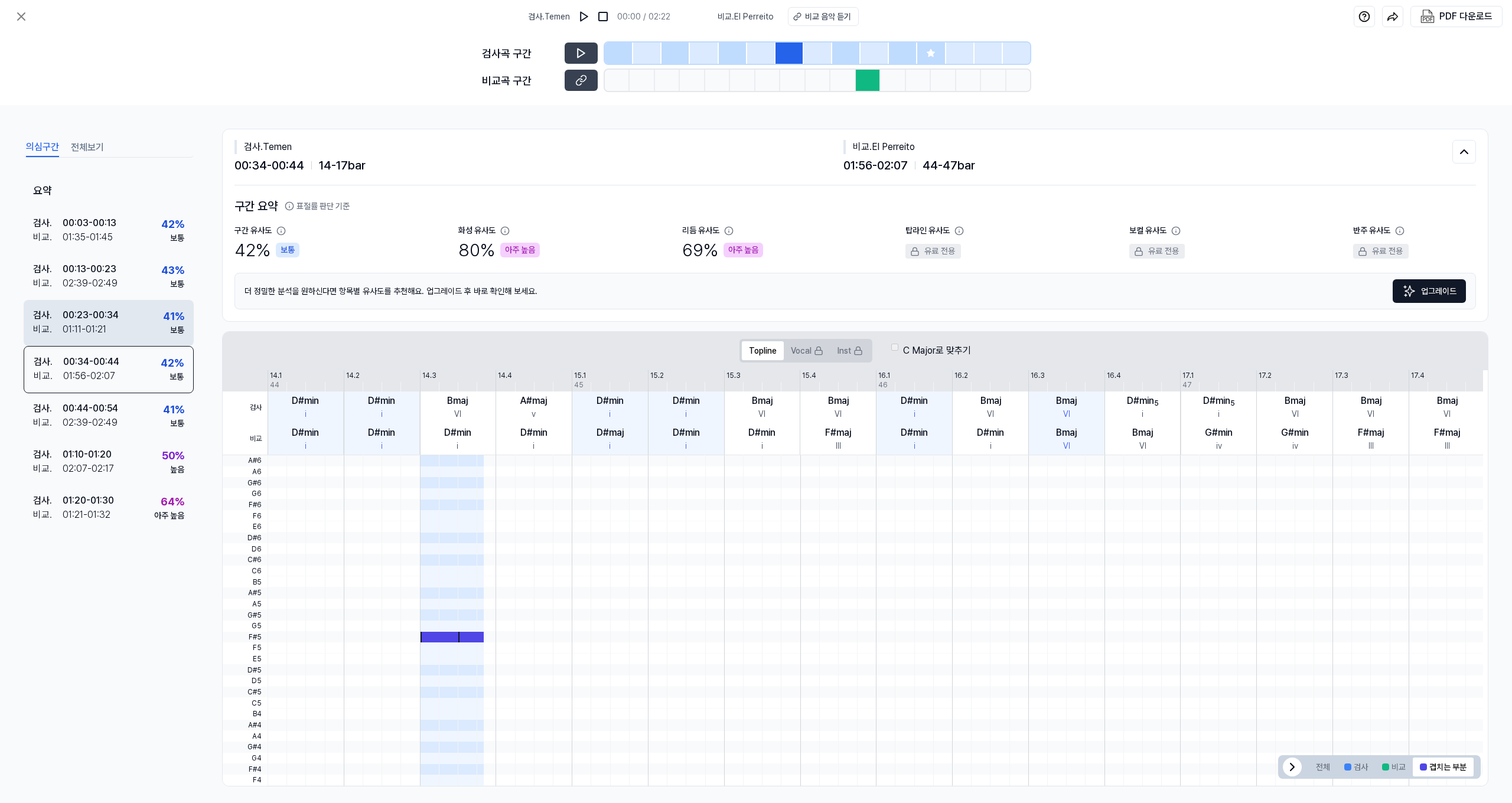 click on "01:11 - 01:21" at bounding box center [84, 329] 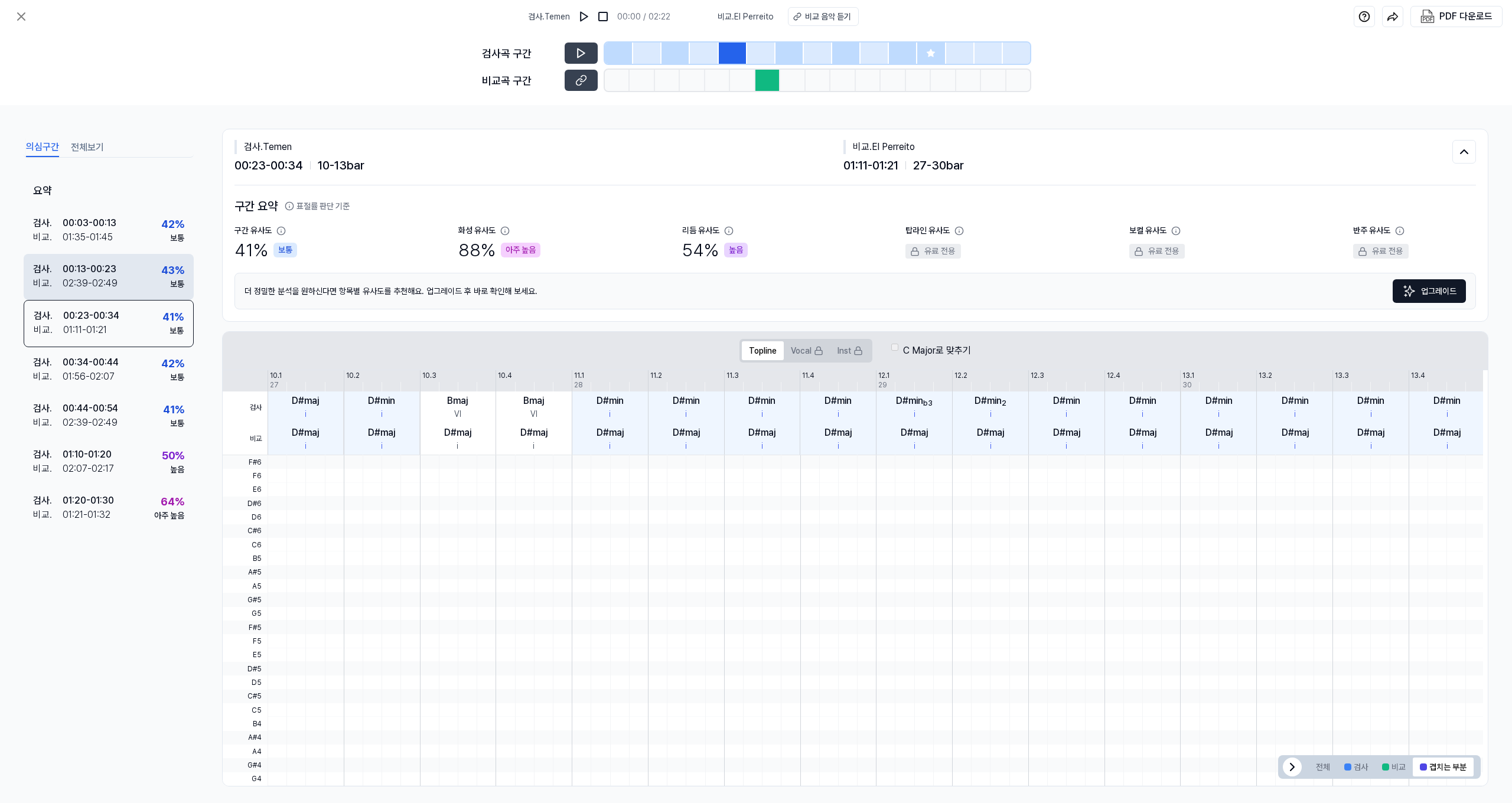 click on "[TIME] - [TIME]" at bounding box center (89, 269) 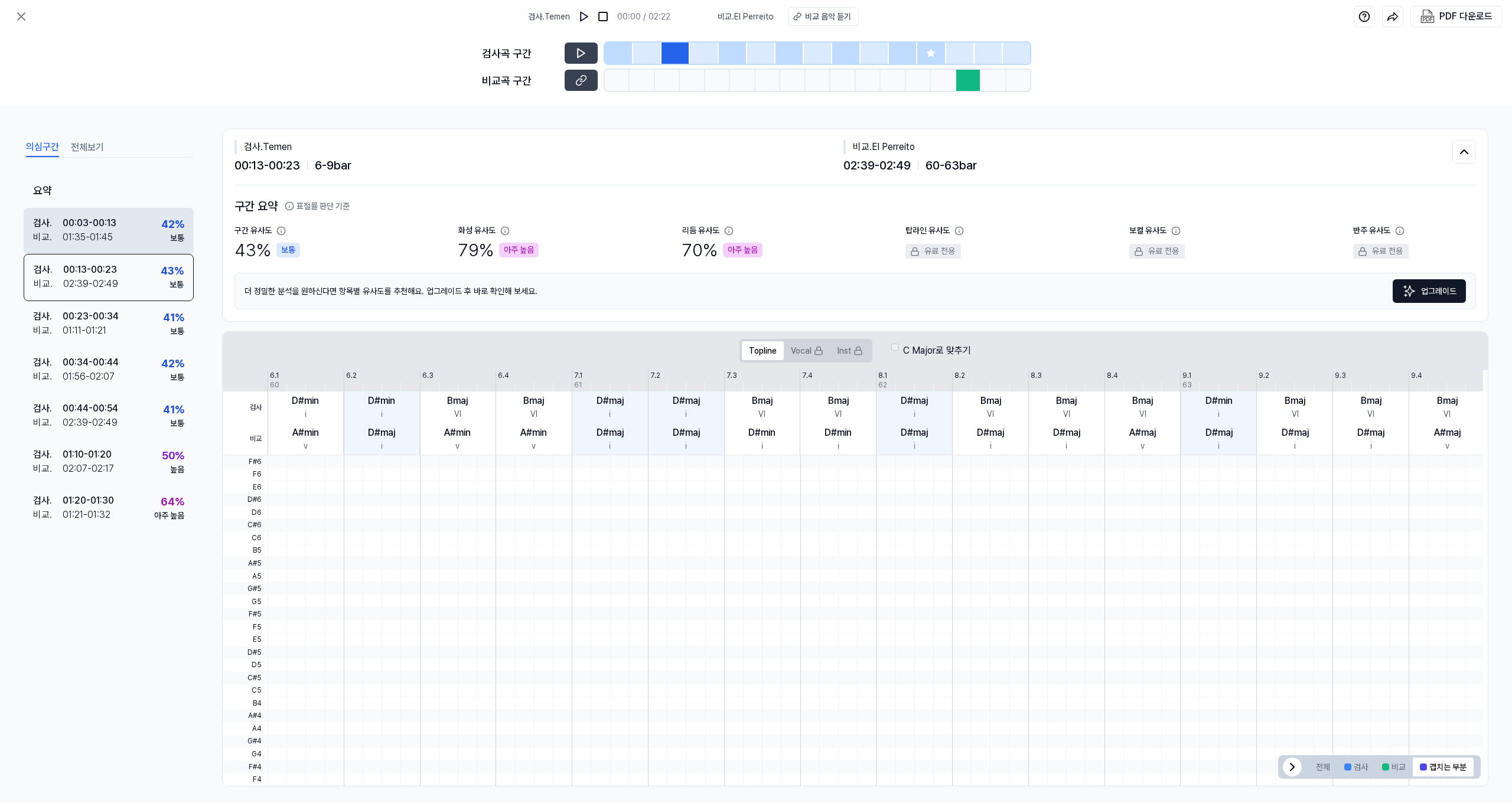 click on "01:35 - 01:45" at bounding box center [87, 237] 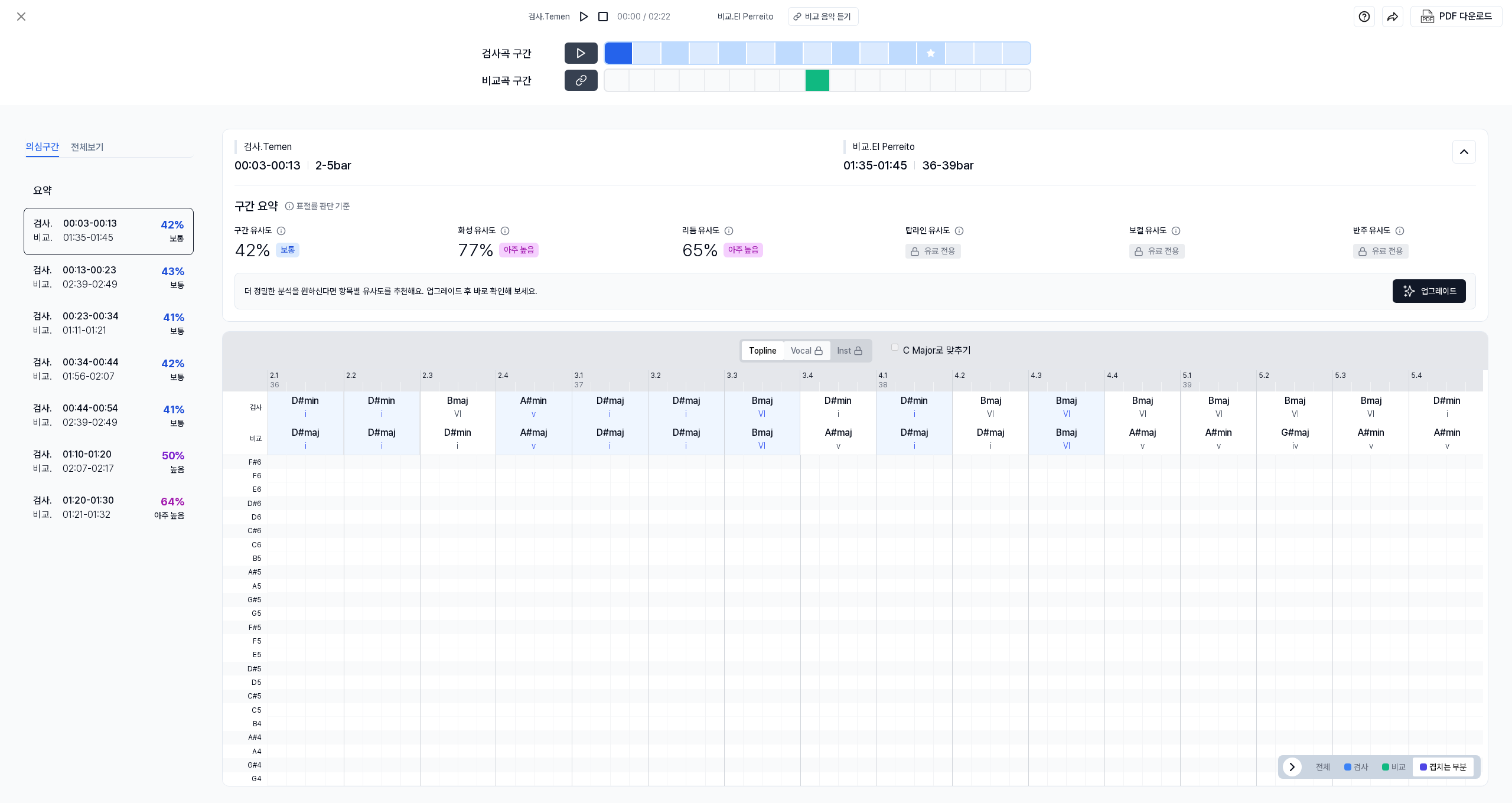 click on "Vocal" at bounding box center [807, 351] 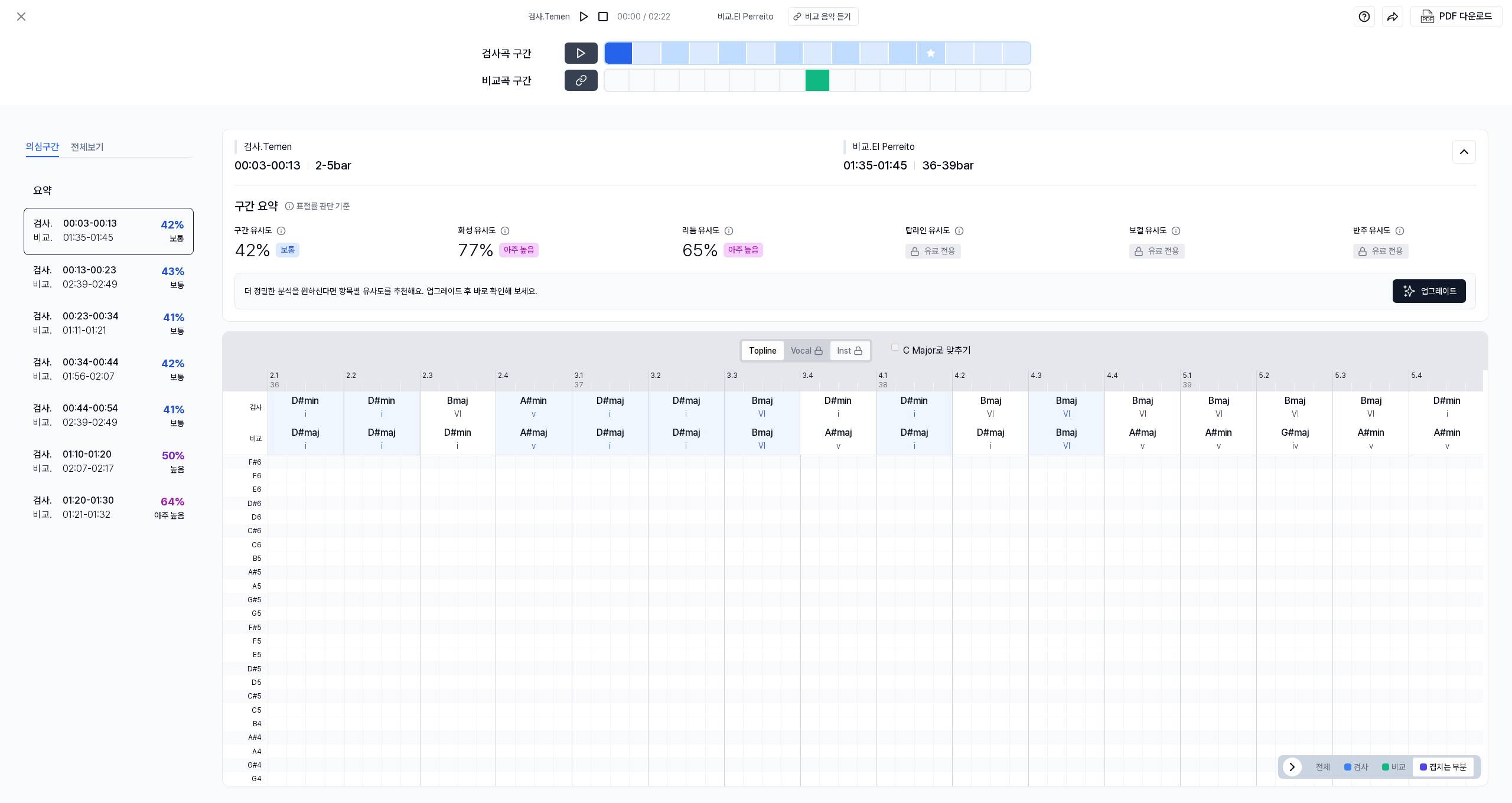 click on "Inst" at bounding box center (850, 351) 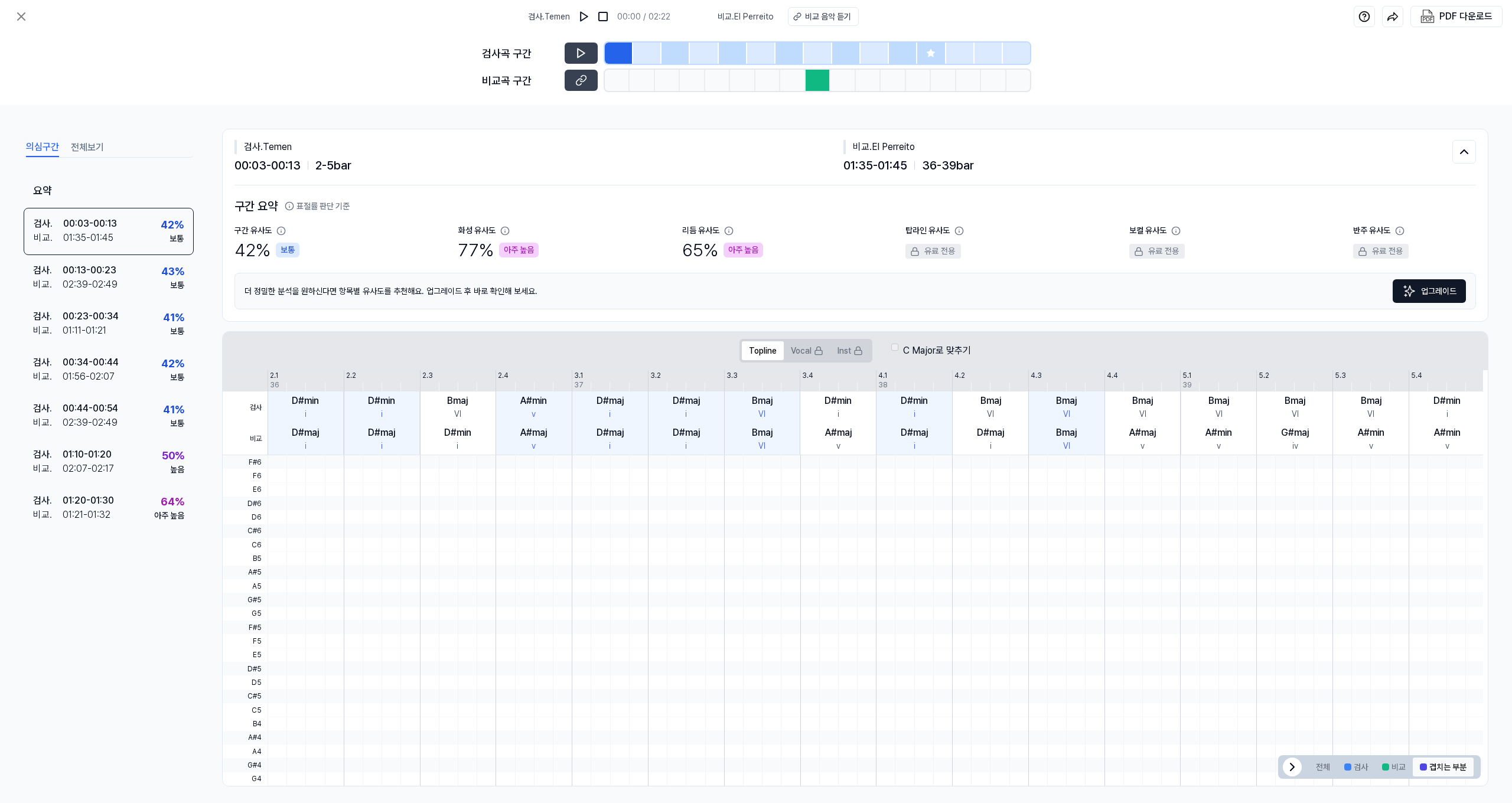 click on "겹치는 부분" at bounding box center (1443, 767) 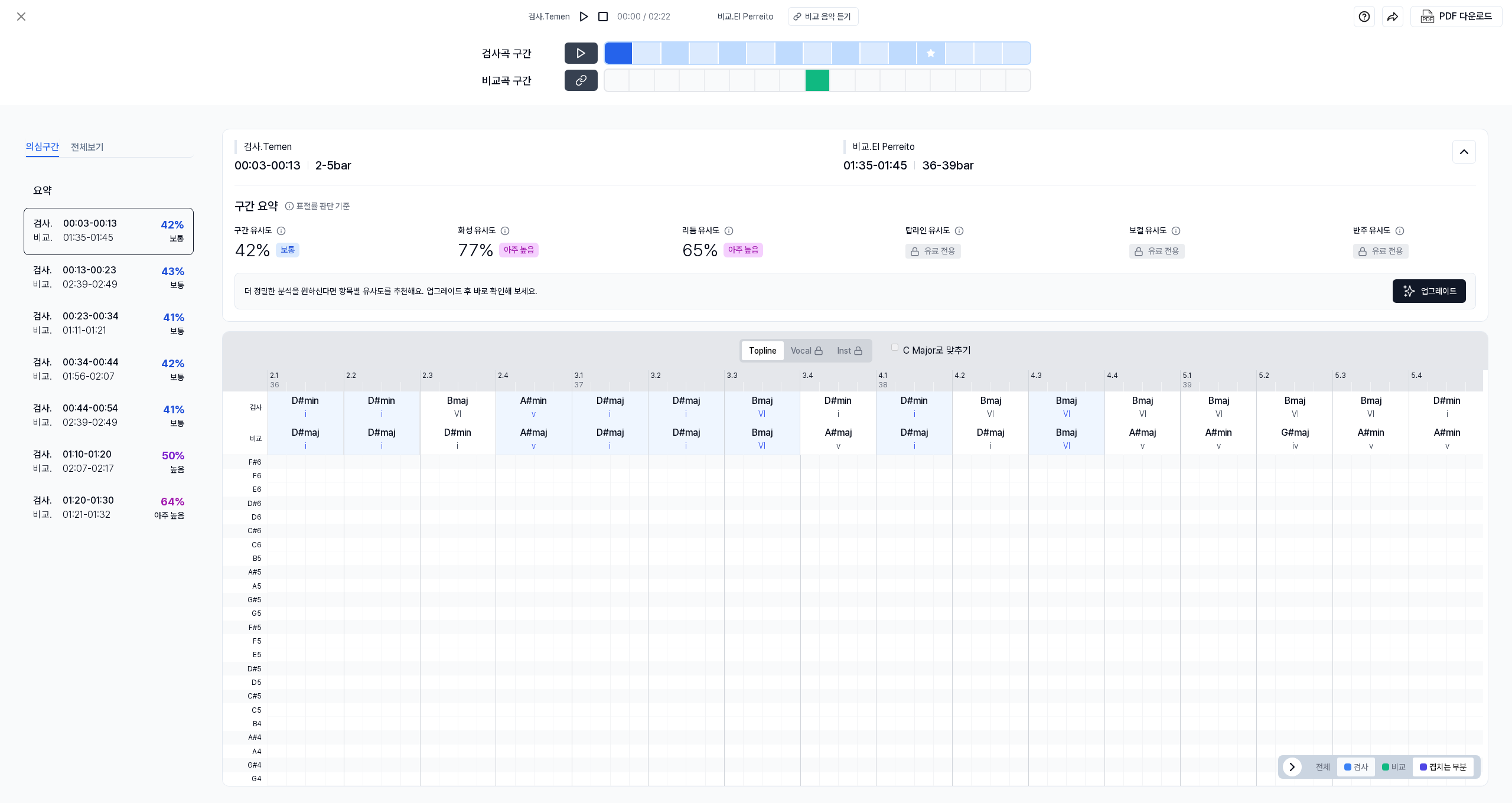 click at bounding box center (1348, 767) 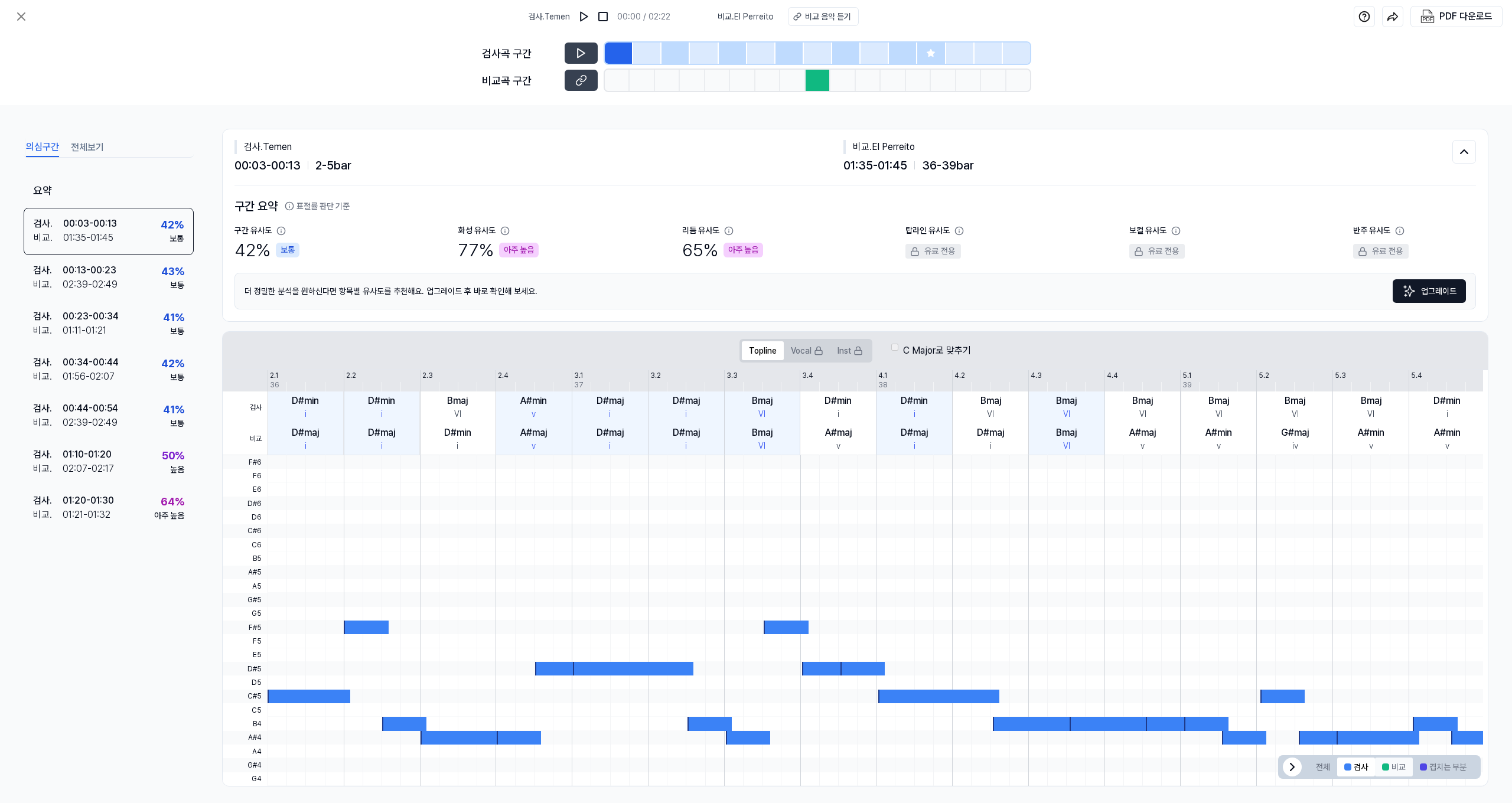 click on "비교" at bounding box center (1394, 767) 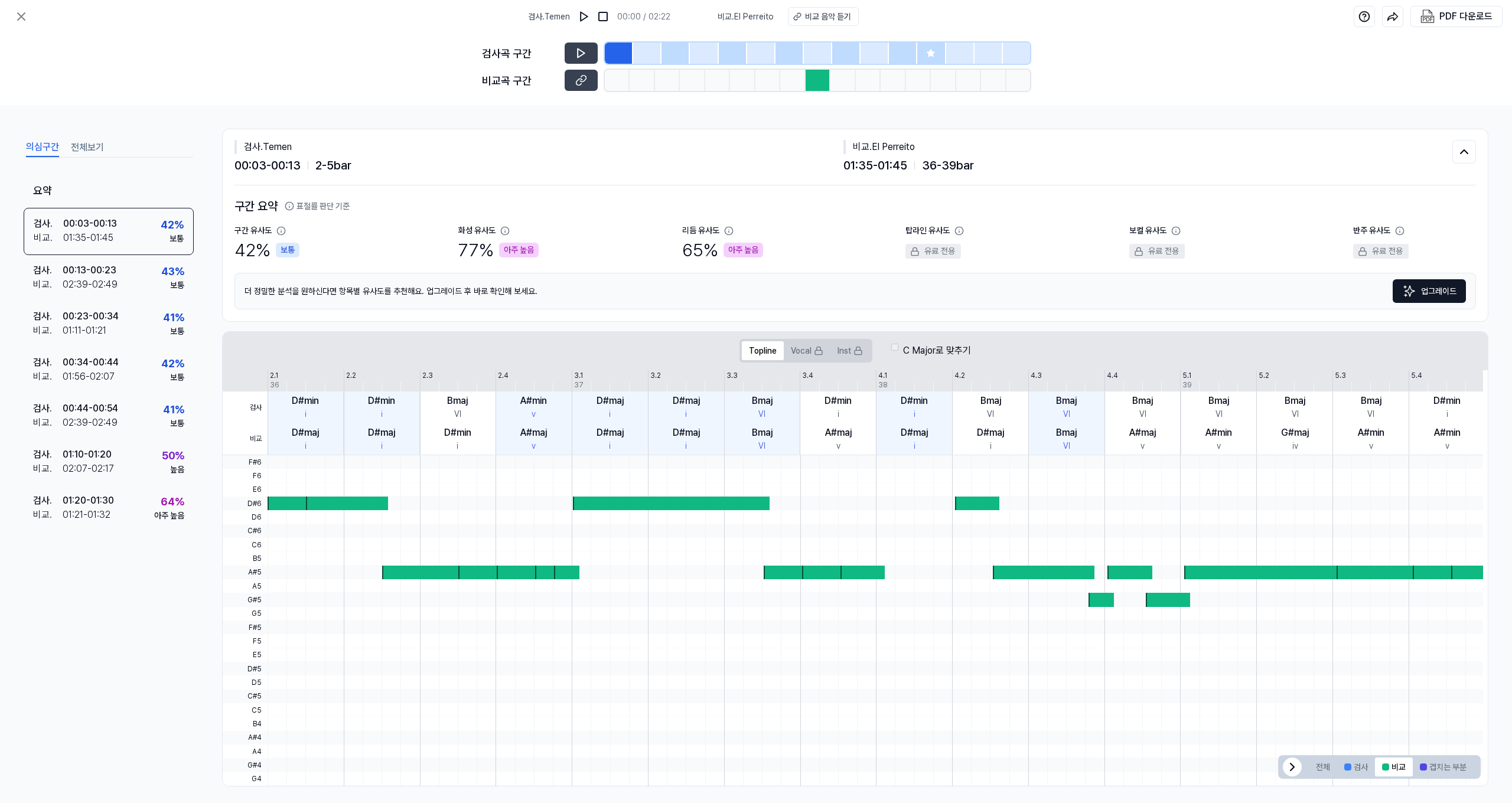 drag, startPoint x: 1308, startPoint y: 767, endPoint x: 1301, endPoint y: 767, distance: 7 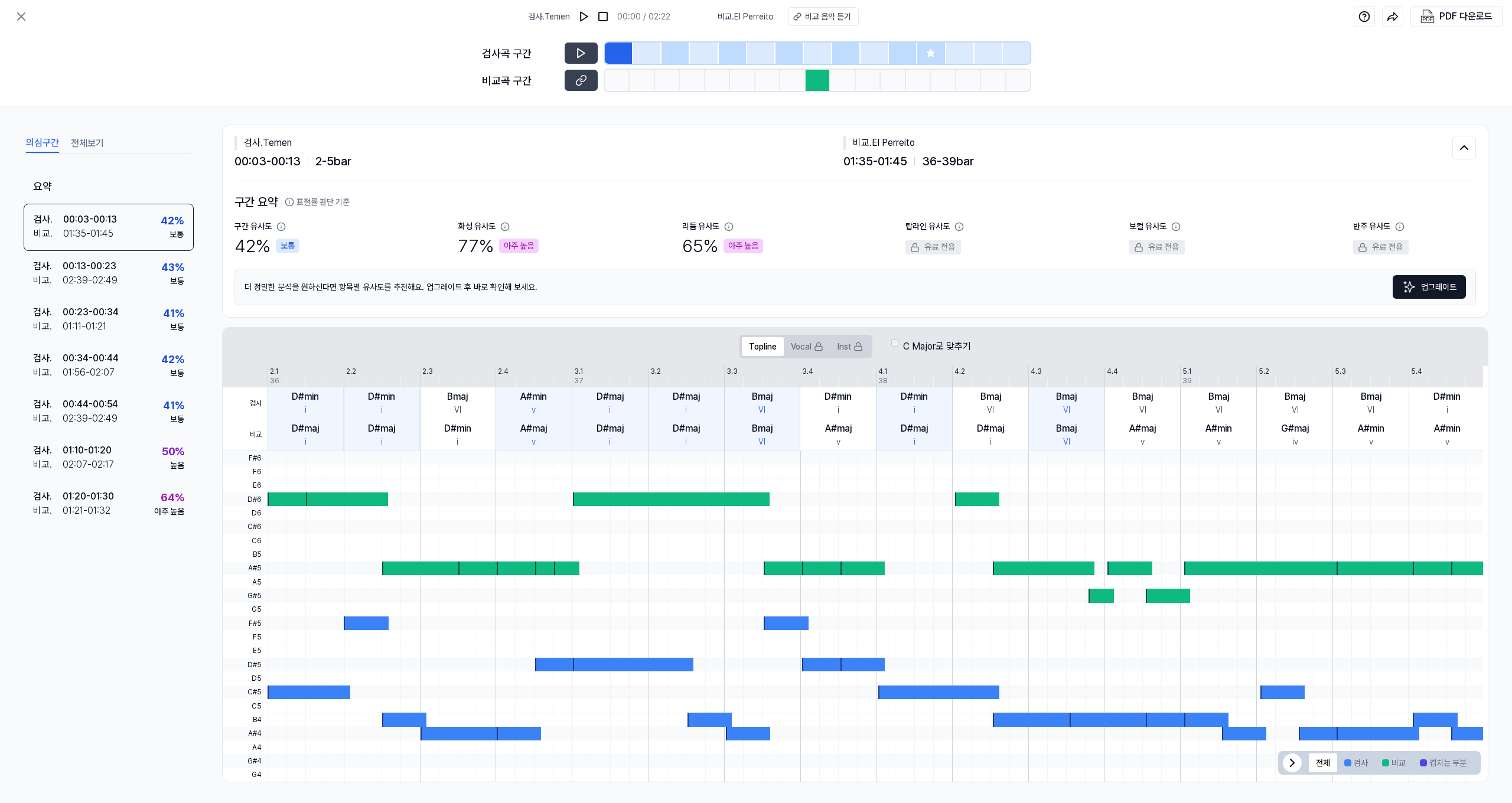 scroll, scrollTop: 7, scrollLeft: 0, axis: vertical 